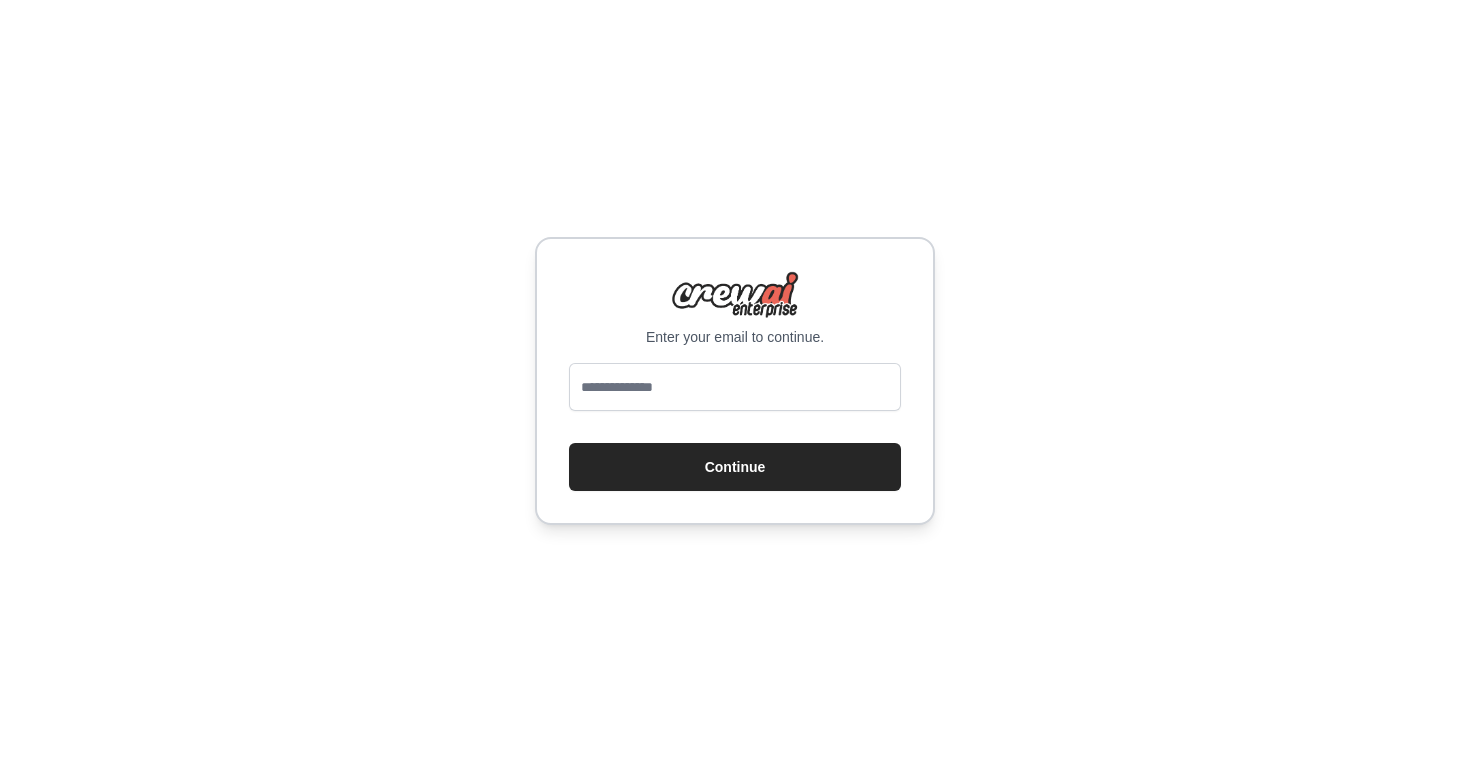 scroll, scrollTop: 0, scrollLeft: 0, axis: both 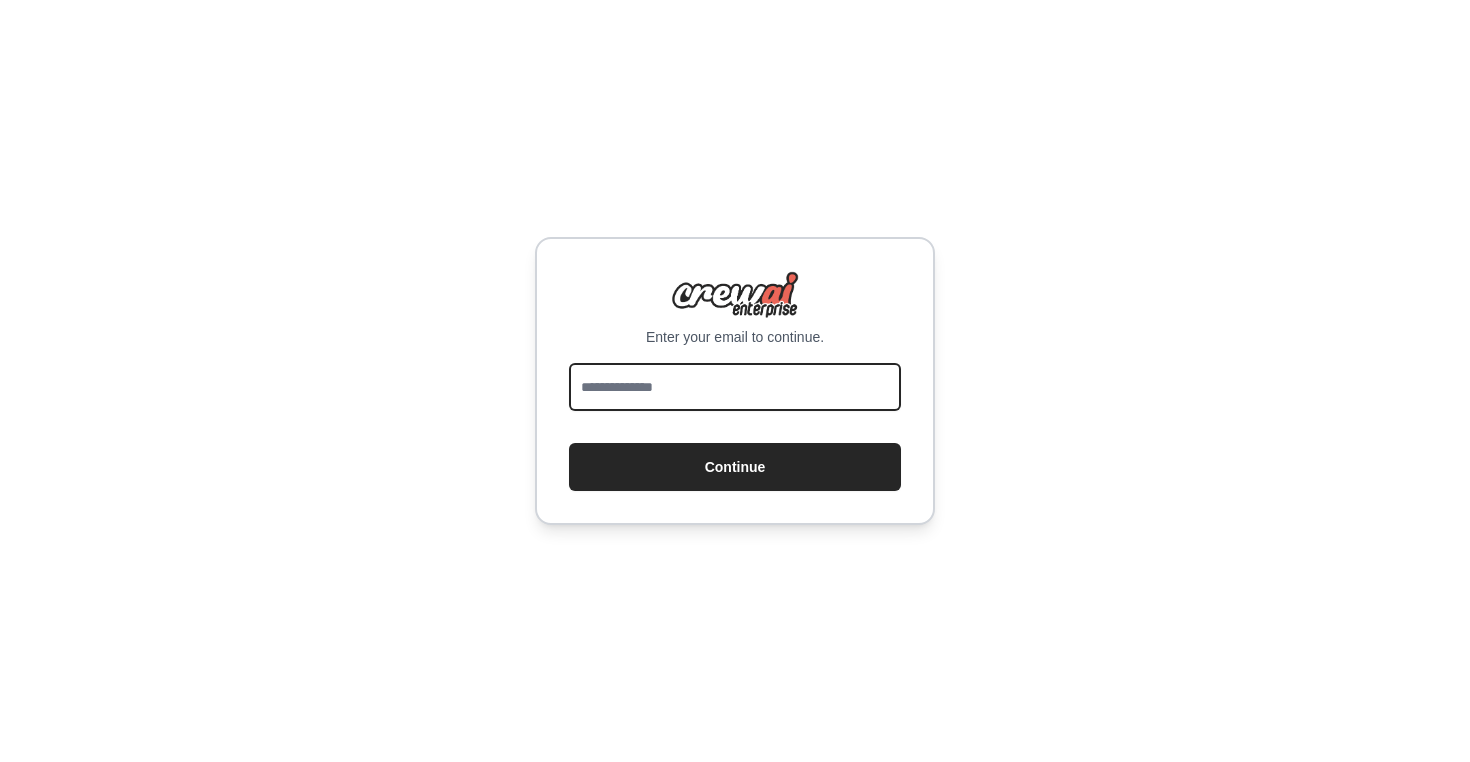 click at bounding box center (735, 387) 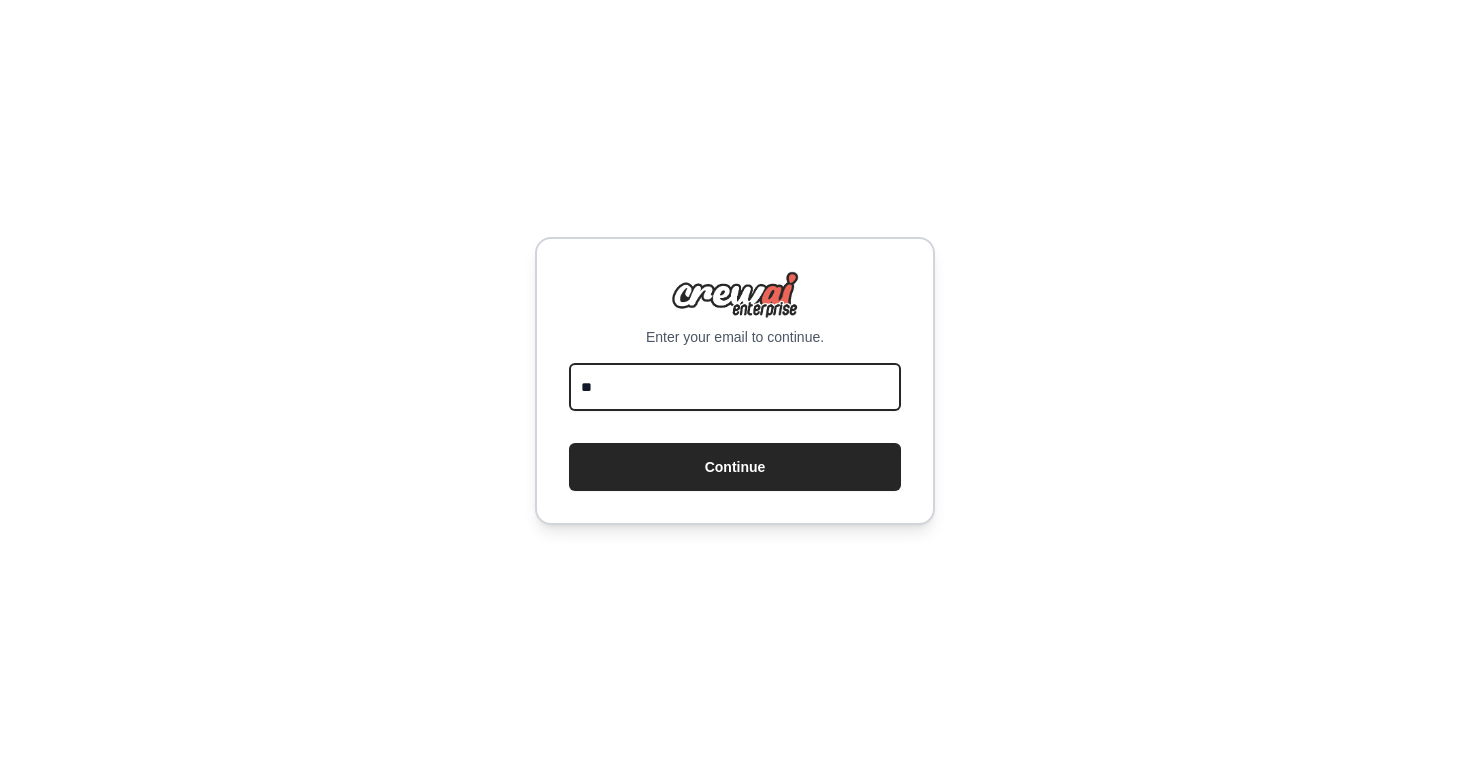 type on "*" 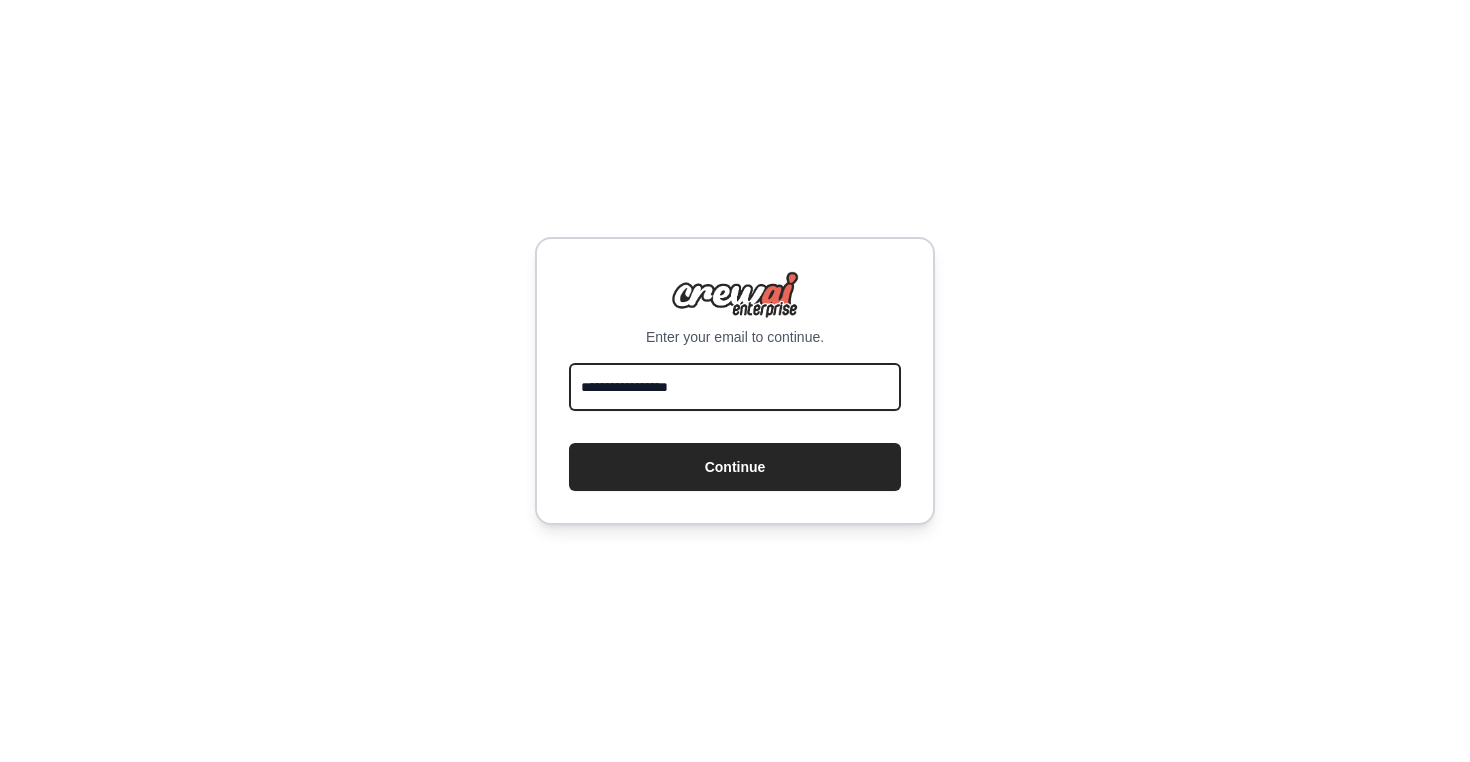 type on "**********" 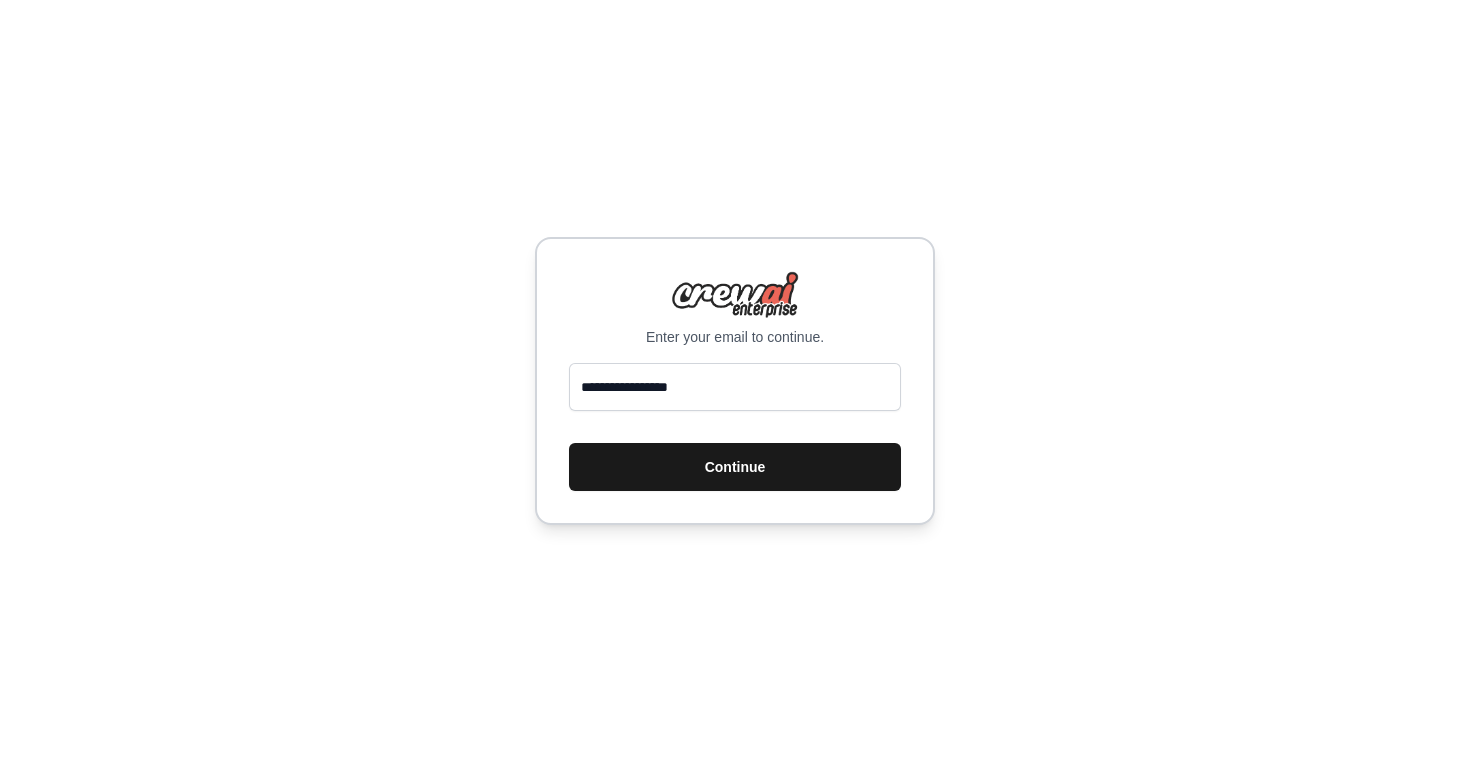 click on "Continue" at bounding box center [735, 467] 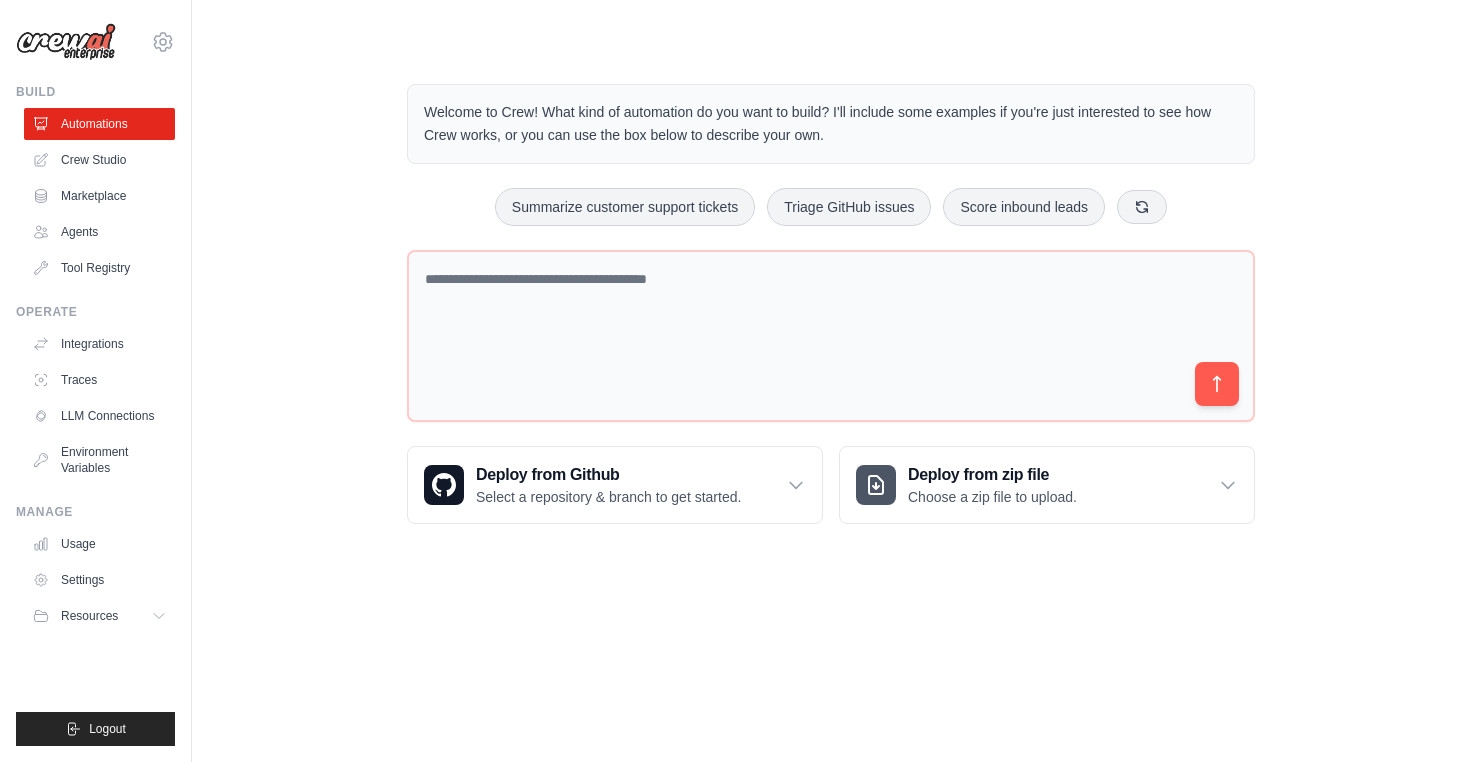 scroll, scrollTop: 0, scrollLeft: 0, axis: both 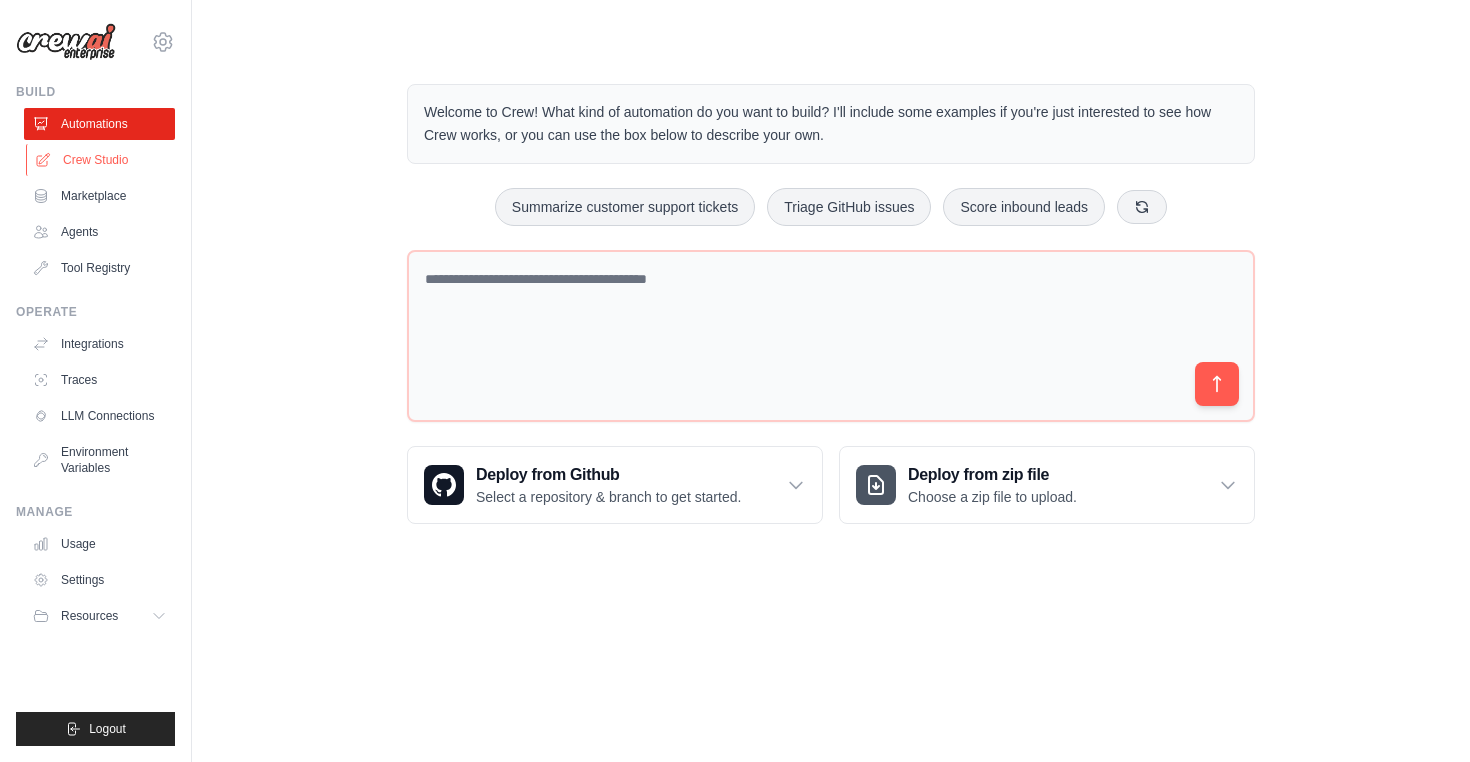 click on "Crew Studio" at bounding box center (101, 160) 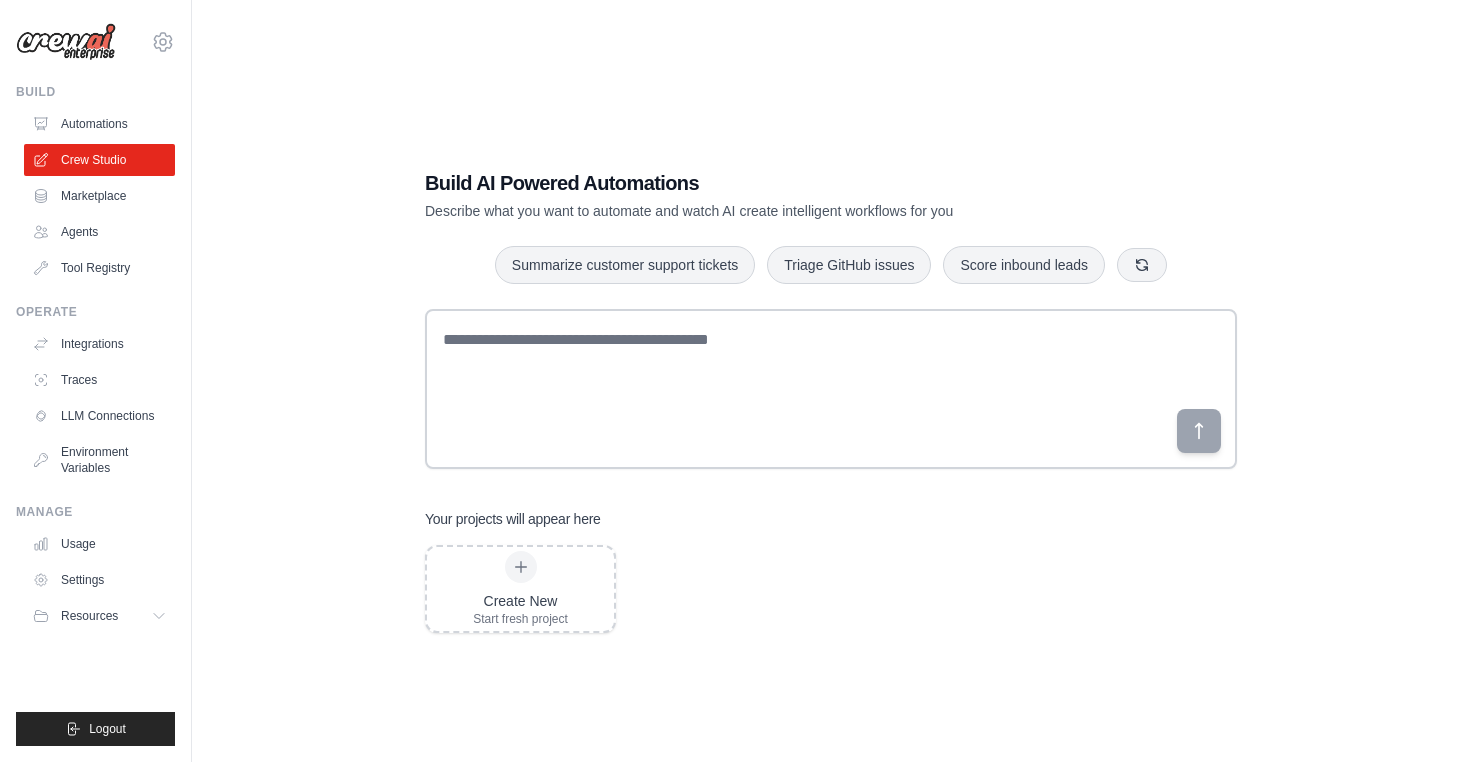 scroll, scrollTop: 0, scrollLeft: 0, axis: both 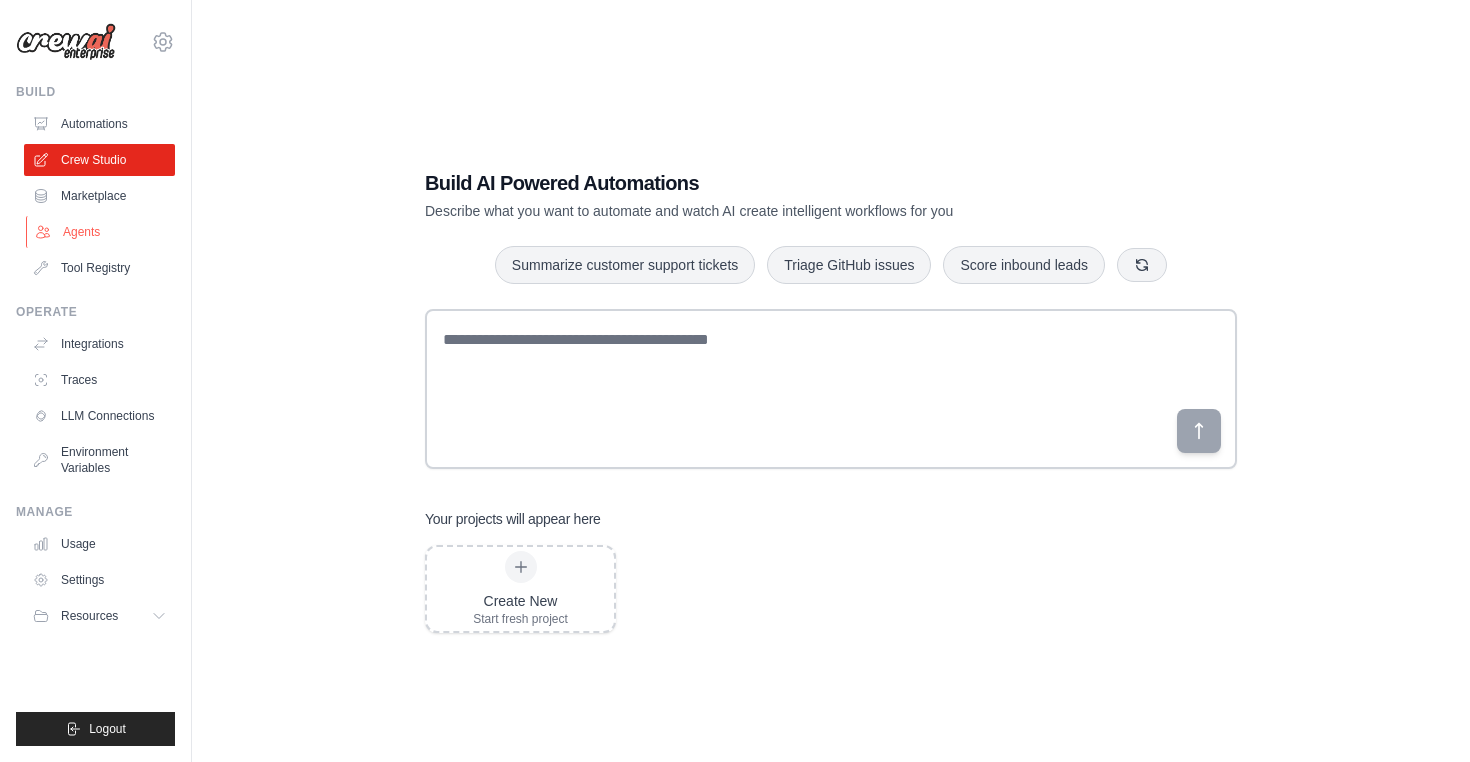 click on "Agents" at bounding box center (101, 232) 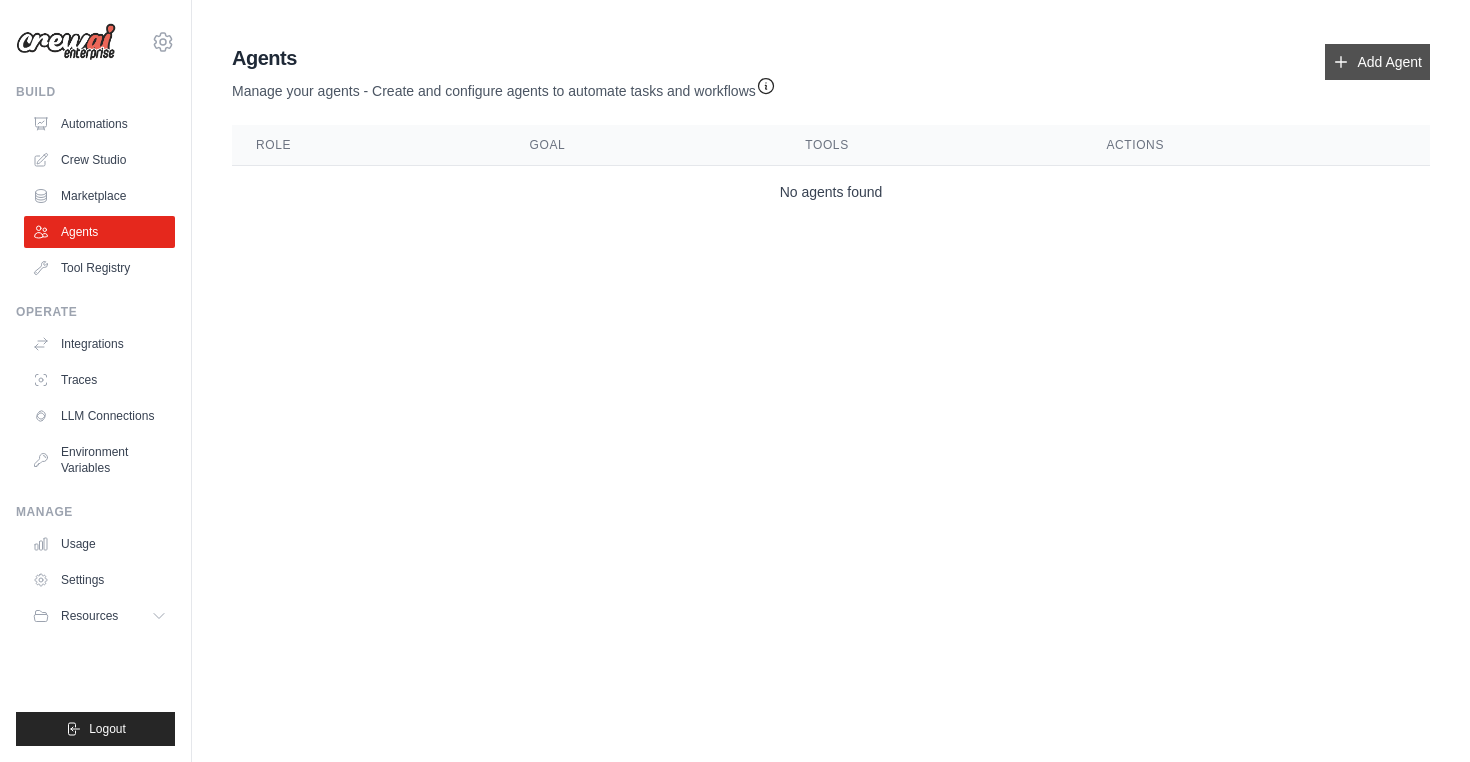 click on "Add Agent" at bounding box center (1377, 62) 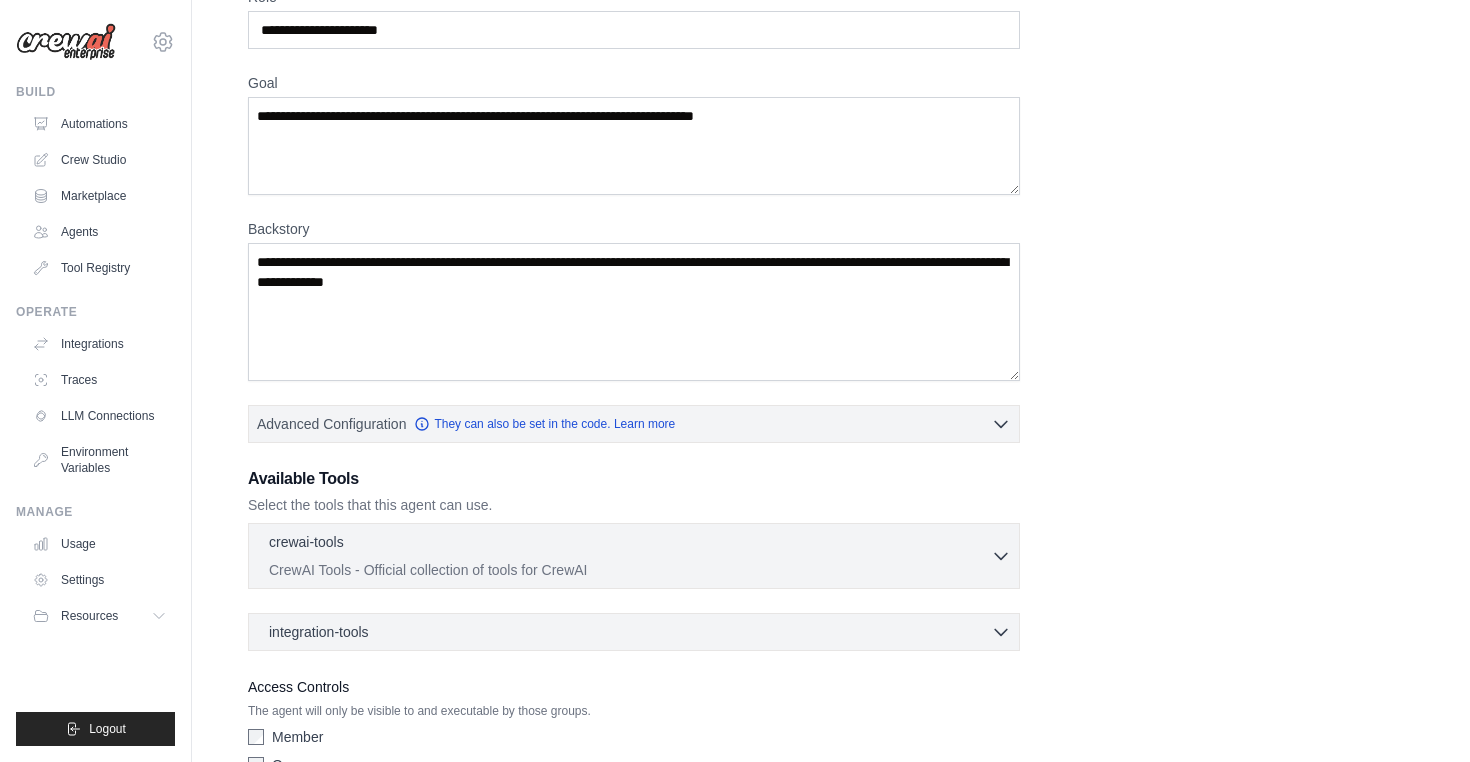 scroll, scrollTop: 0, scrollLeft: 0, axis: both 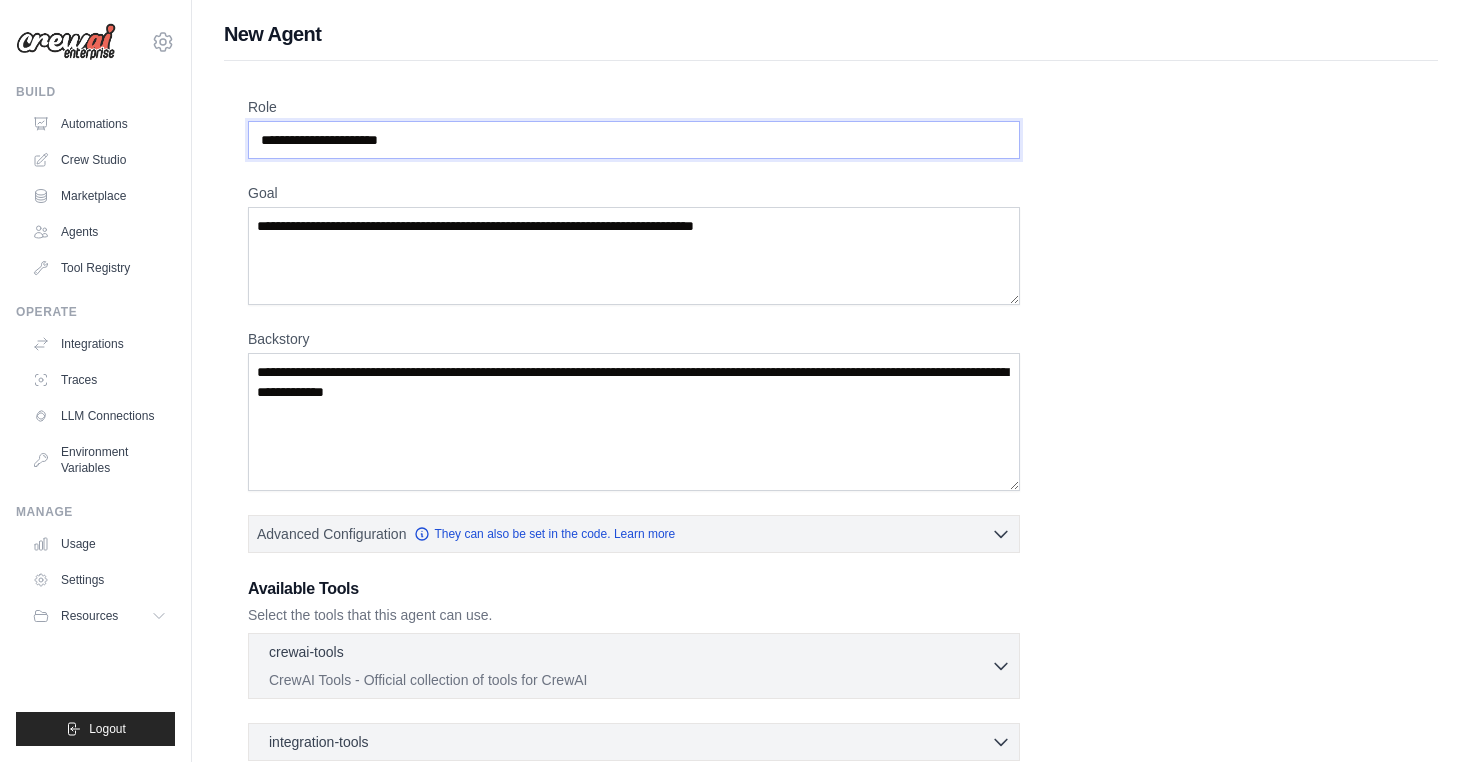 drag, startPoint x: 448, startPoint y: 146, endPoint x: 262, endPoint y: 146, distance: 186 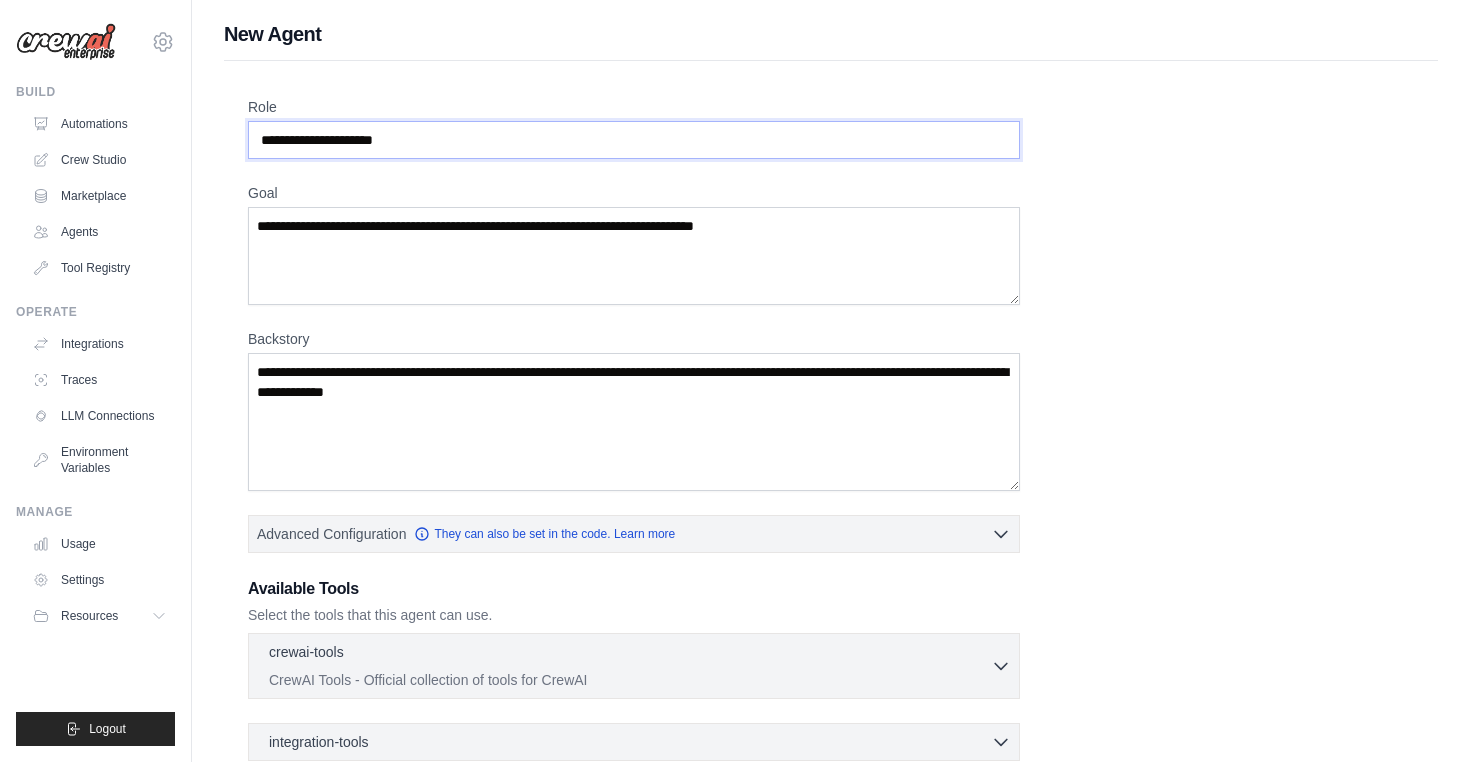 click on "**********" at bounding box center [634, 140] 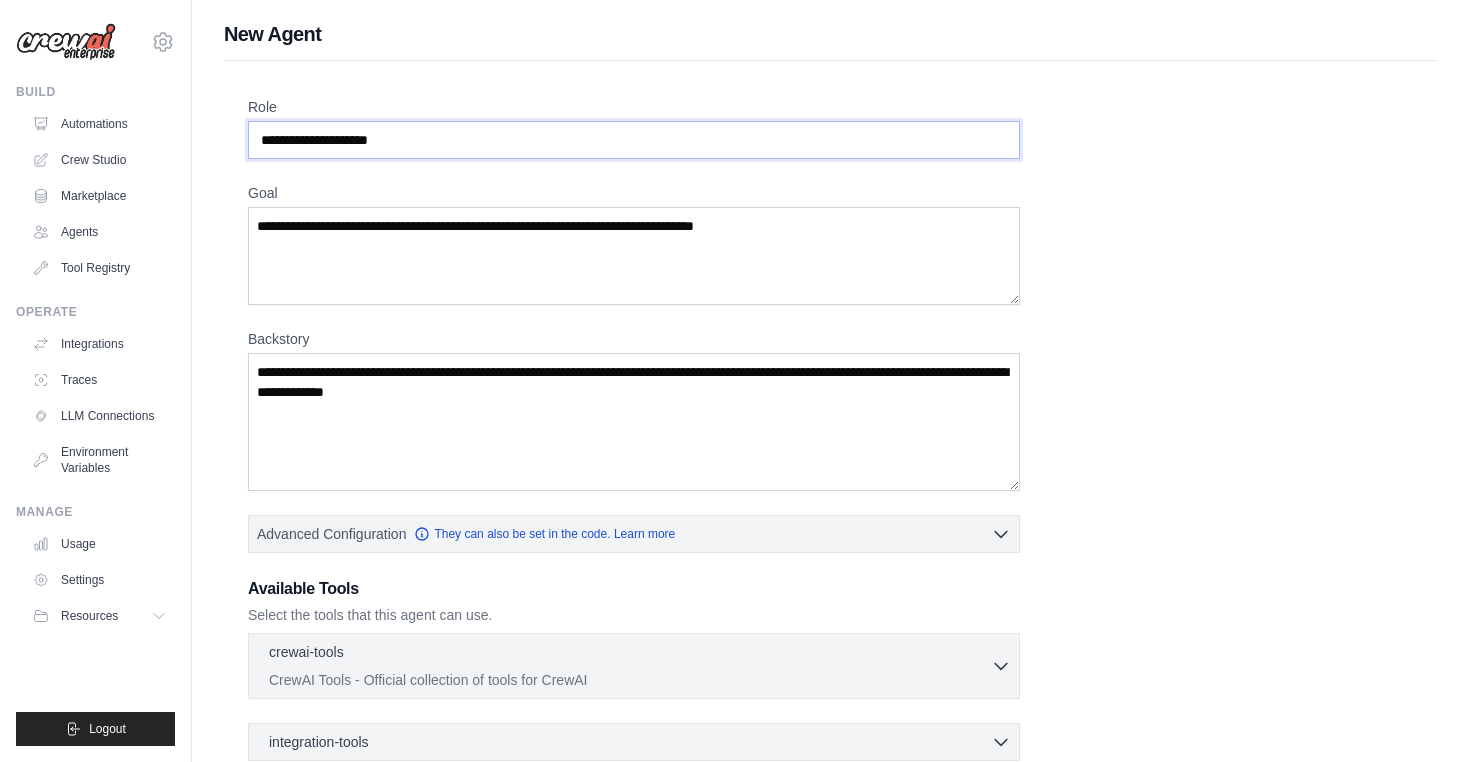 type on "**********" 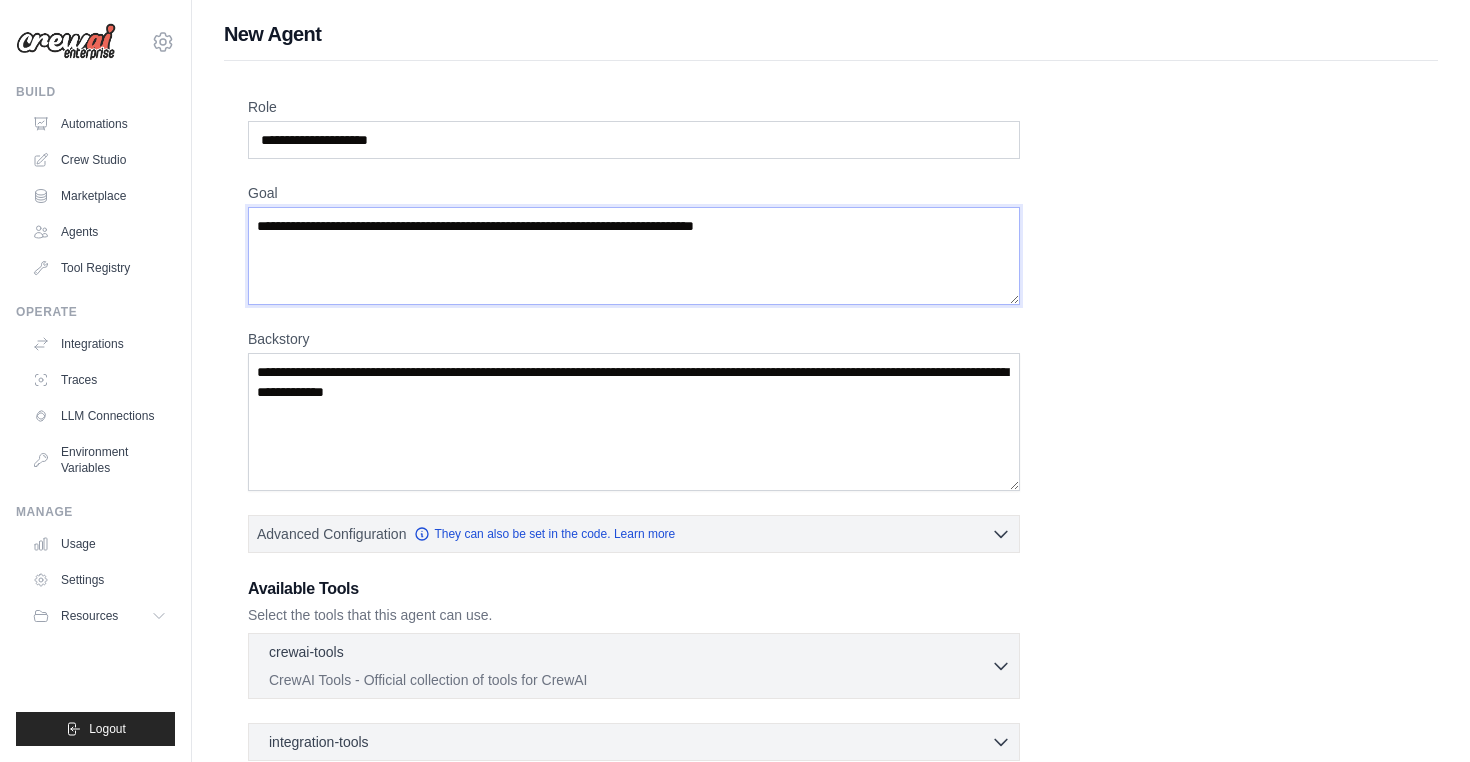 drag, startPoint x: 809, startPoint y: 242, endPoint x: 348, endPoint y: 212, distance: 461.9751 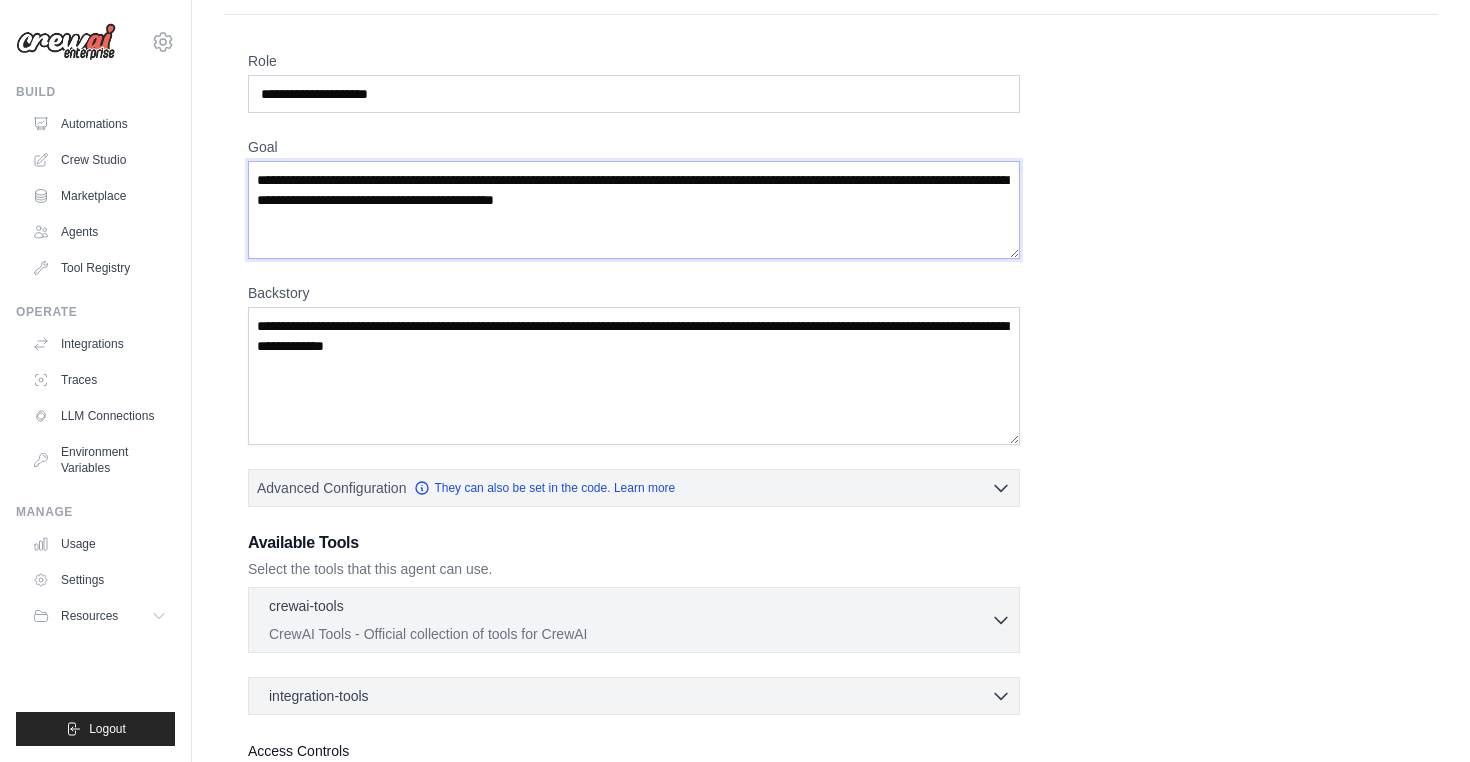 scroll, scrollTop: 0, scrollLeft: 0, axis: both 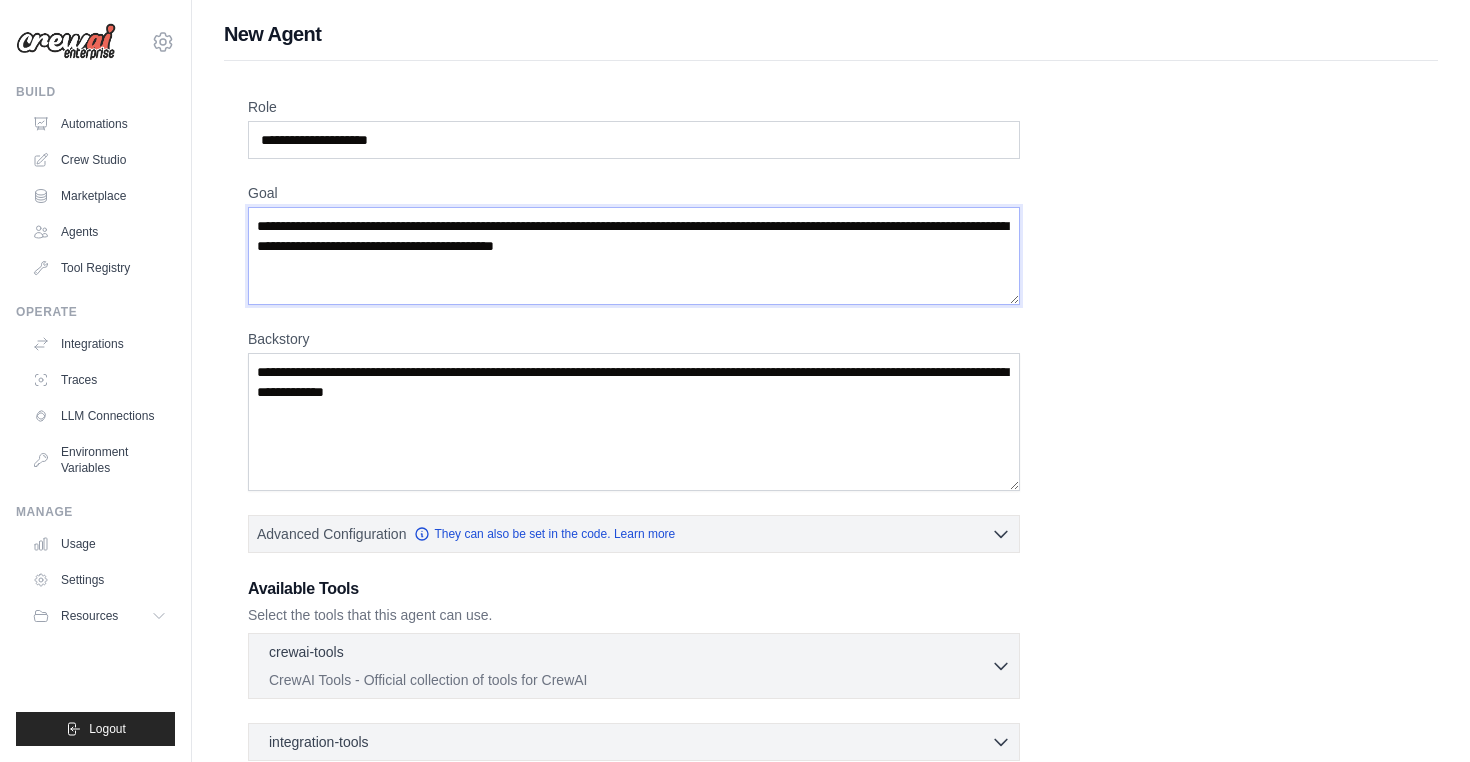 type on "**********" 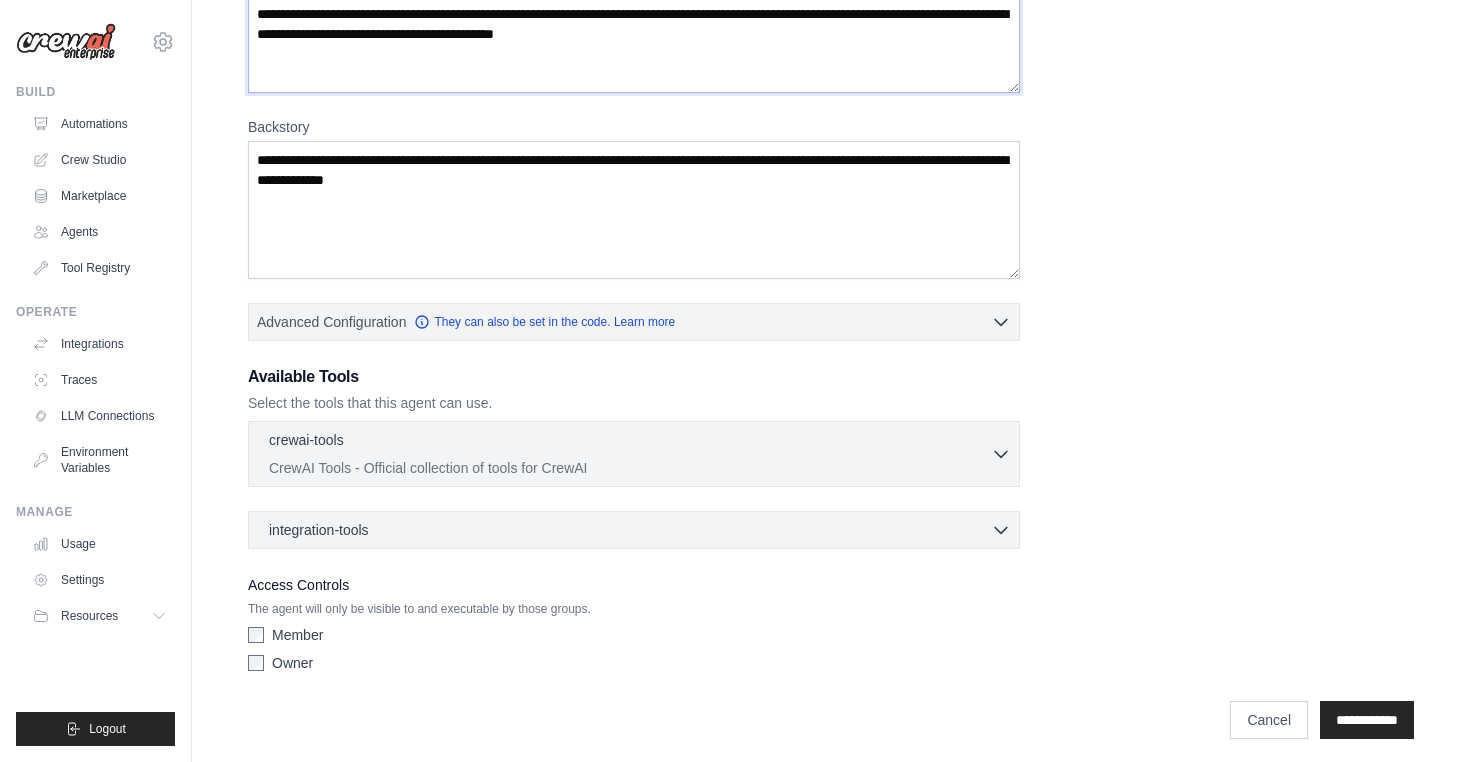 scroll, scrollTop: 207, scrollLeft: 0, axis: vertical 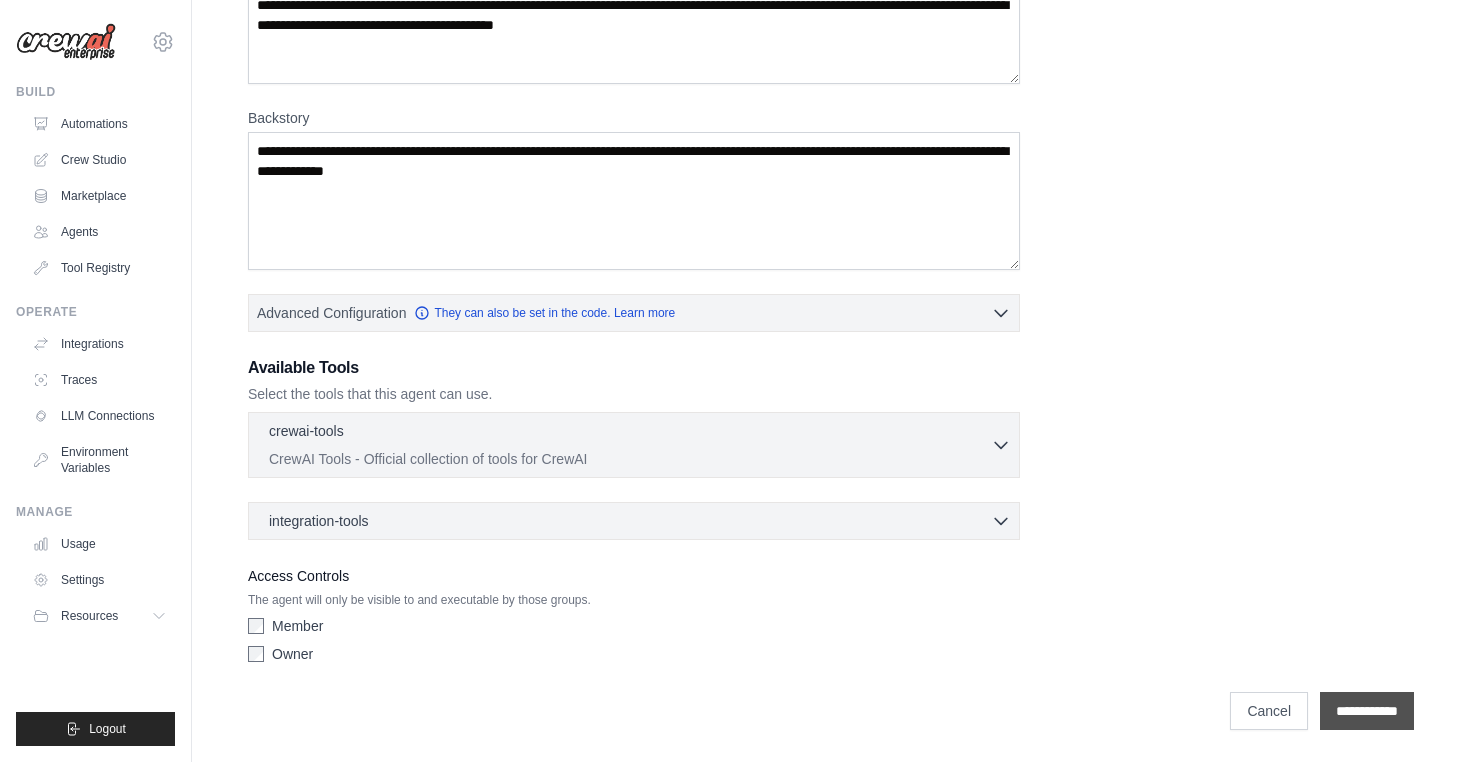 click on "**********" at bounding box center [1367, 711] 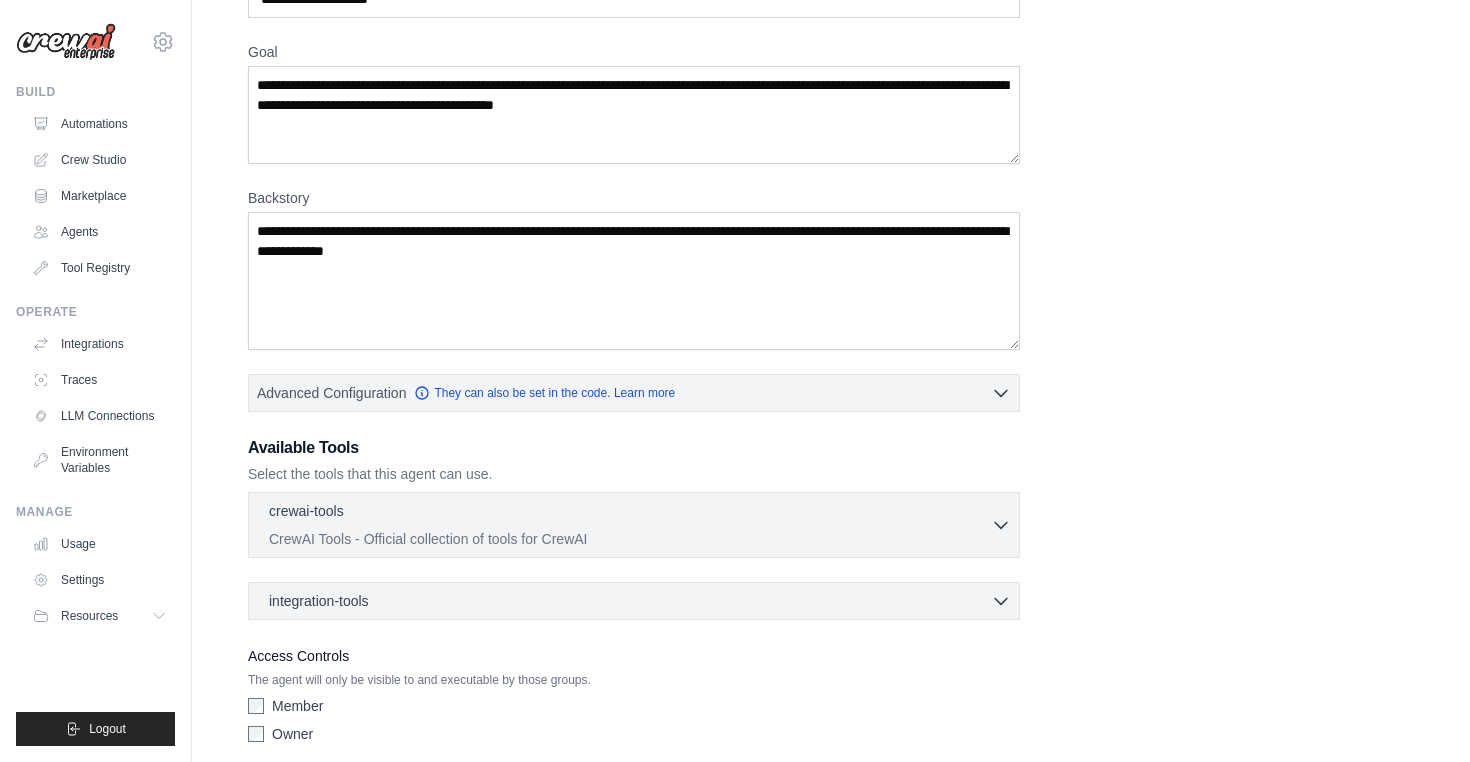 scroll, scrollTop: 0, scrollLeft: 0, axis: both 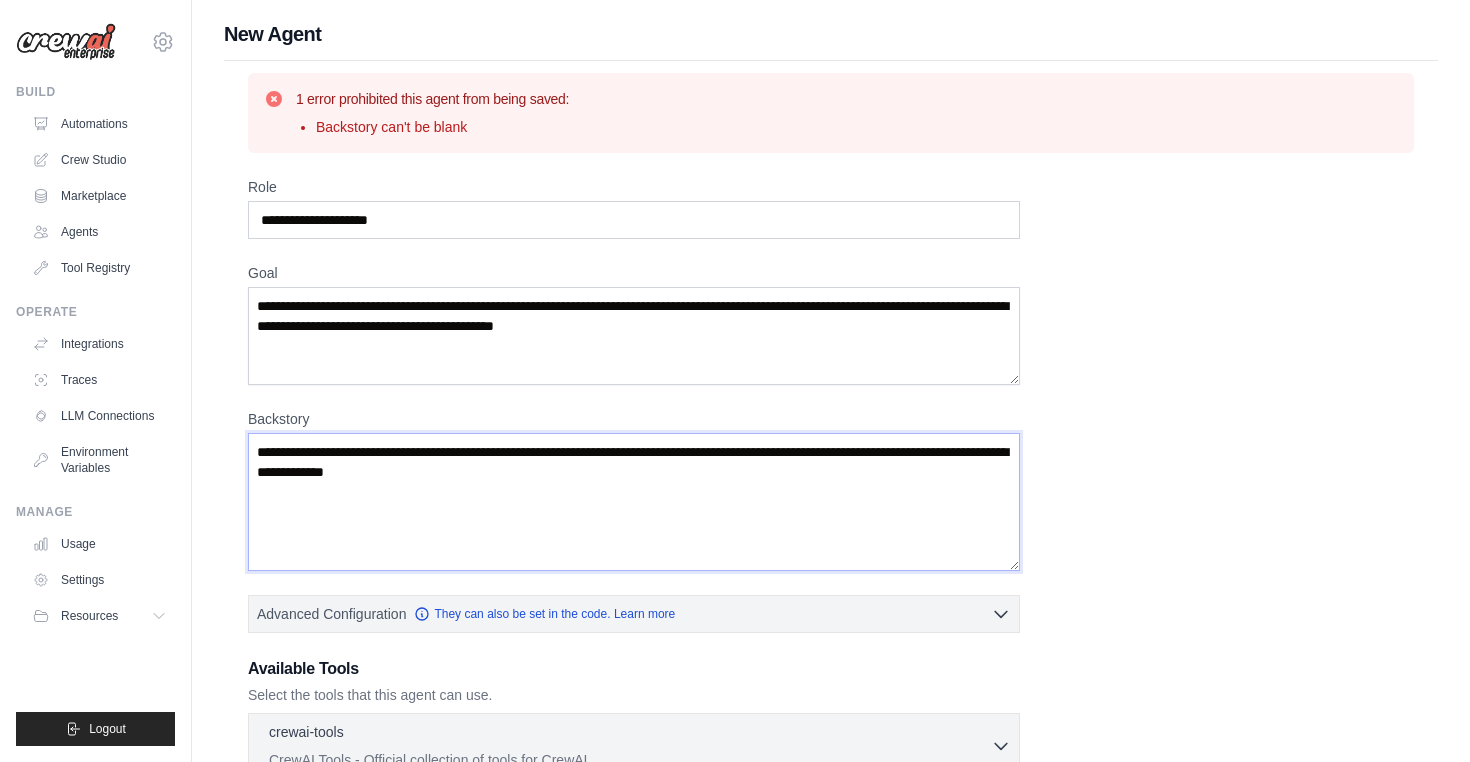click on "Backstory" at bounding box center (634, 502) 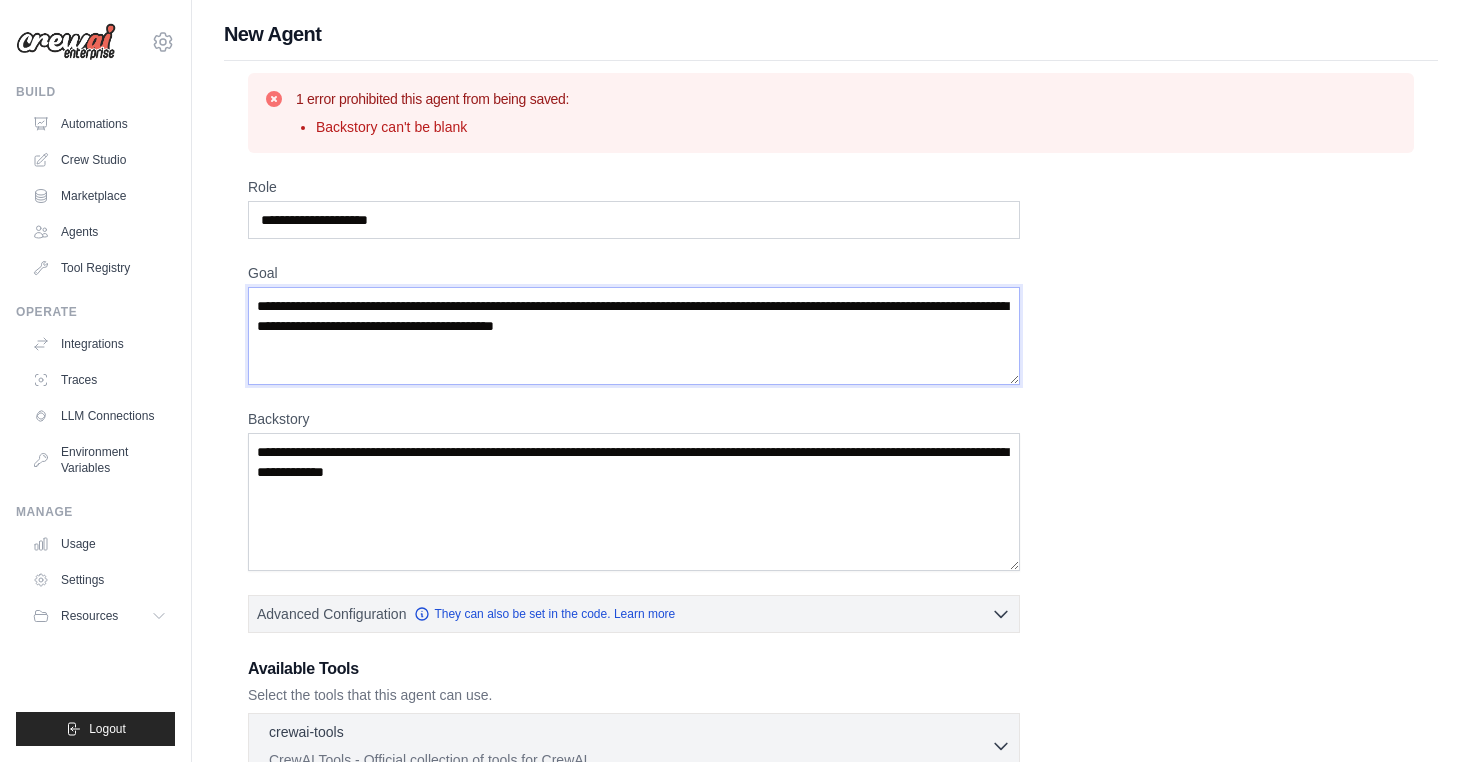 drag, startPoint x: 257, startPoint y: 309, endPoint x: 776, endPoint y: 325, distance: 519.2466 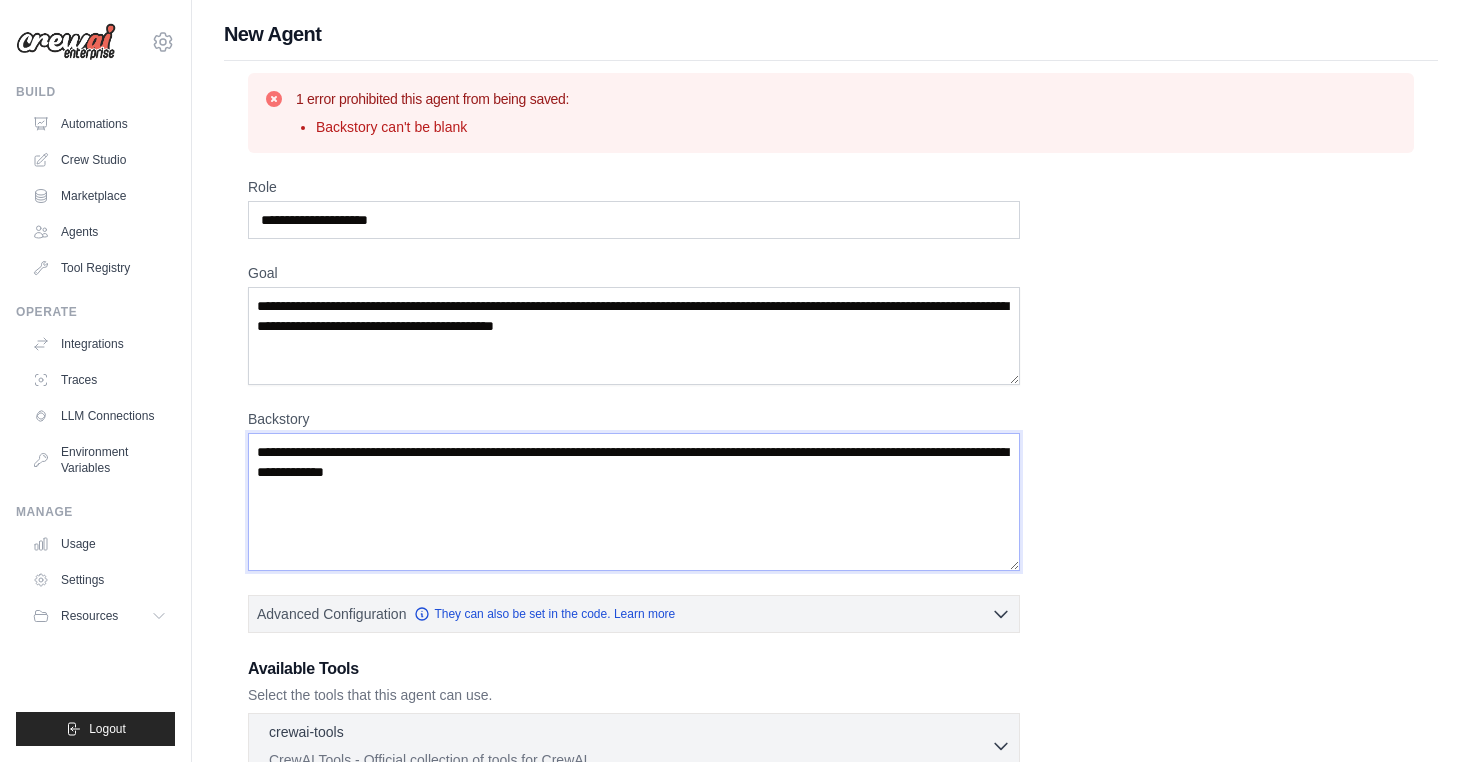 click on "Backstory" at bounding box center [634, 502] 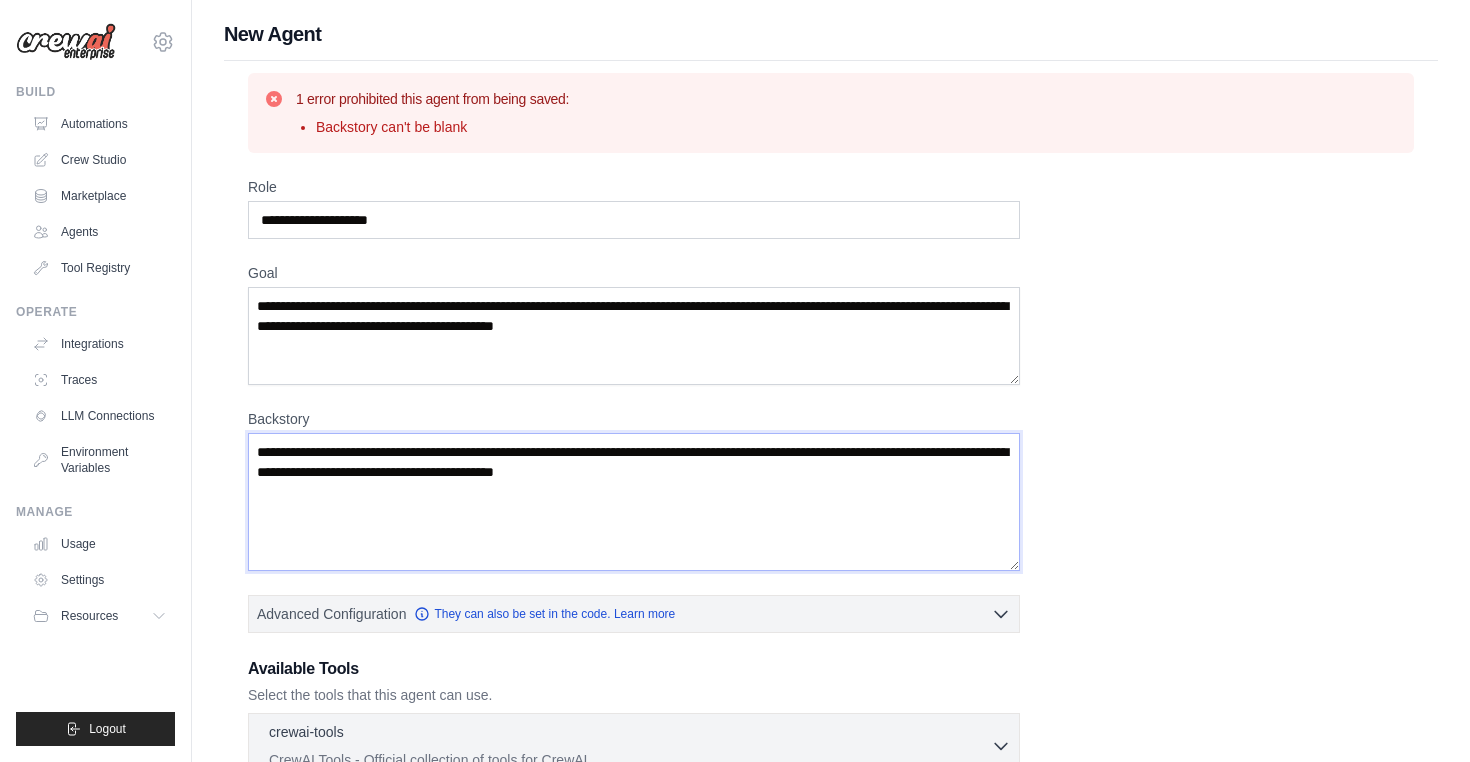 type on "**********" 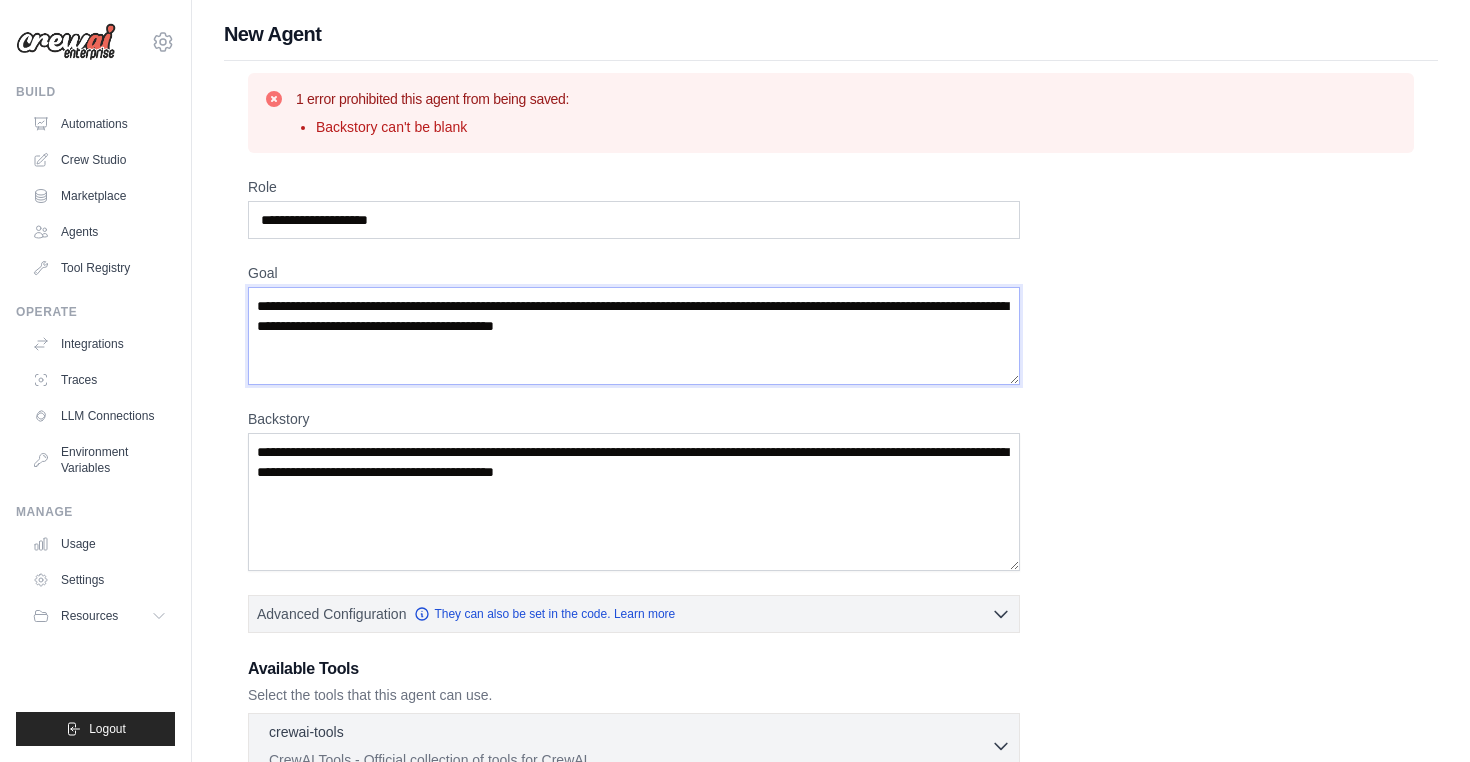 drag, startPoint x: 734, startPoint y: 322, endPoint x: 229, endPoint y: 301, distance: 505.43643 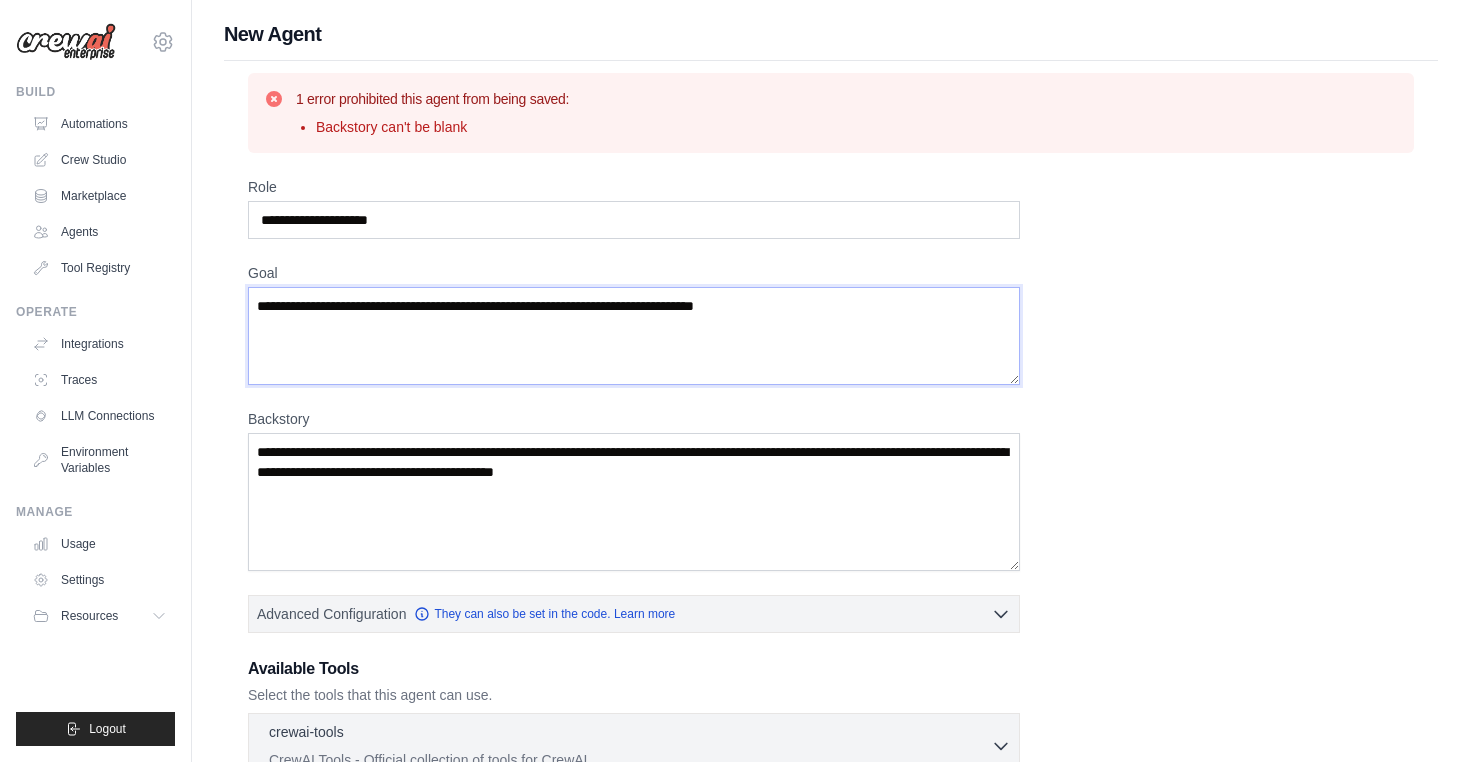 click on "**********" at bounding box center [634, 336] 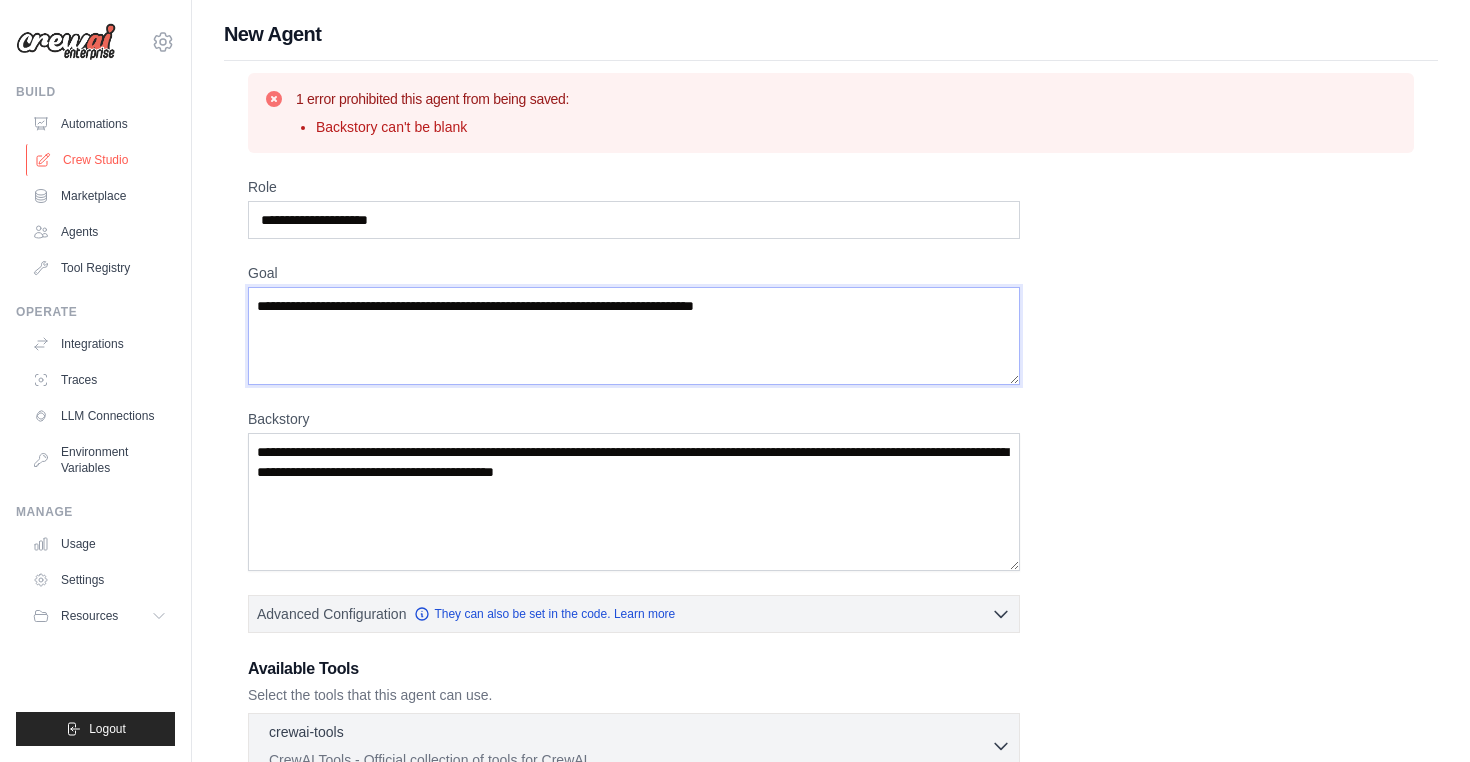 type 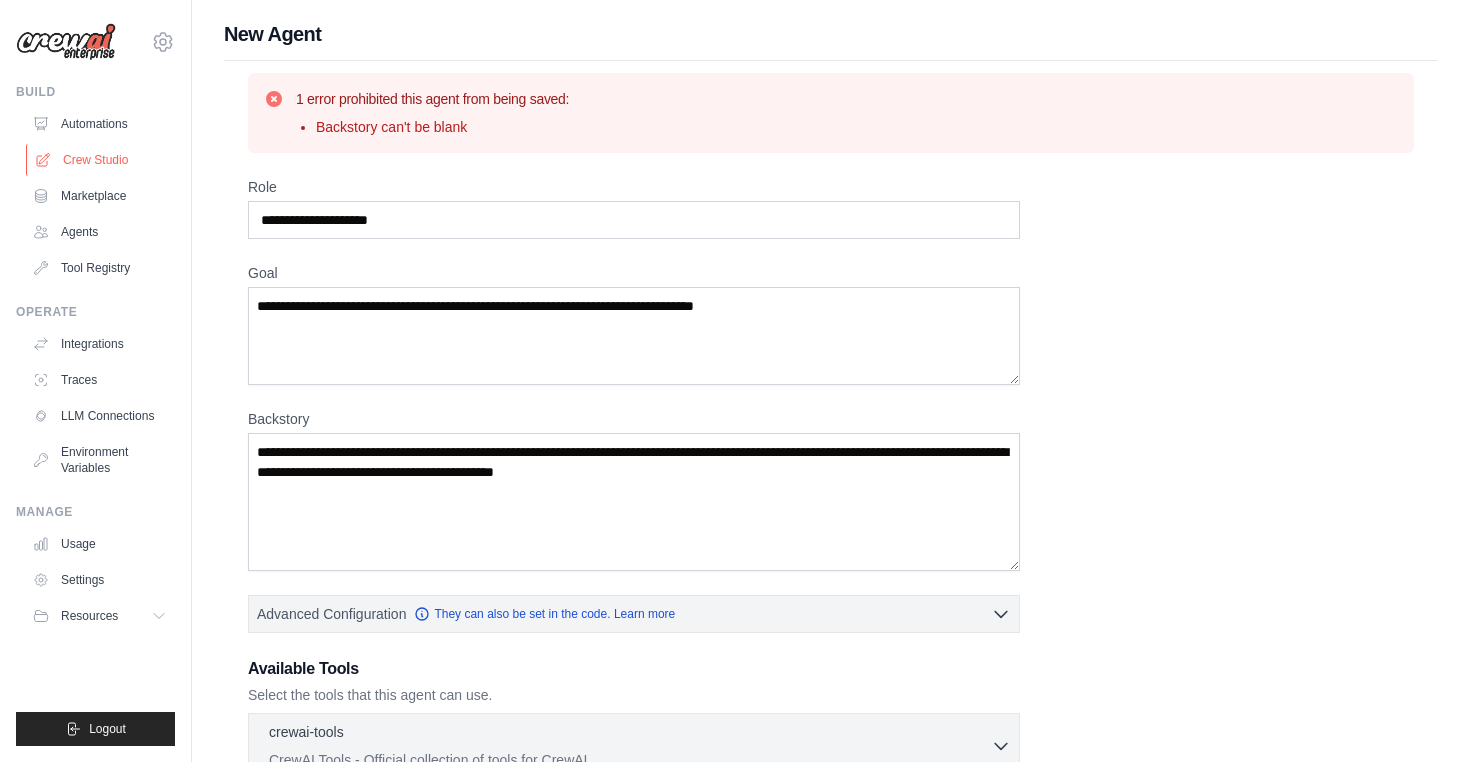 click on "Crew Studio" at bounding box center [101, 160] 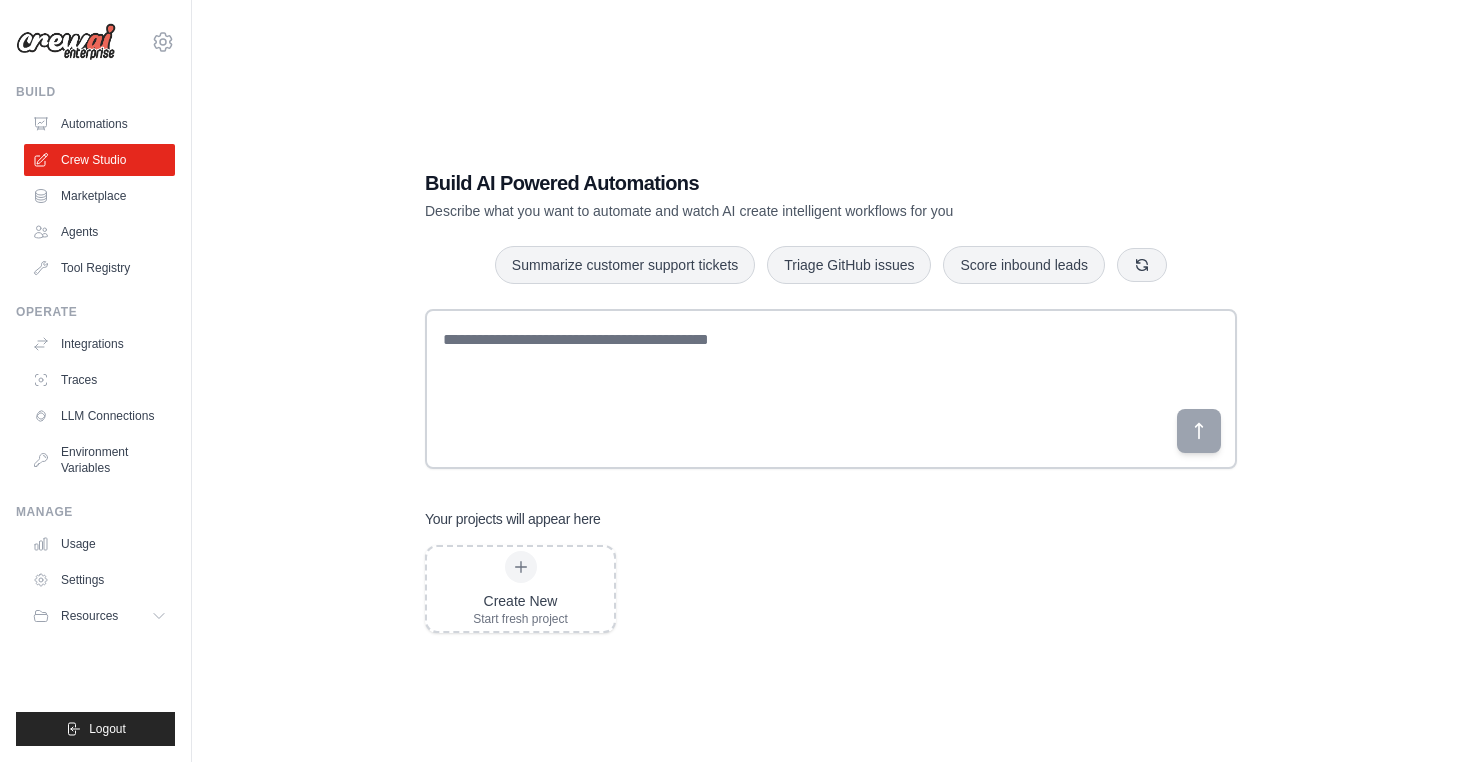 scroll, scrollTop: 0, scrollLeft: 0, axis: both 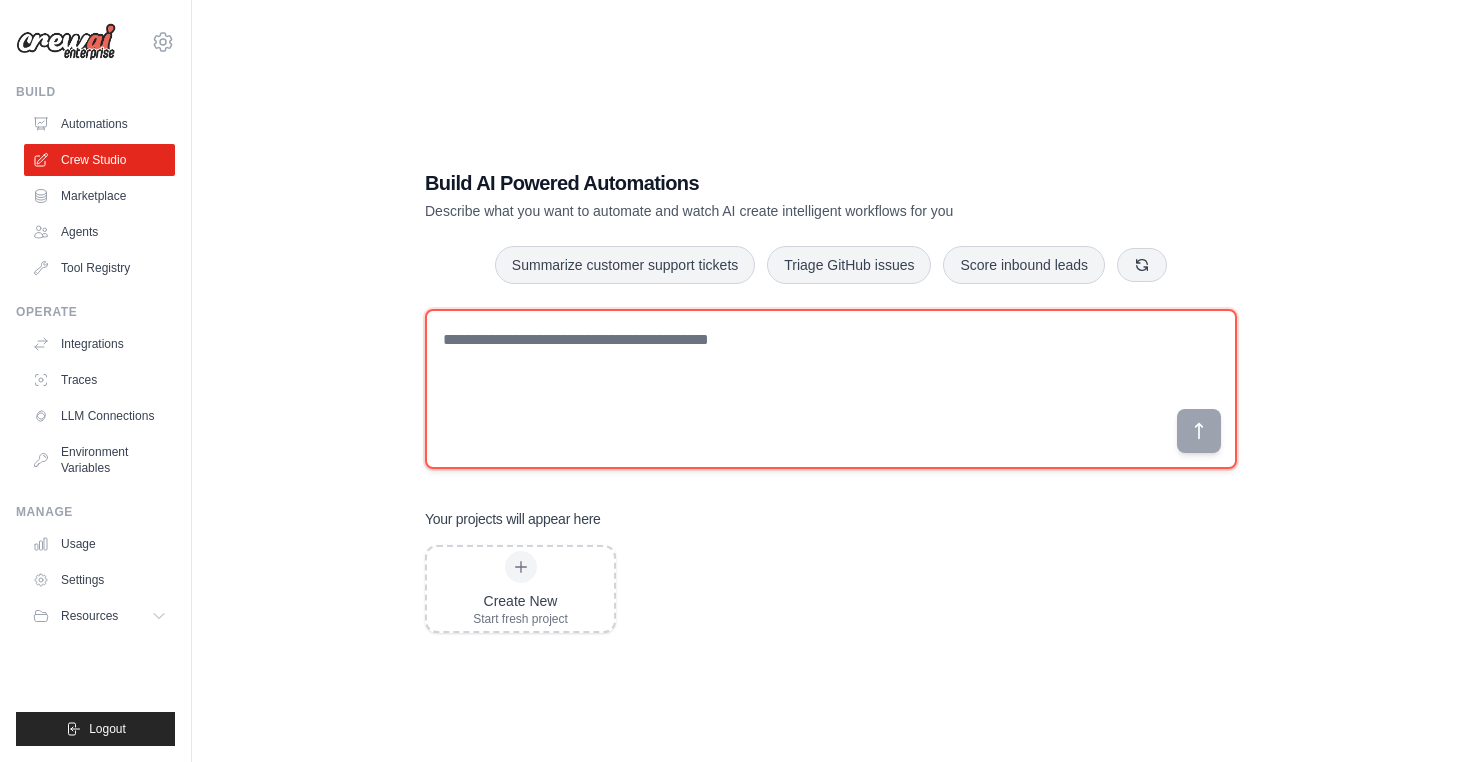 click at bounding box center [831, 389] 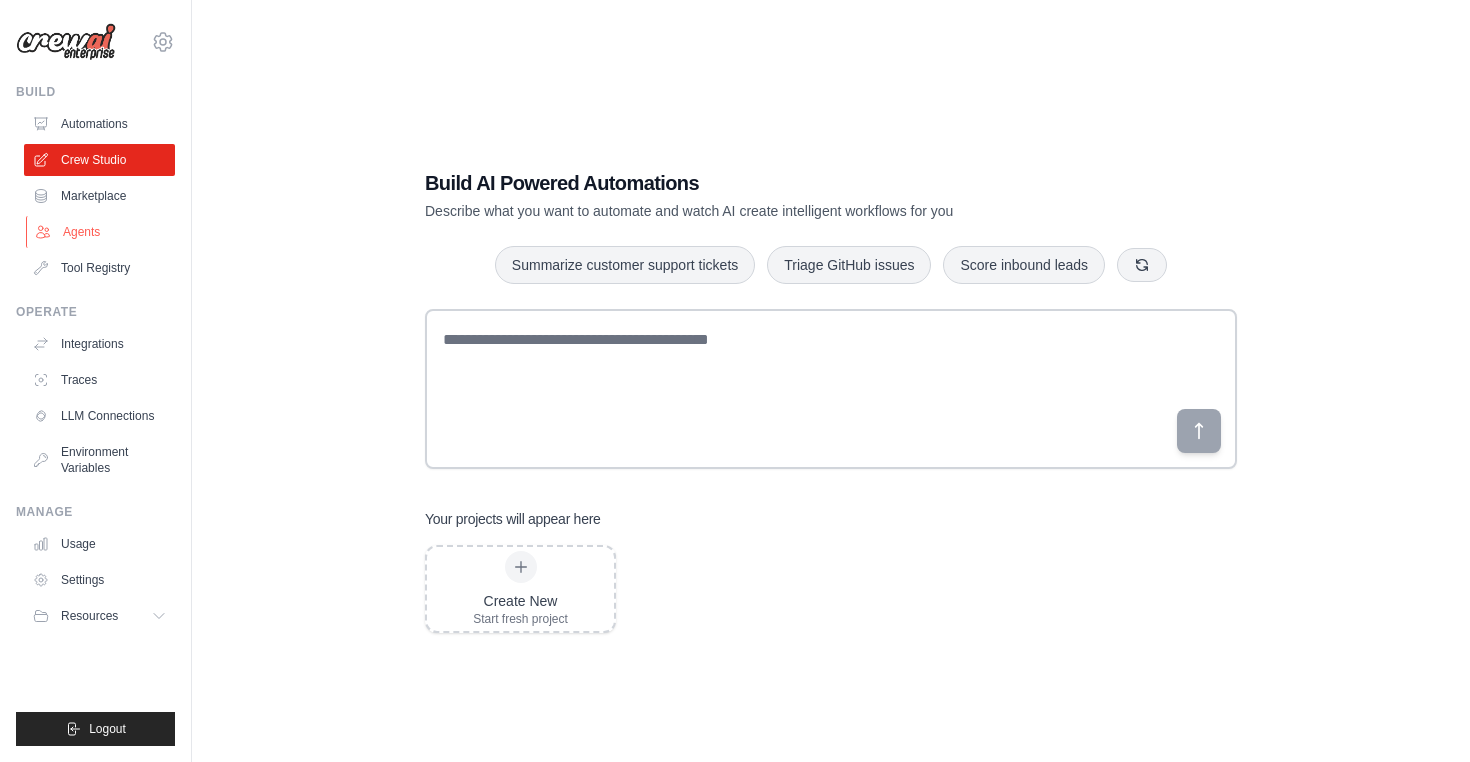 click on "Agents" at bounding box center (101, 232) 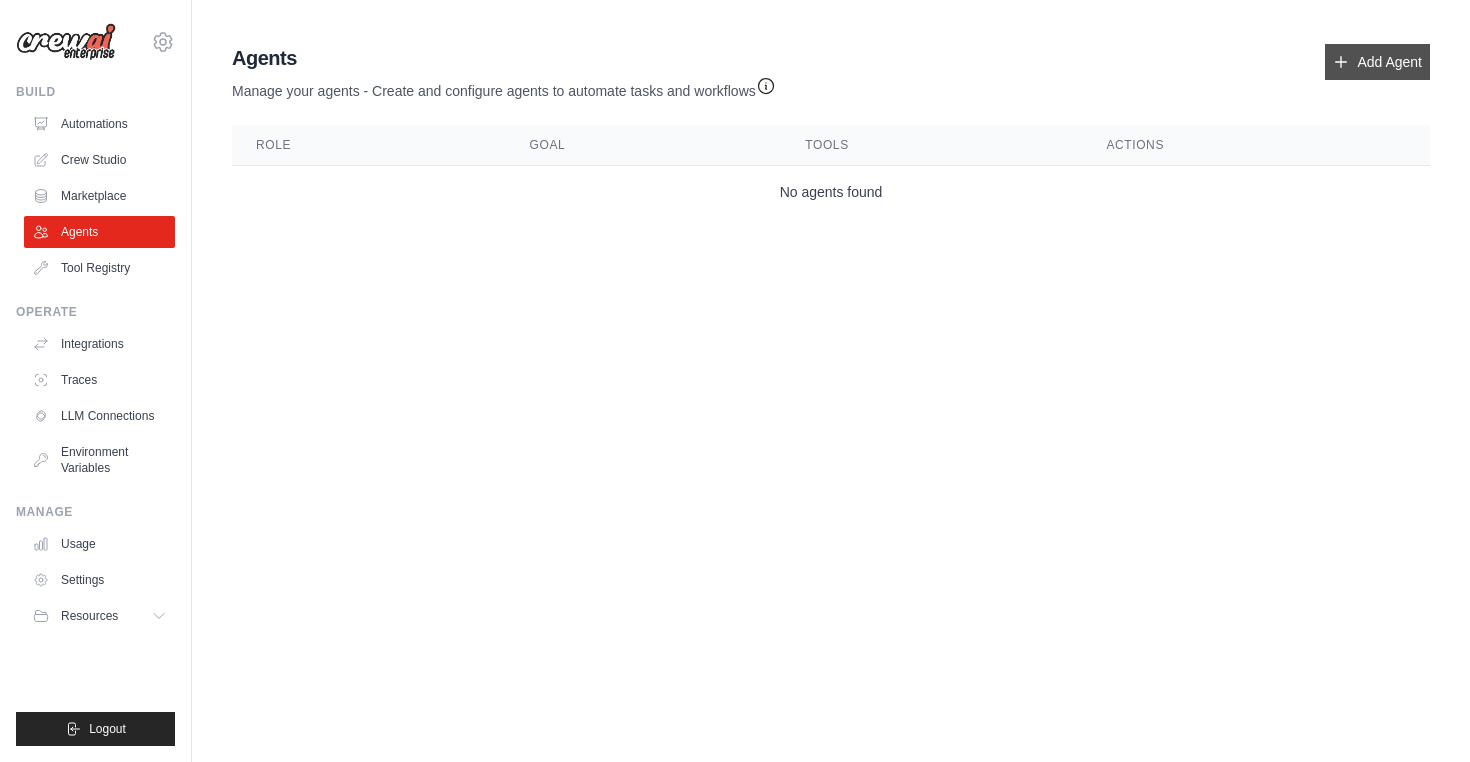 click on "Add Agent" at bounding box center [1377, 62] 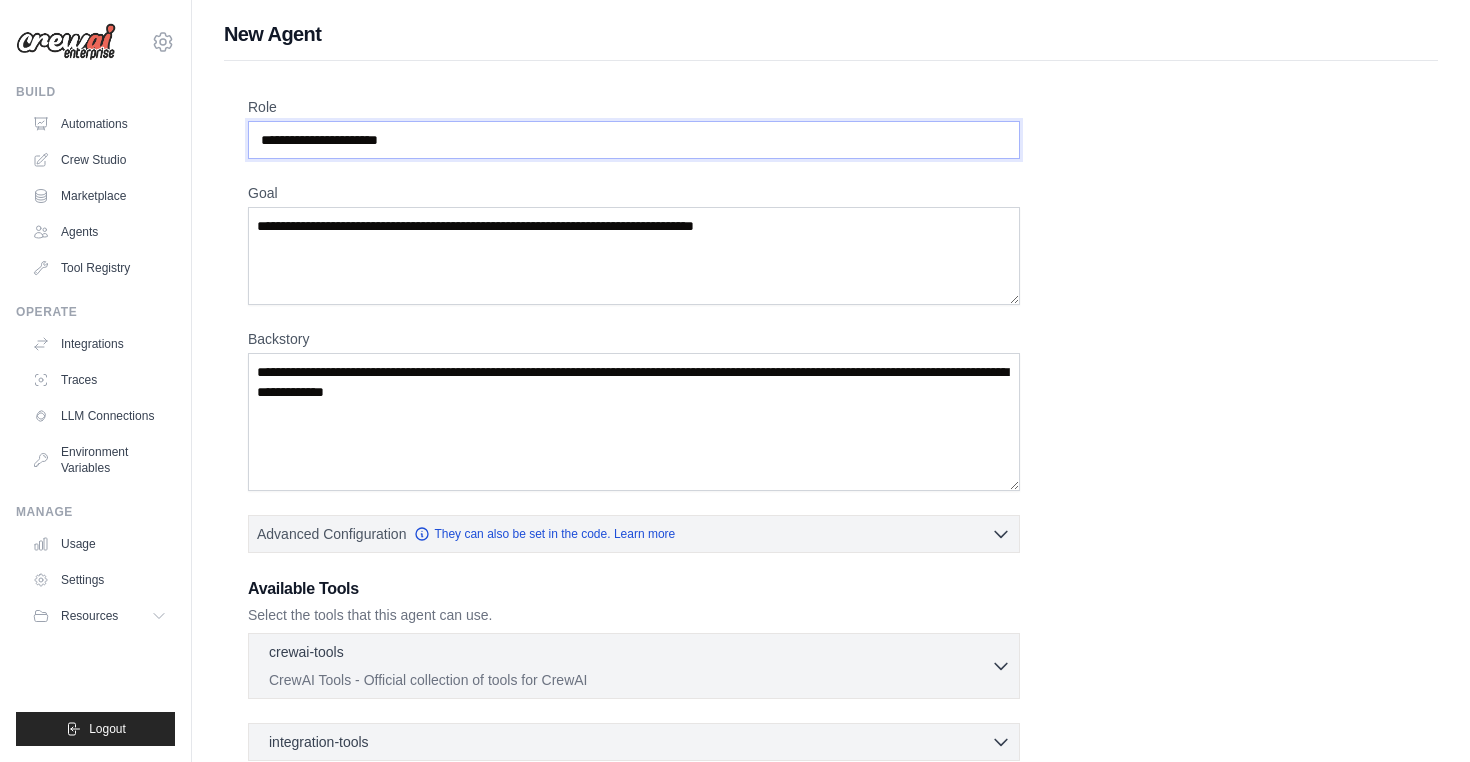 drag, startPoint x: 444, startPoint y: 140, endPoint x: 320, endPoint y: 146, distance: 124.14507 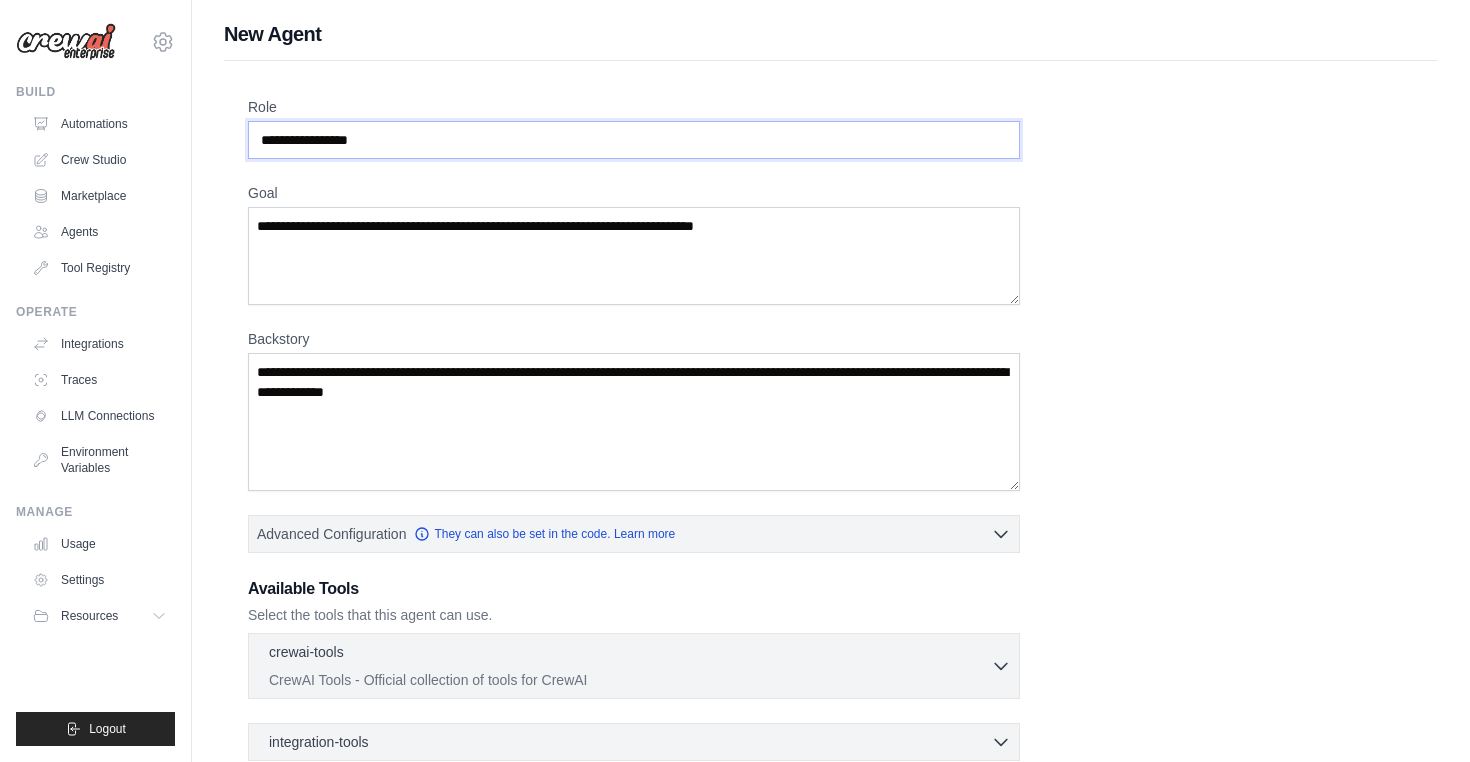 type on "**********" 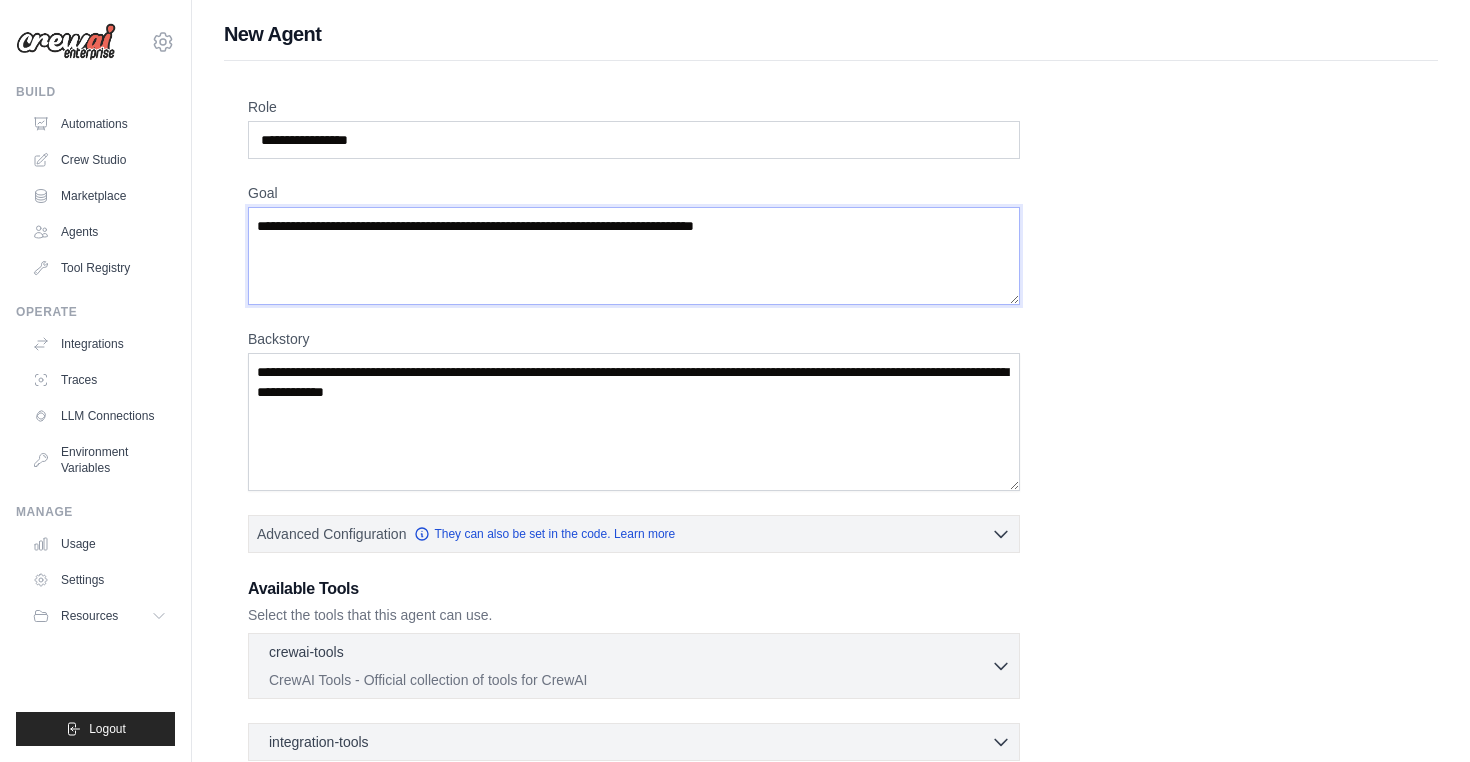click on "Goal" at bounding box center (634, 256) 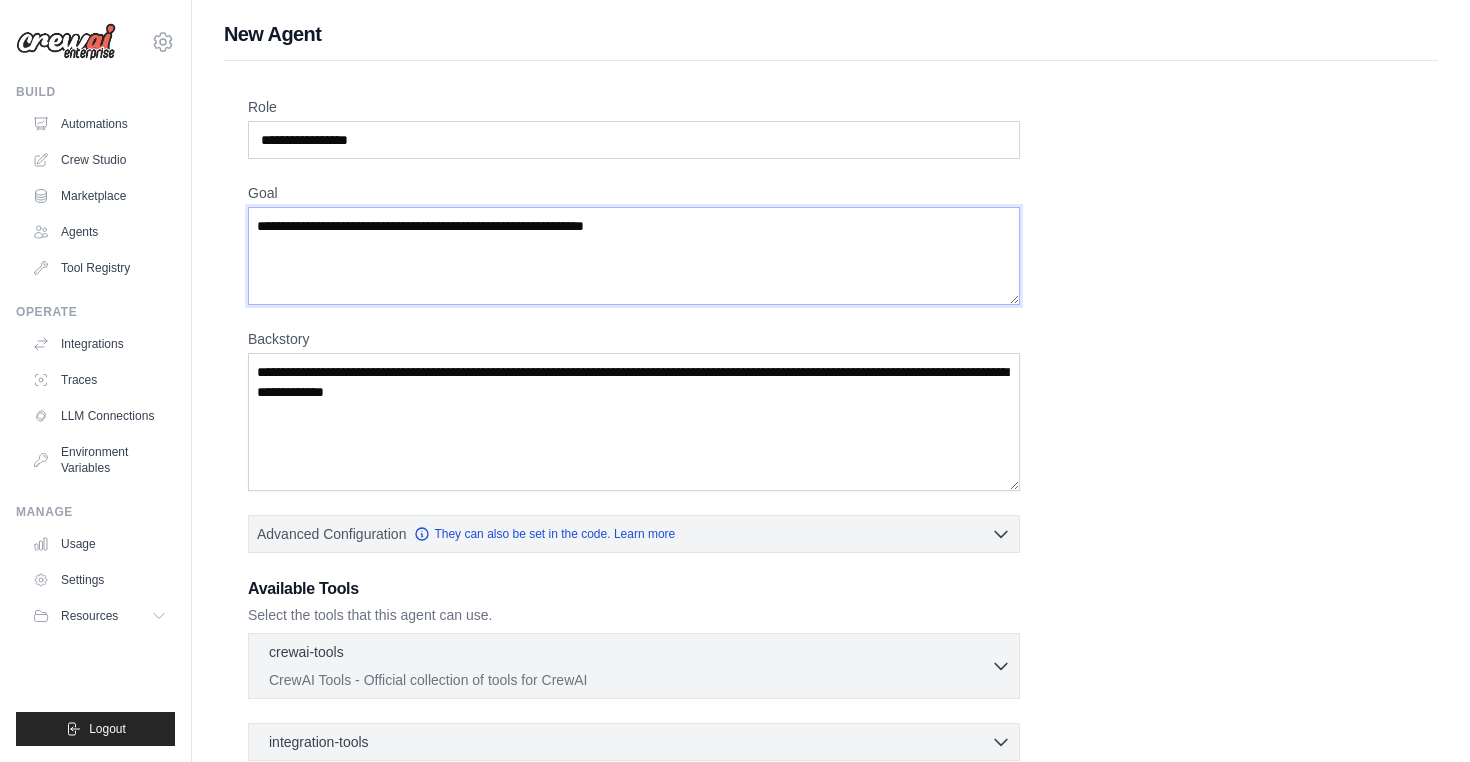 type on "**********" 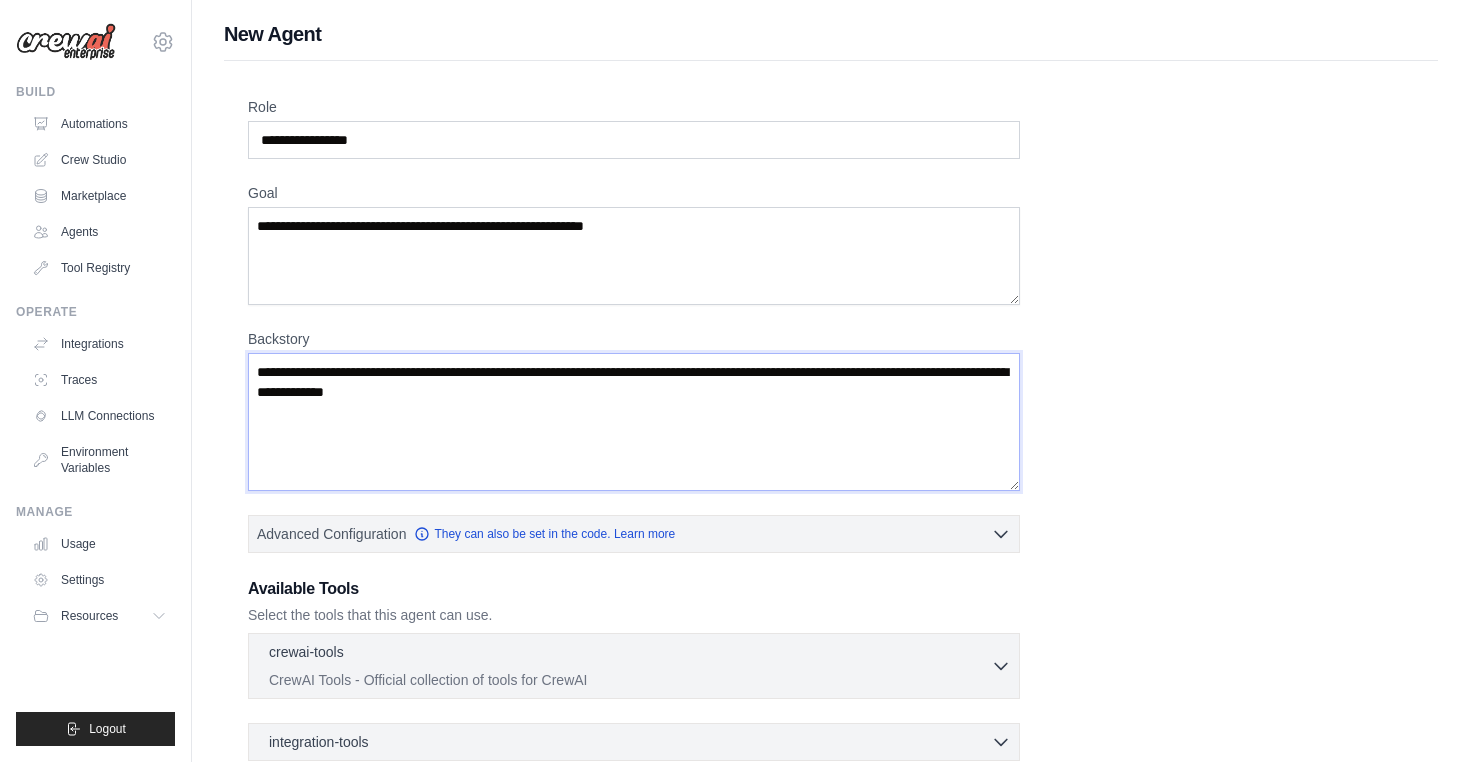 click on "Backstory" at bounding box center (634, 422) 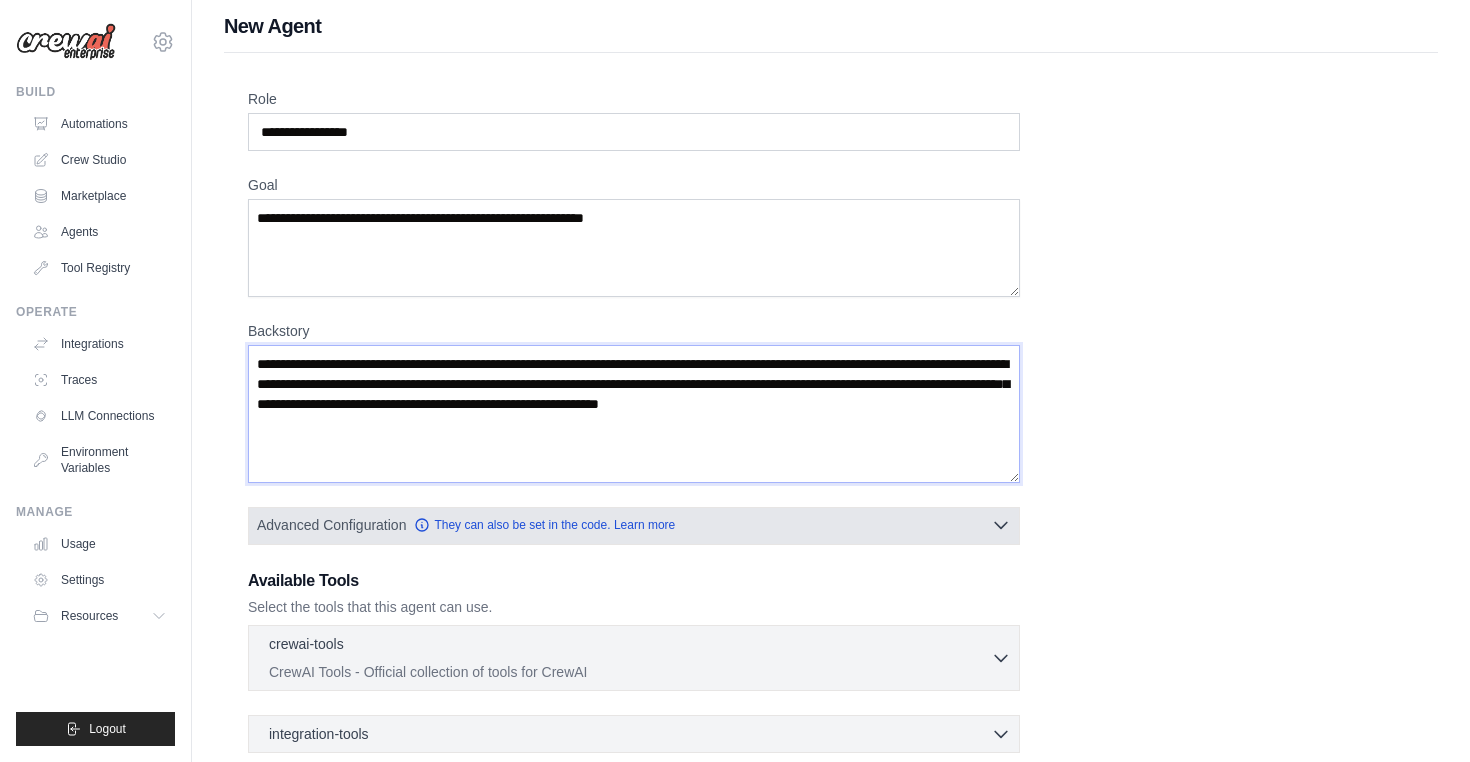 scroll, scrollTop: 0, scrollLeft: 0, axis: both 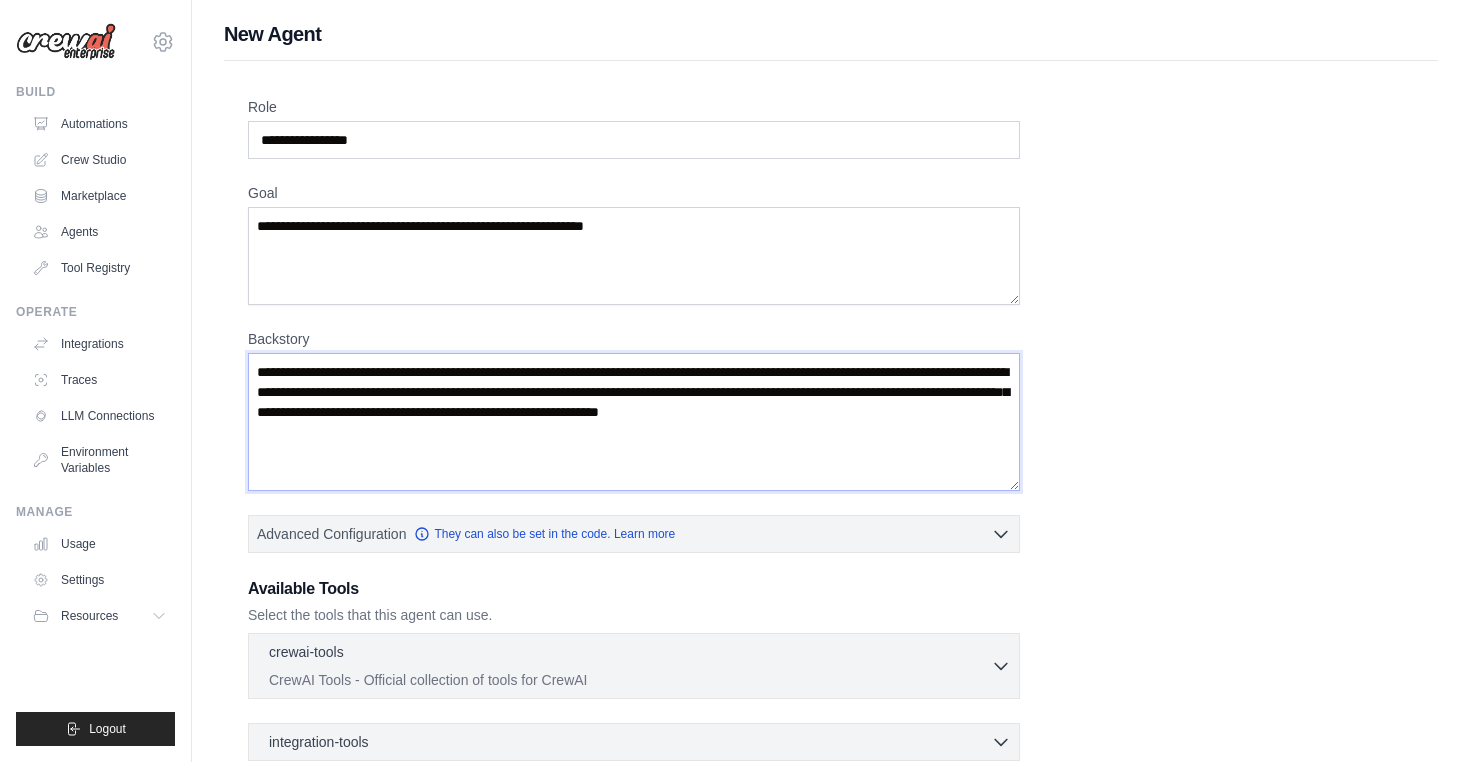 drag, startPoint x: 310, startPoint y: 431, endPoint x: 260, endPoint y: 361, distance: 86.023254 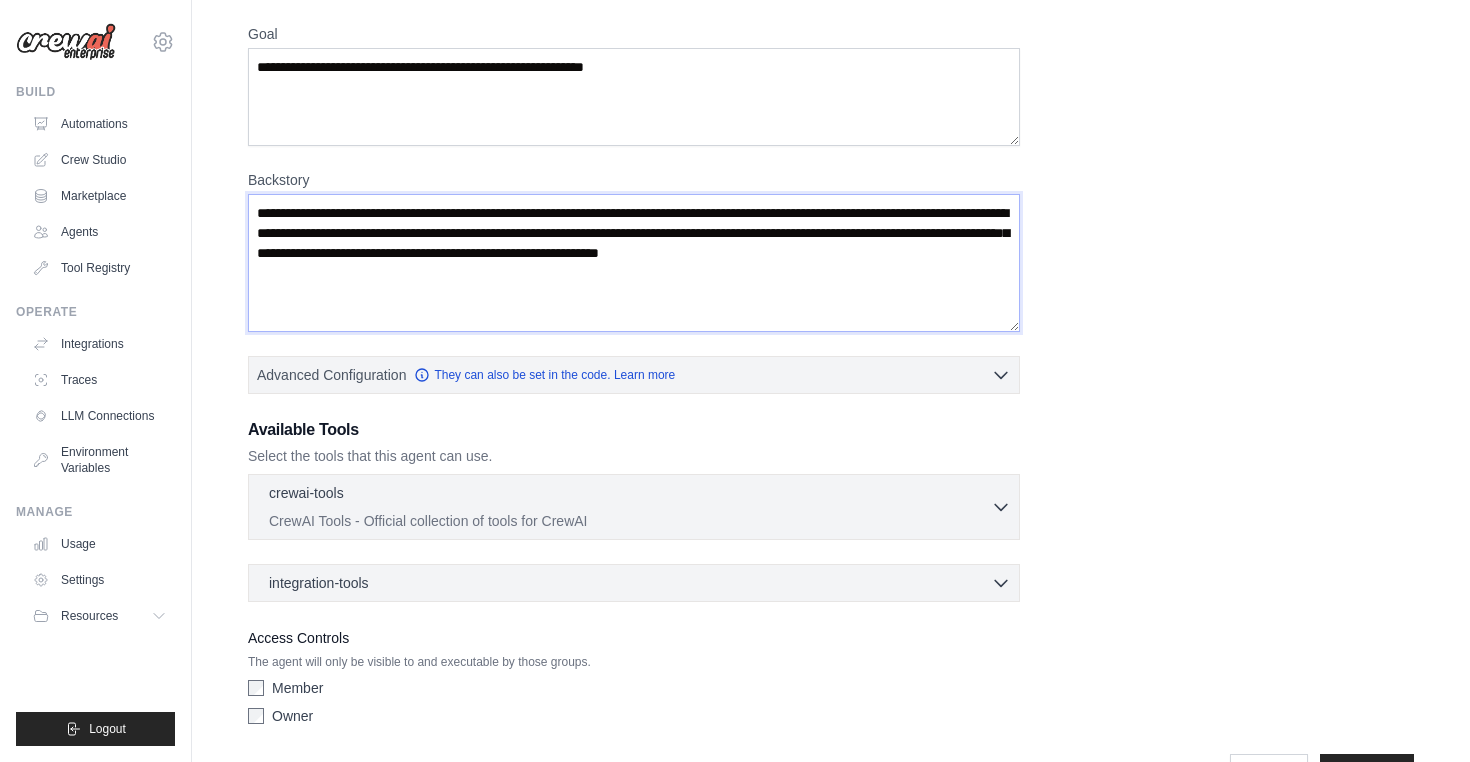 scroll, scrollTop: 221, scrollLeft: 0, axis: vertical 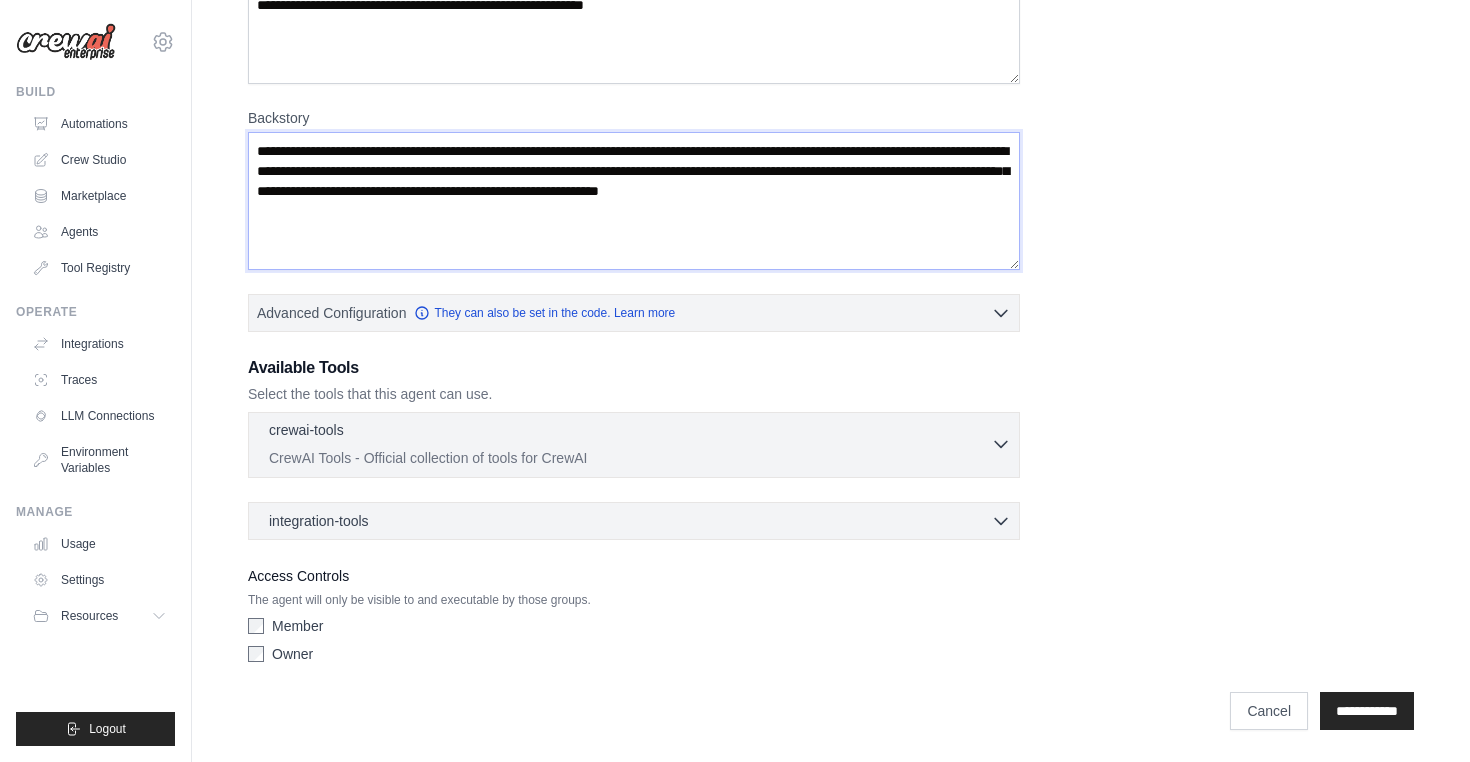 type on "**********" 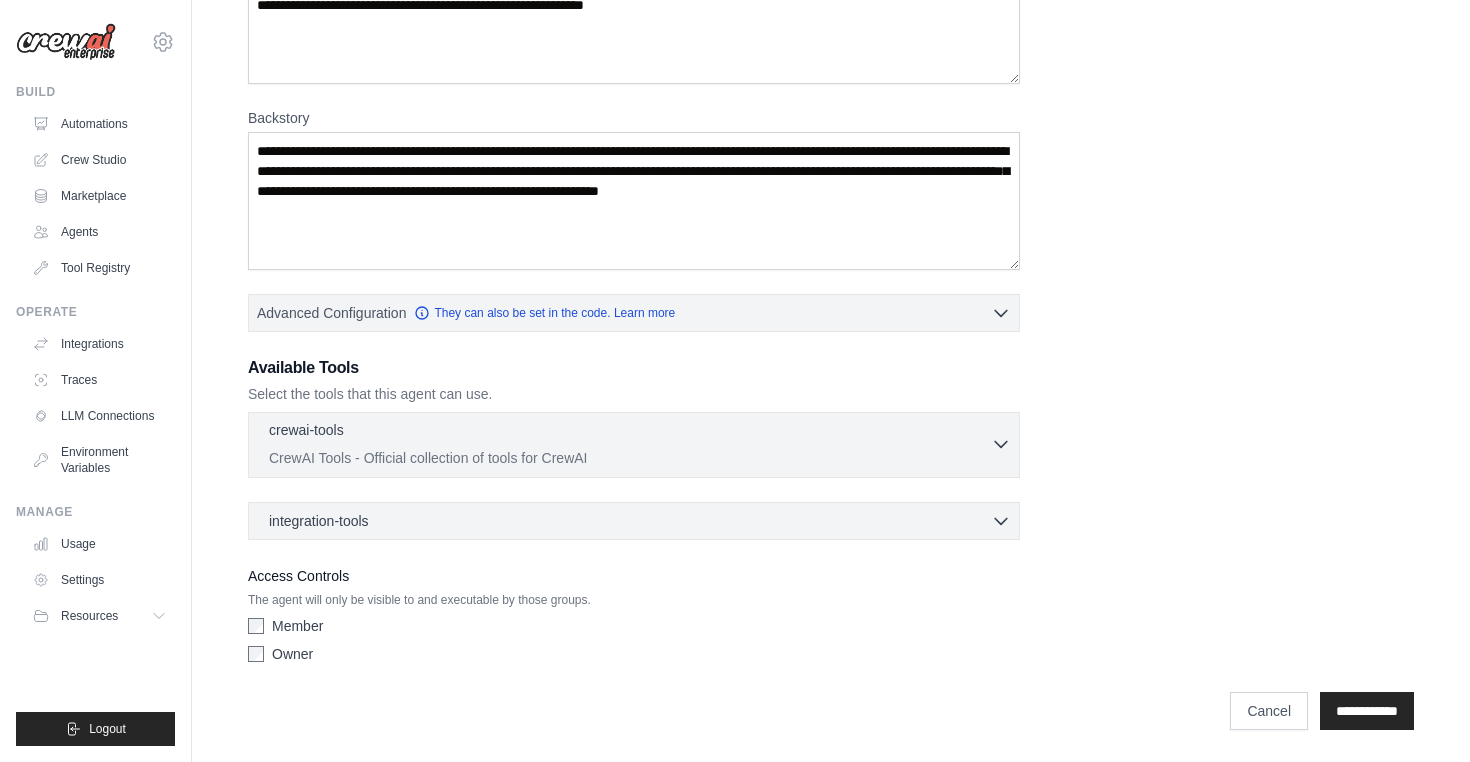 click 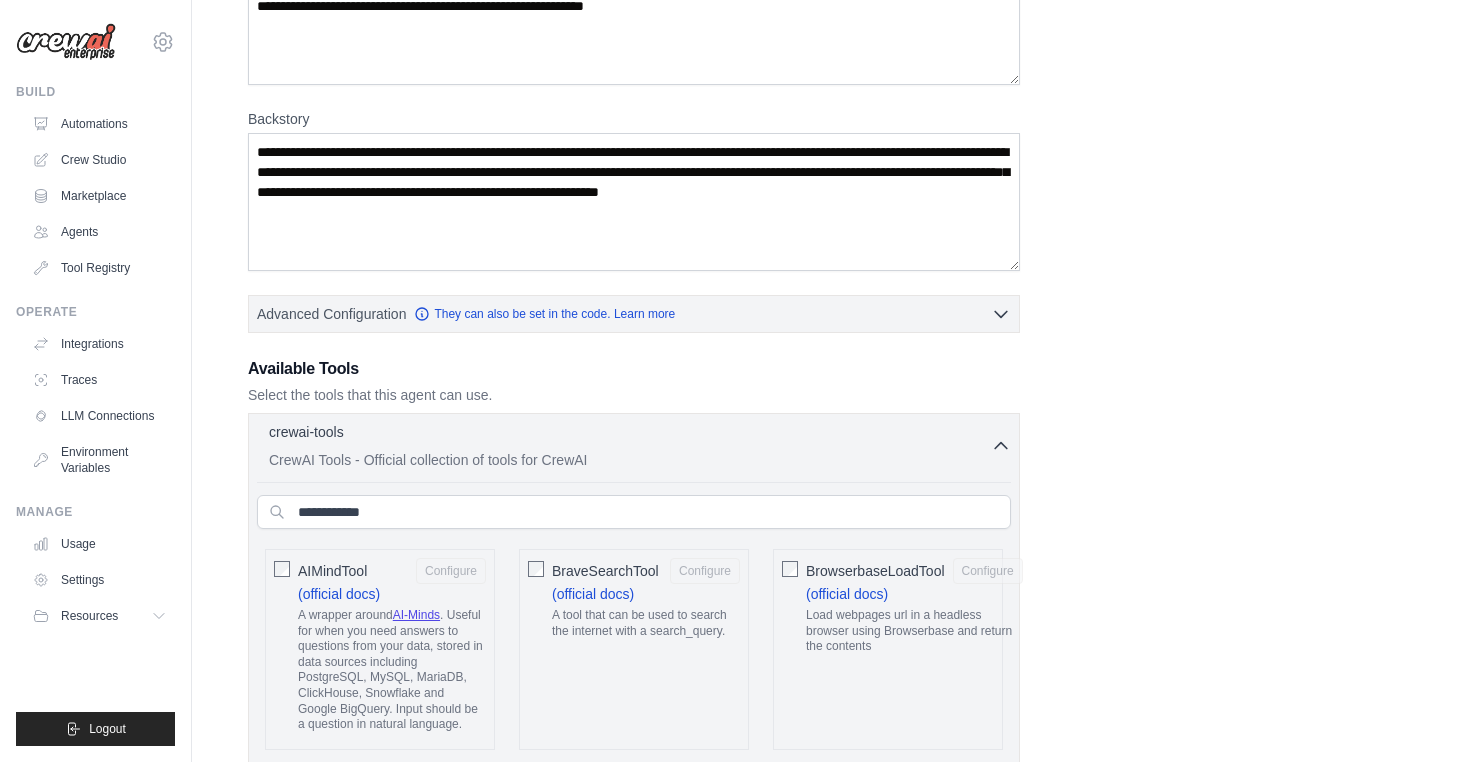 scroll, scrollTop: 222, scrollLeft: 0, axis: vertical 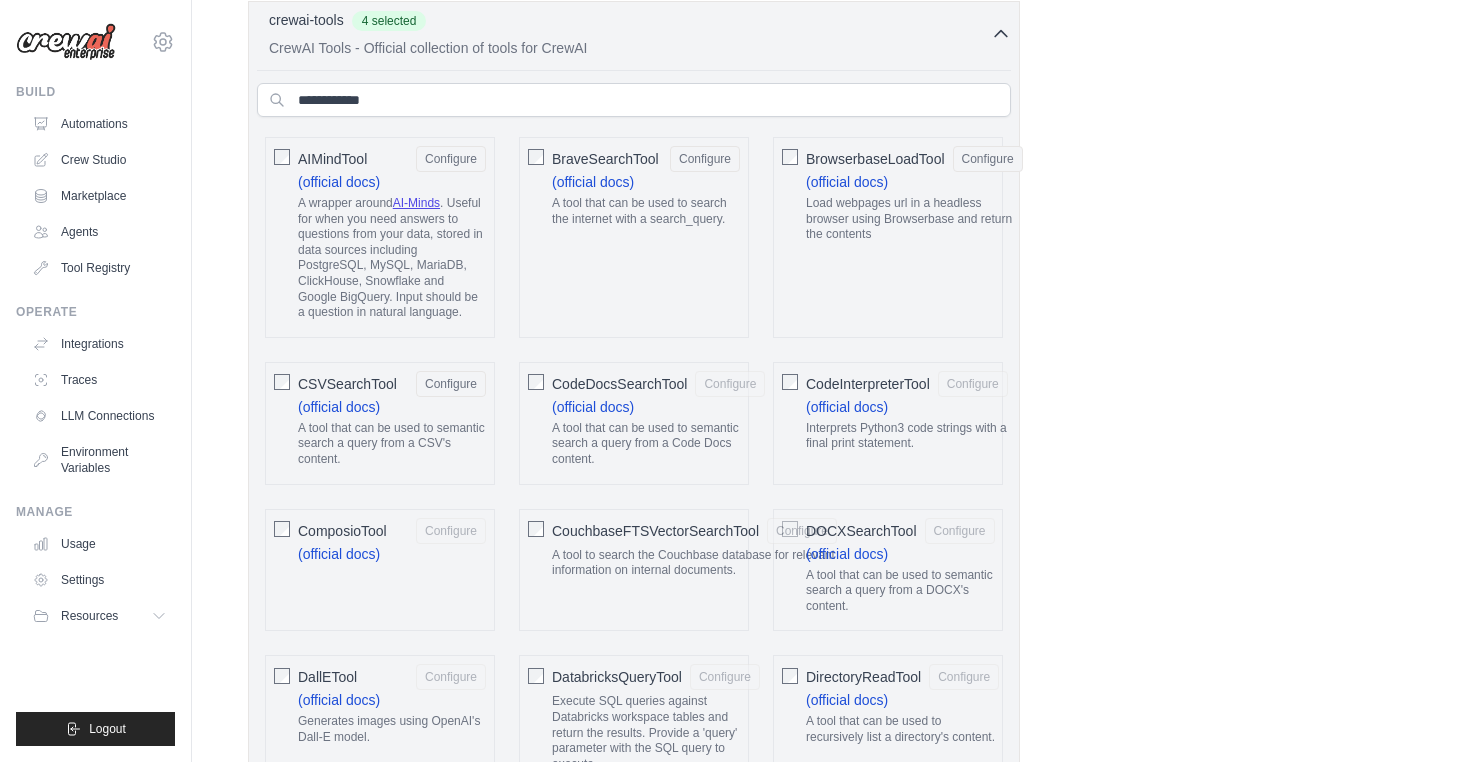 click at bounding box center (536, 381) 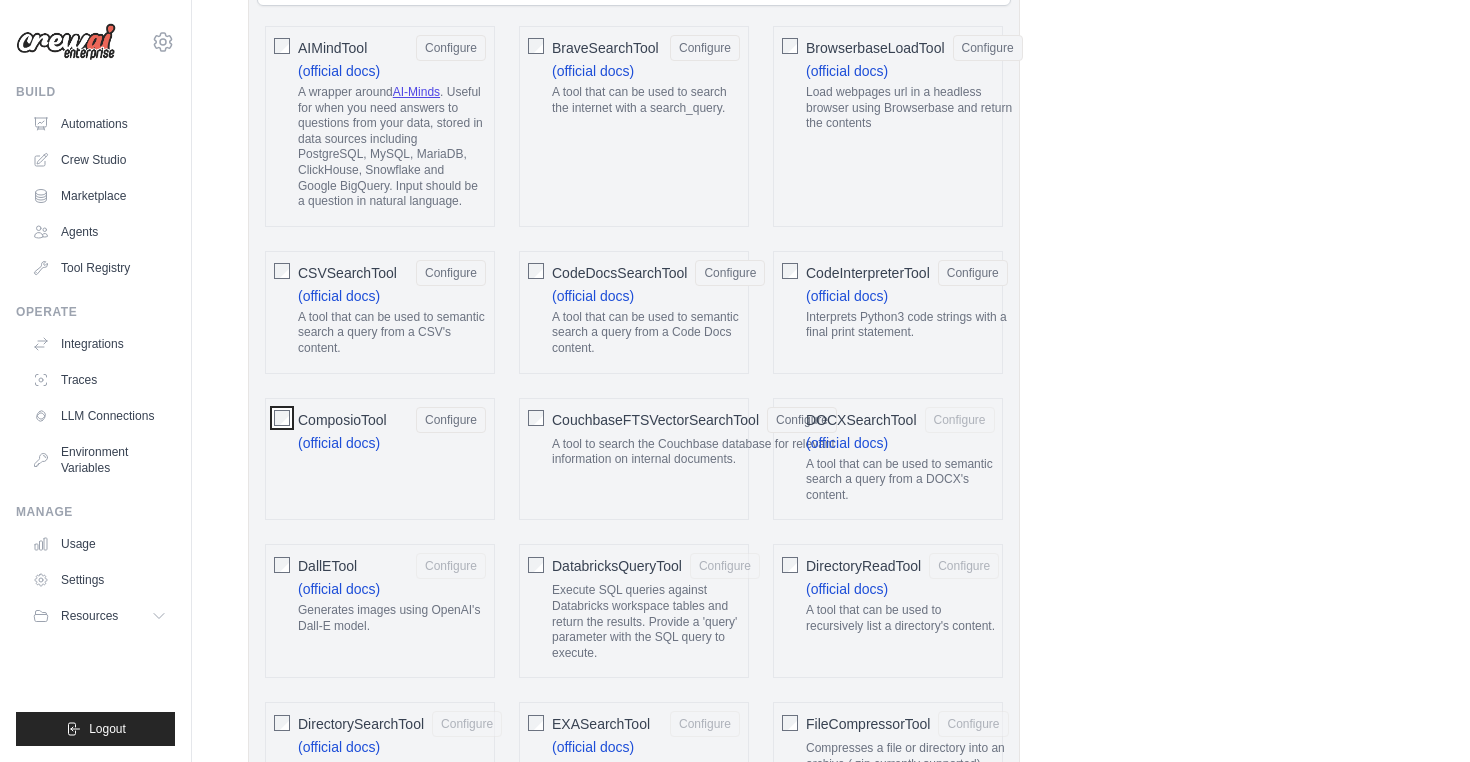 scroll, scrollTop: 754, scrollLeft: 0, axis: vertical 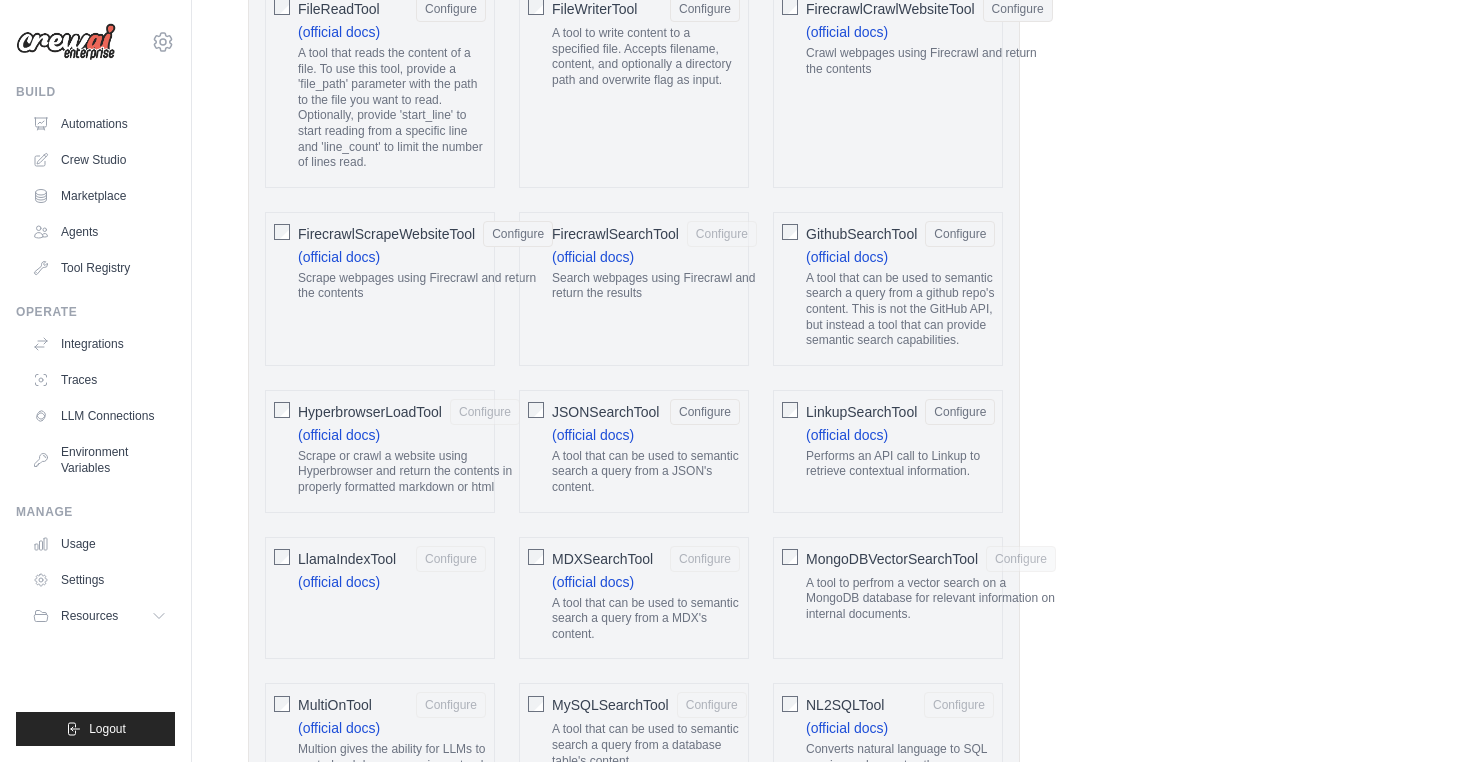 click 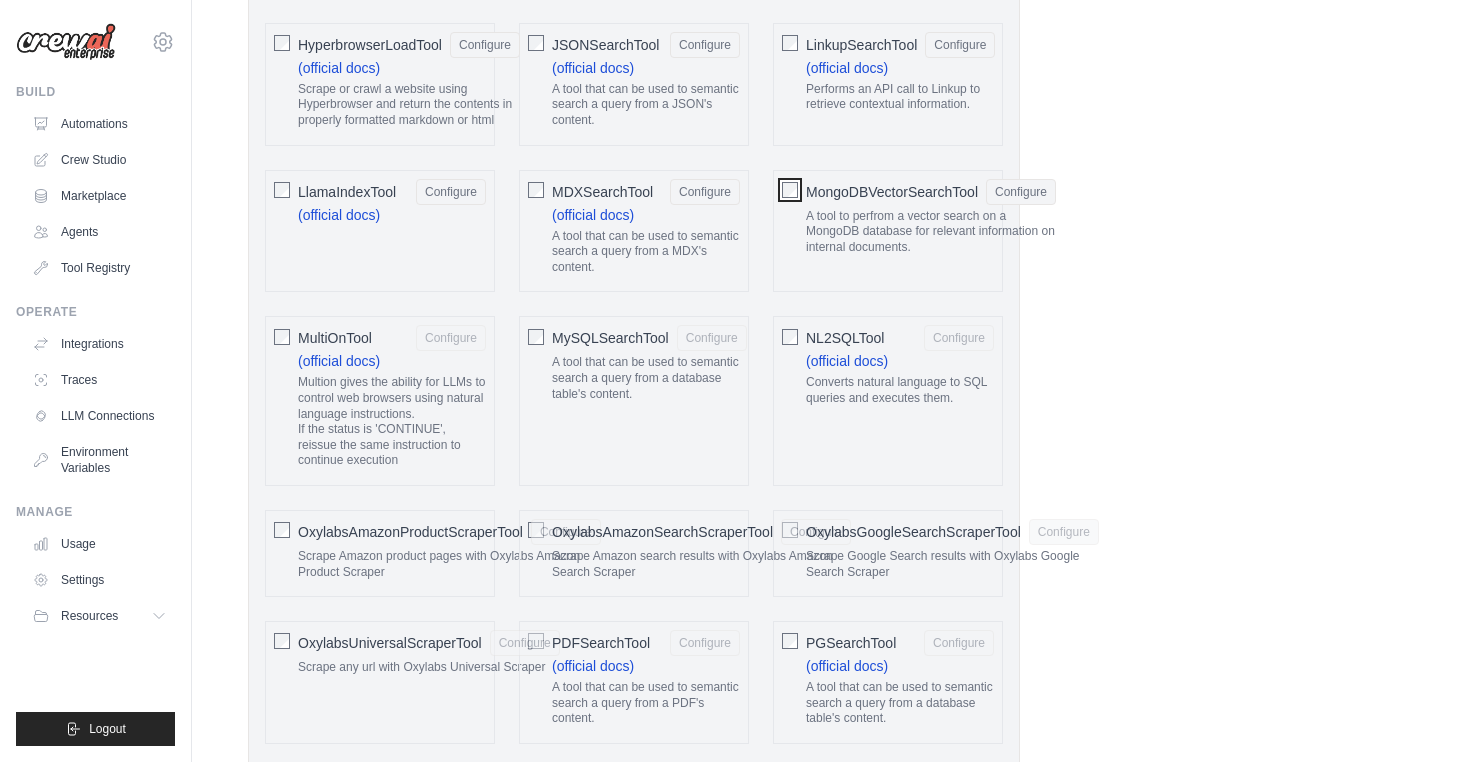 scroll, scrollTop: 1997, scrollLeft: 0, axis: vertical 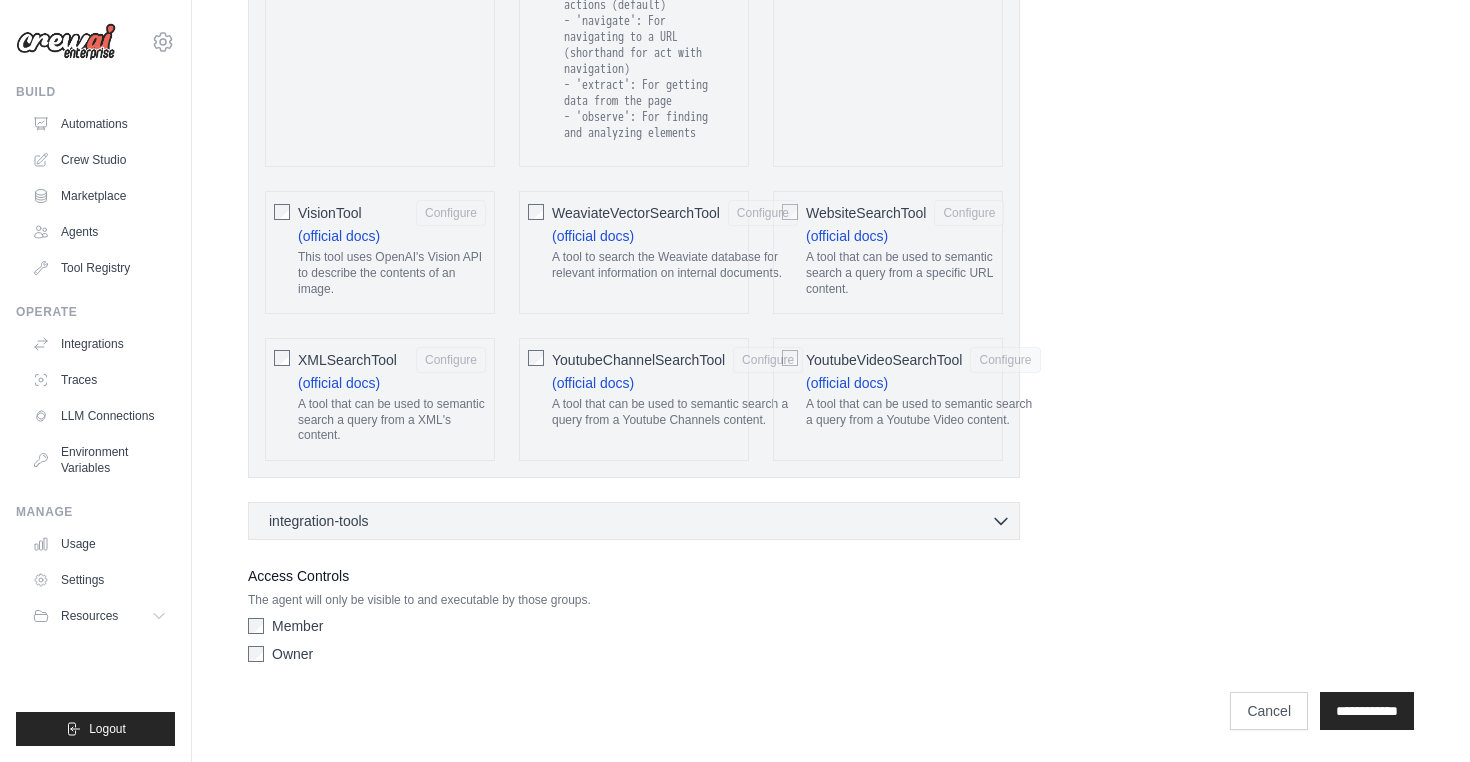 click on "Member
Owner" at bounding box center [634, 644] 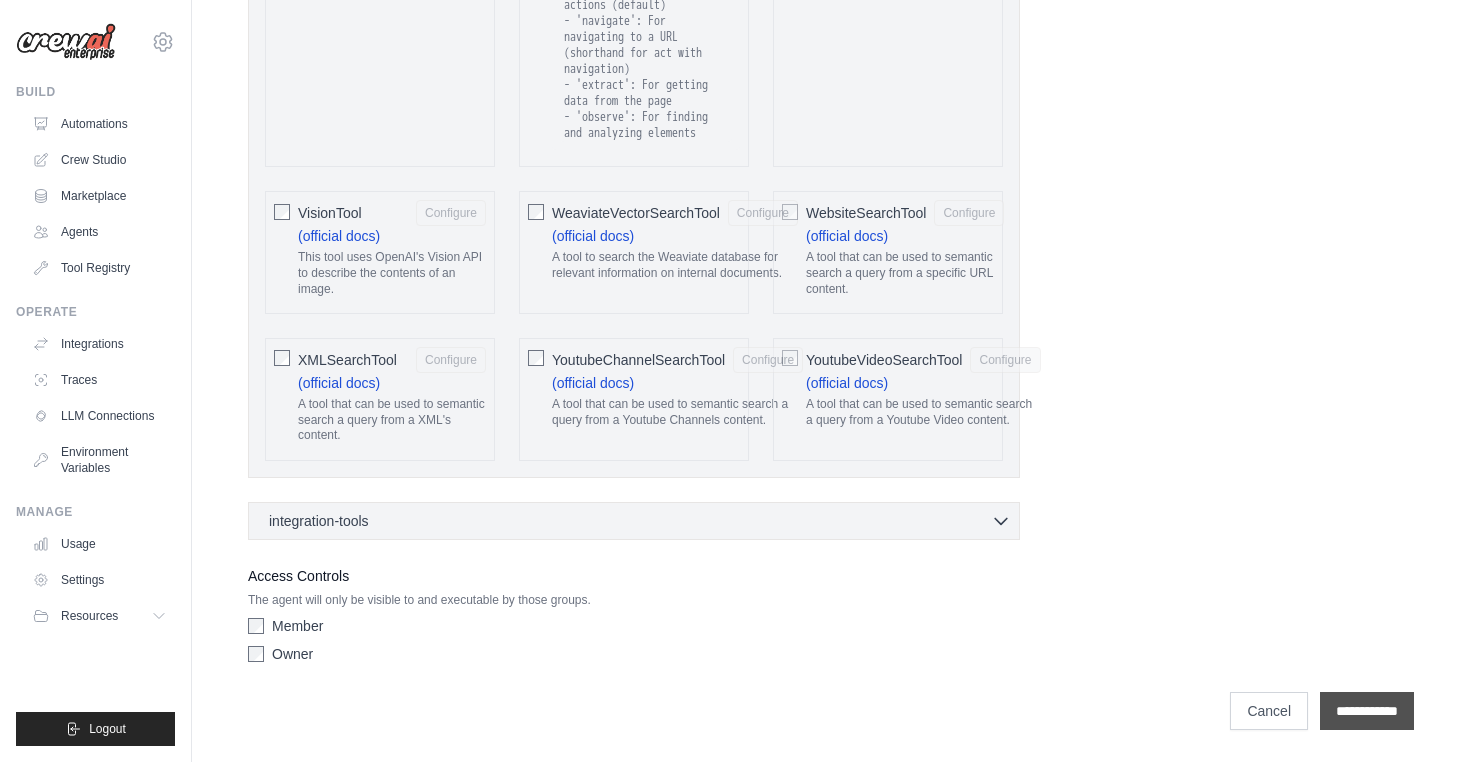 click on "**********" at bounding box center [1367, 711] 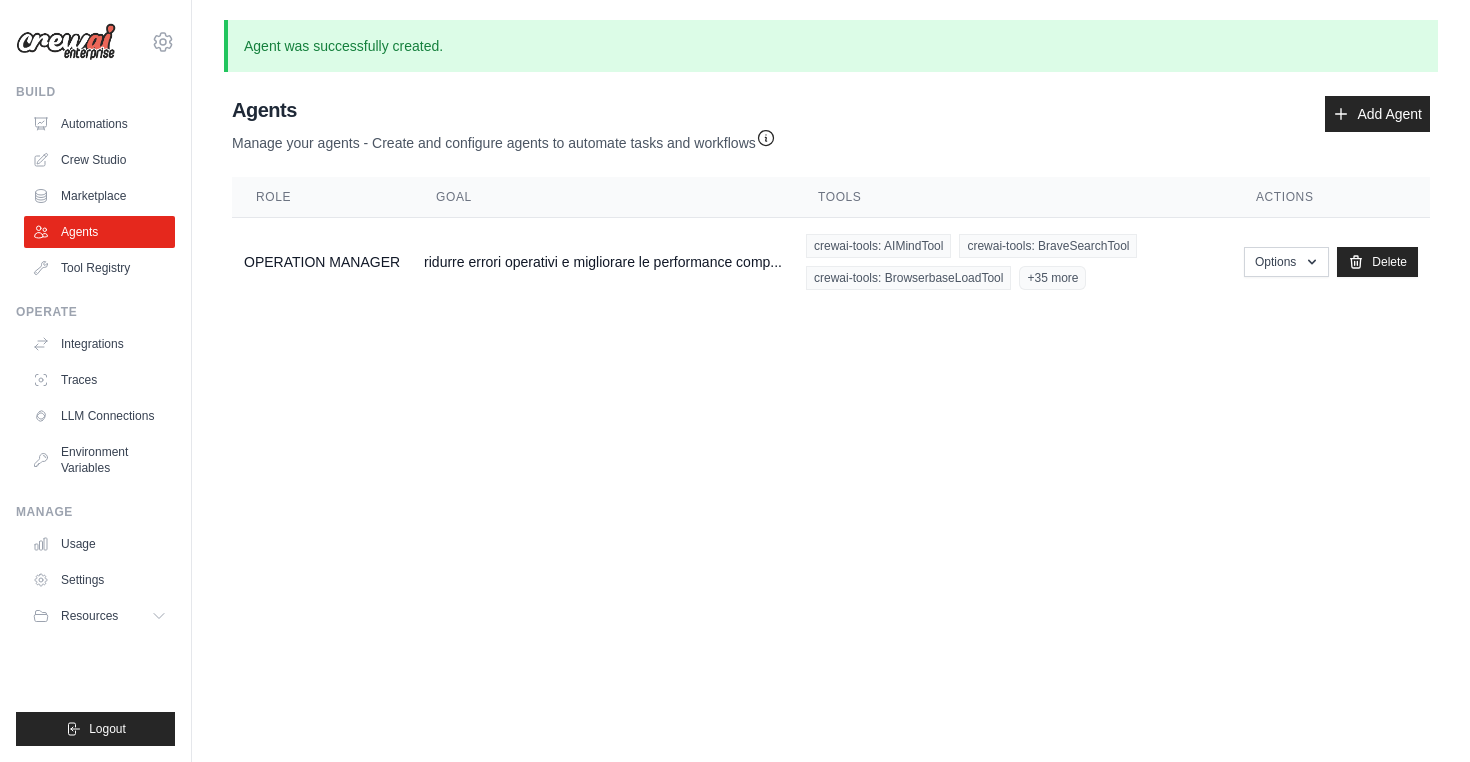scroll, scrollTop: 0, scrollLeft: 0, axis: both 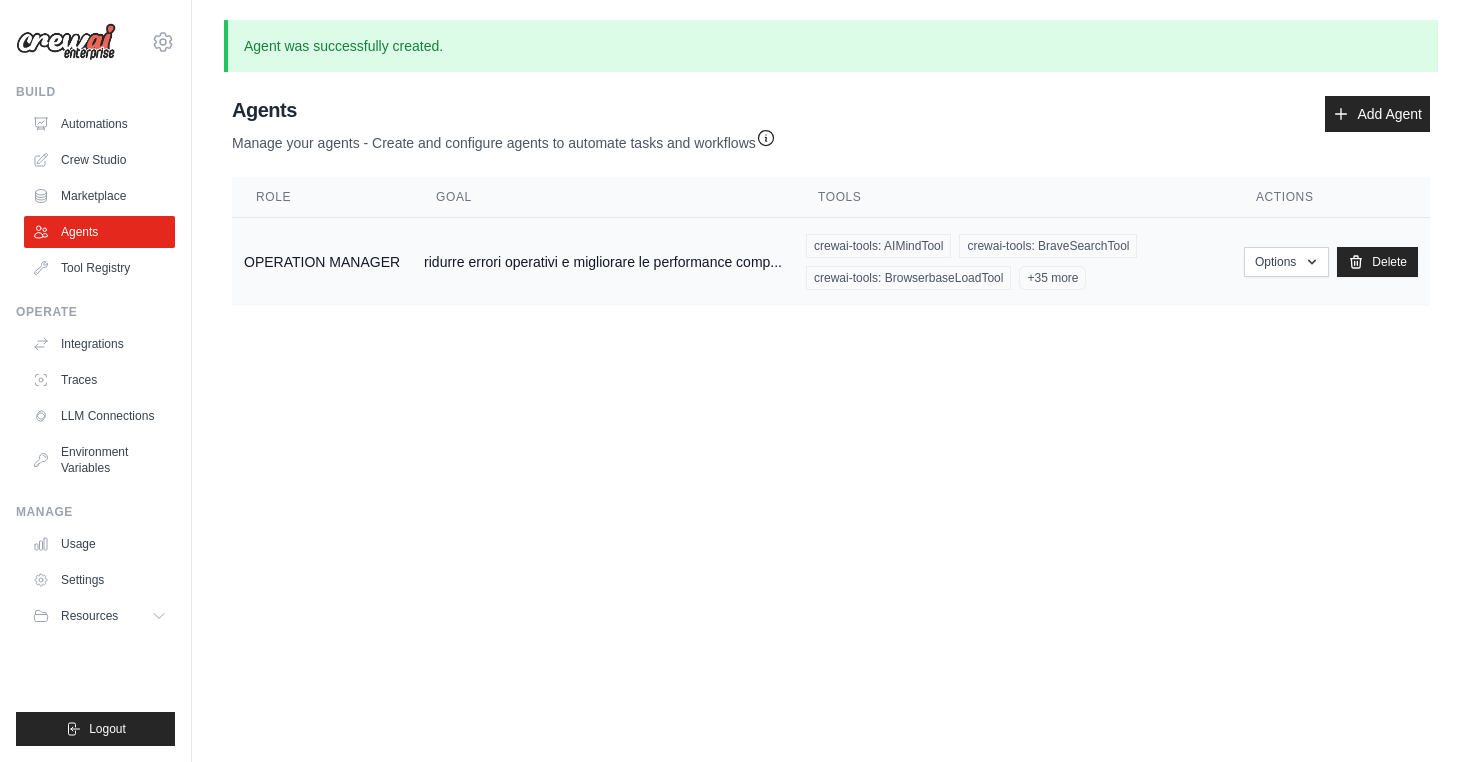 click on "ridurre errori operativi e migliorare le performance comp..." at bounding box center (603, 262) 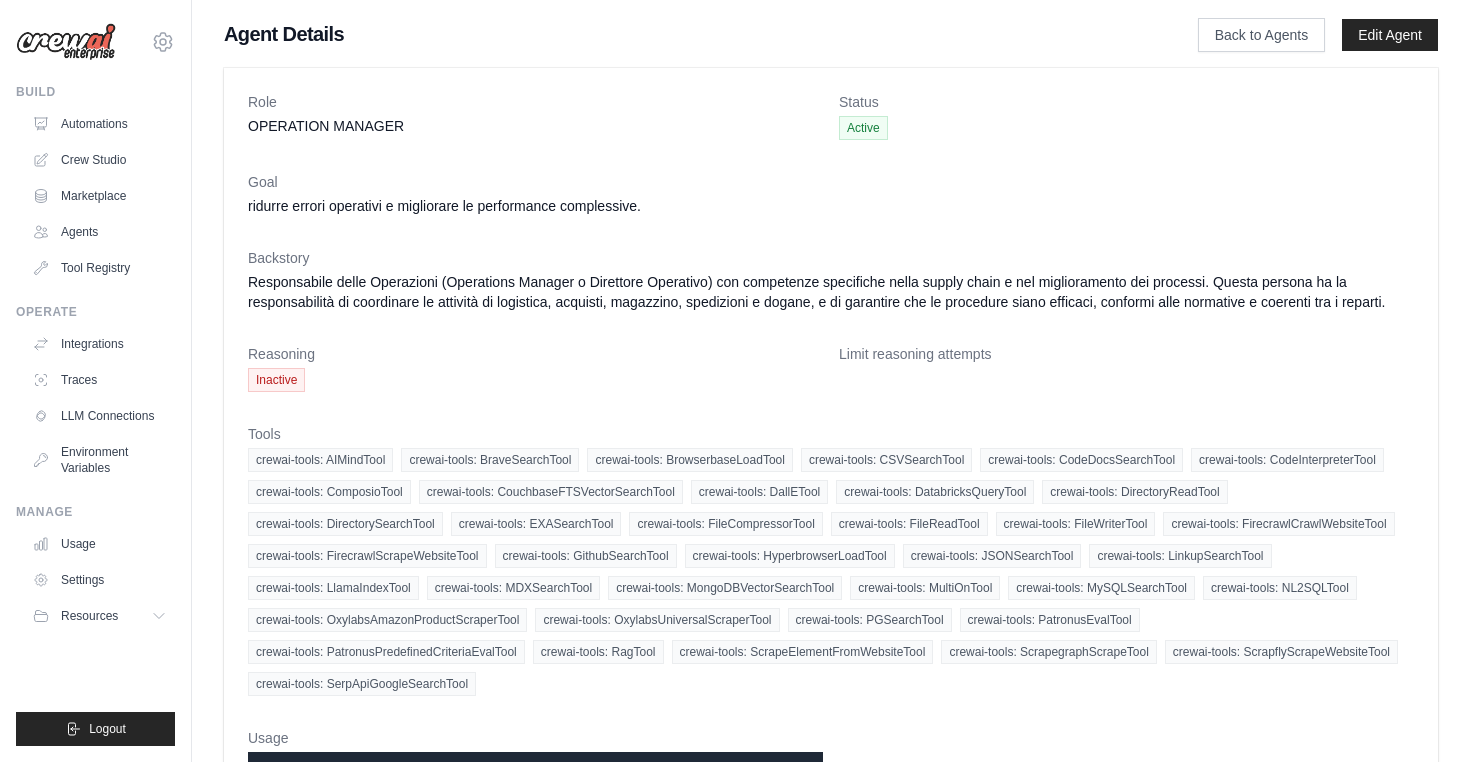 scroll, scrollTop: 0, scrollLeft: 0, axis: both 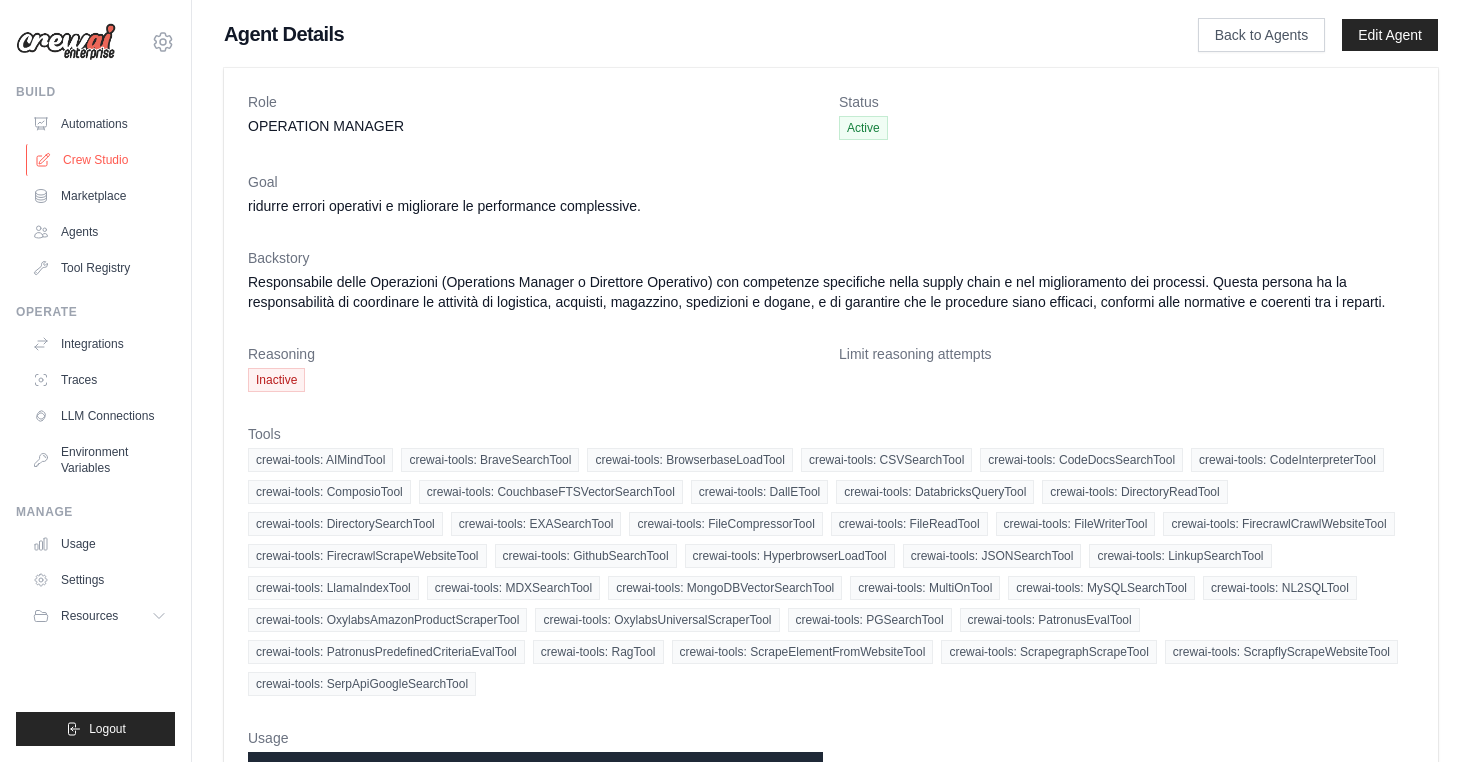 click on "Crew Studio" at bounding box center (101, 160) 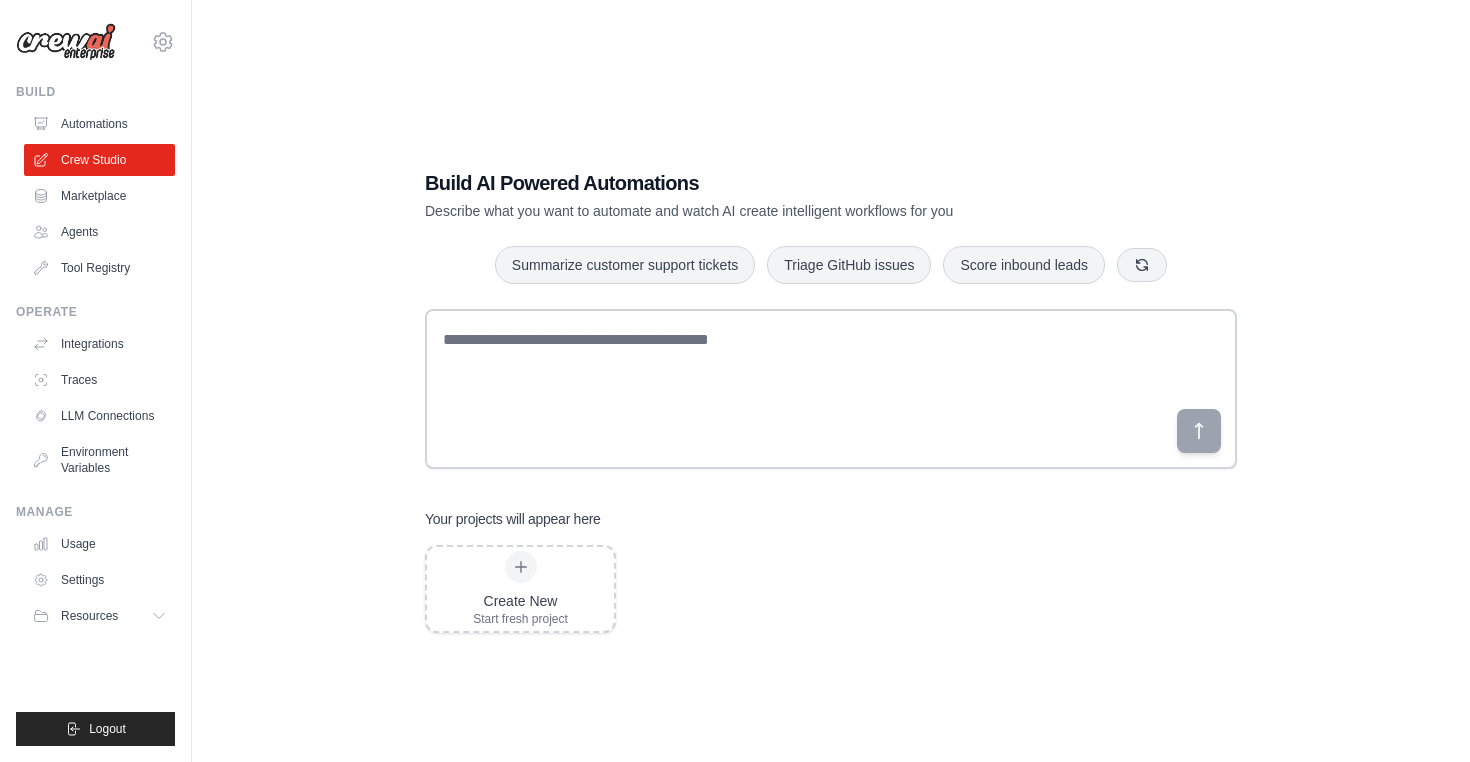 scroll, scrollTop: 0, scrollLeft: 0, axis: both 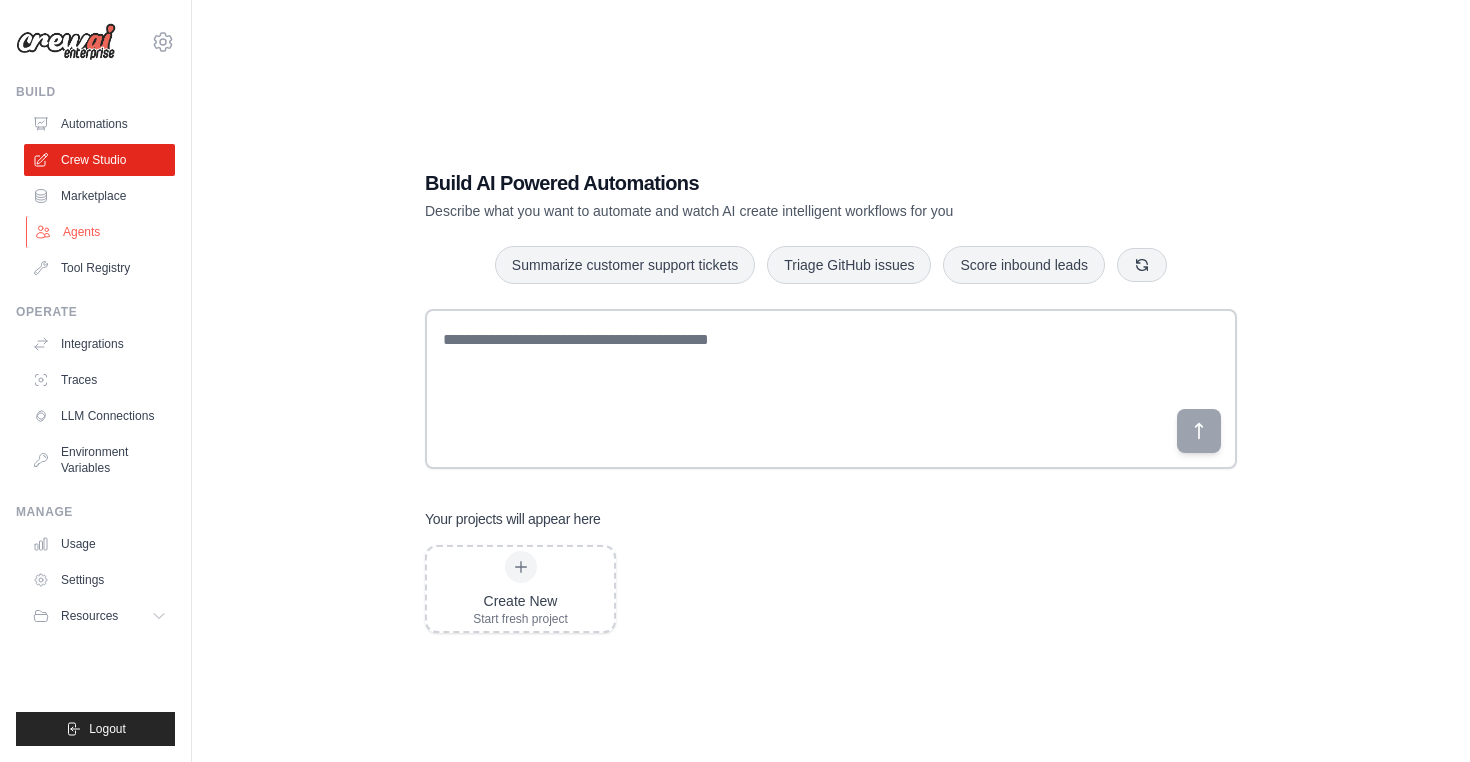 click on "Agents" at bounding box center [101, 232] 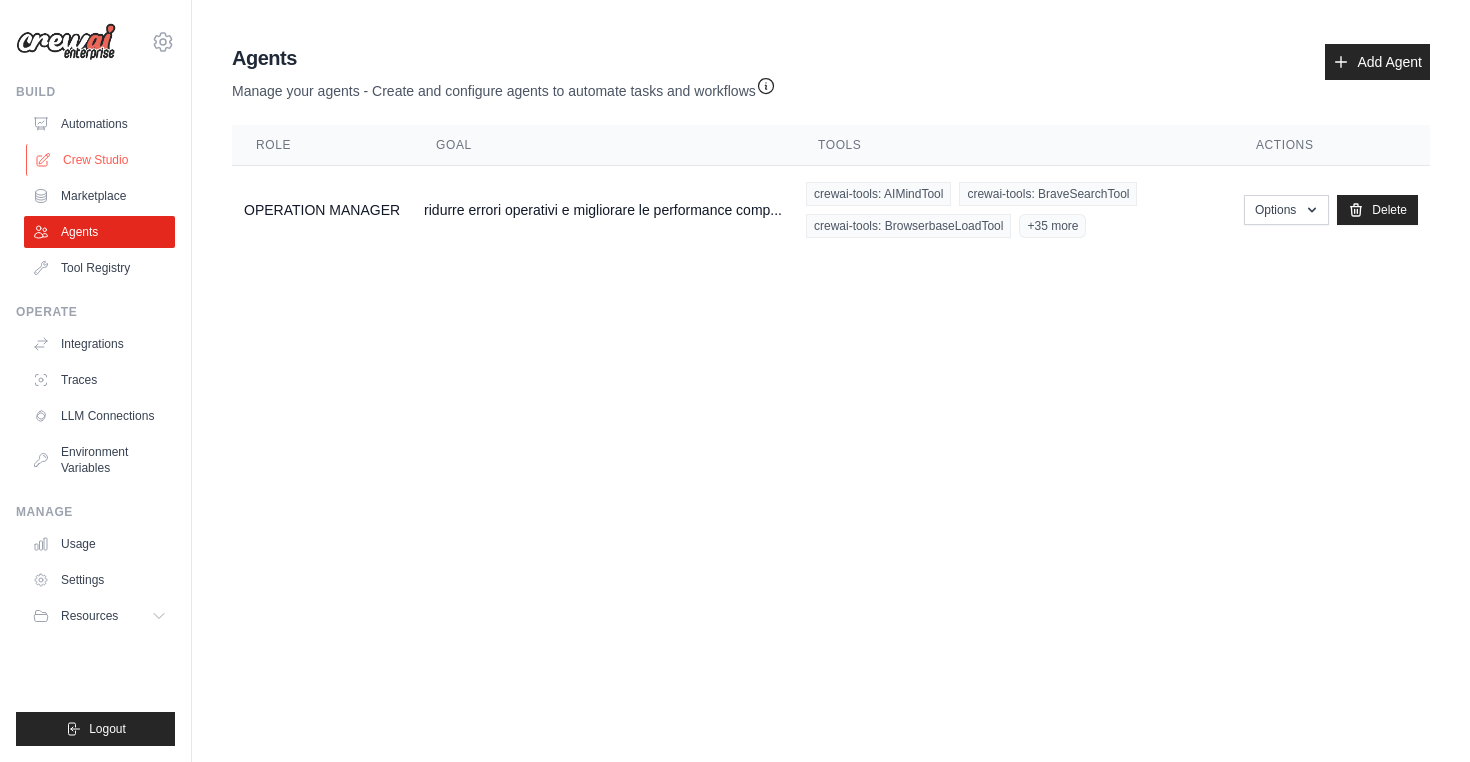 click on "Crew Studio" at bounding box center (101, 160) 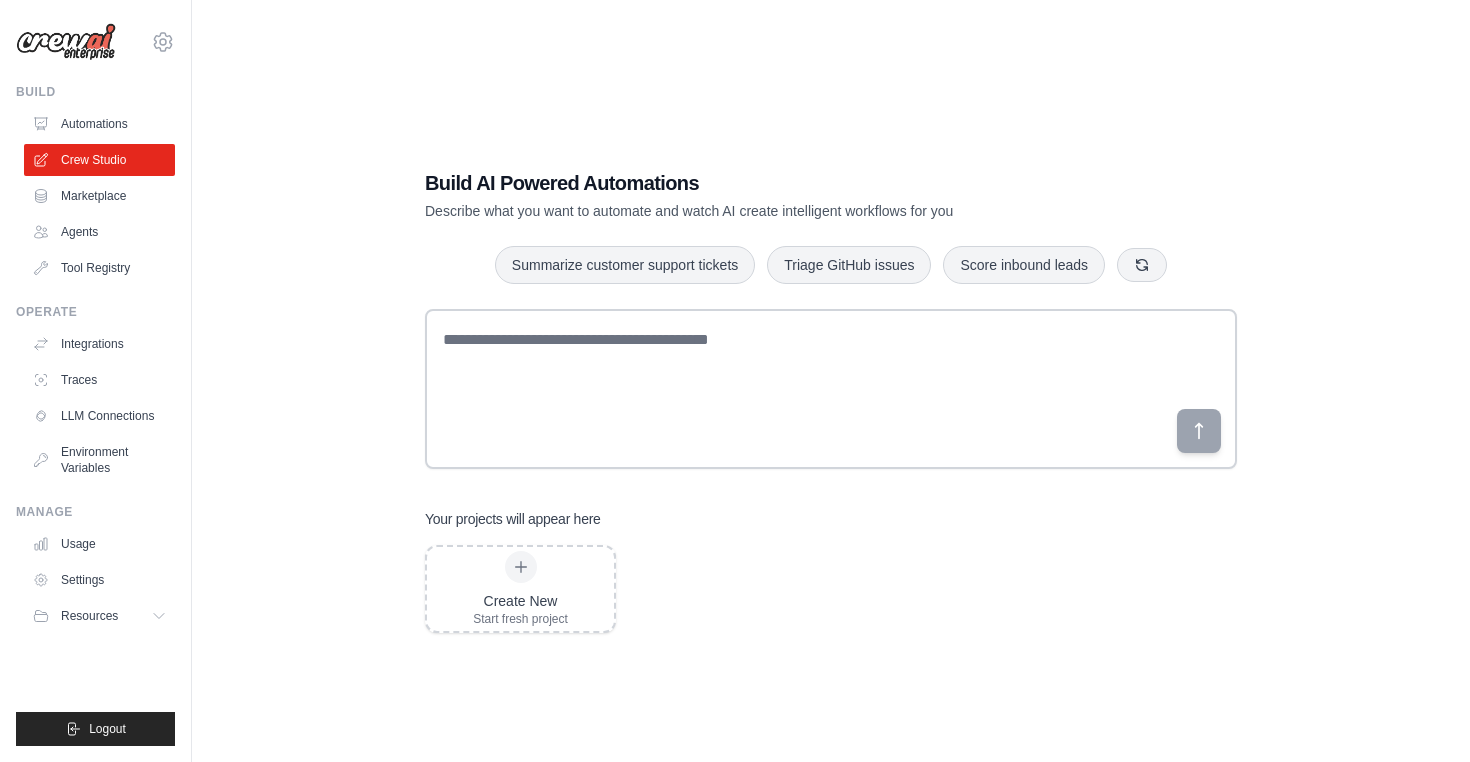 scroll, scrollTop: 0, scrollLeft: 0, axis: both 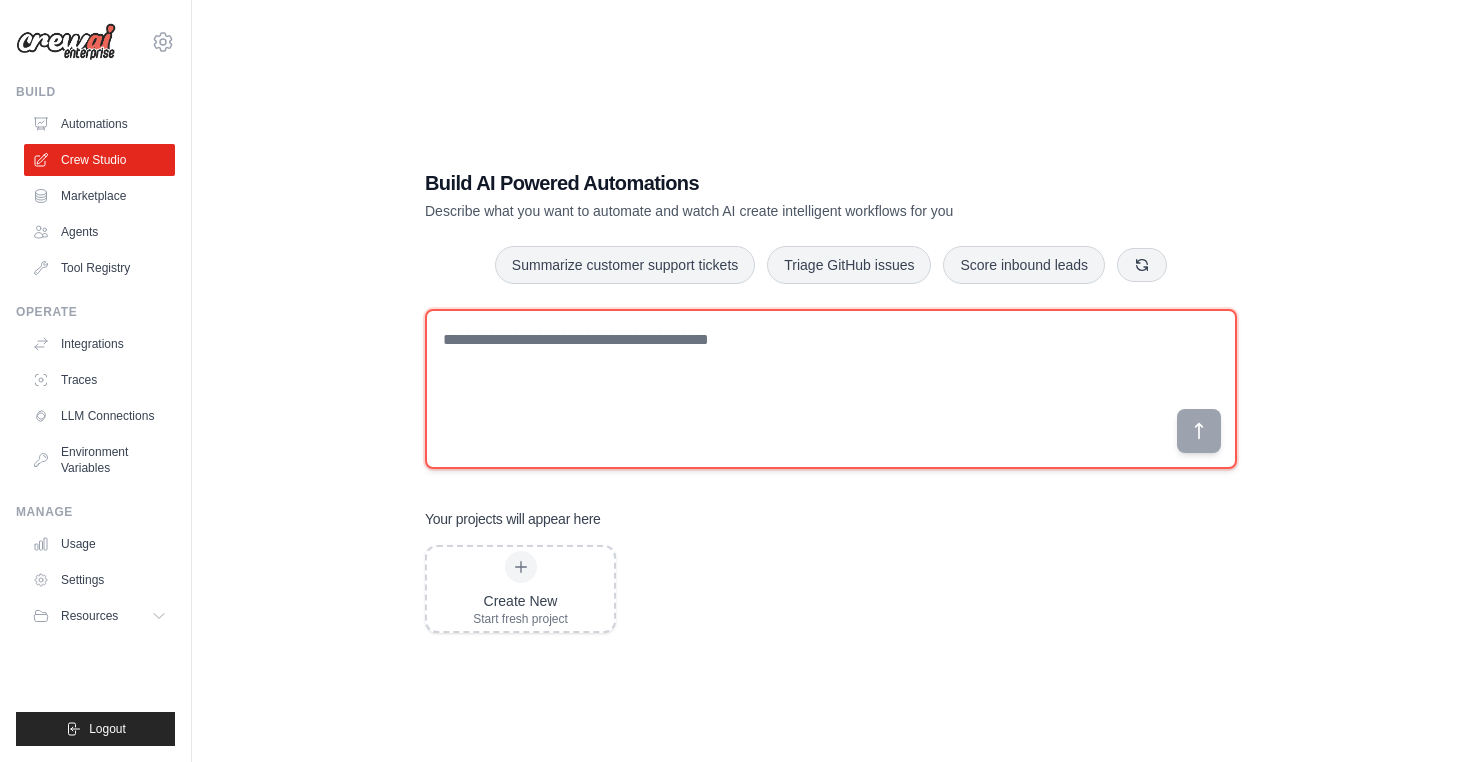 click at bounding box center [831, 389] 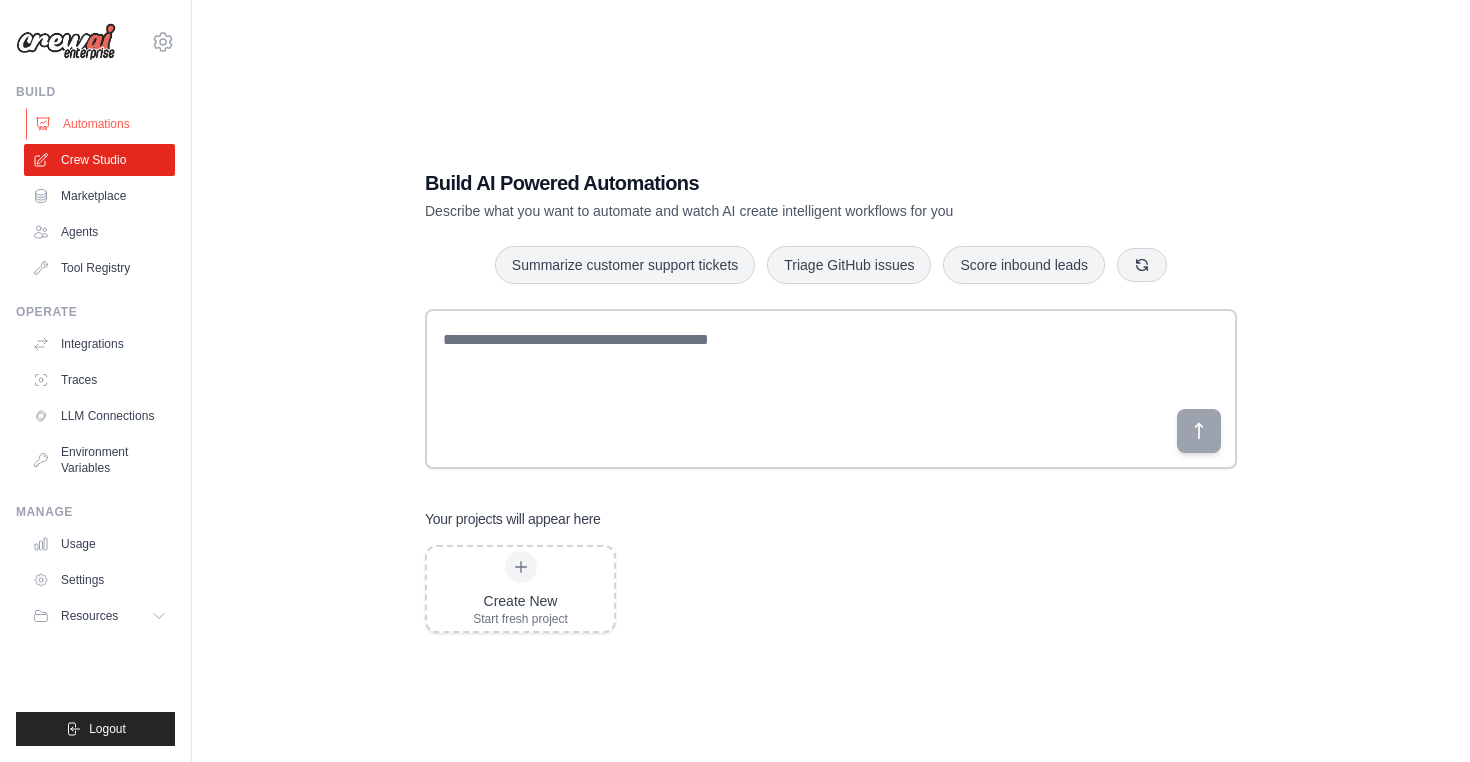 click on "Automations" at bounding box center [101, 124] 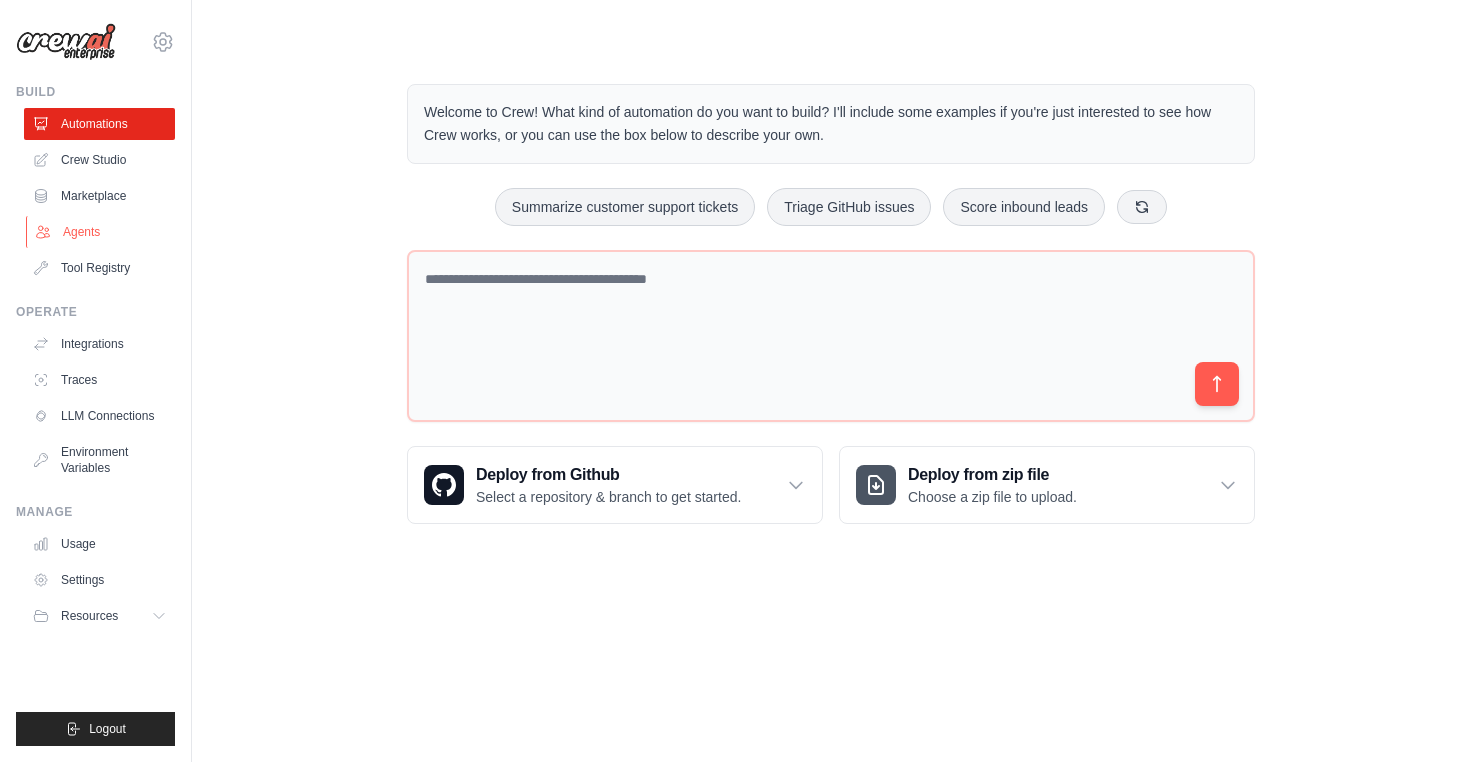 click on "Agents" at bounding box center [101, 232] 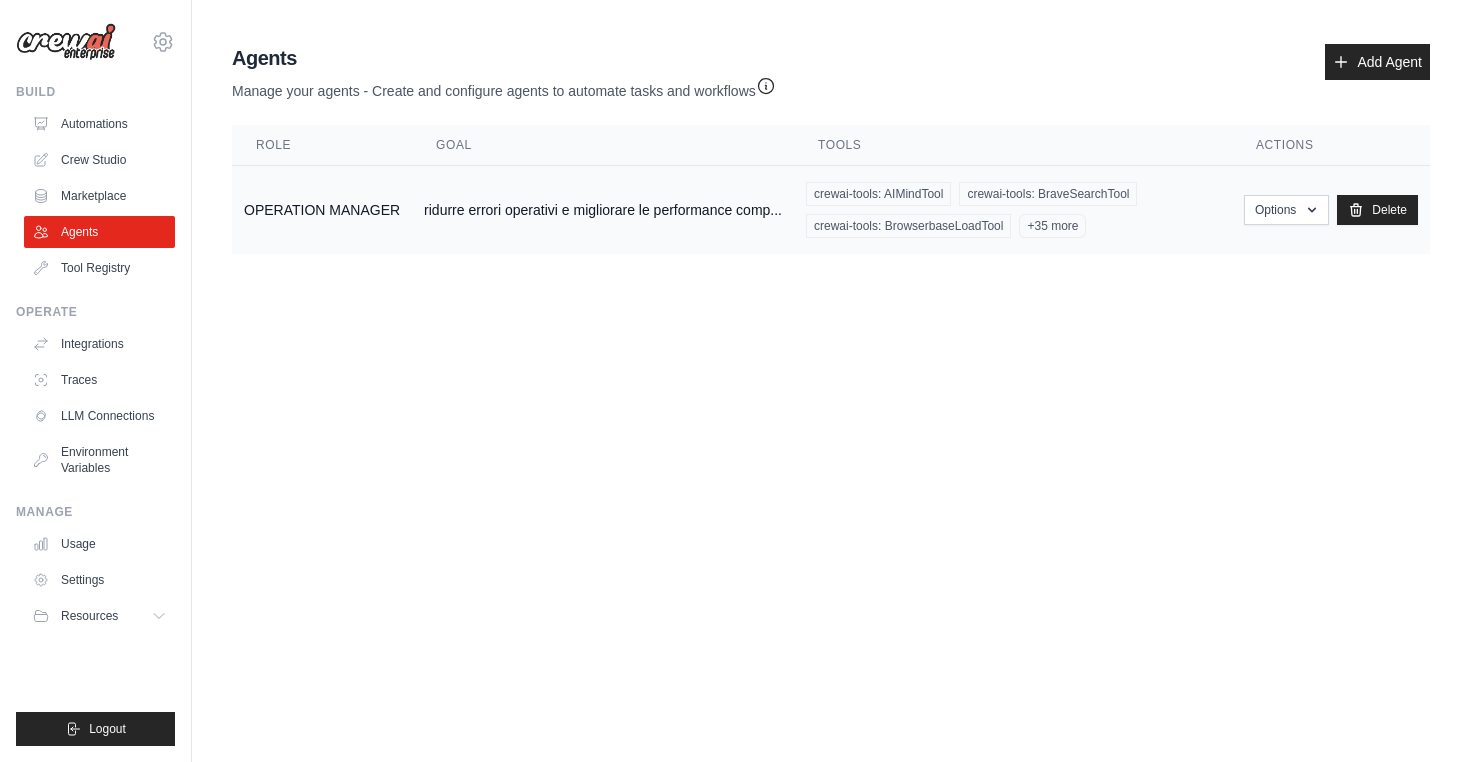 click on "OPERATION MANAGER" at bounding box center (322, 210) 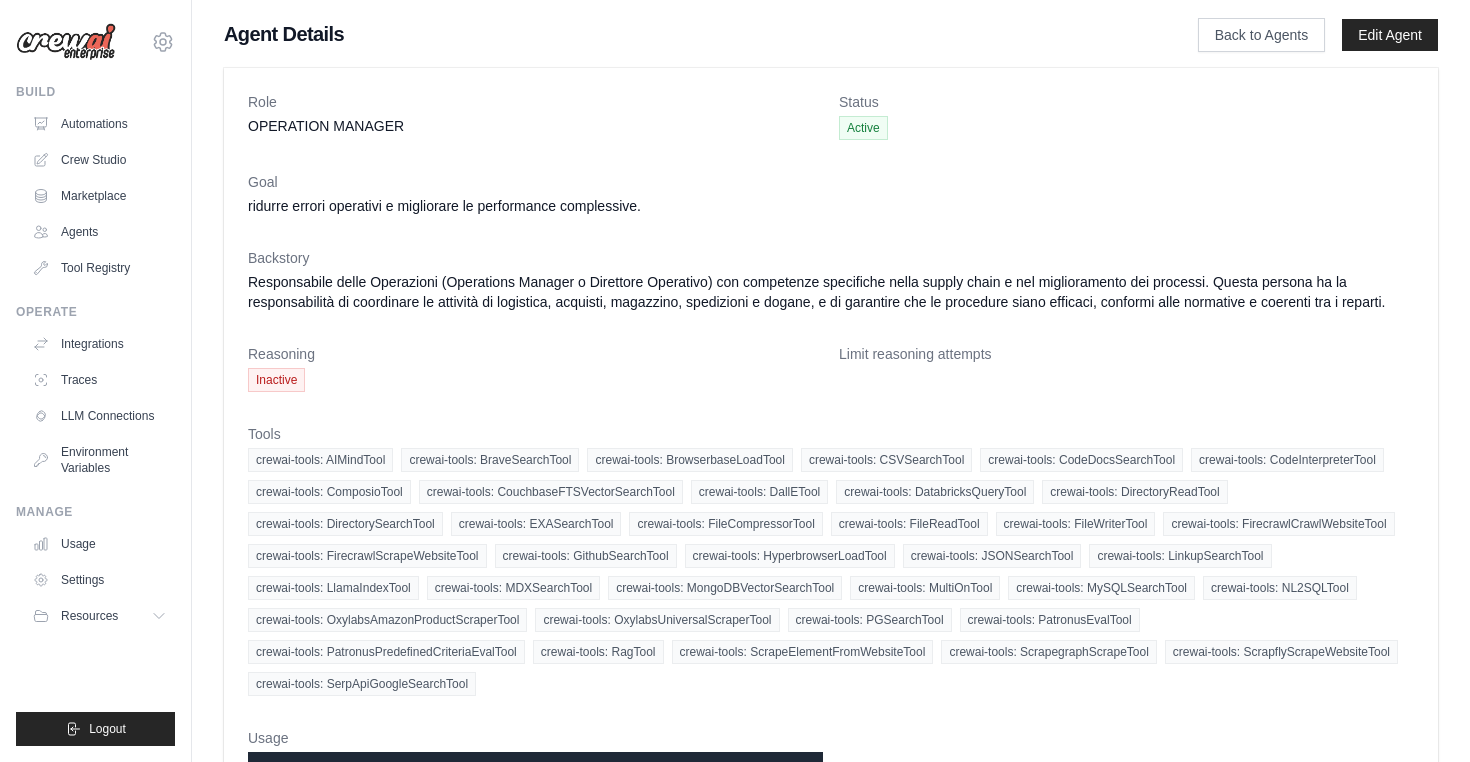 scroll, scrollTop: 0, scrollLeft: 0, axis: both 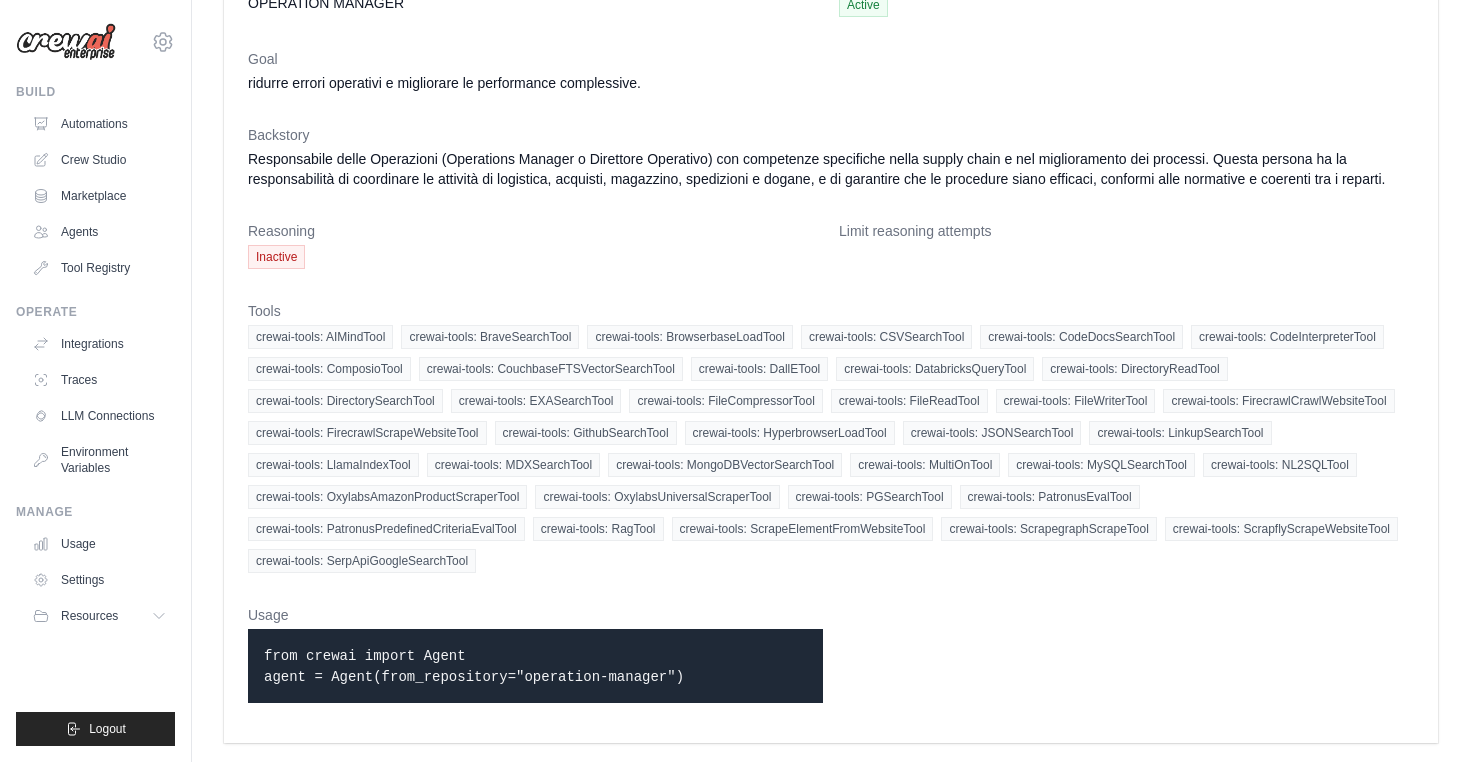 click on "Inactive" at bounding box center (276, 257) 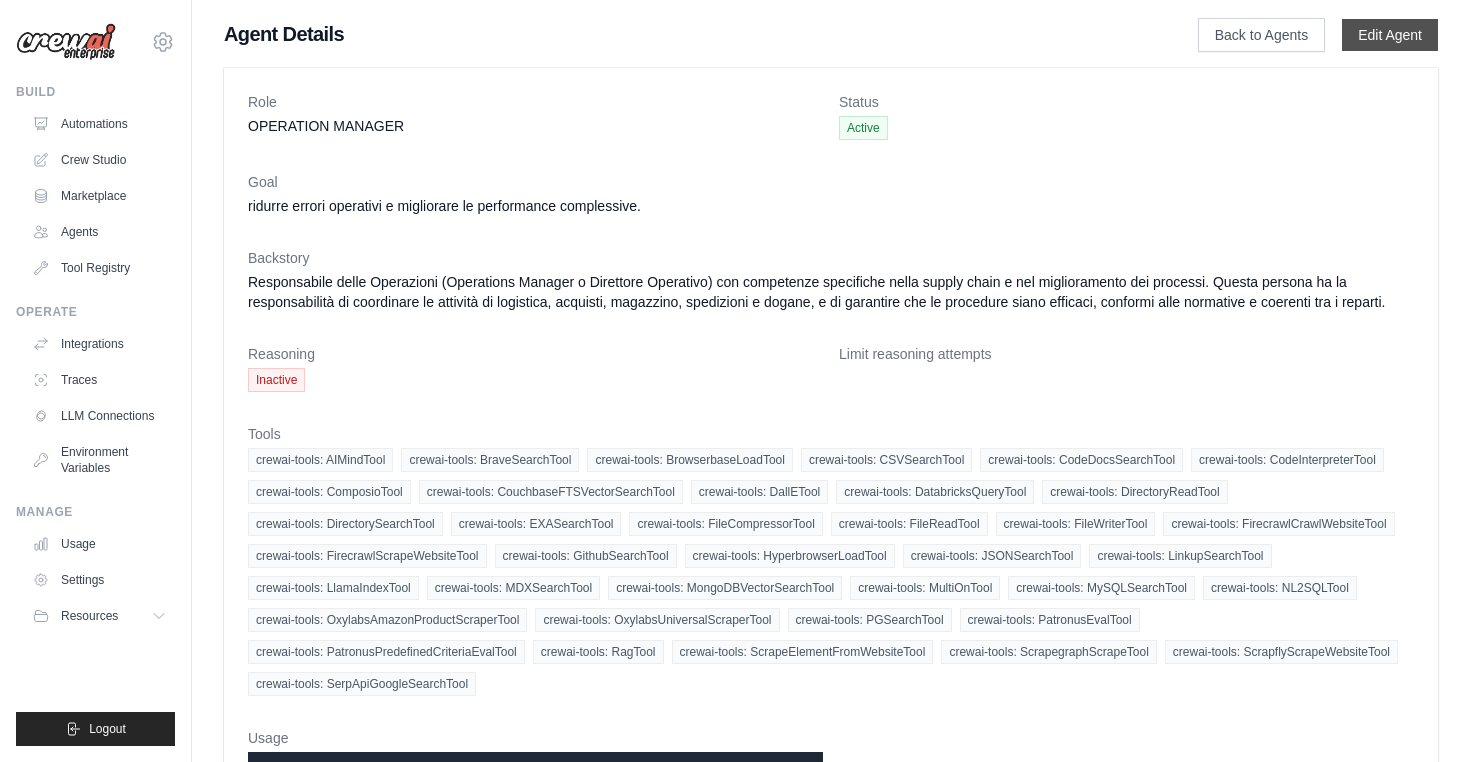 click on "Edit Agent" at bounding box center [1390, 35] 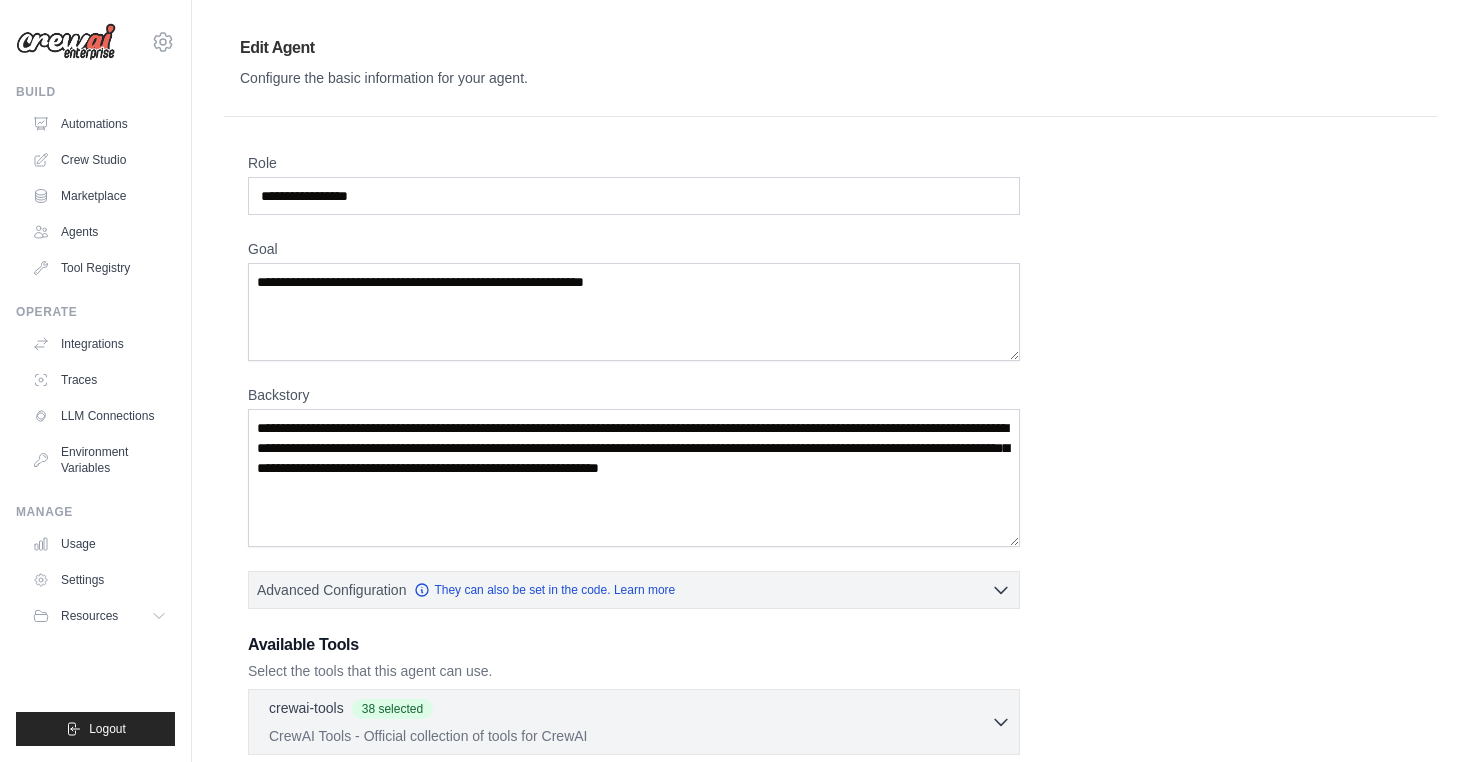 scroll, scrollTop: 277, scrollLeft: 0, axis: vertical 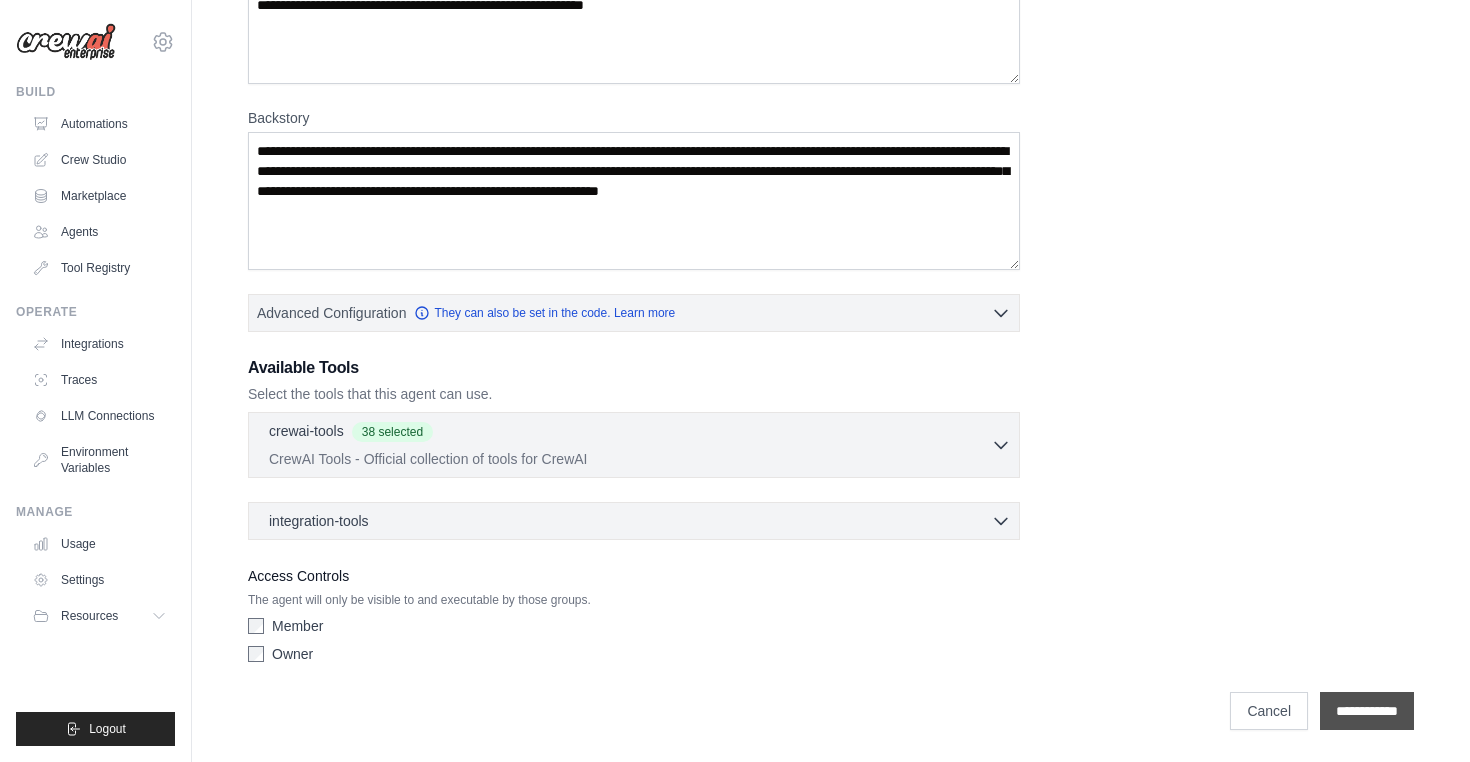 click on "**********" at bounding box center (1367, 711) 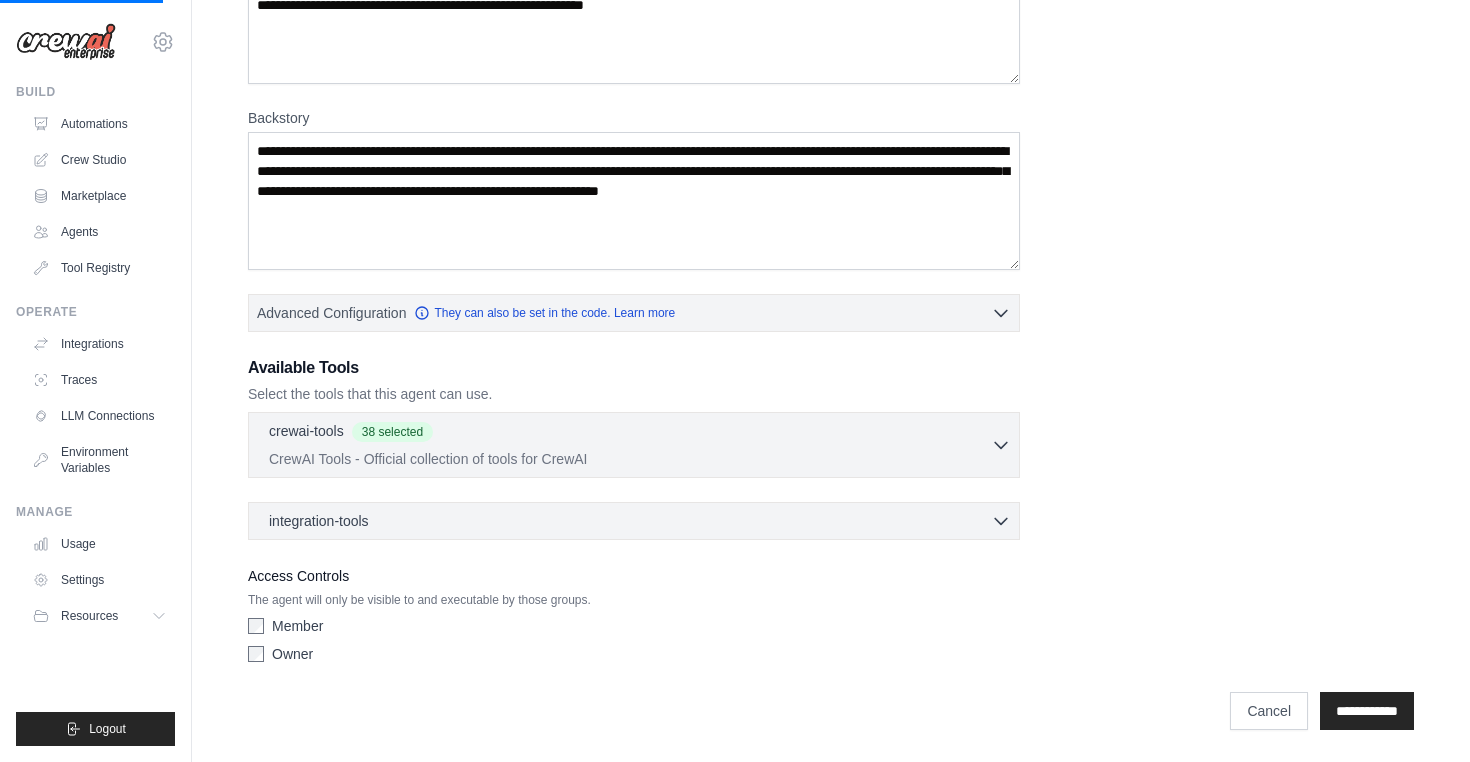 scroll, scrollTop: 0, scrollLeft: 0, axis: both 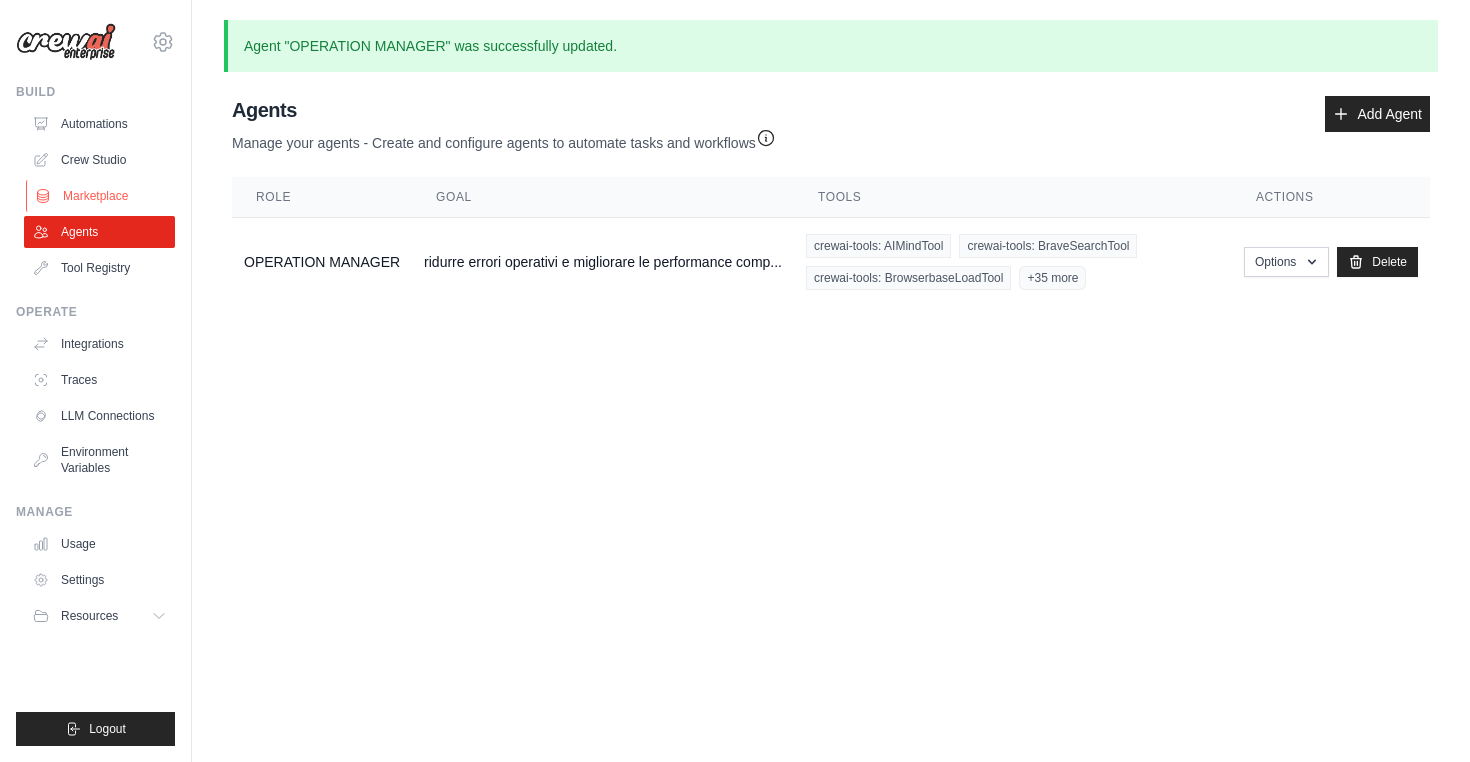 click on "Marketplace" at bounding box center [101, 196] 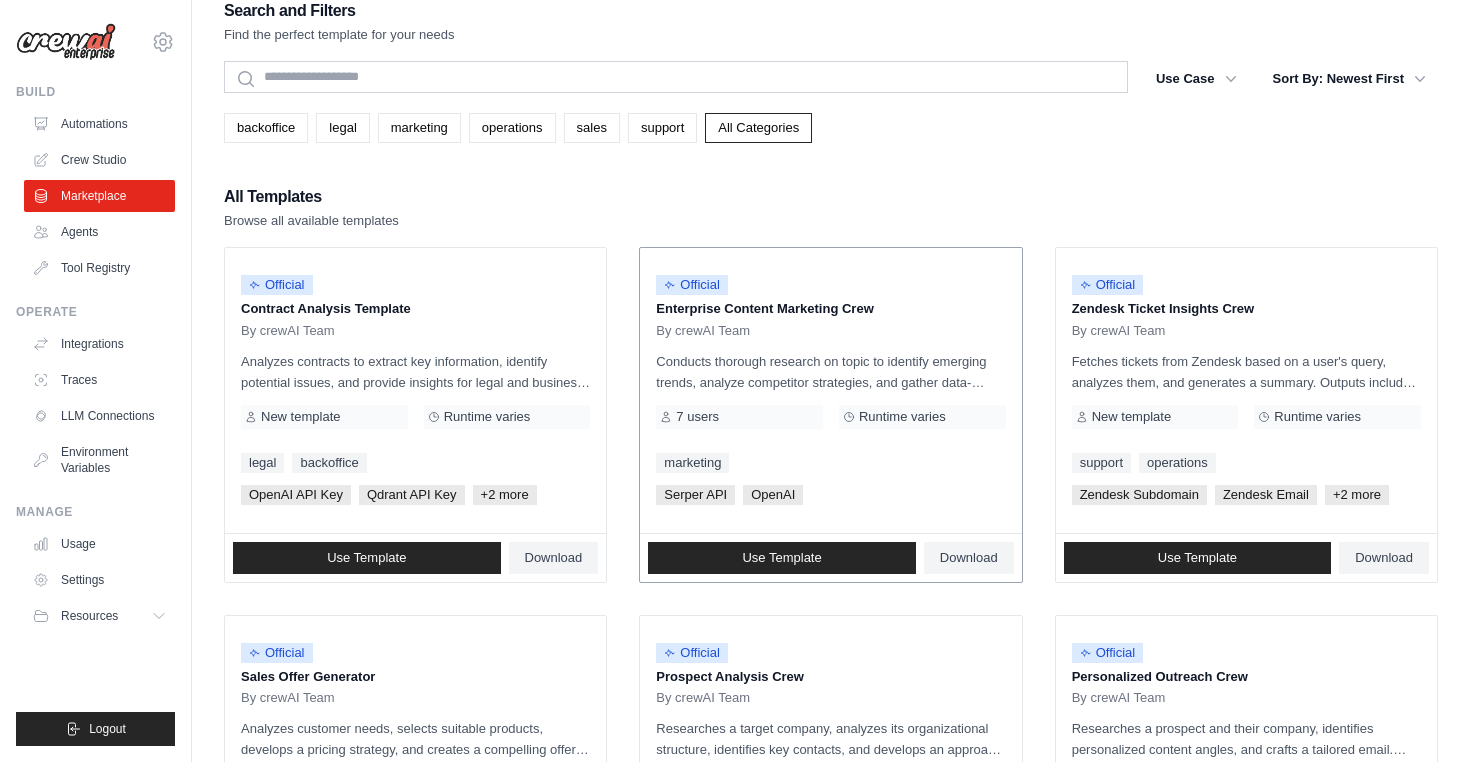 scroll, scrollTop: 0, scrollLeft: 0, axis: both 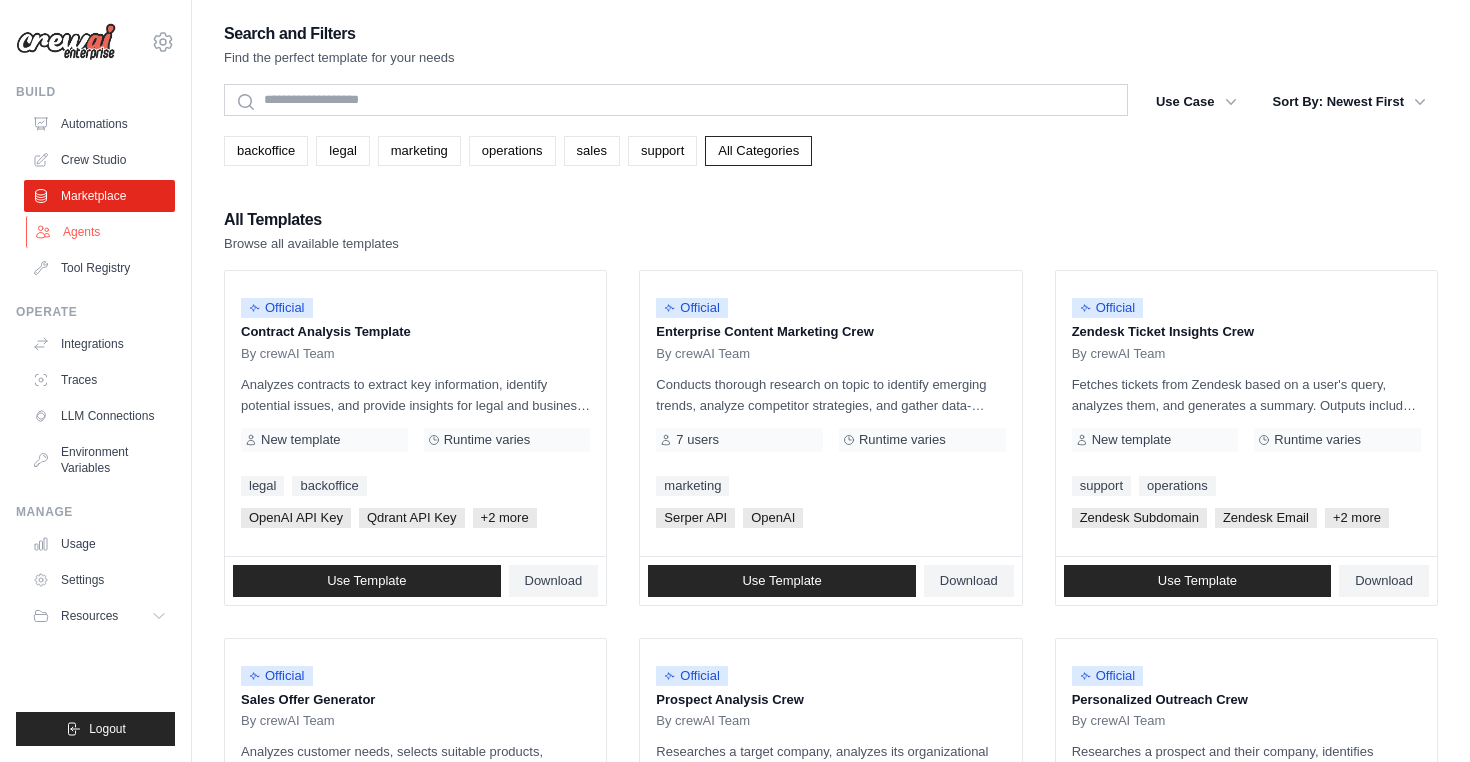 click on "Agents" at bounding box center (101, 232) 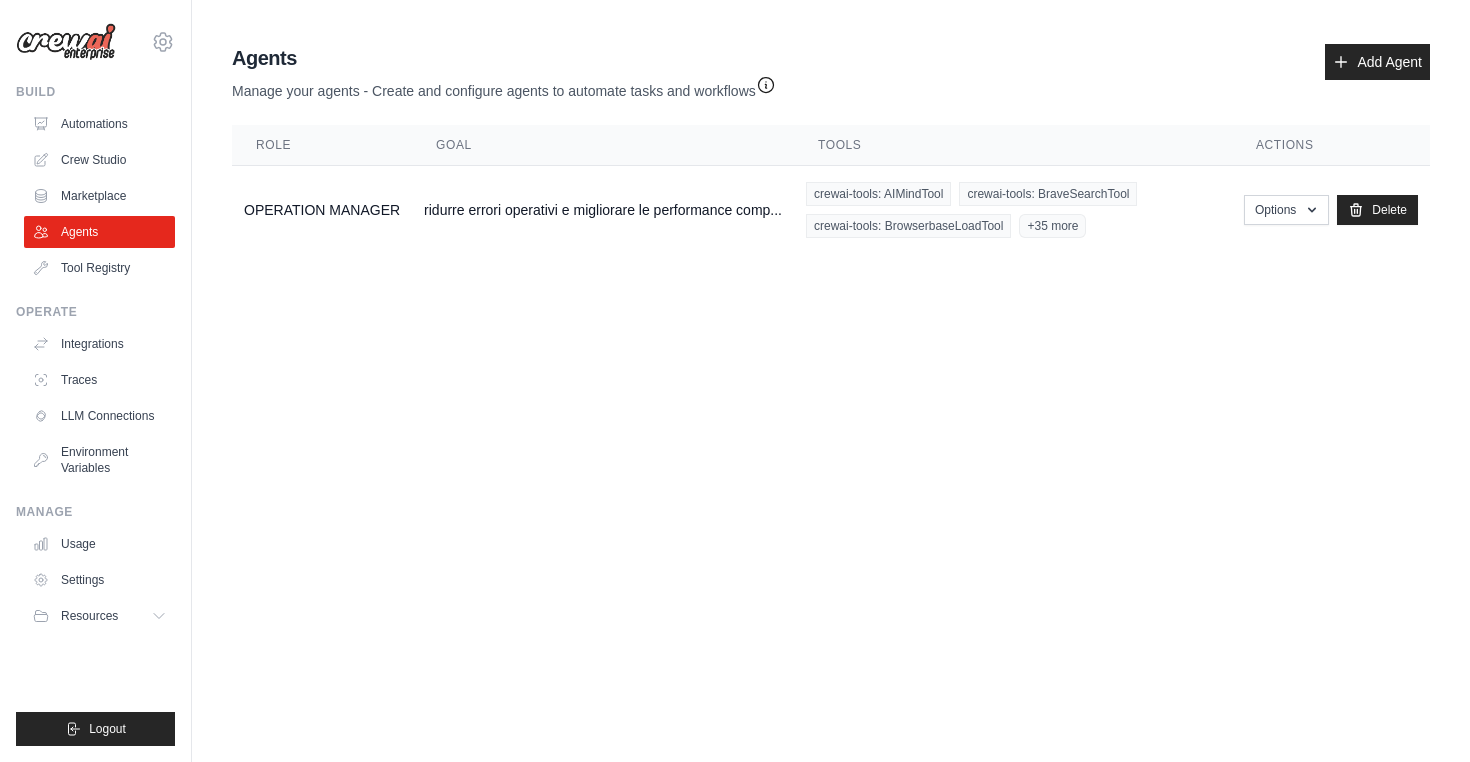 click 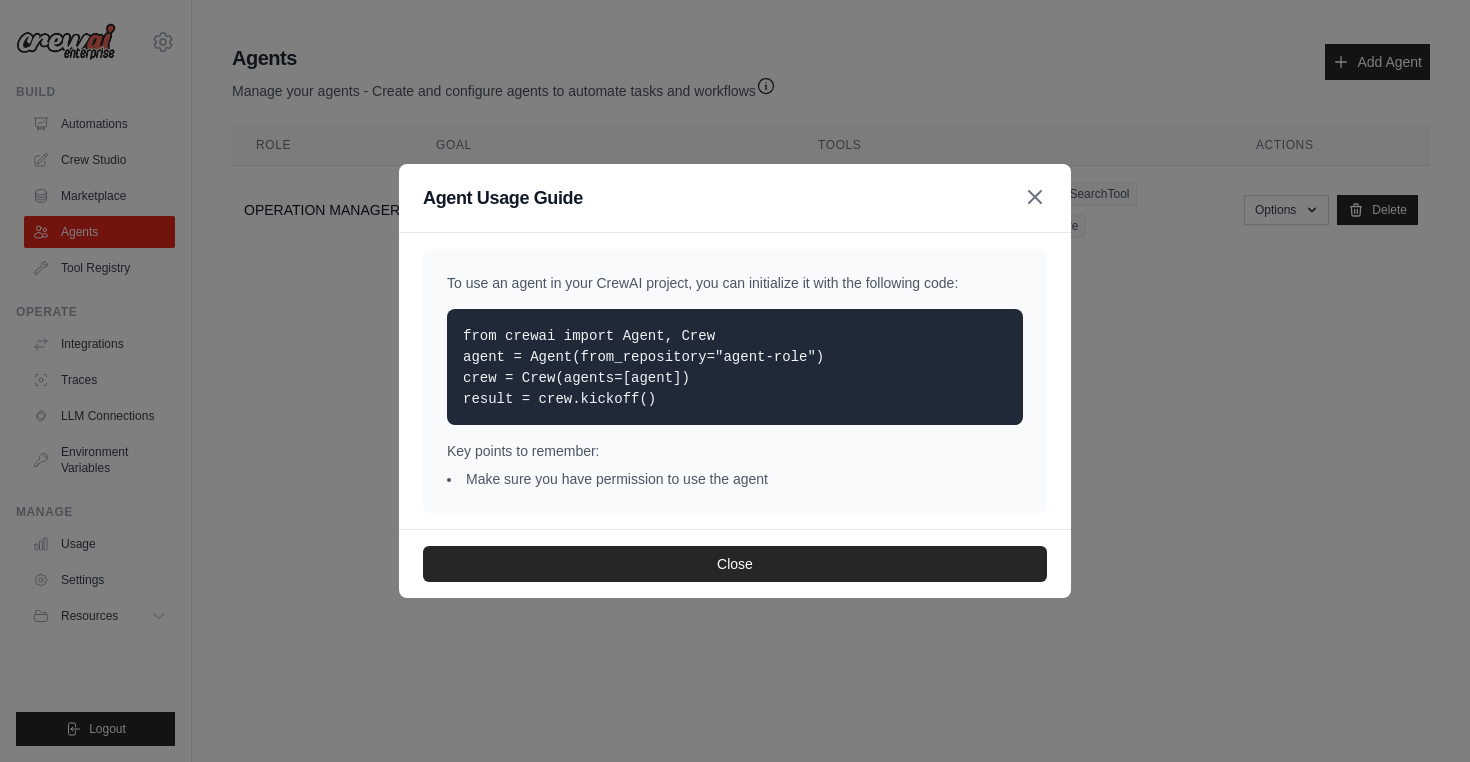 click 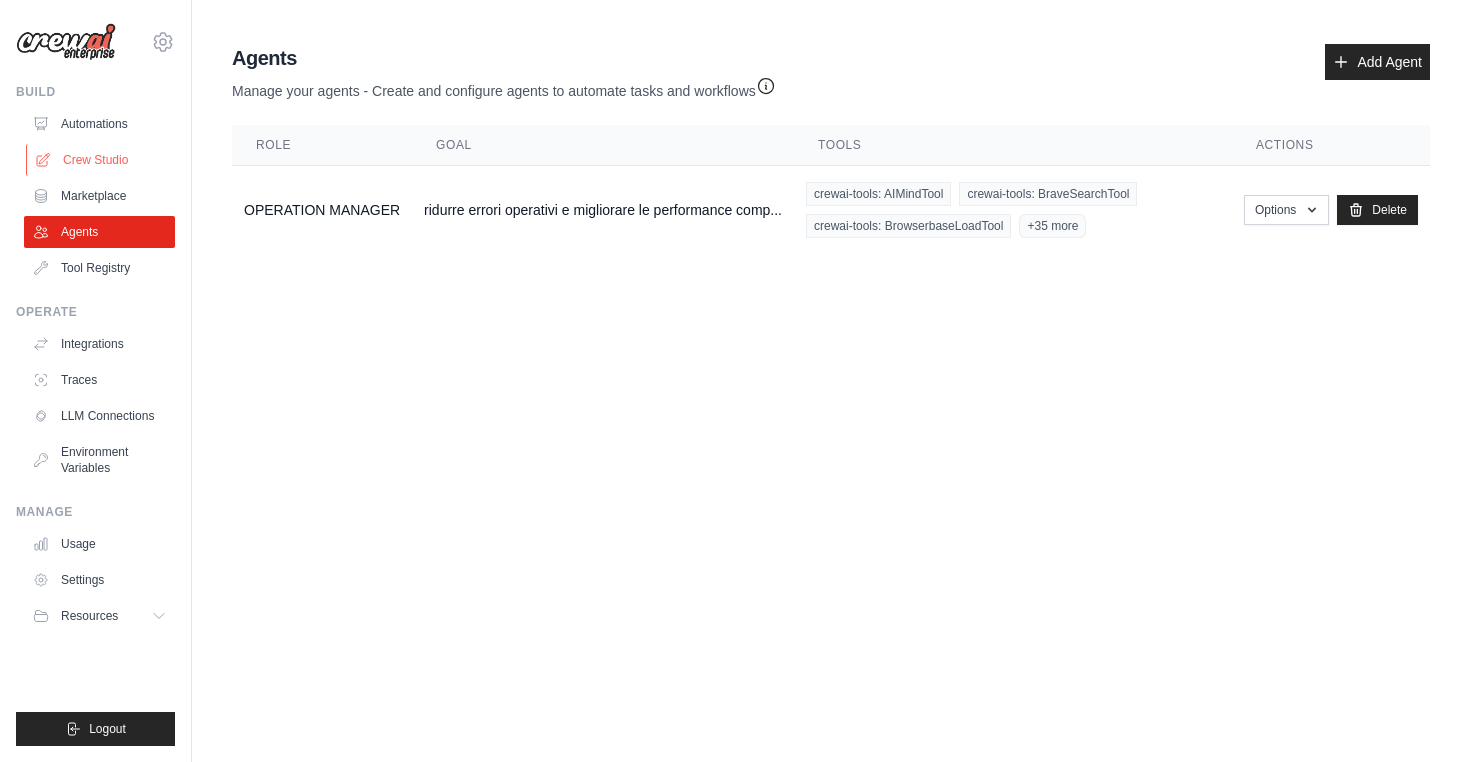 click on "Crew Studio" at bounding box center [101, 160] 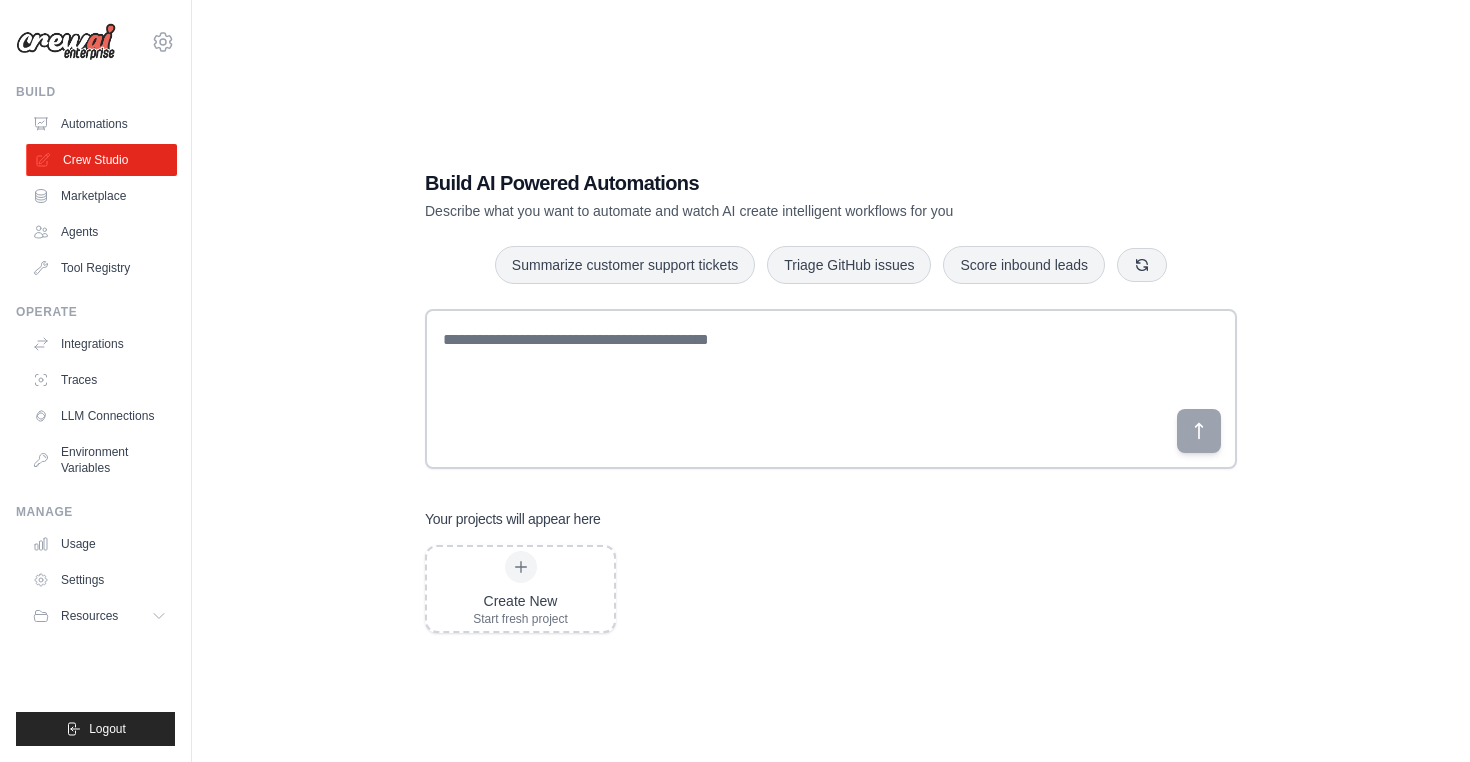 scroll, scrollTop: 0, scrollLeft: 0, axis: both 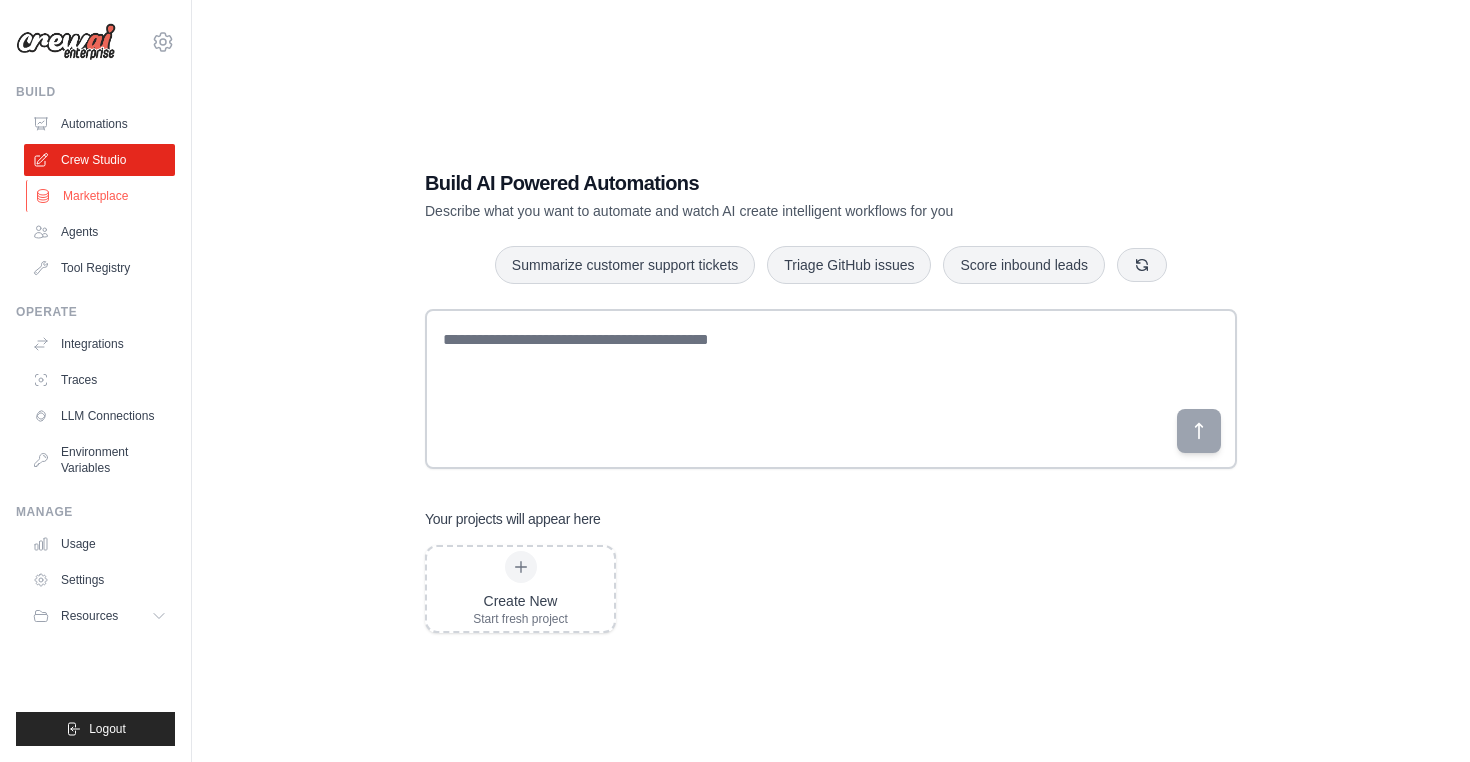 click on "Marketplace" at bounding box center (101, 196) 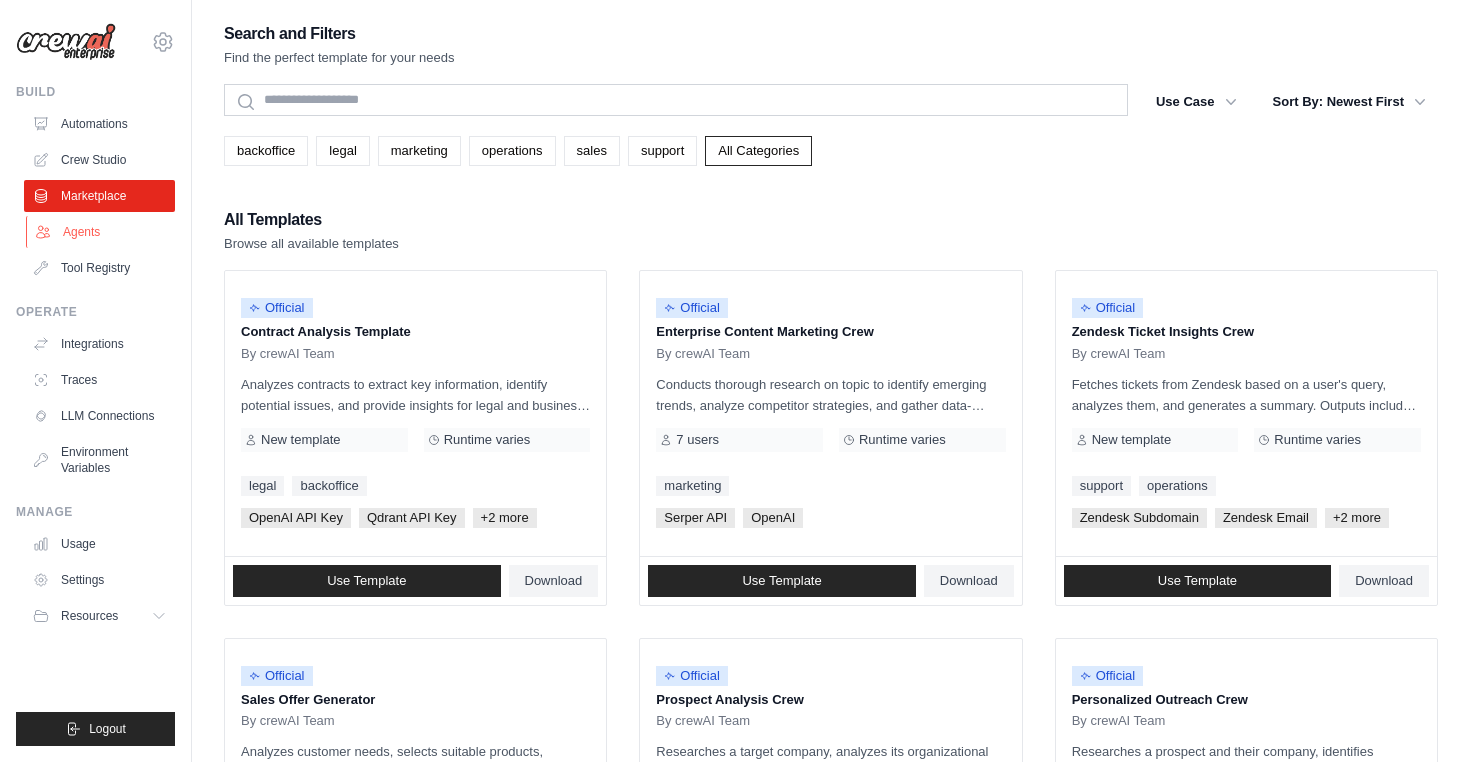 click on "Agents" at bounding box center [101, 232] 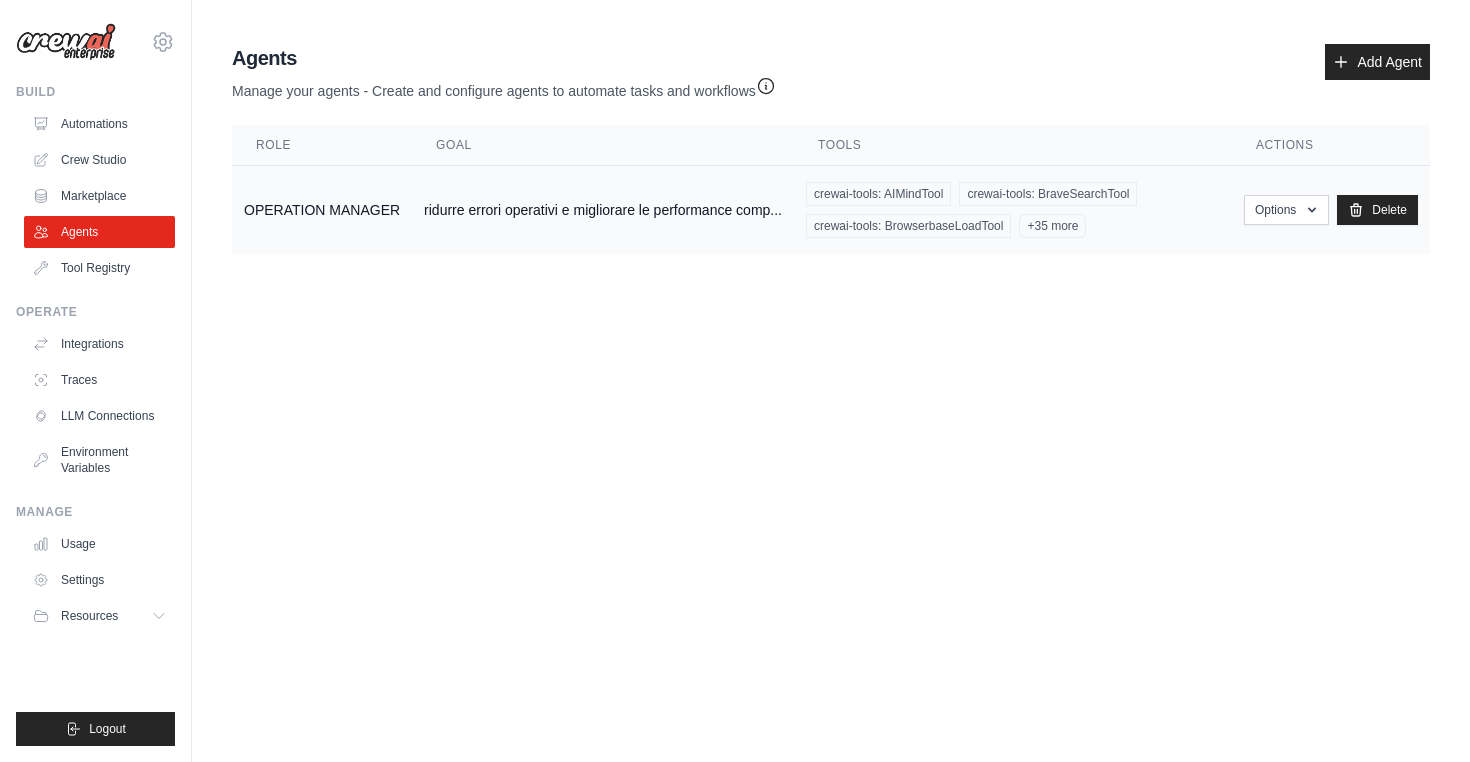 click on "ridurre errori operativi e migliorare le performance comp..." at bounding box center [603, 210] 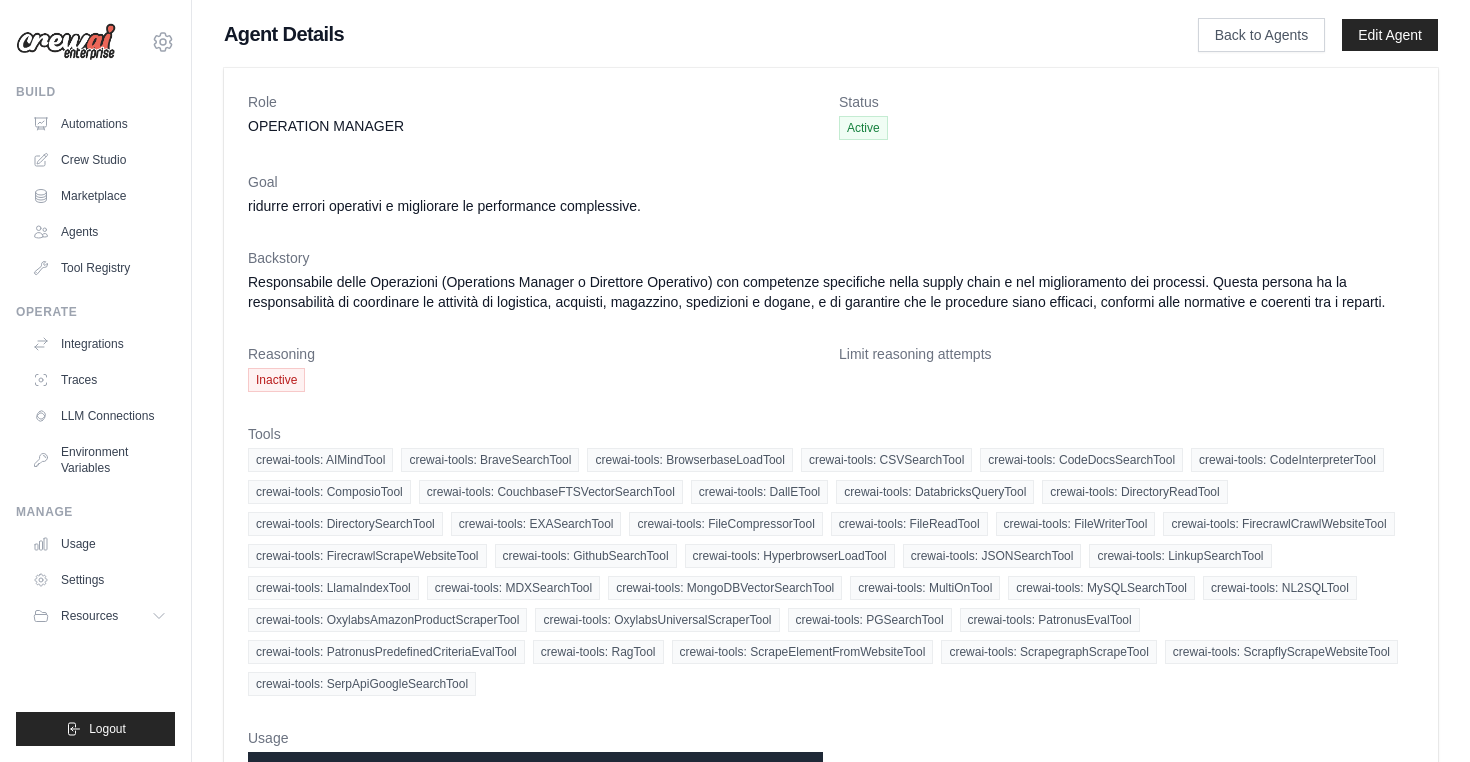 scroll, scrollTop: 0, scrollLeft: 0, axis: both 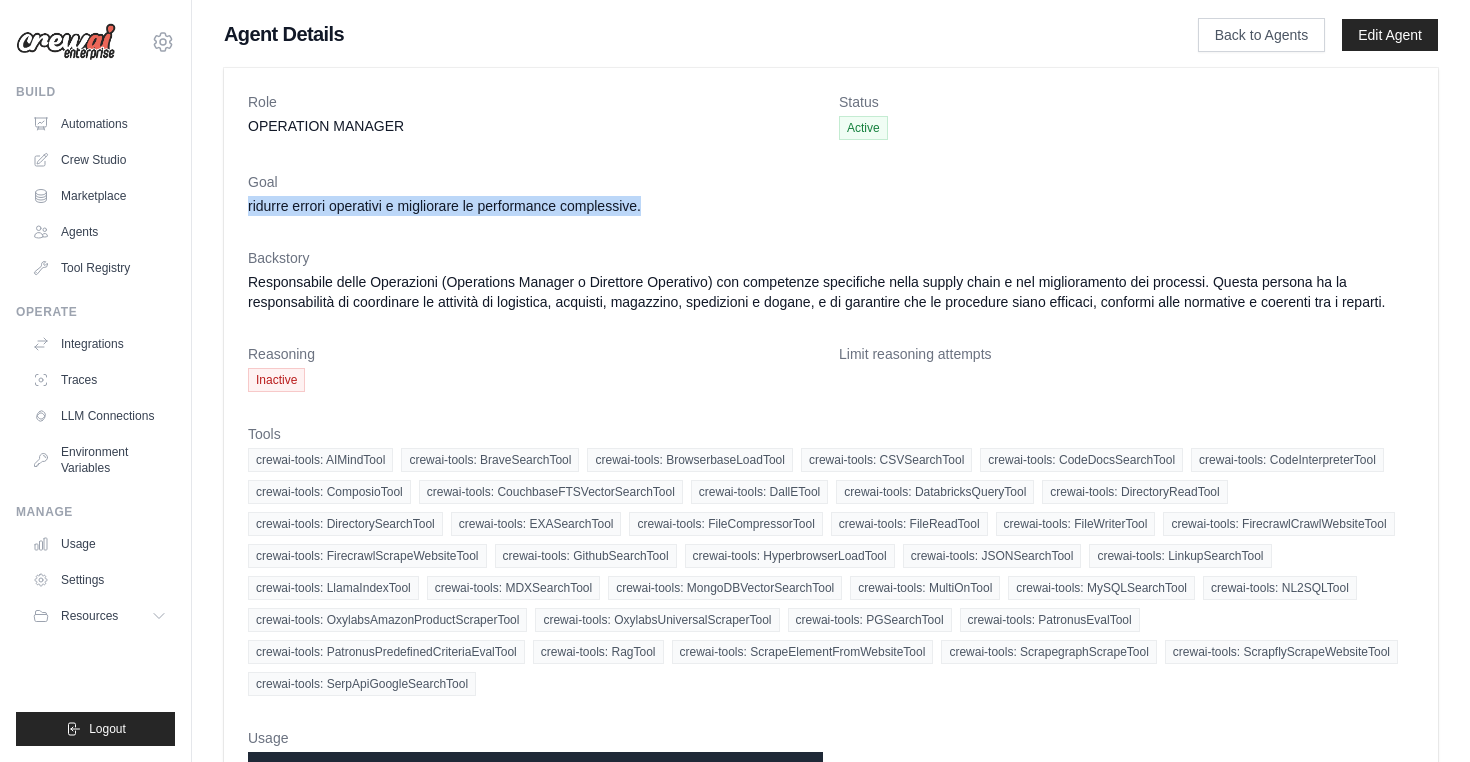 drag, startPoint x: 245, startPoint y: 208, endPoint x: 660, endPoint y: 198, distance: 415.12045 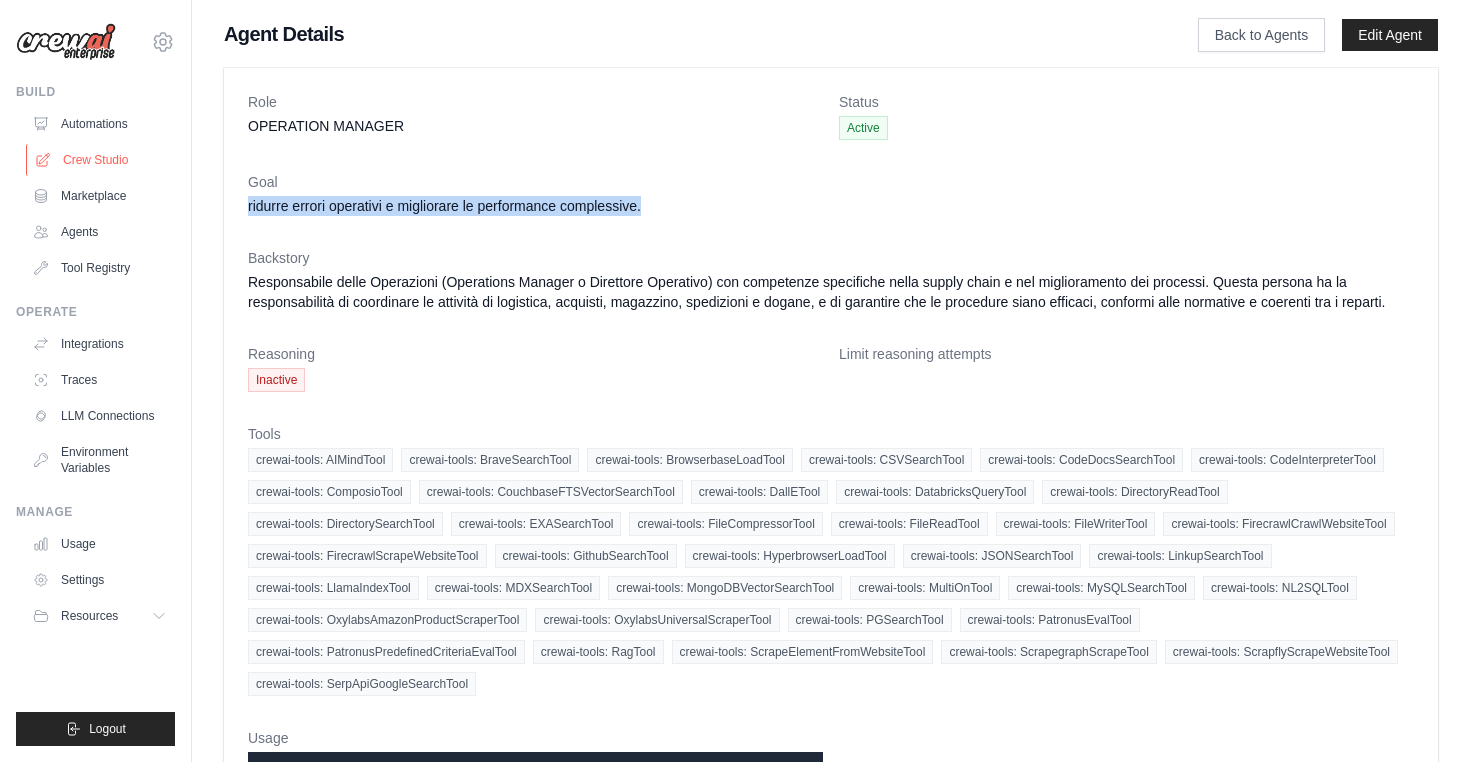 click on "Crew Studio" at bounding box center [101, 160] 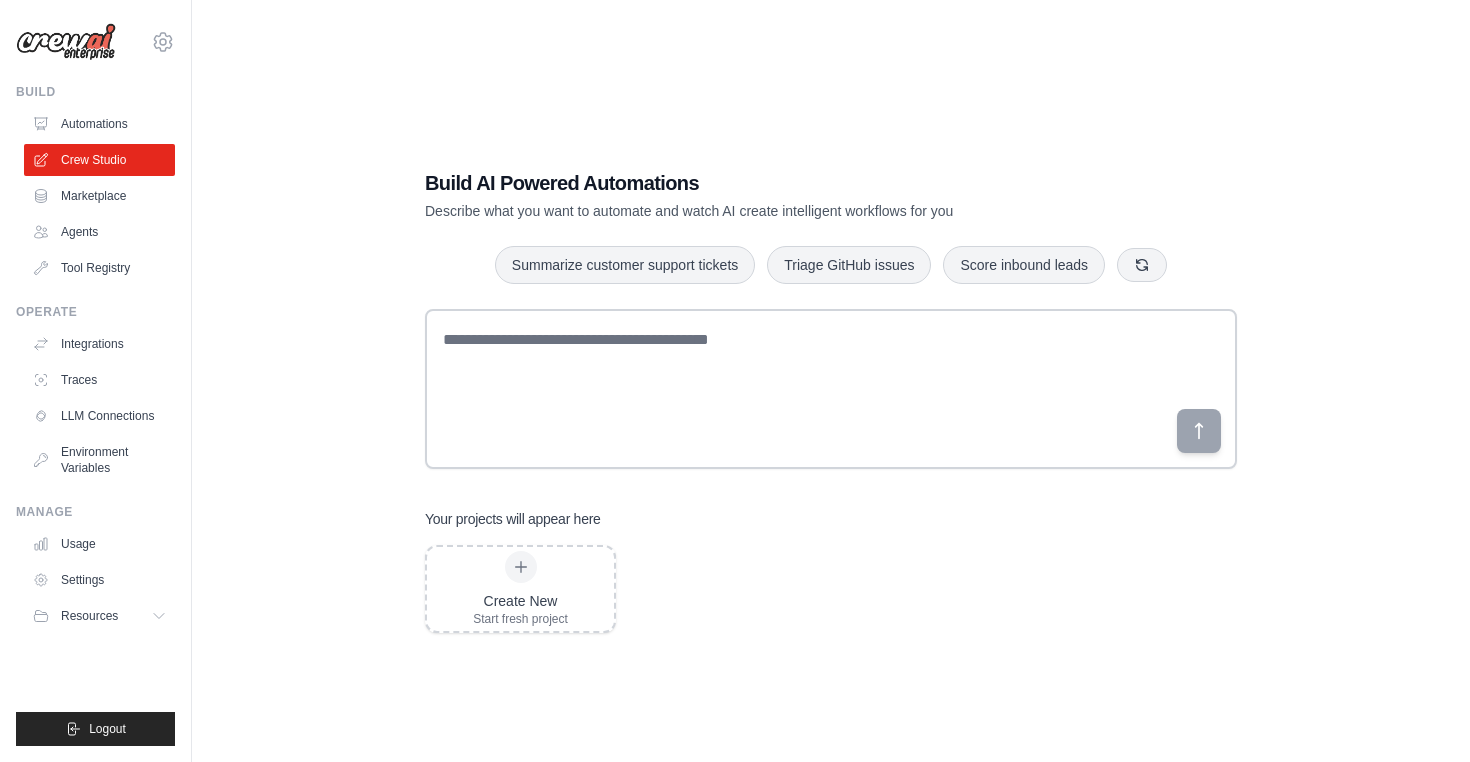 scroll, scrollTop: 0, scrollLeft: 0, axis: both 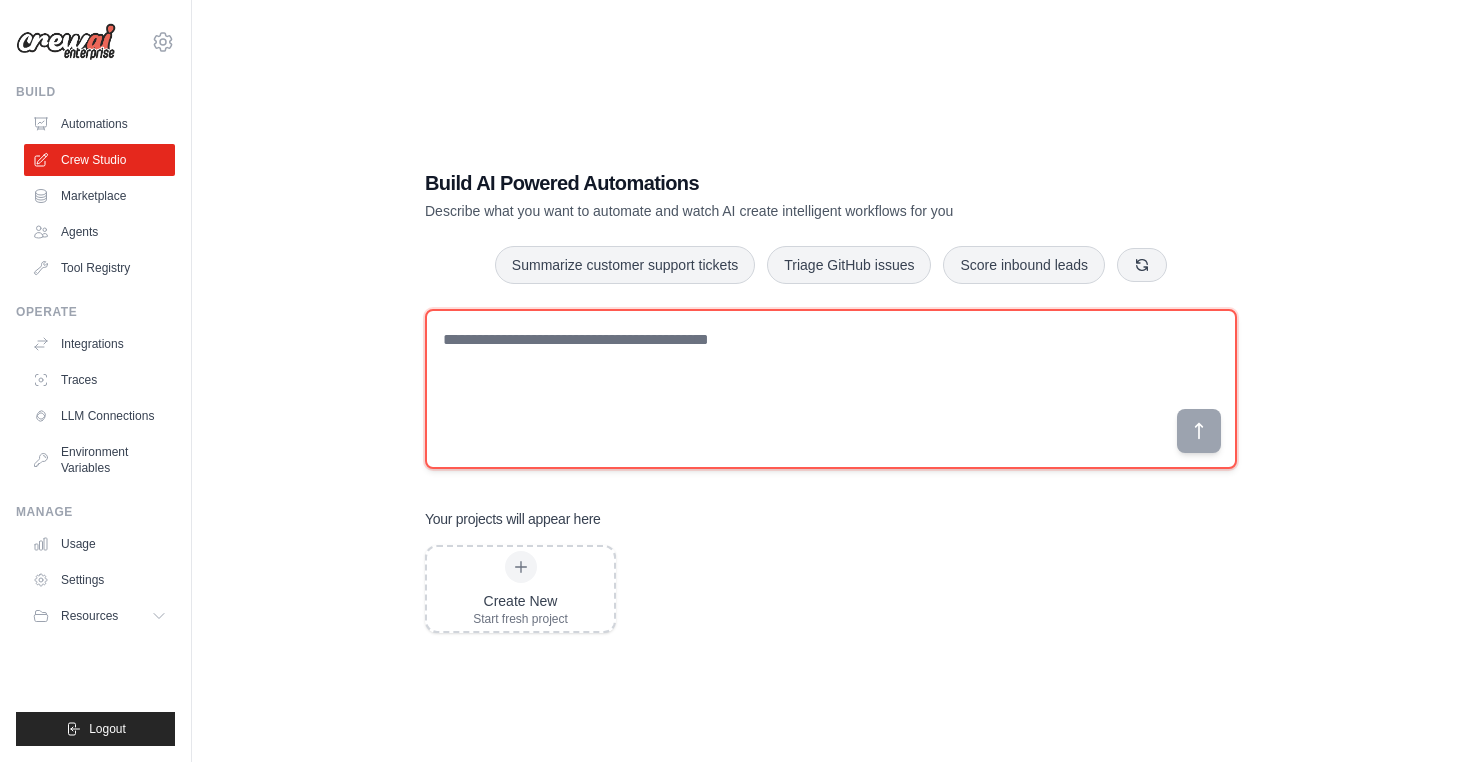 paste on "**********" 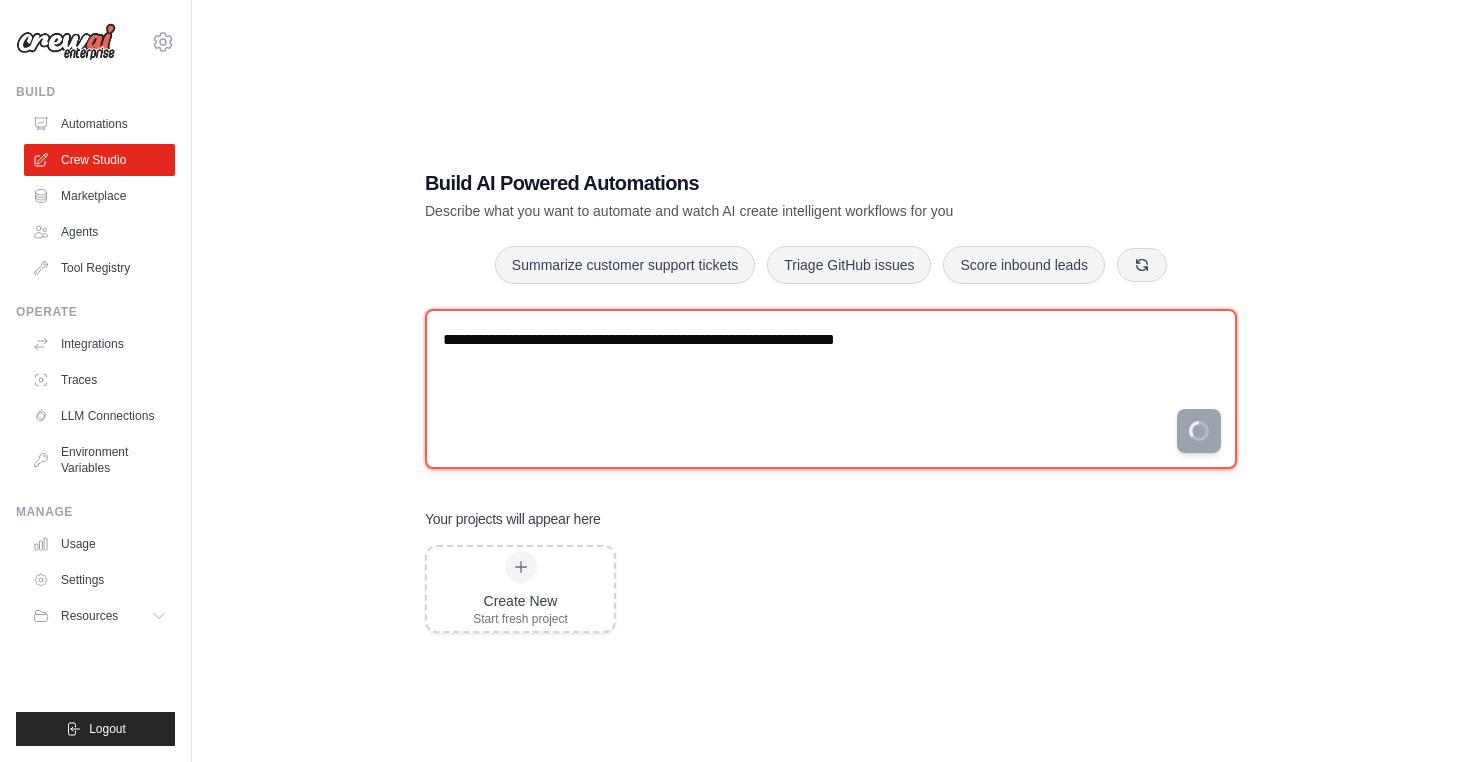 type on "**********" 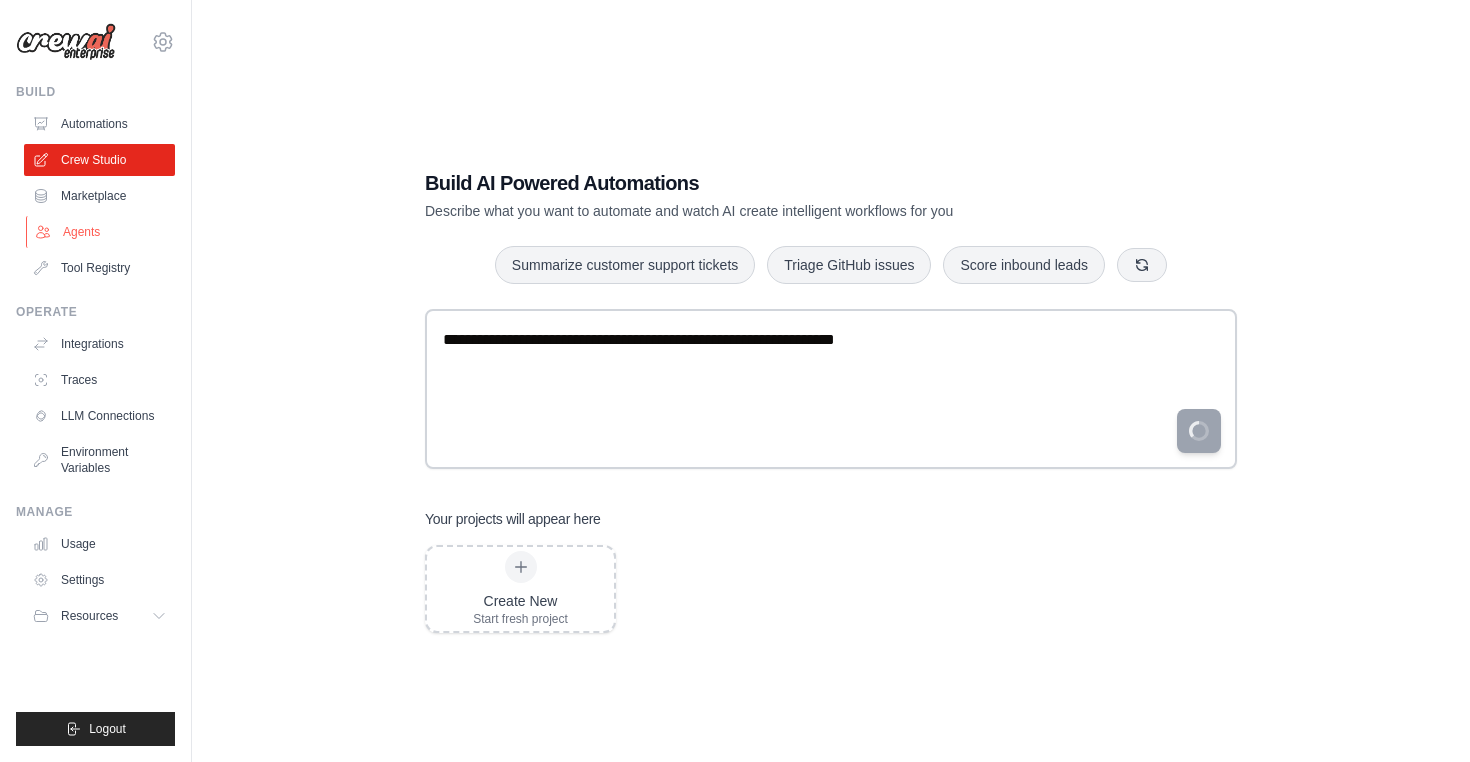 click on "Agents" at bounding box center (101, 232) 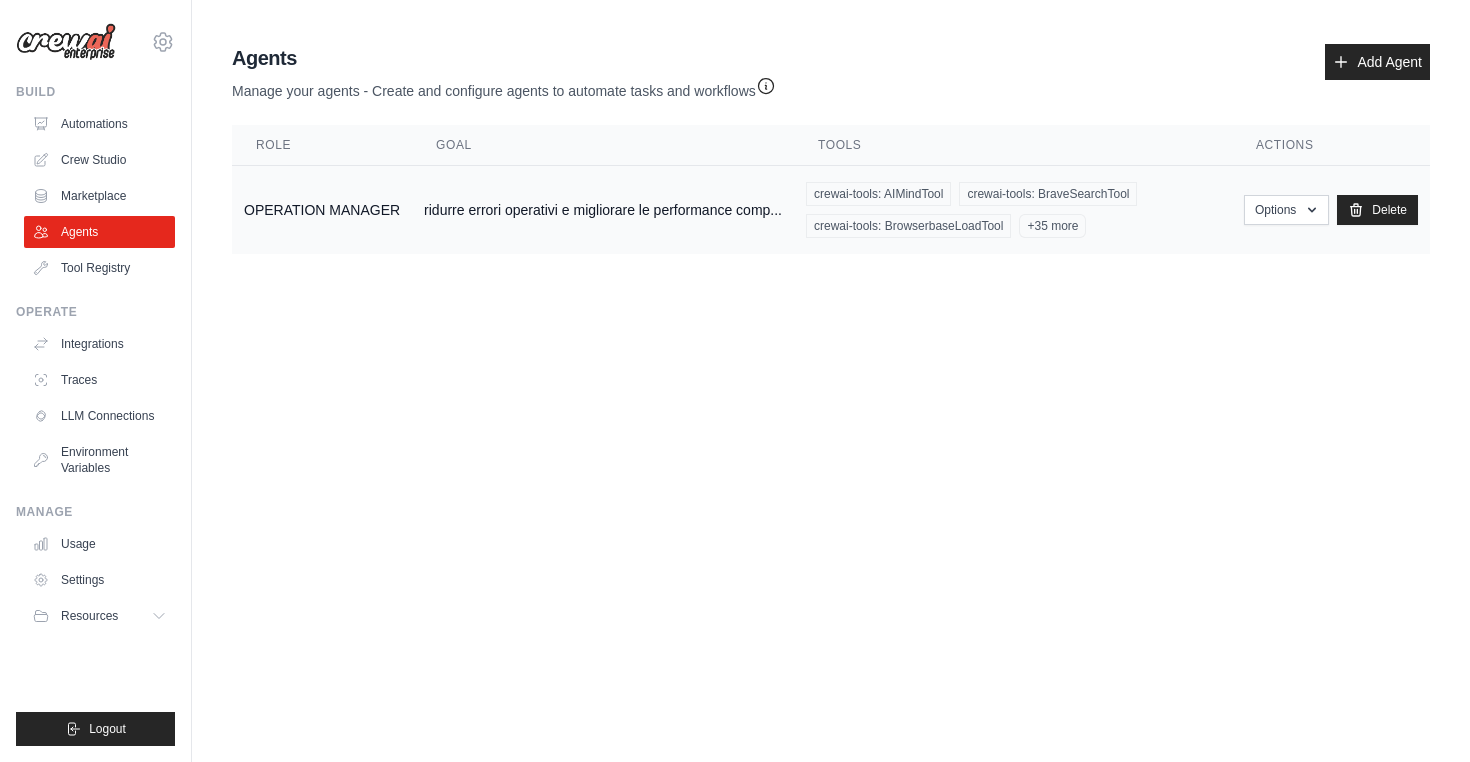 click on "ridurre errori operativi e migliorare le performance comp..." at bounding box center (603, 210) 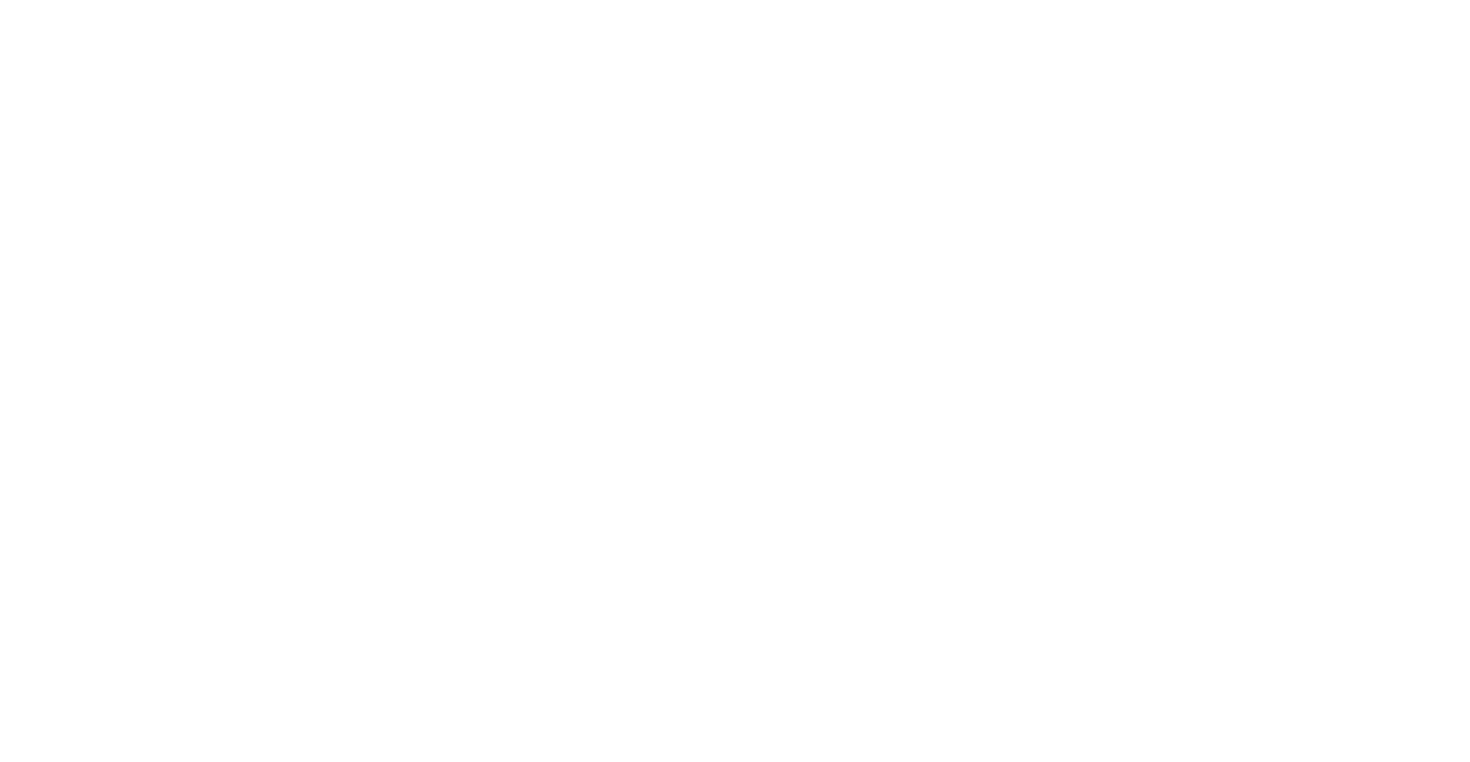 scroll, scrollTop: 0, scrollLeft: 0, axis: both 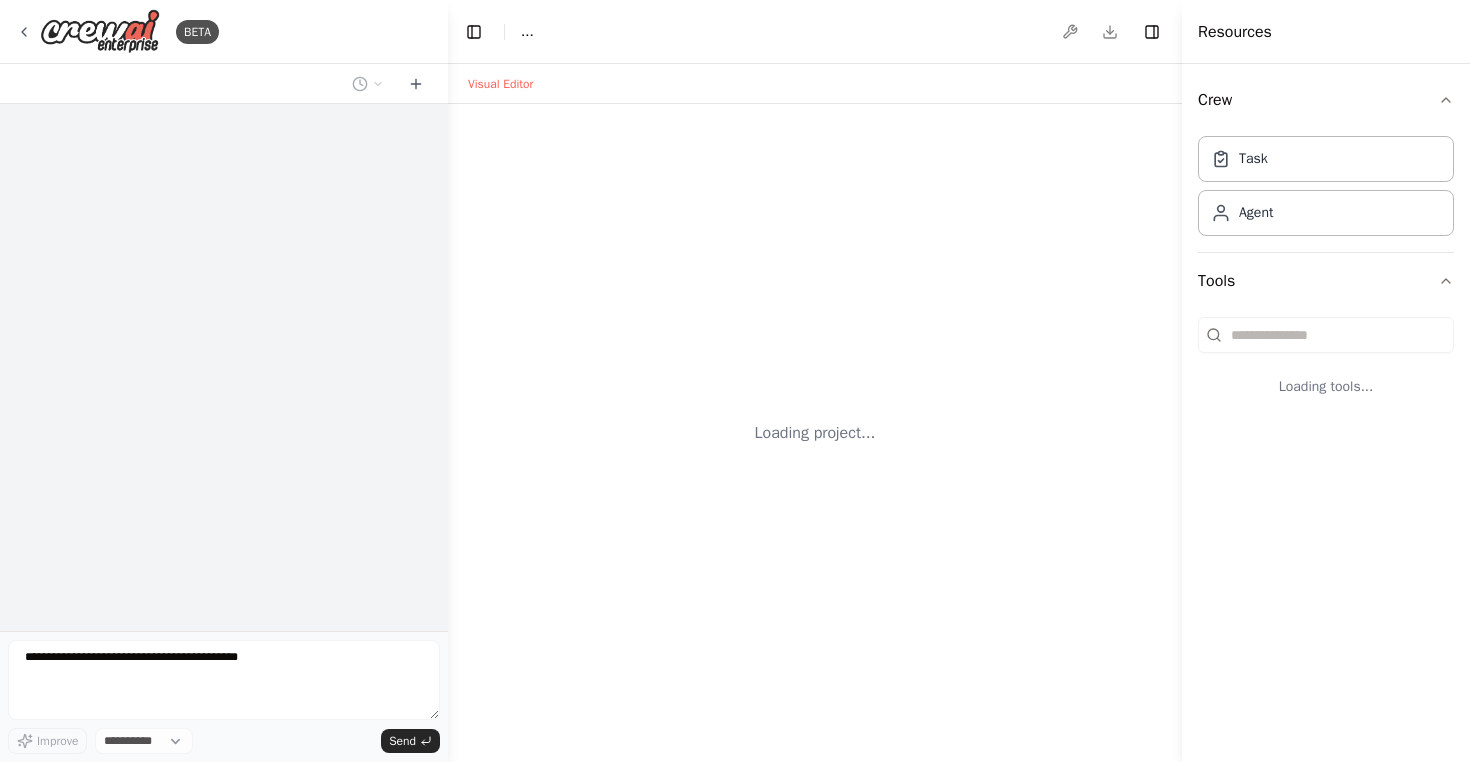select on "****" 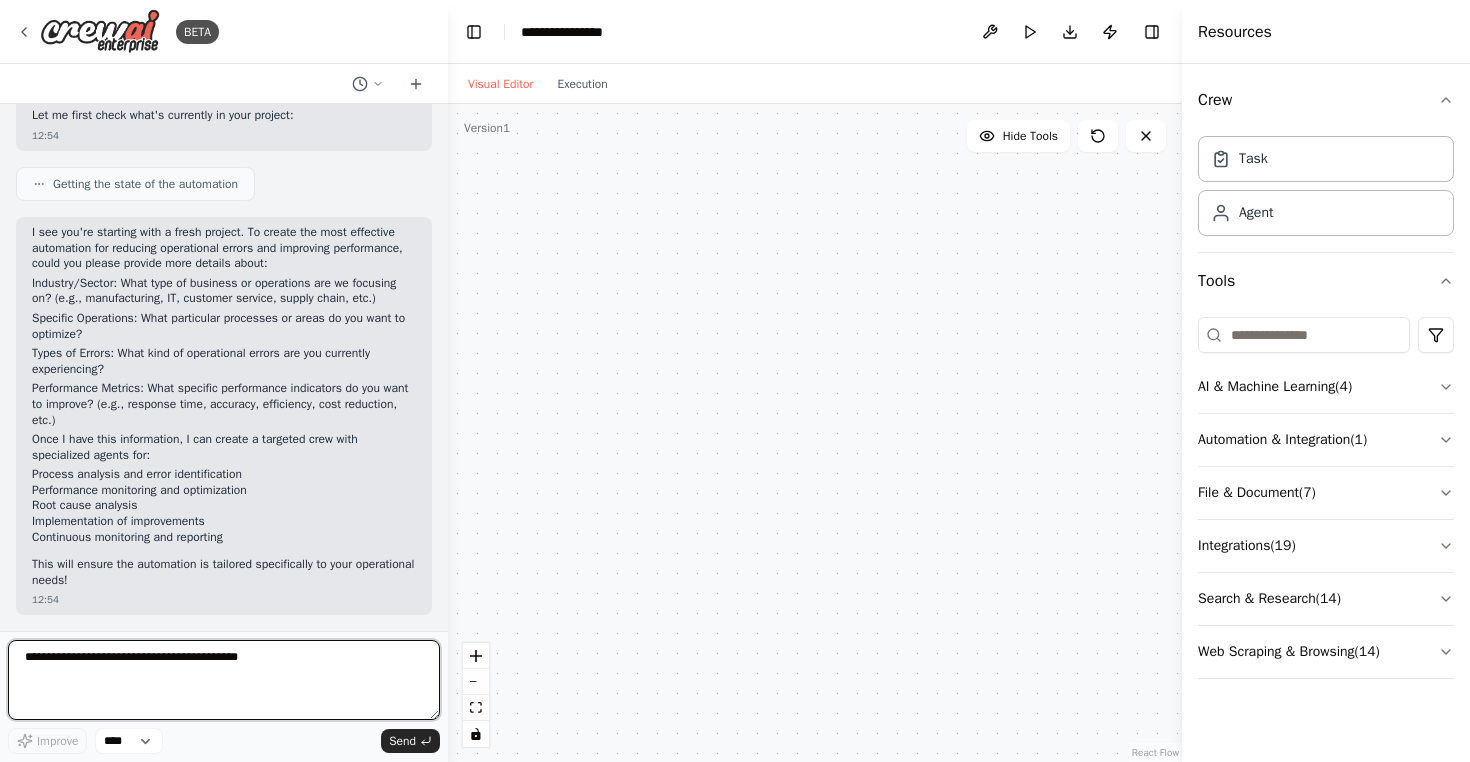 scroll, scrollTop: 204, scrollLeft: 0, axis: vertical 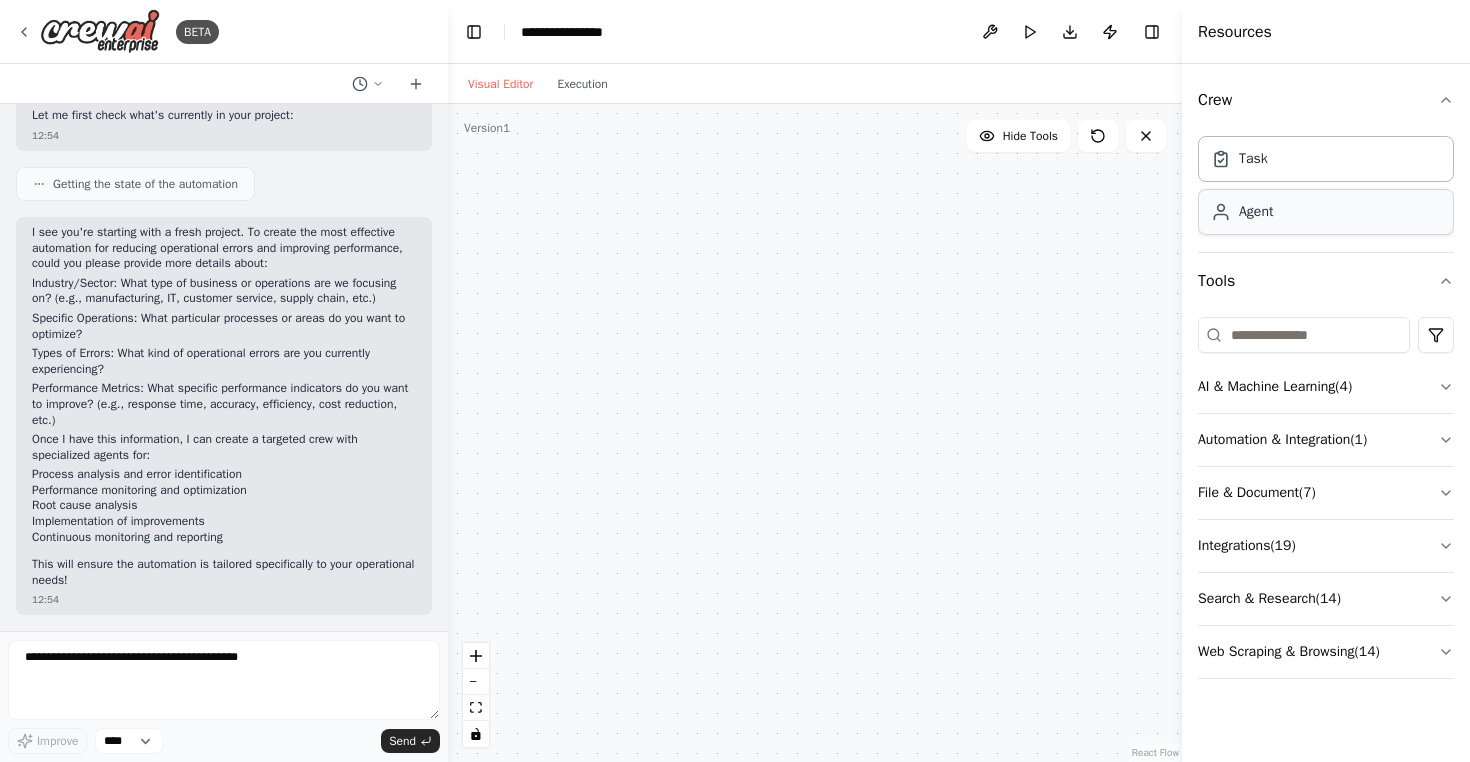 click on "Agent" at bounding box center (1326, 212) 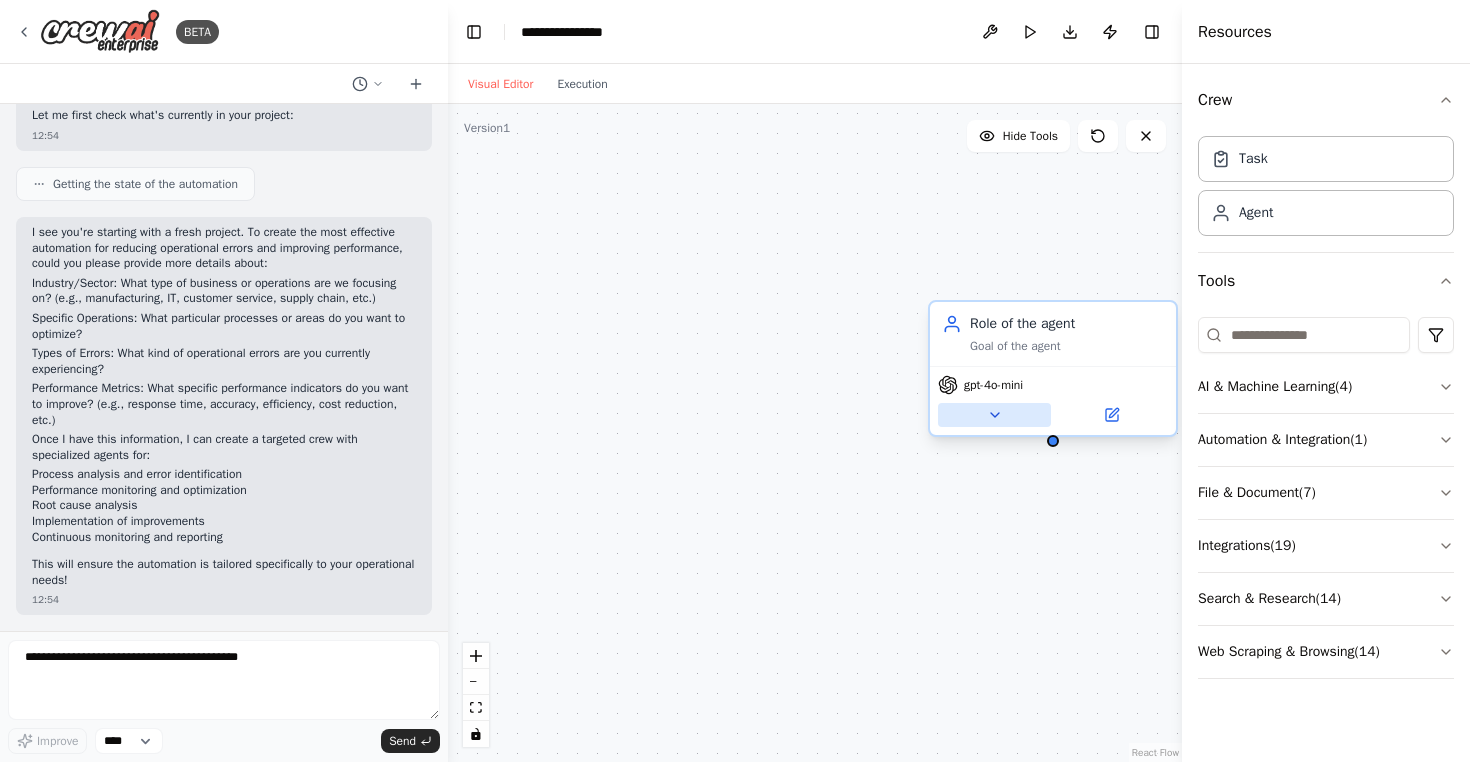 click at bounding box center (994, 415) 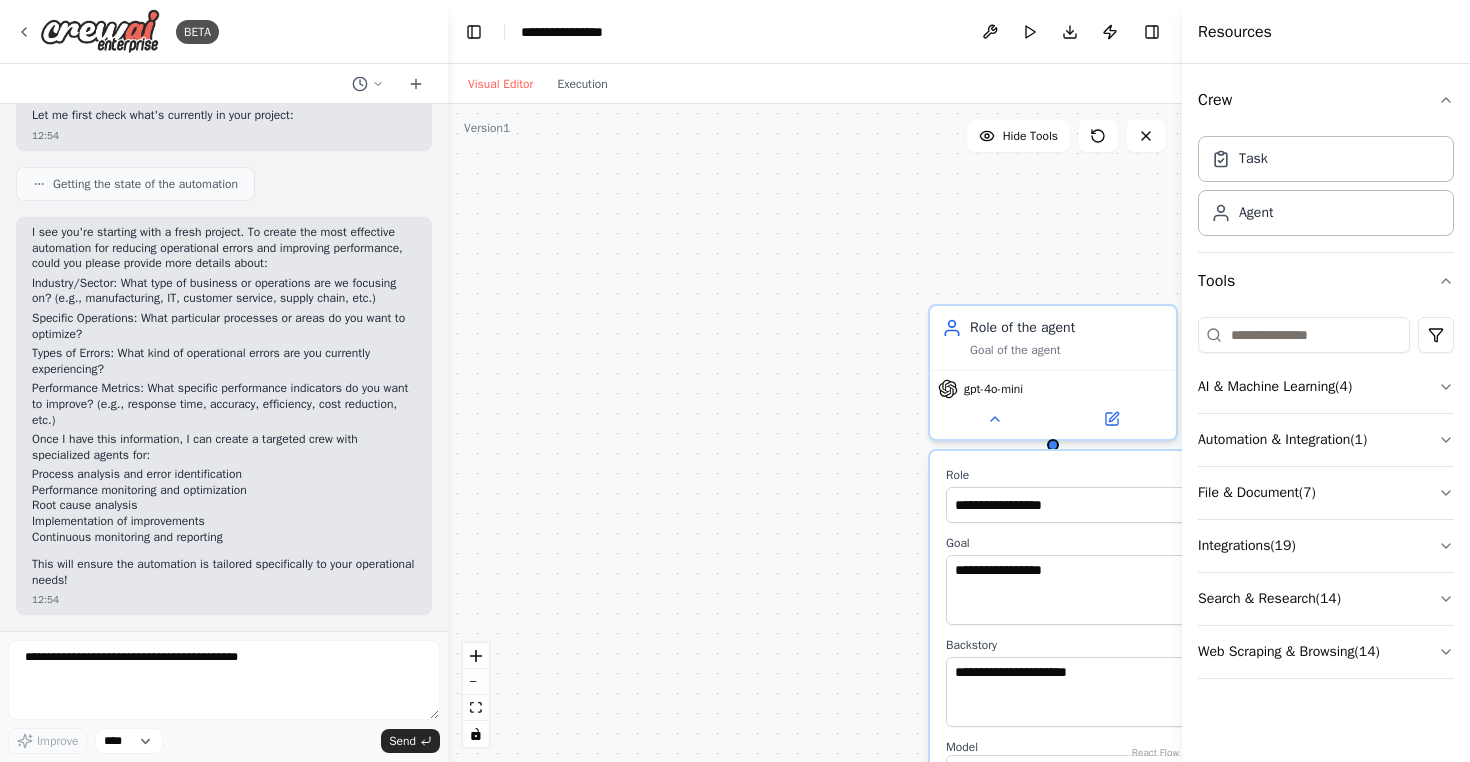 click on "**********" at bounding box center [815, 433] 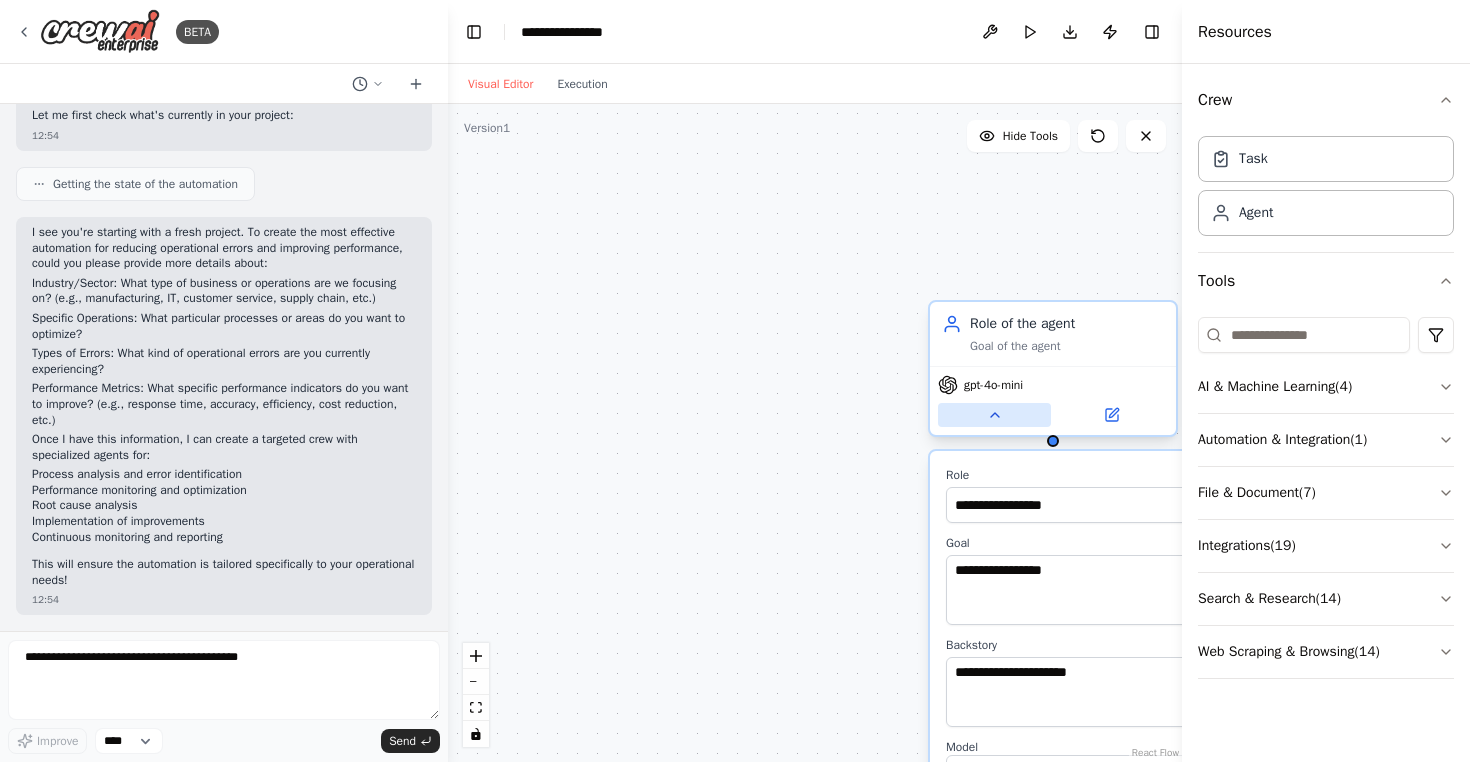 click 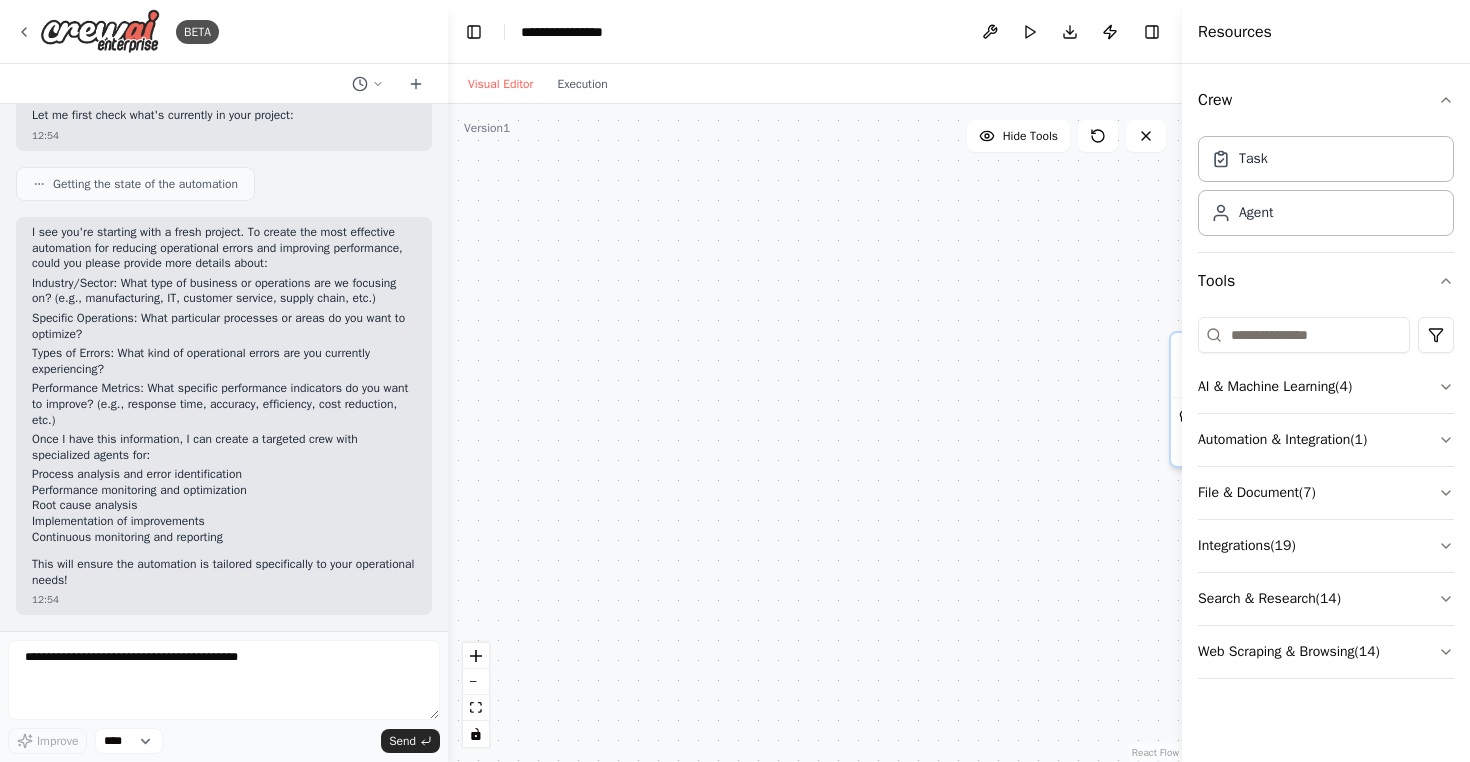 drag, startPoint x: 752, startPoint y: 310, endPoint x: 892, endPoint y: 371, distance: 152.71214 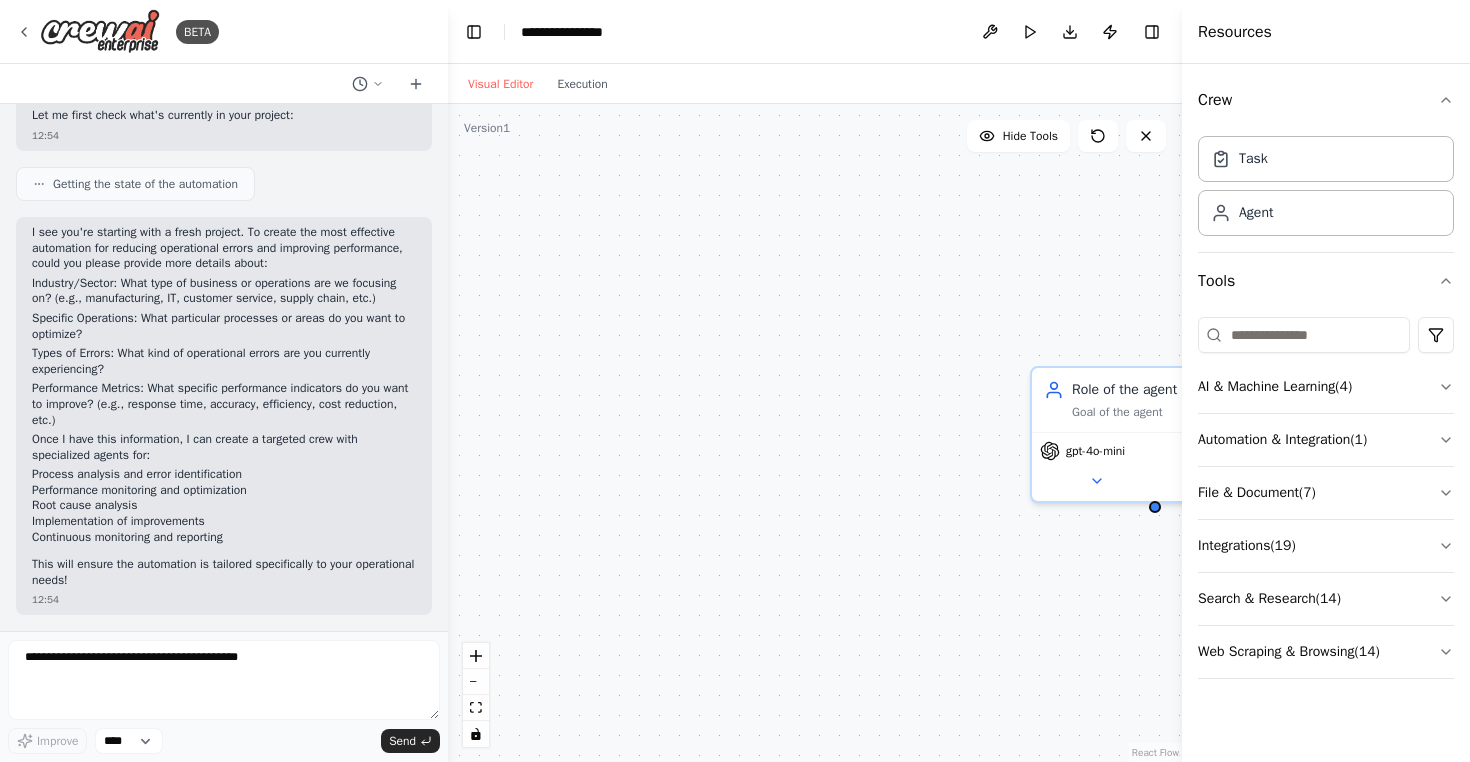 drag, startPoint x: 708, startPoint y: 397, endPoint x: 601, endPoint y: 386, distance: 107.563934 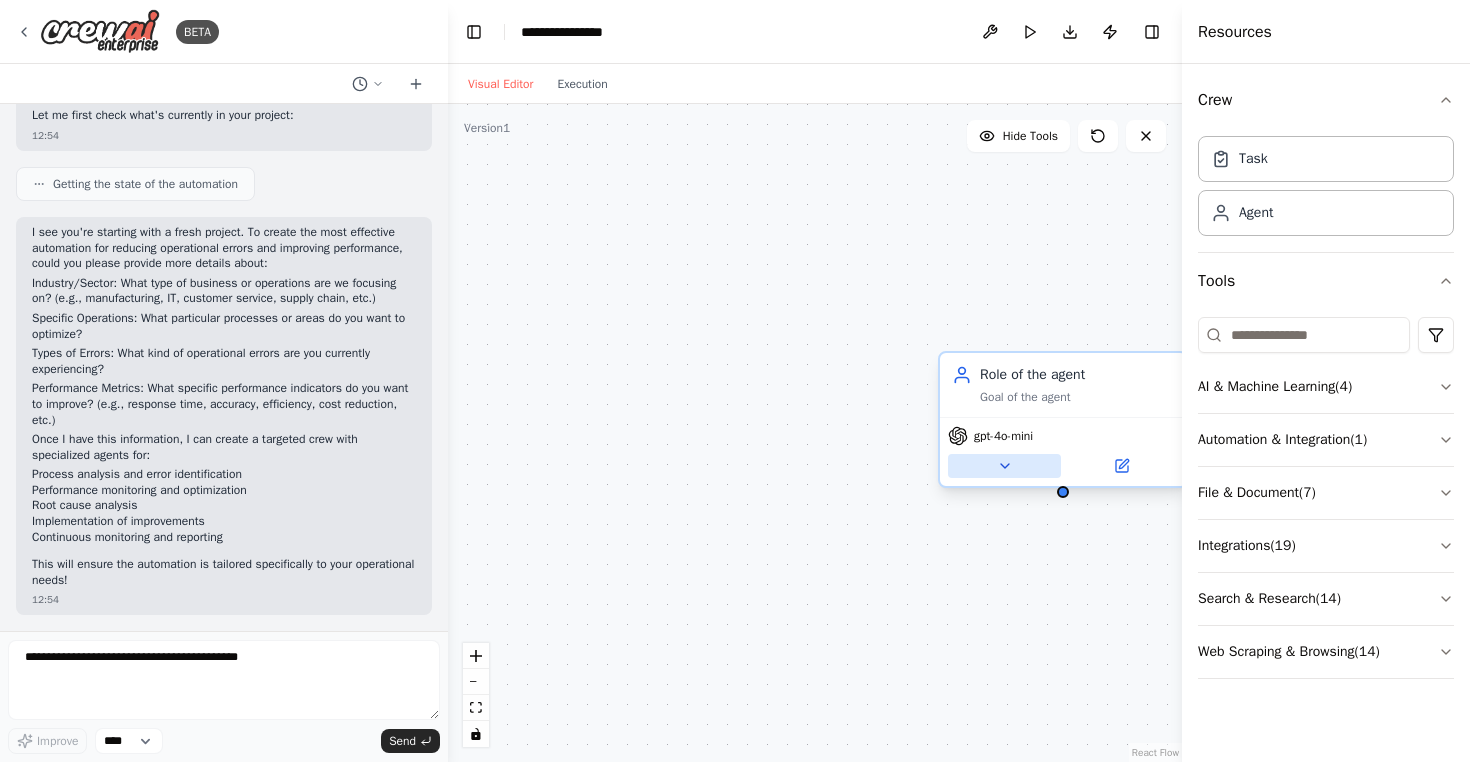 click at bounding box center [1004, 466] 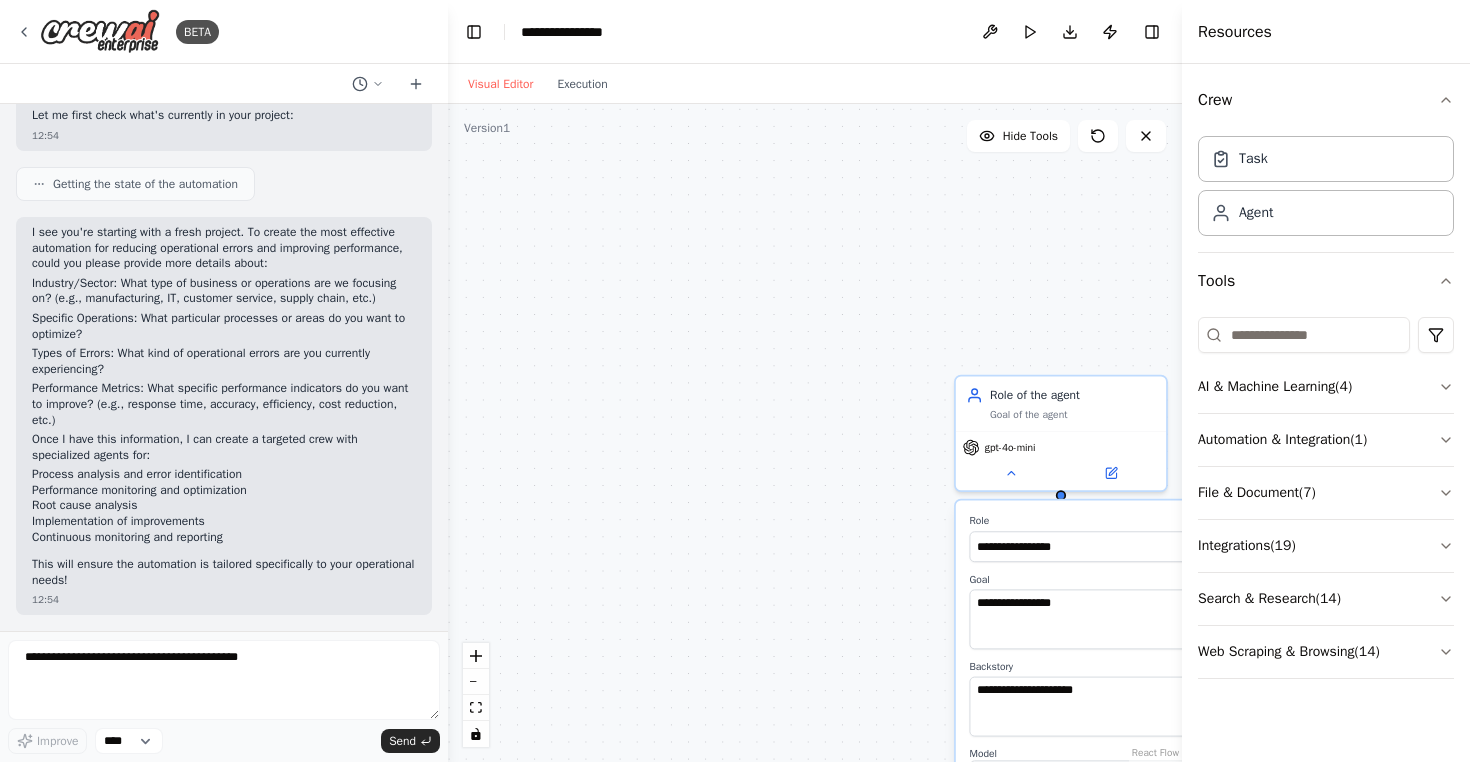click on "**********" at bounding box center (815, 433) 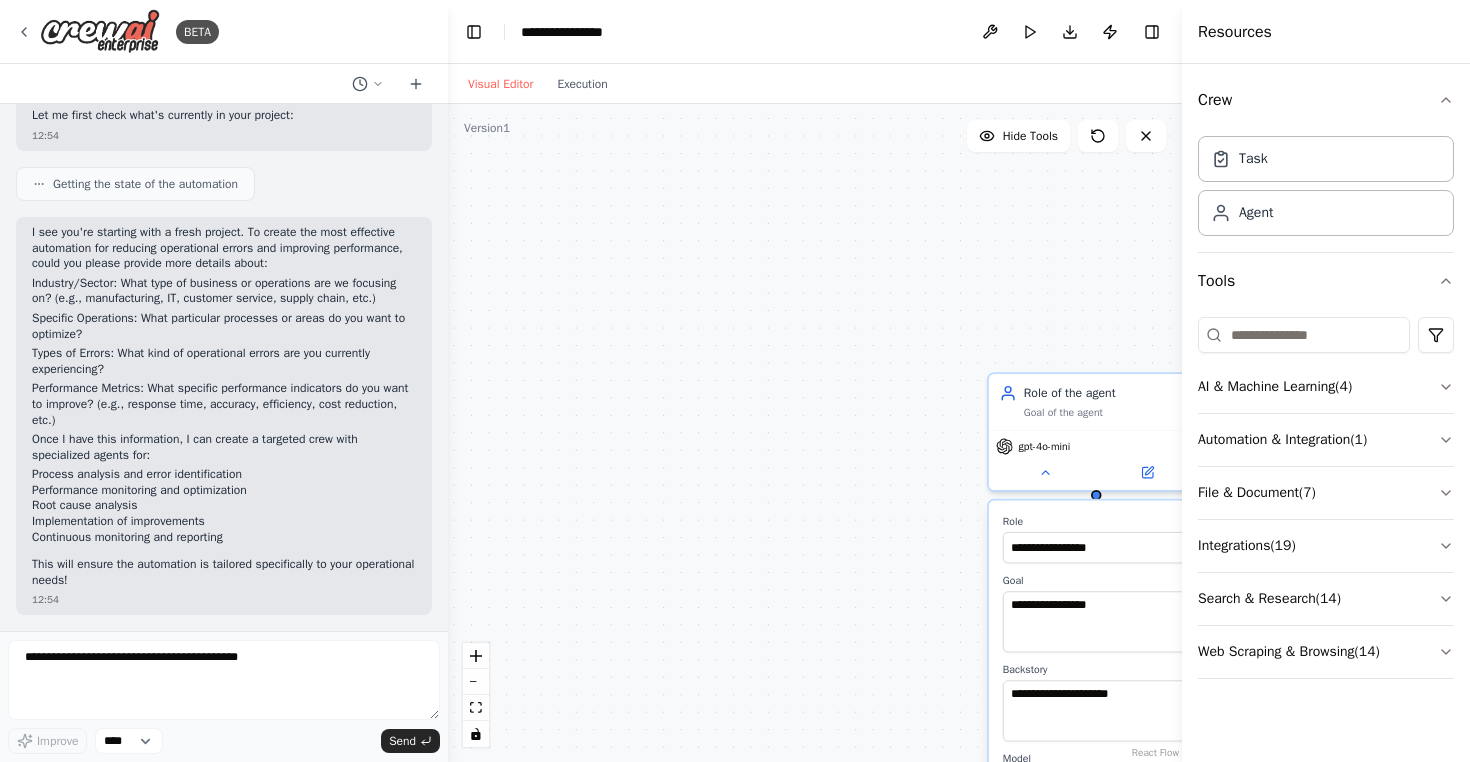 drag, startPoint x: 728, startPoint y: 511, endPoint x: 752, endPoint y: 509, distance: 24.083189 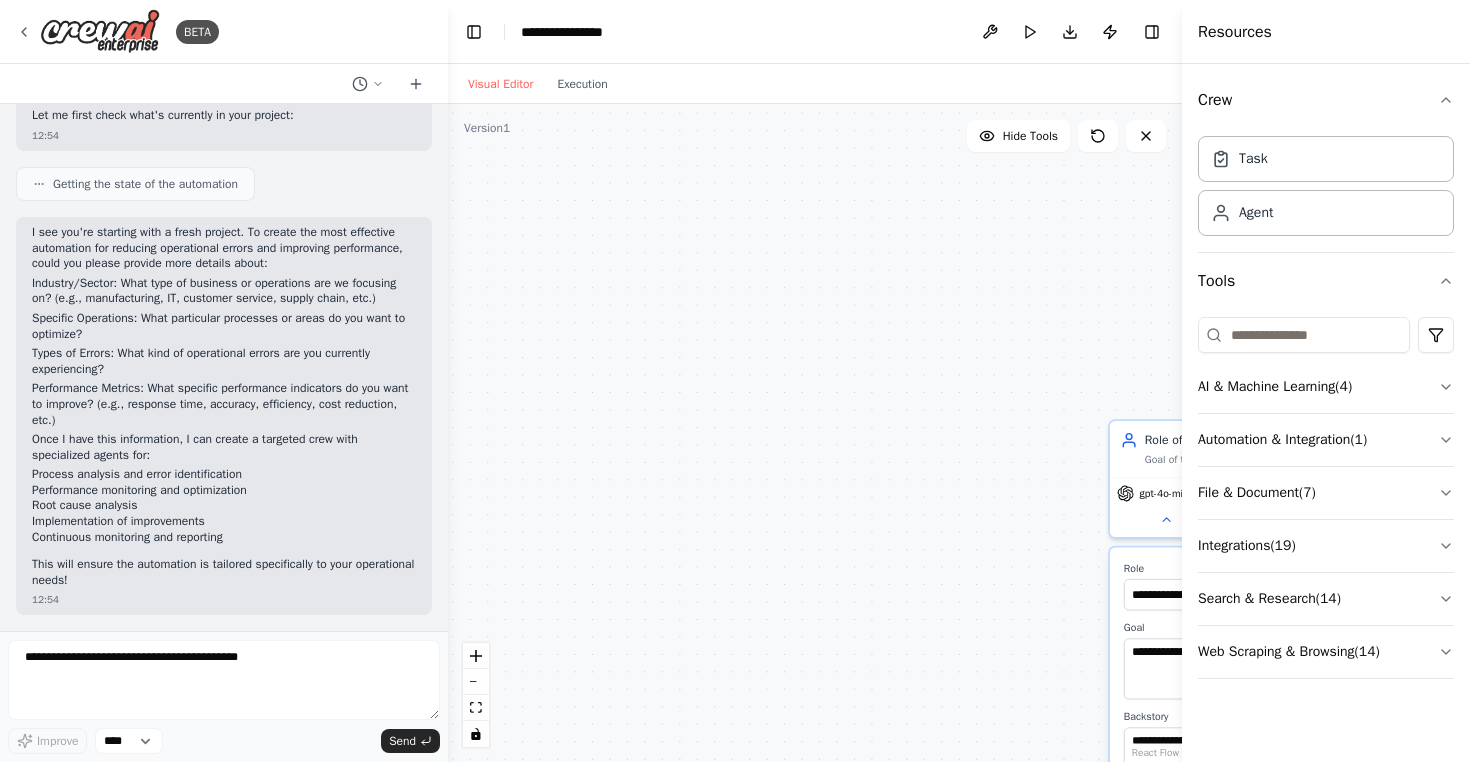 drag, startPoint x: 752, startPoint y: 509, endPoint x: 935, endPoint y: 595, distance: 202.2004 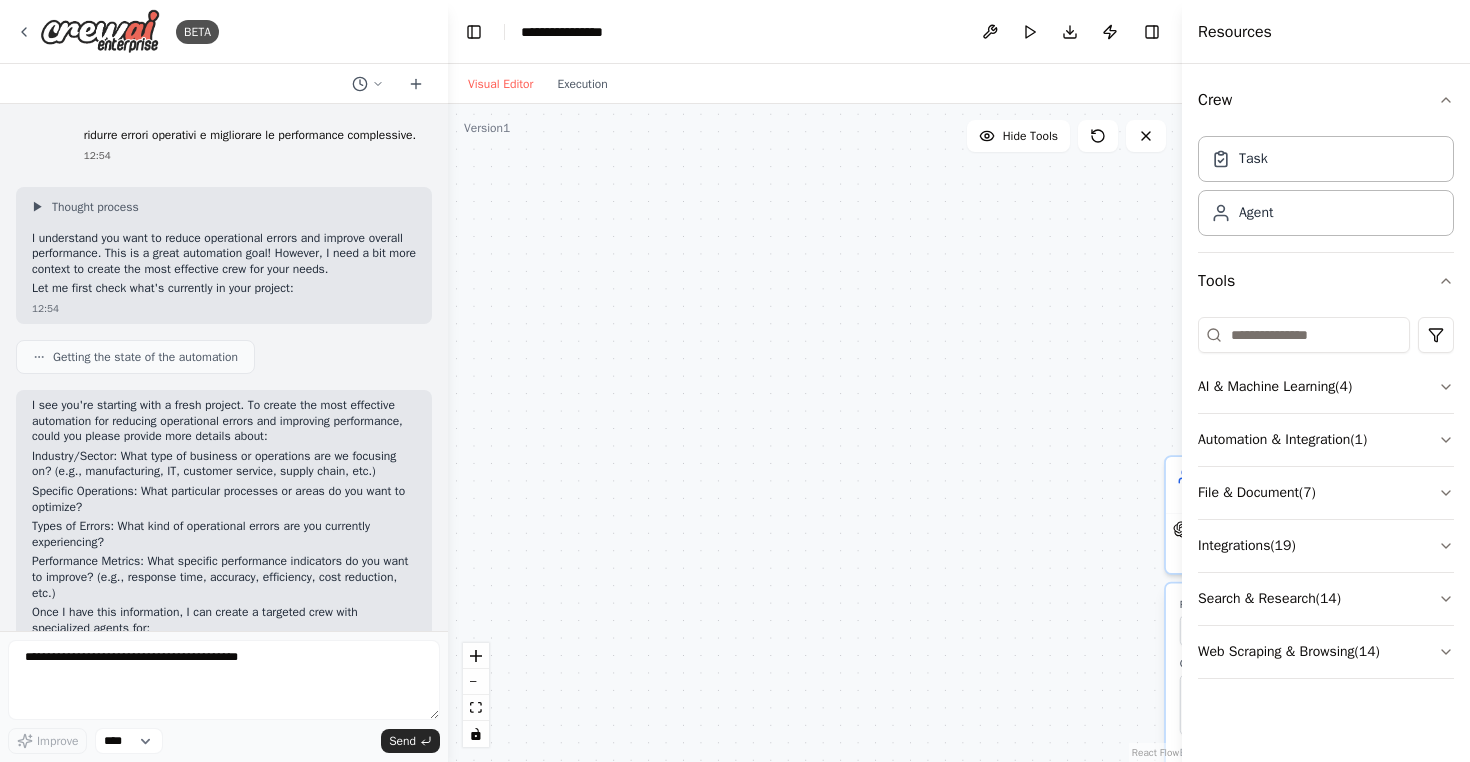 scroll, scrollTop: 204, scrollLeft: 0, axis: vertical 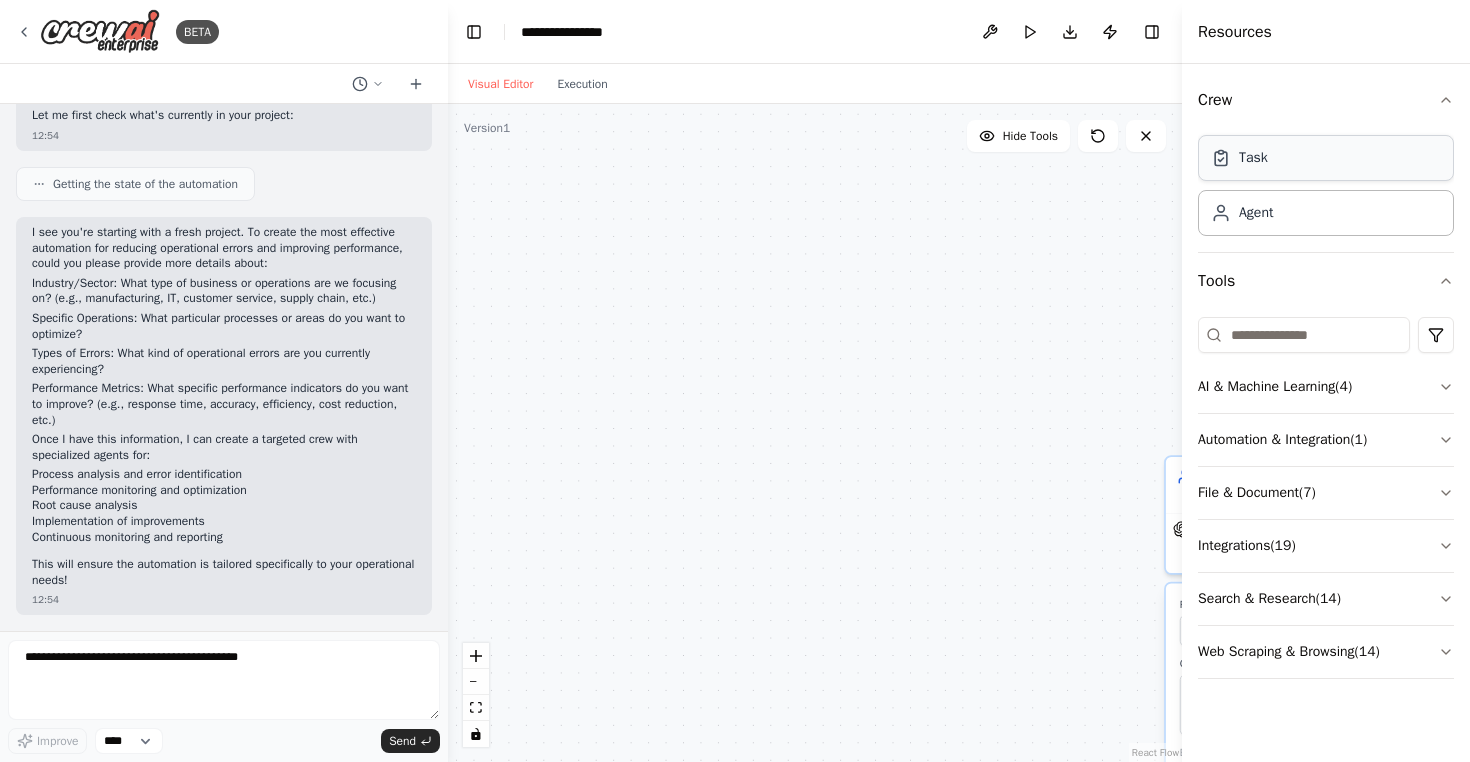 click on "Task" at bounding box center (1326, 158) 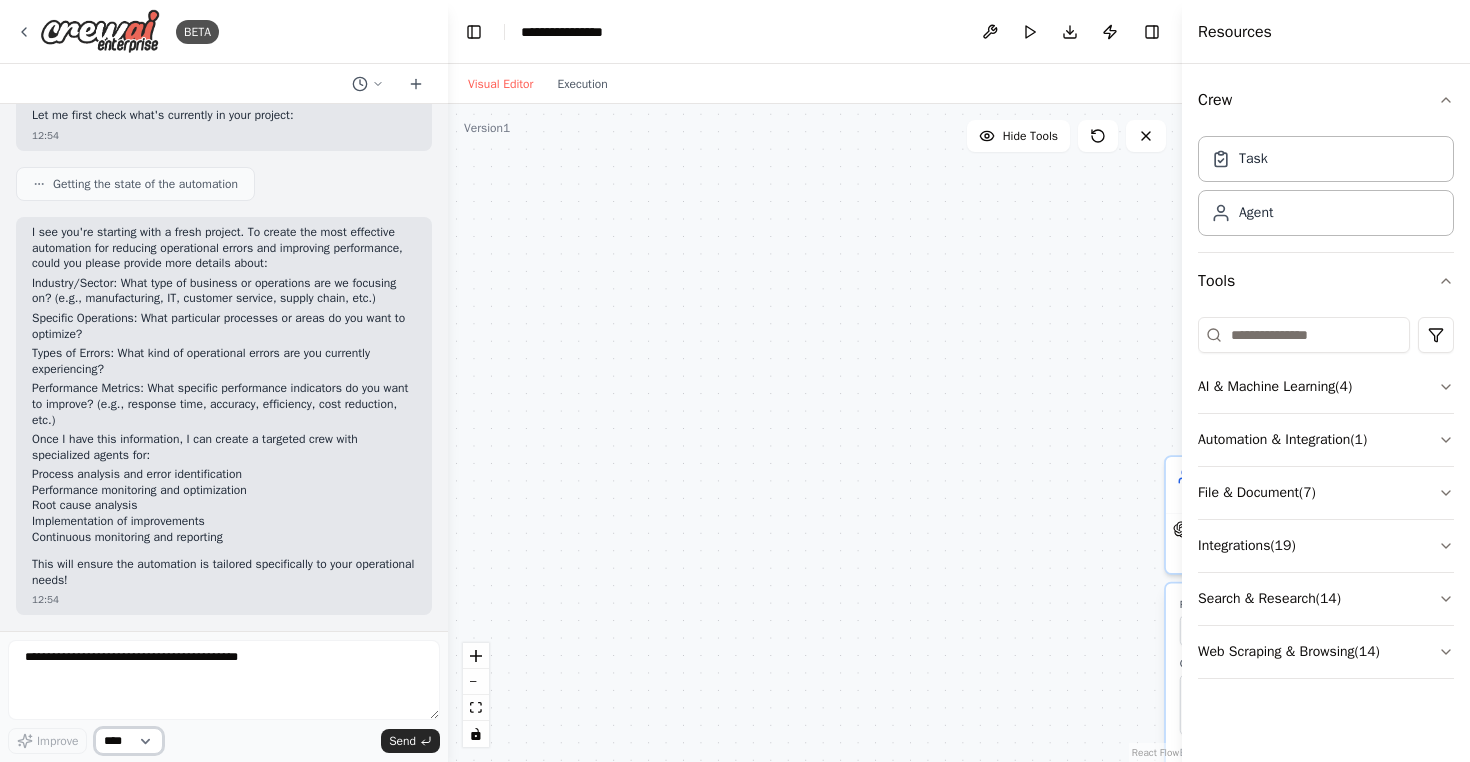 click on "****" at bounding box center [129, 741] 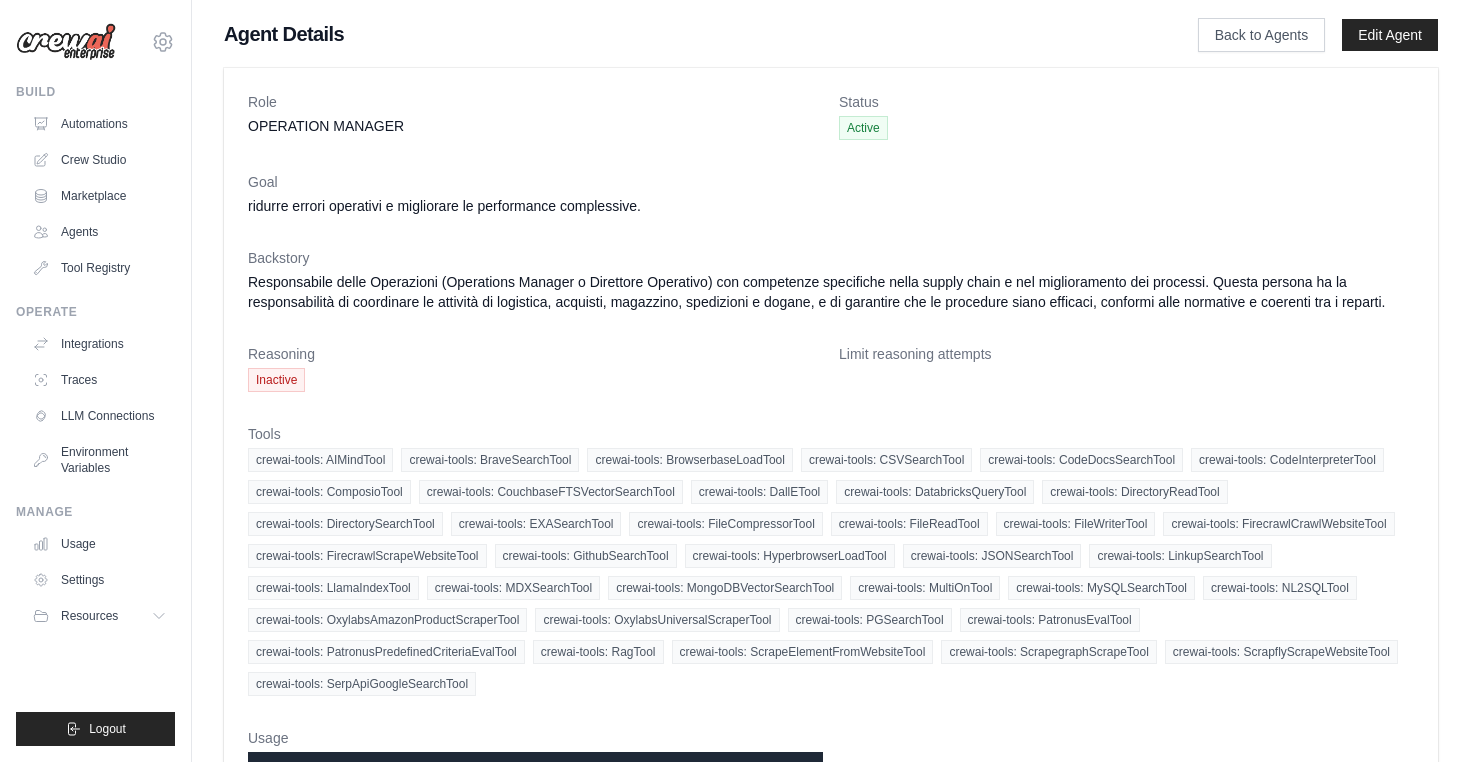scroll, scrollTop: 0, scrollLeft: 0, axis: both 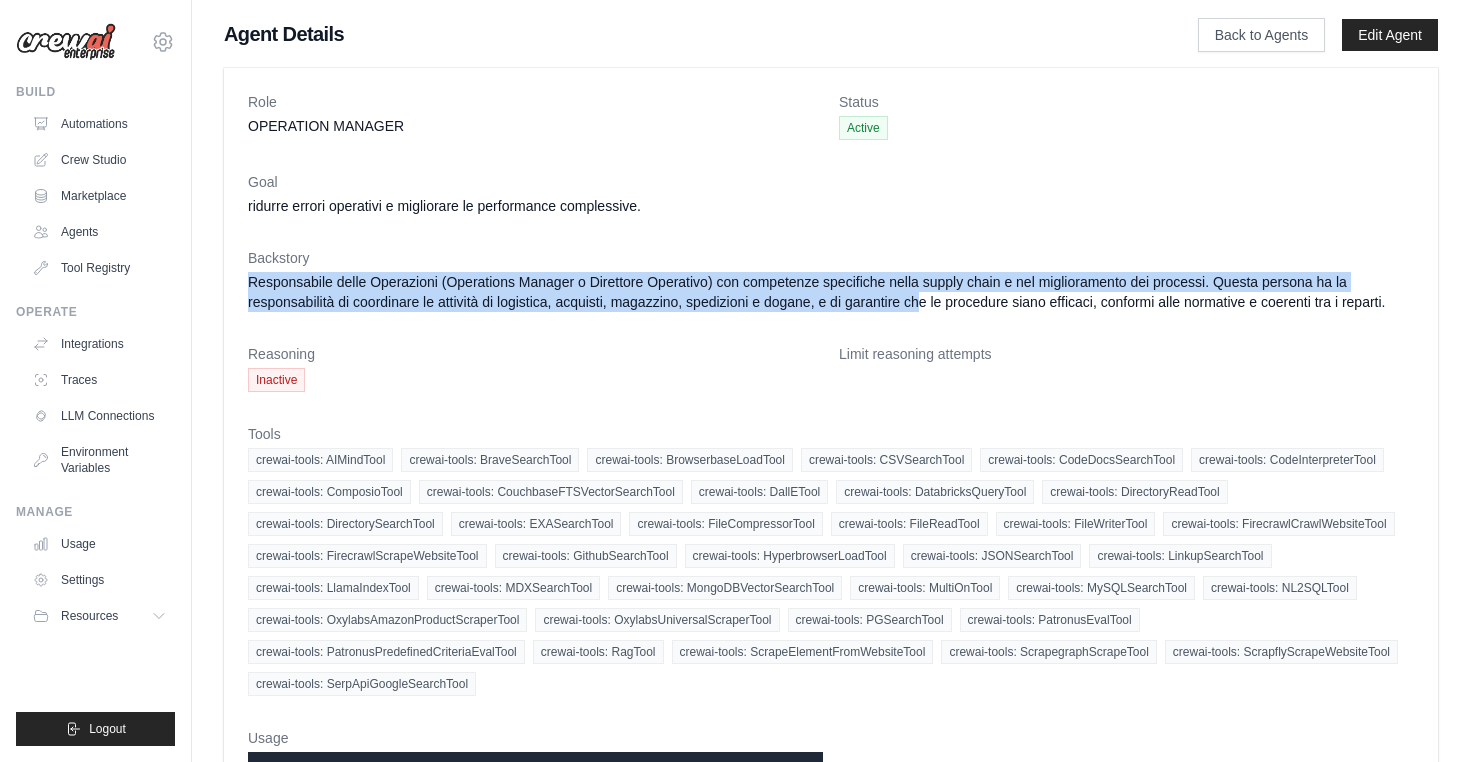 drag, startPoint x: 247, startPoint y: 280, endPoint x: 947, endPoint y: 290, distance: 700.0714 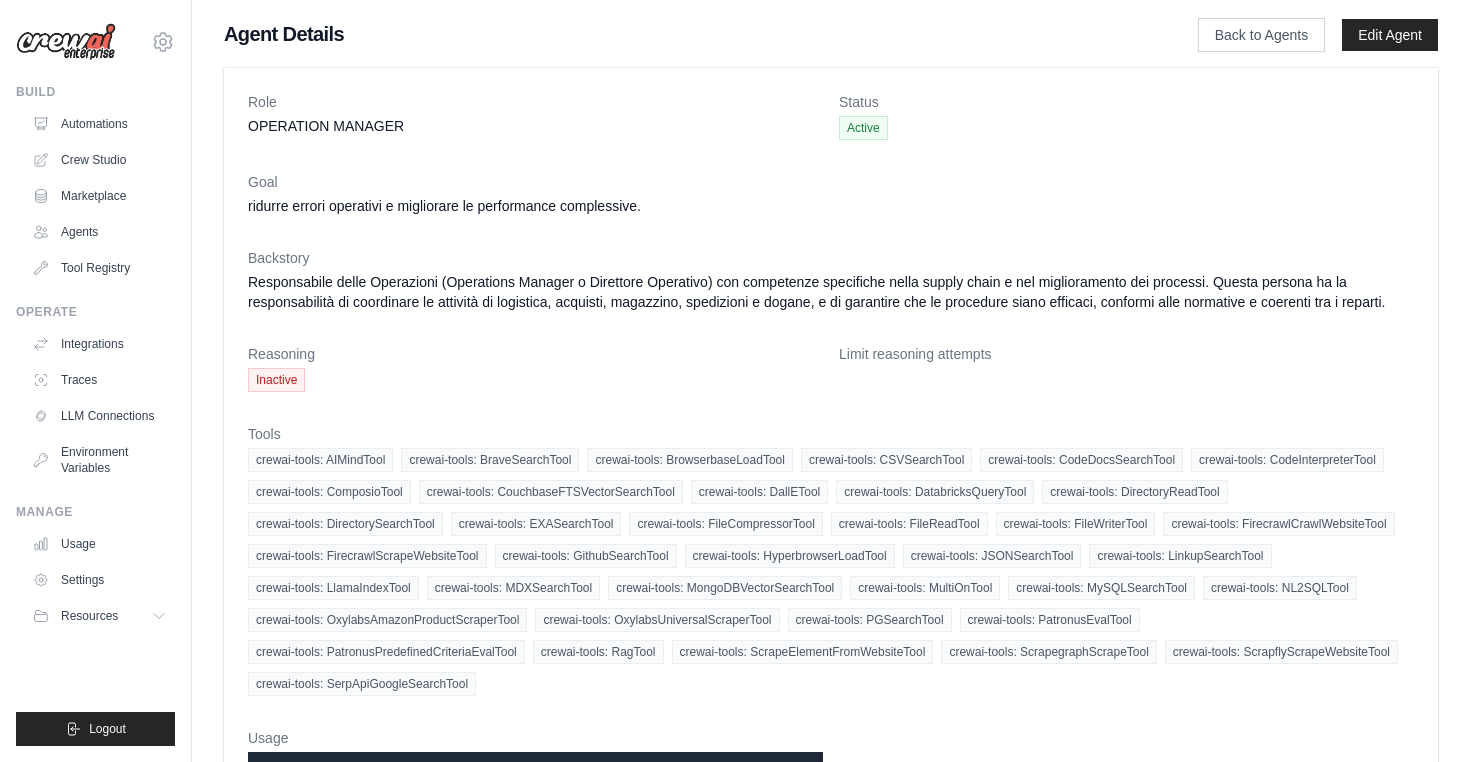 click on "Reasoning" at bounding box center [535, 354] 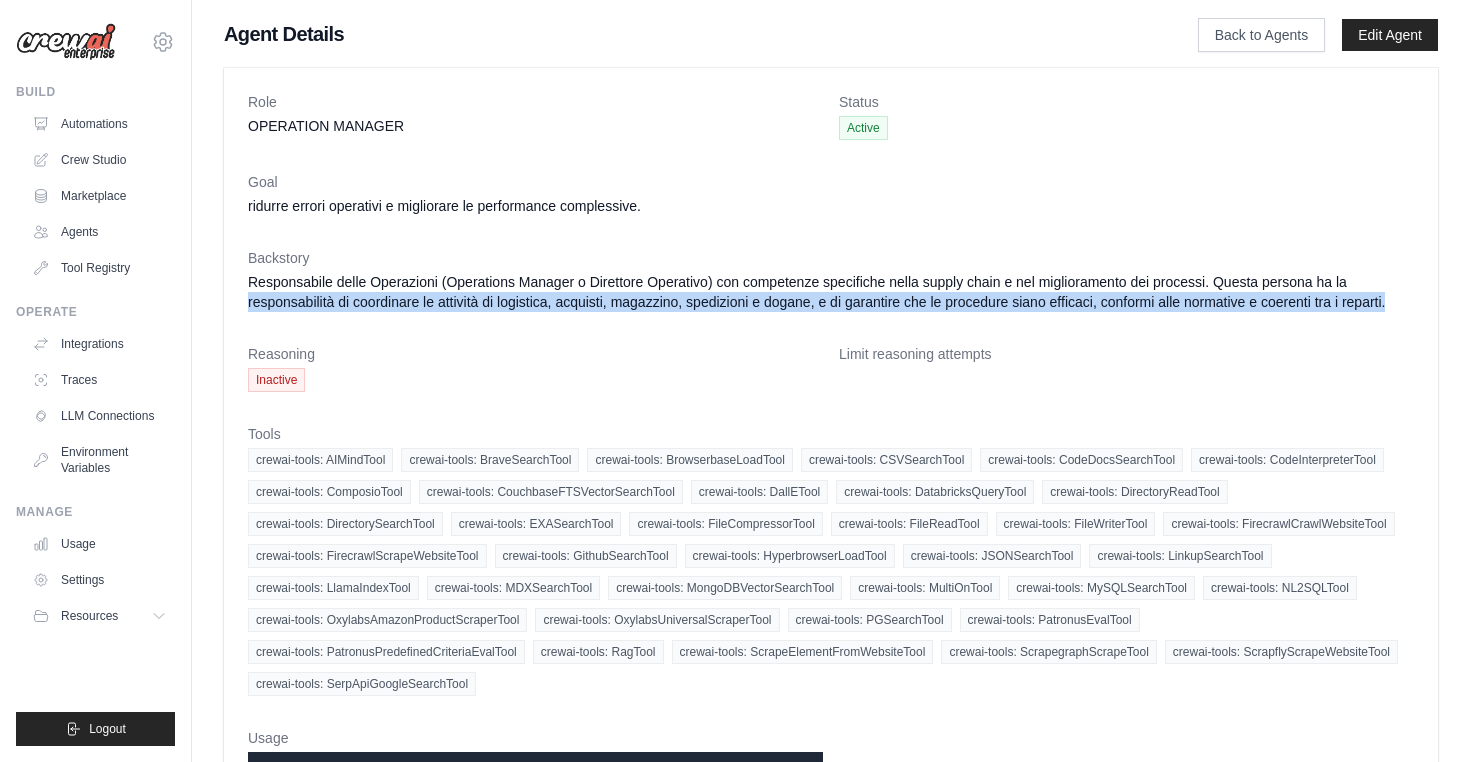 drag, startPoint x: 248, startPoint y: 303, endPoint x: 1403, endPoint y: 309, distance: 1155.0156 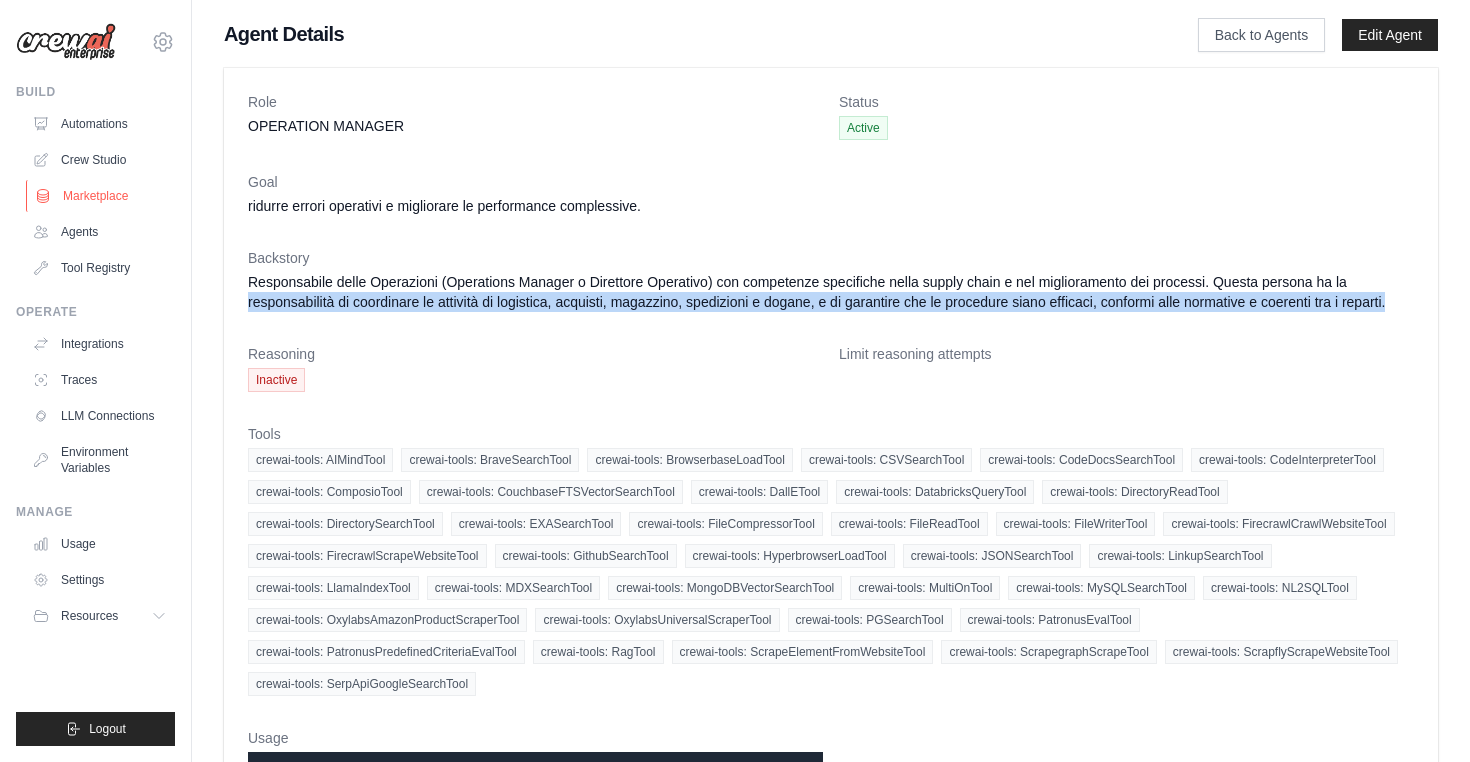 click on "Marketplace" at bounding box center [101, 196] 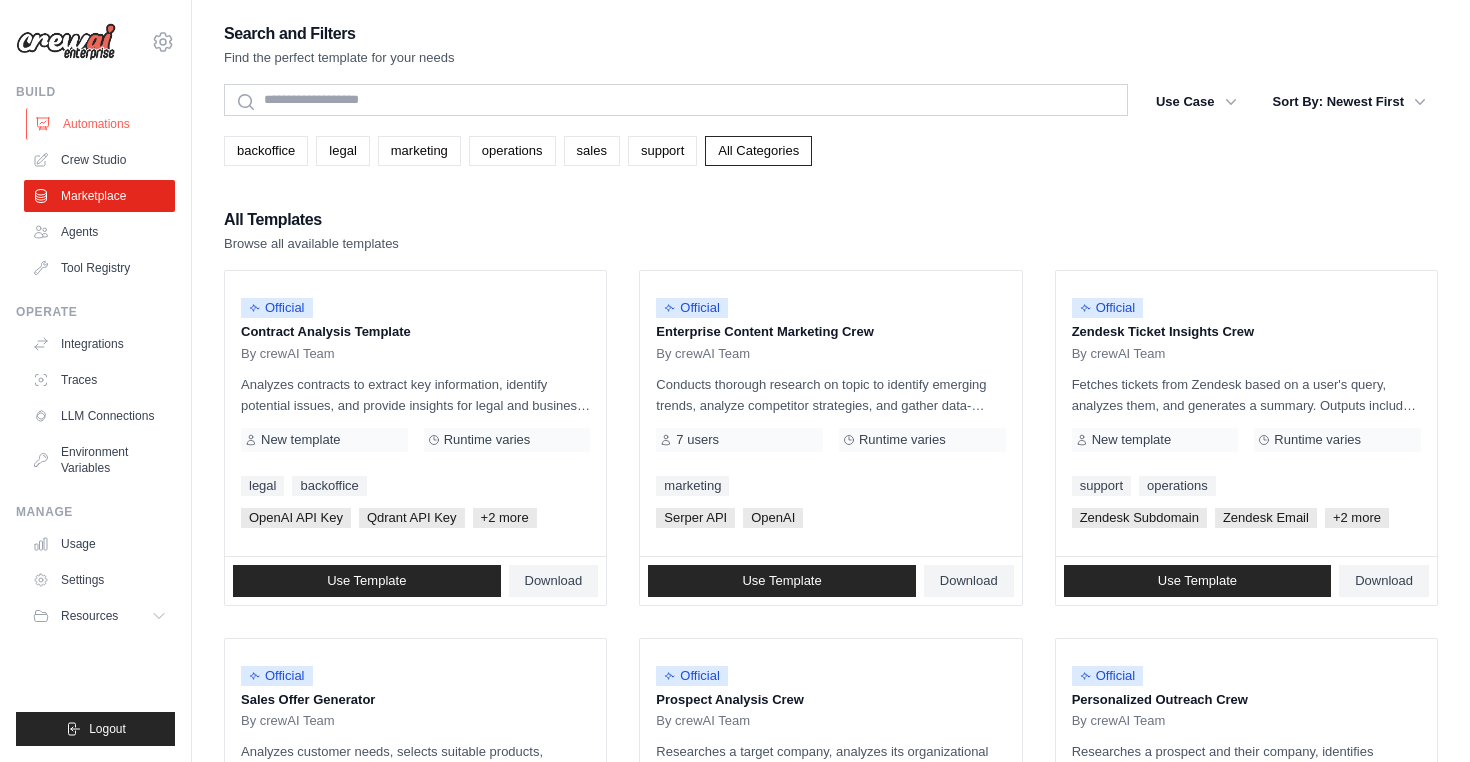 click on "Automations" at bounding box center [101, 124] 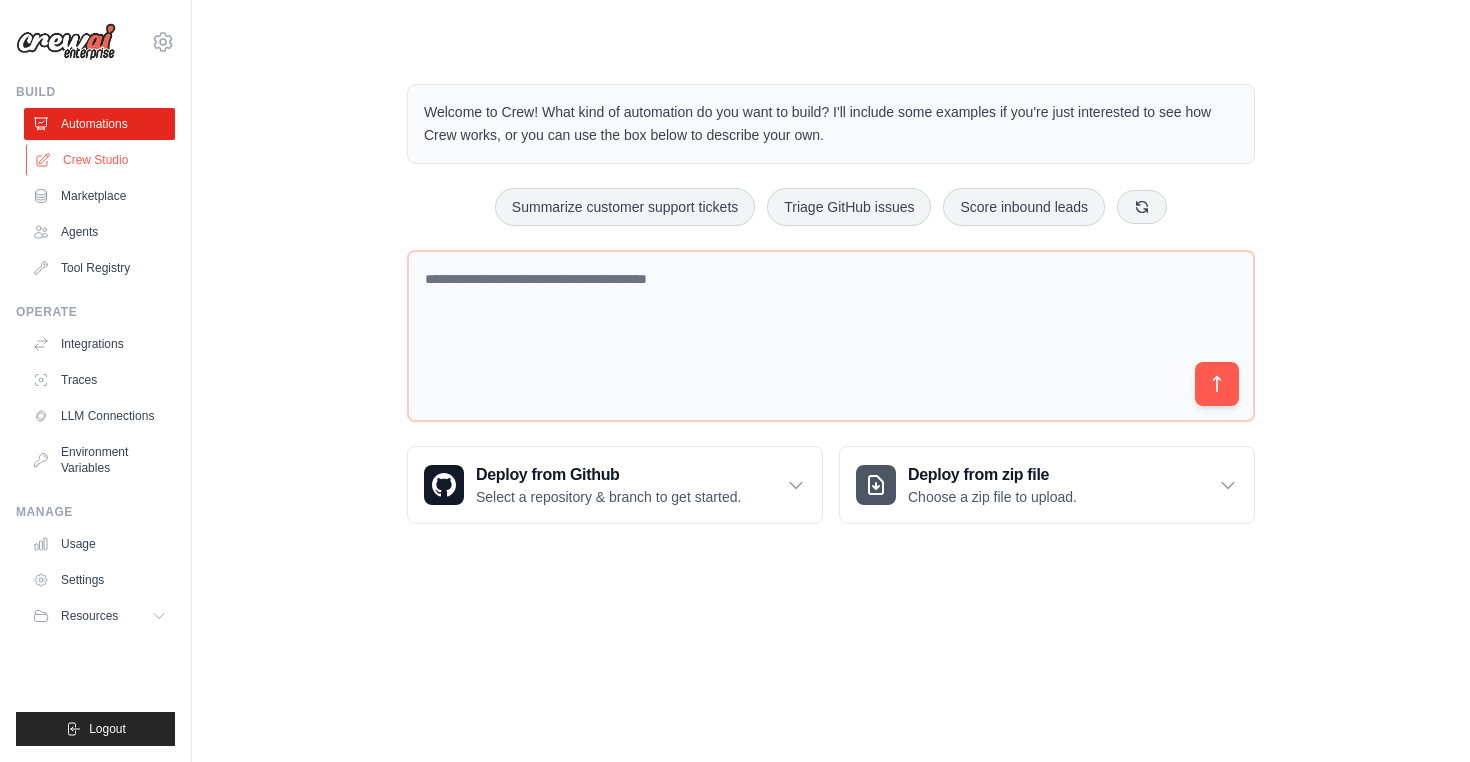 click on "Crew Studio" at bounding box center [101, 160] 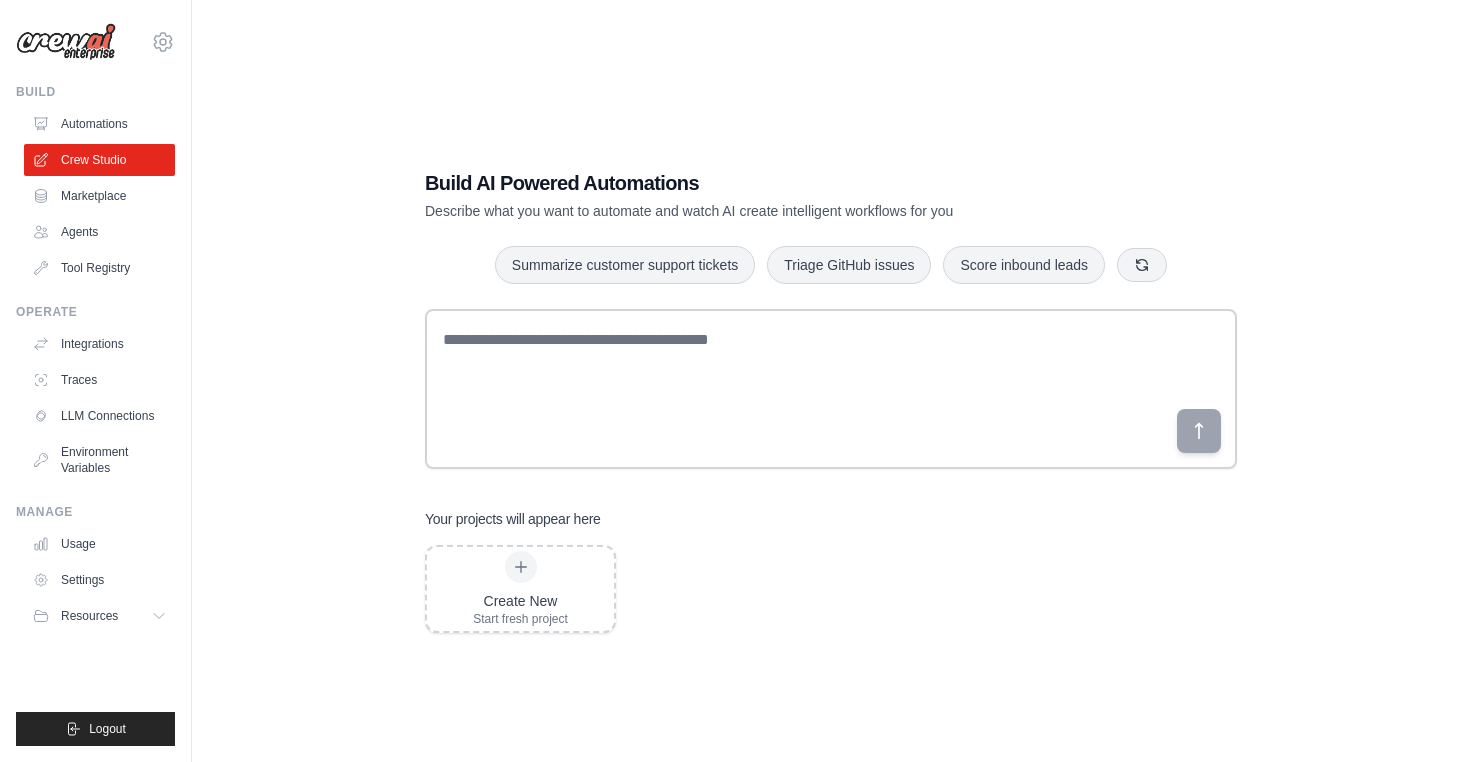 scroll, scrollTop: 0, scrollLeft: 0, axis: both 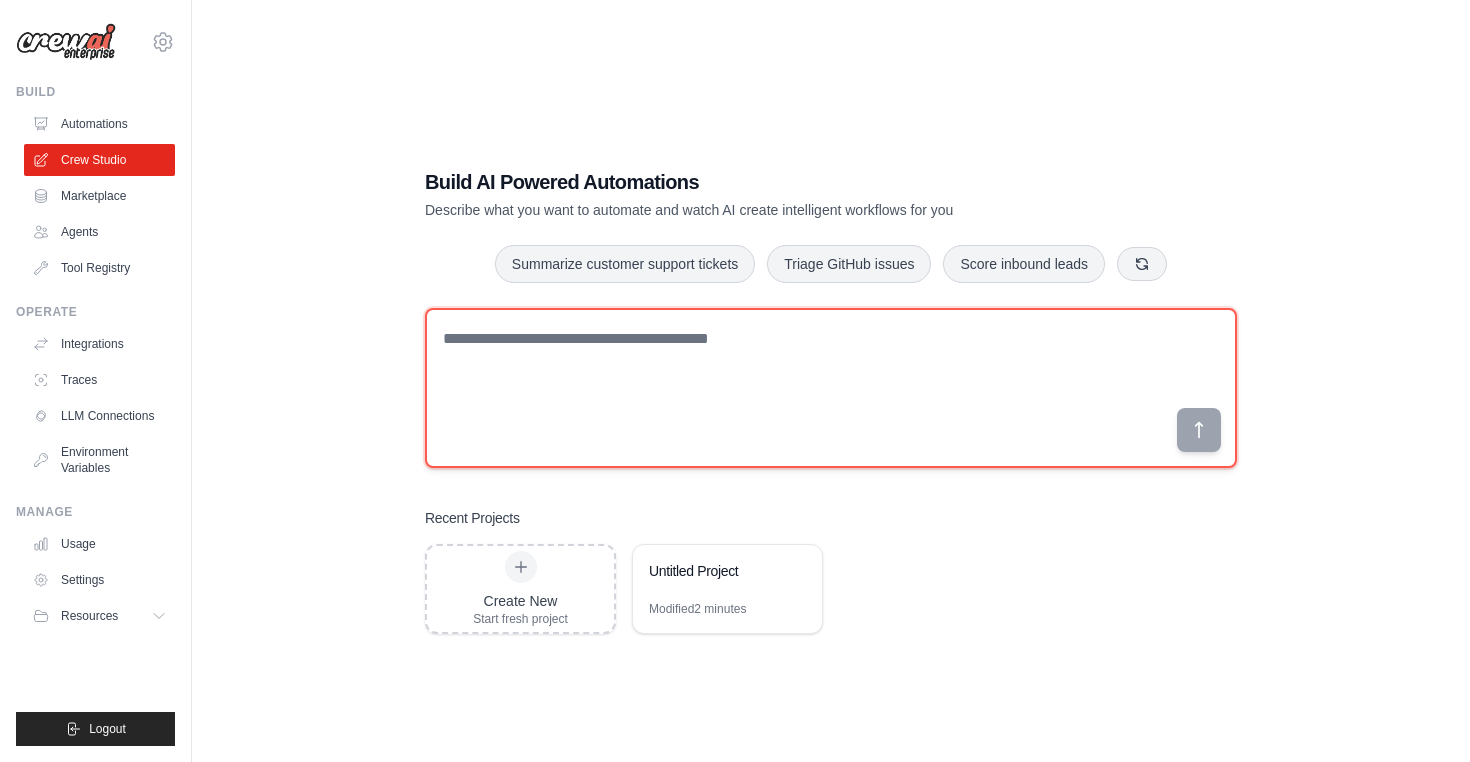 paste on "**********" 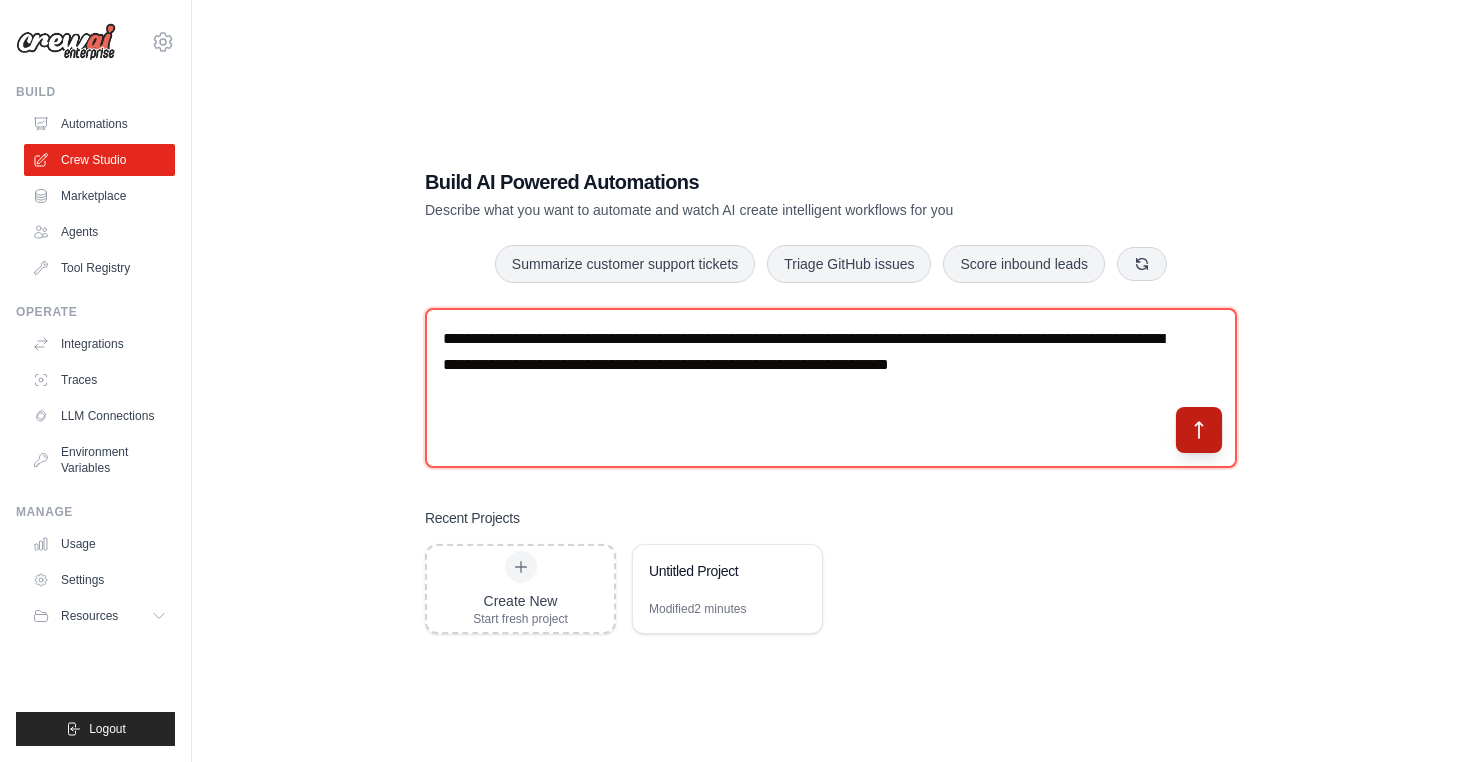 type on "**********" 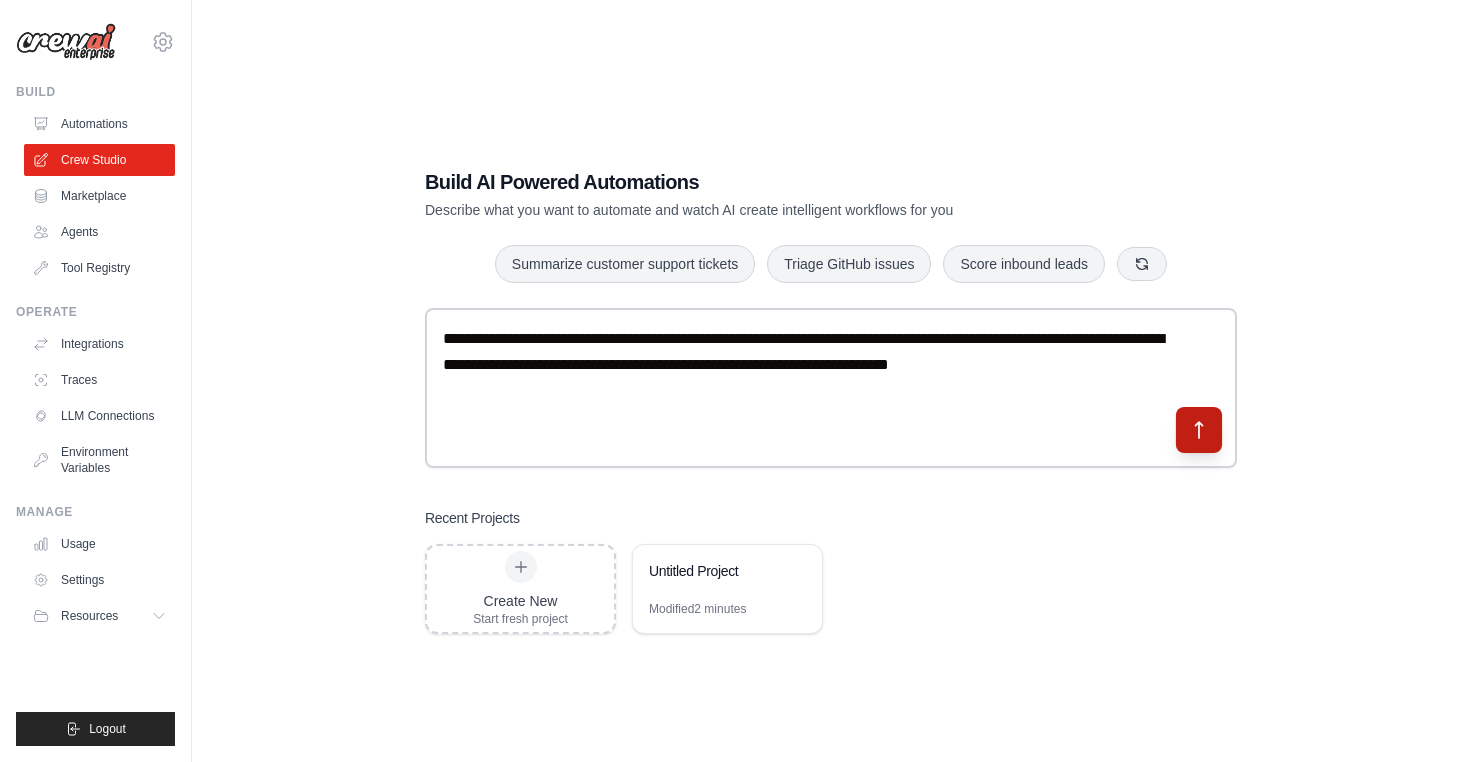 click 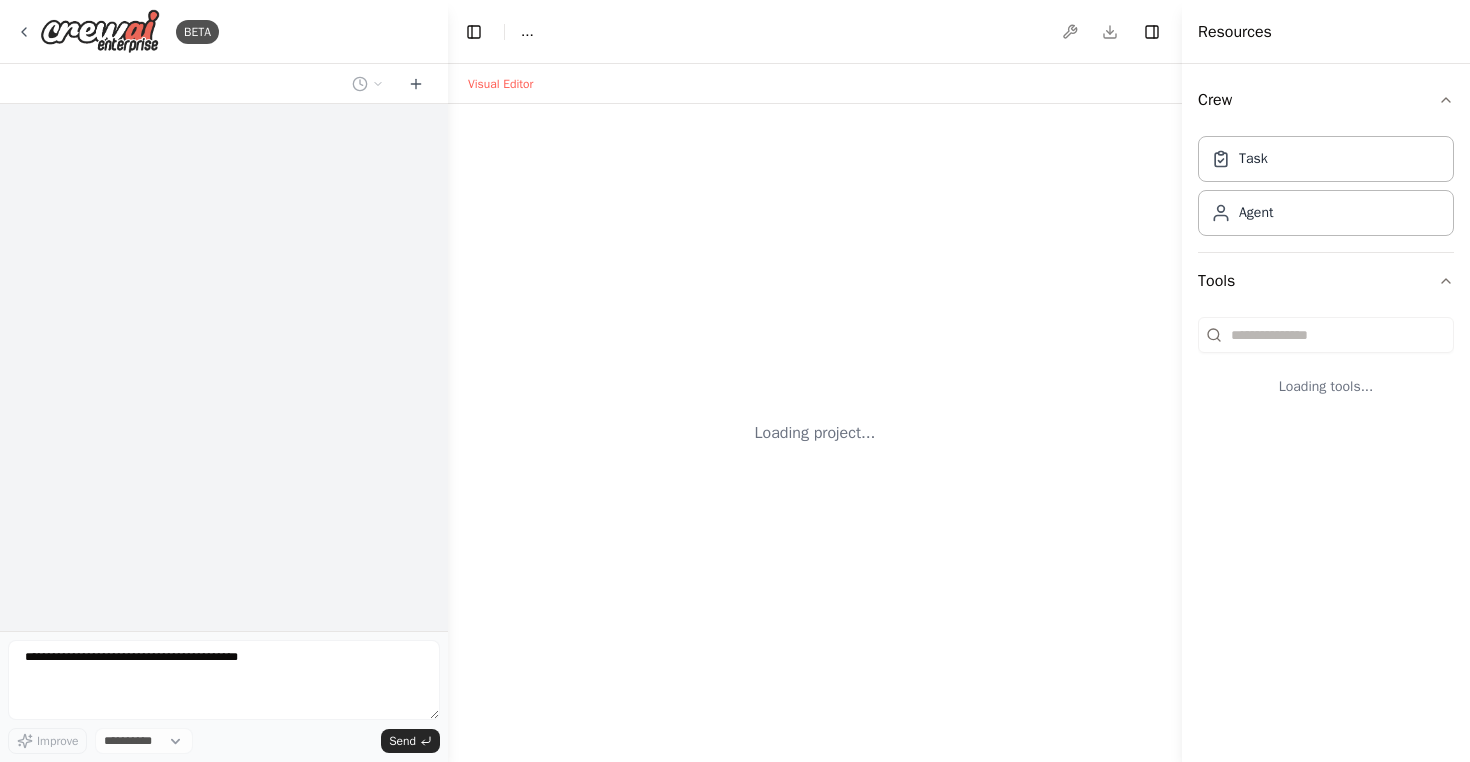 scroll, scrollTop: 0, scrollLeft: 0, axis: both 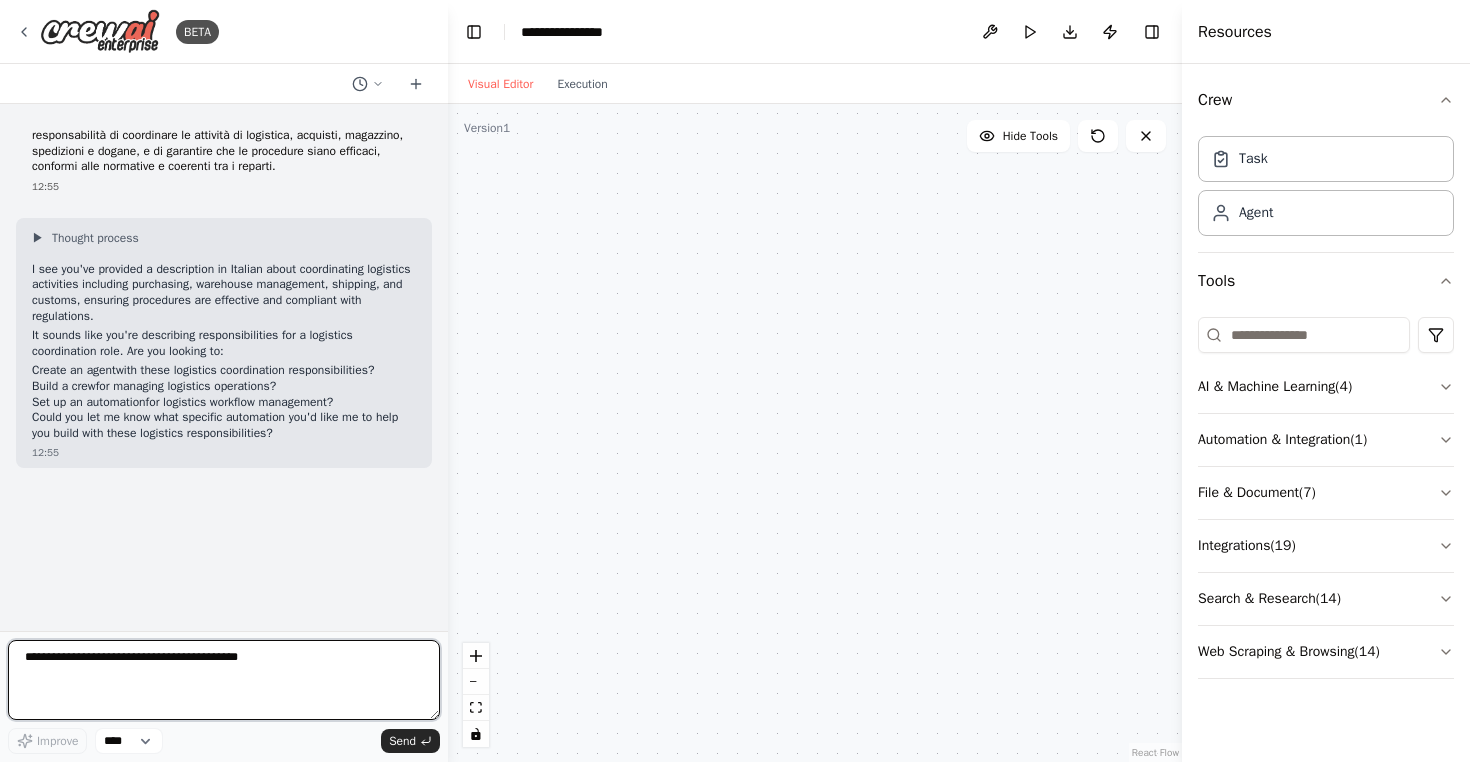 click at bounding box center (224, 680) 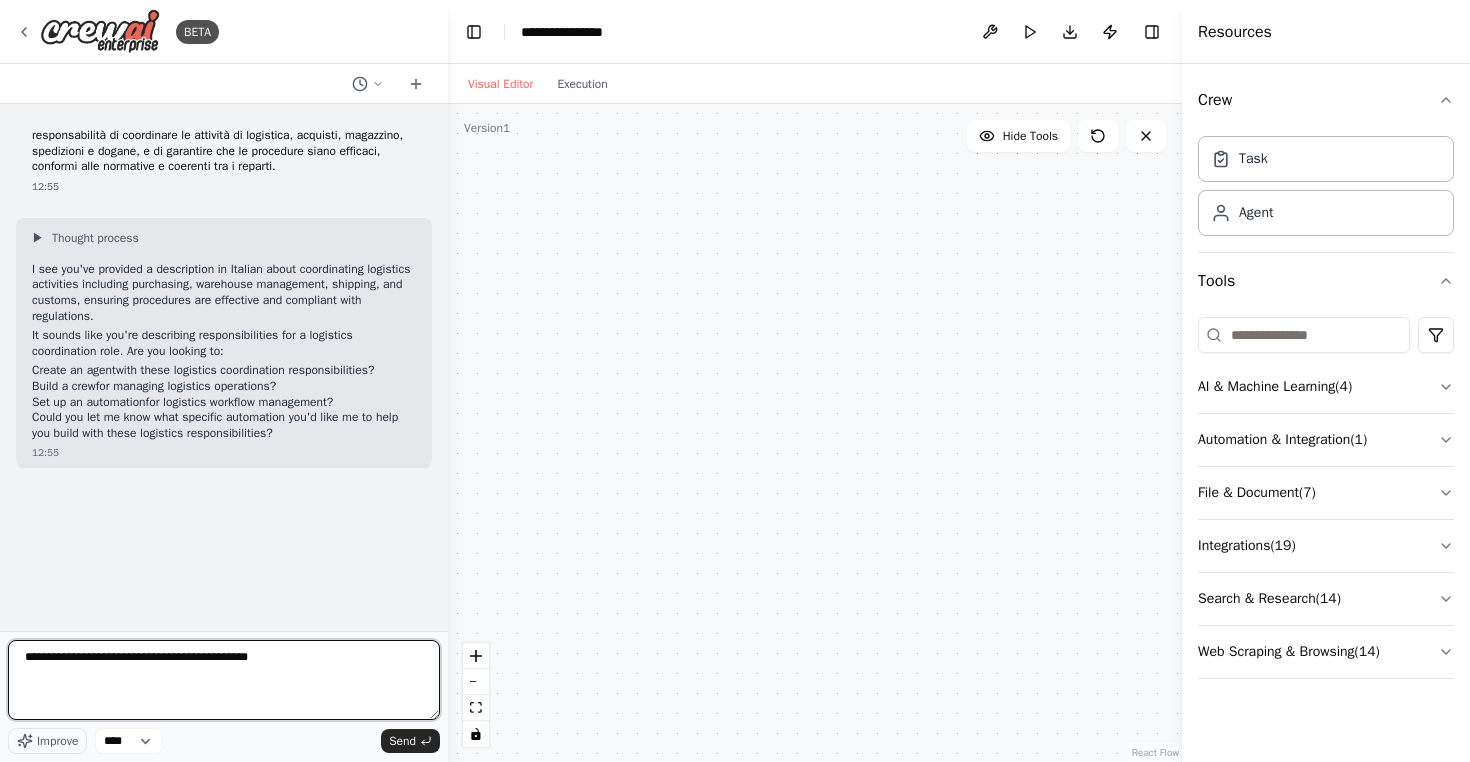 type on "**********" 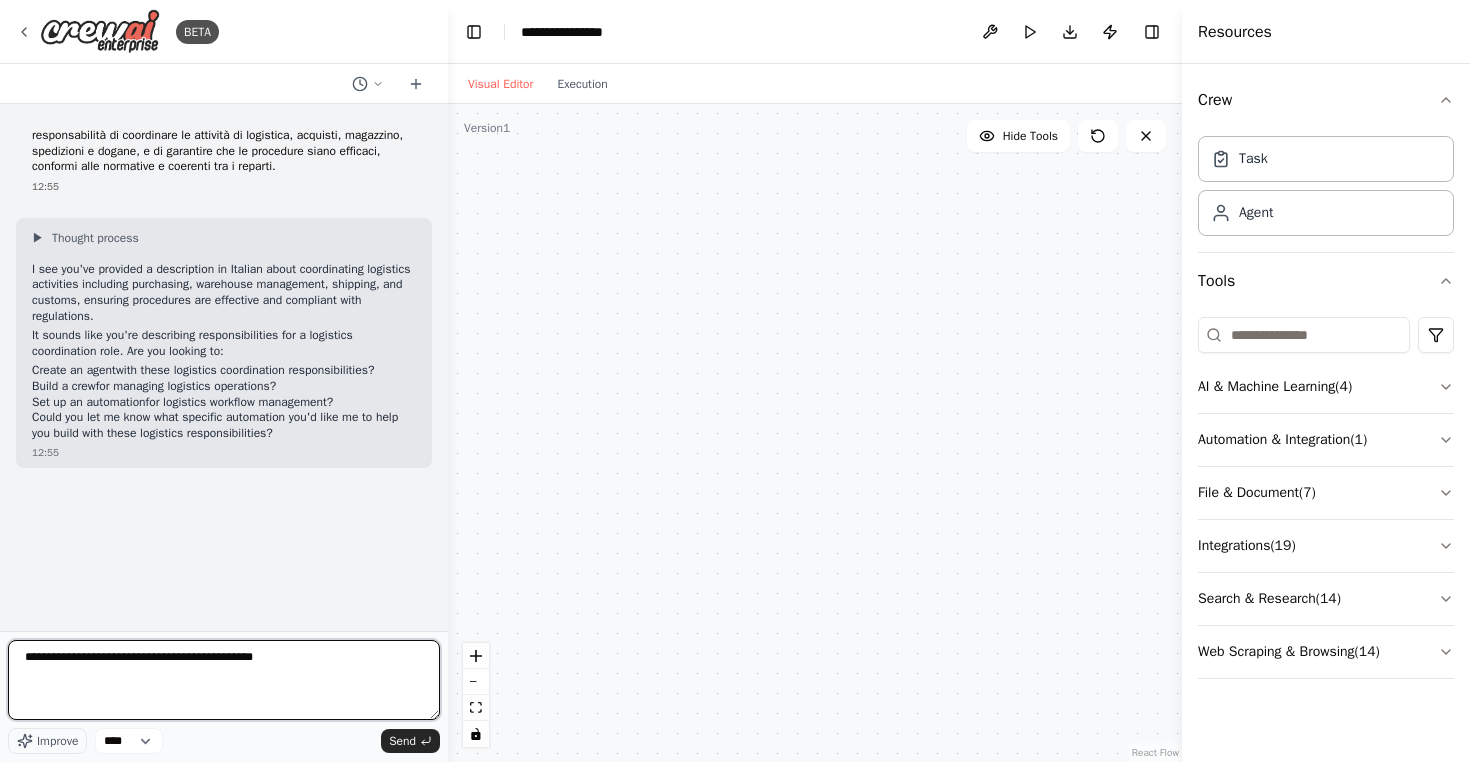 type 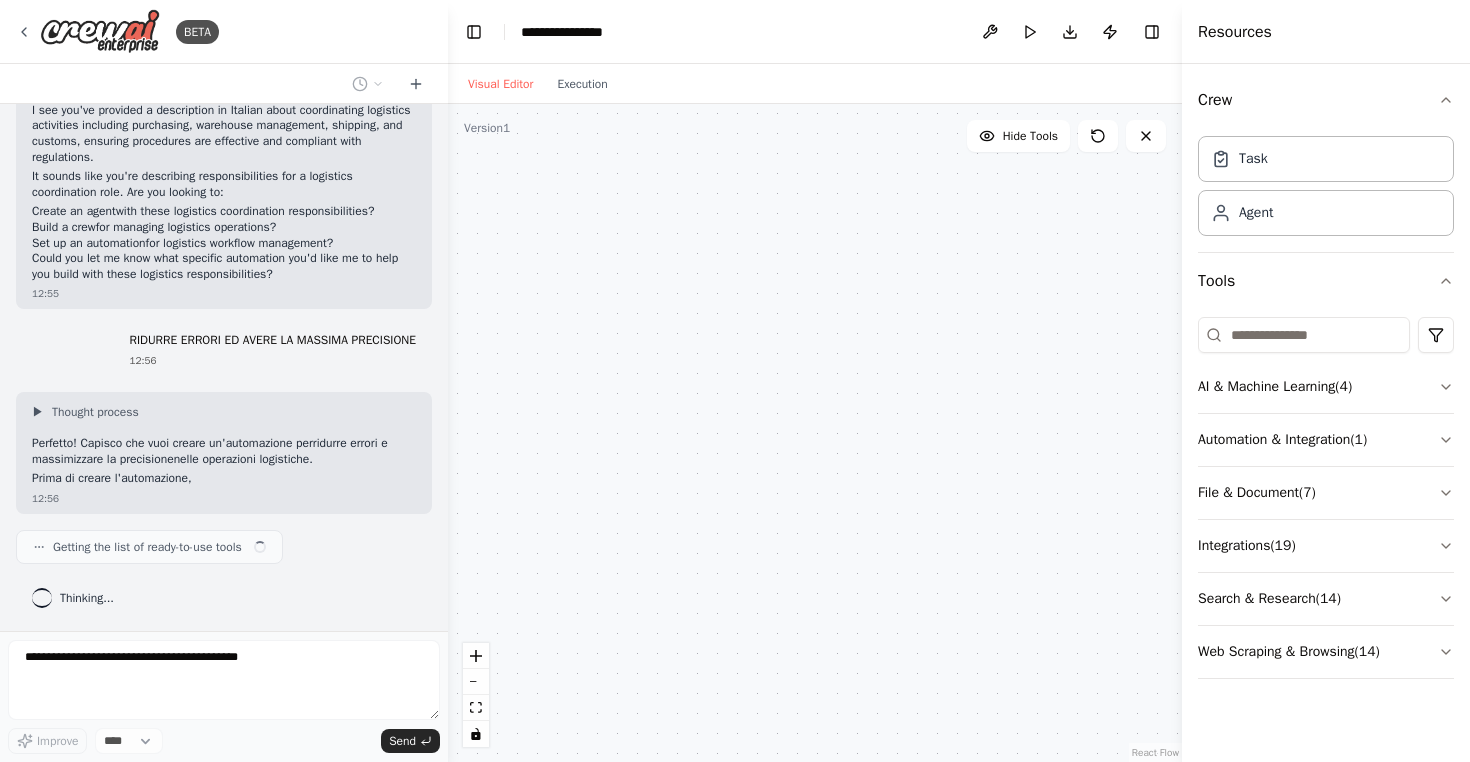scroll, scrollTop: 175, scrollLeft: 0, axis: vertical 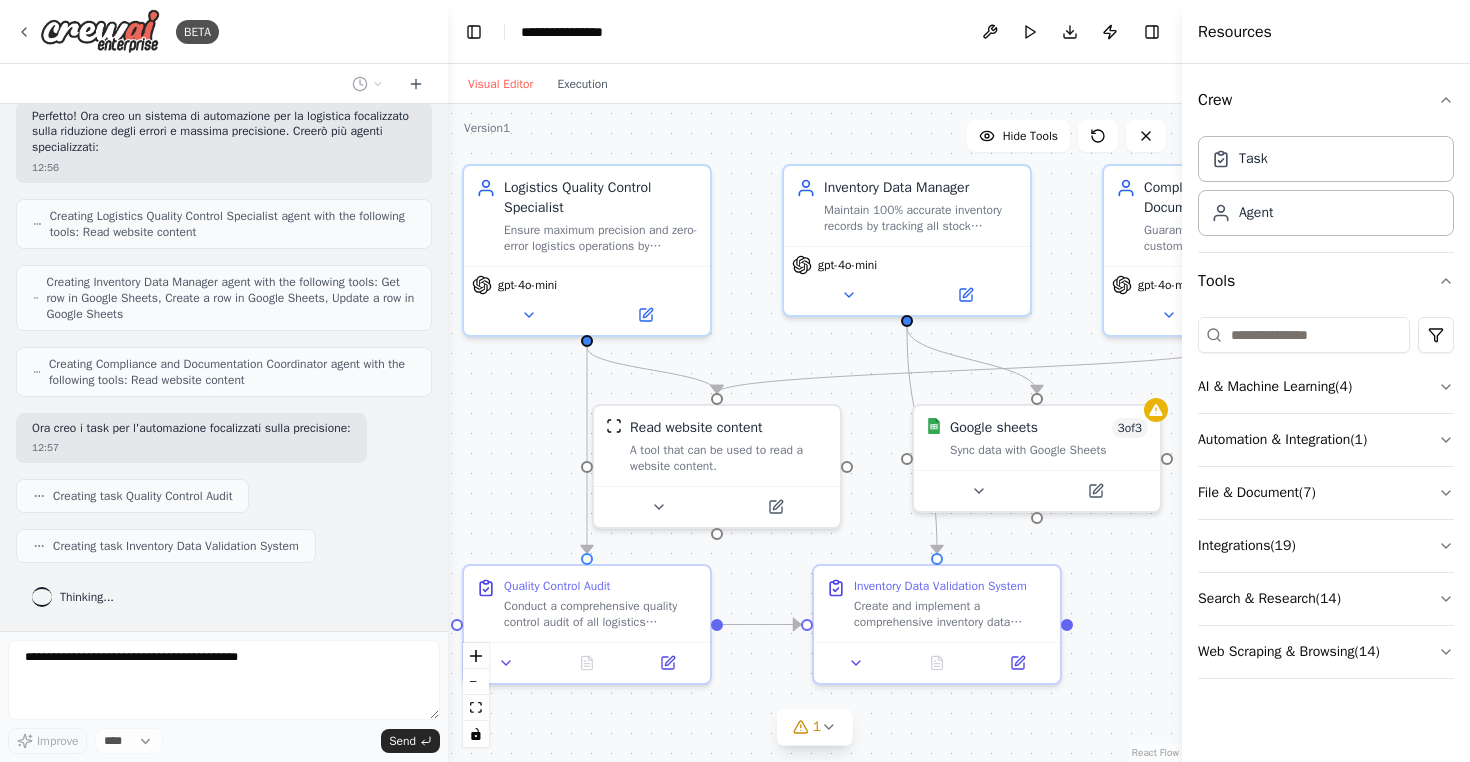 drag, startPoint x: 573, startPoint y: 490, endPoint x: 488, endPoint y: 450, distance: 93.941475 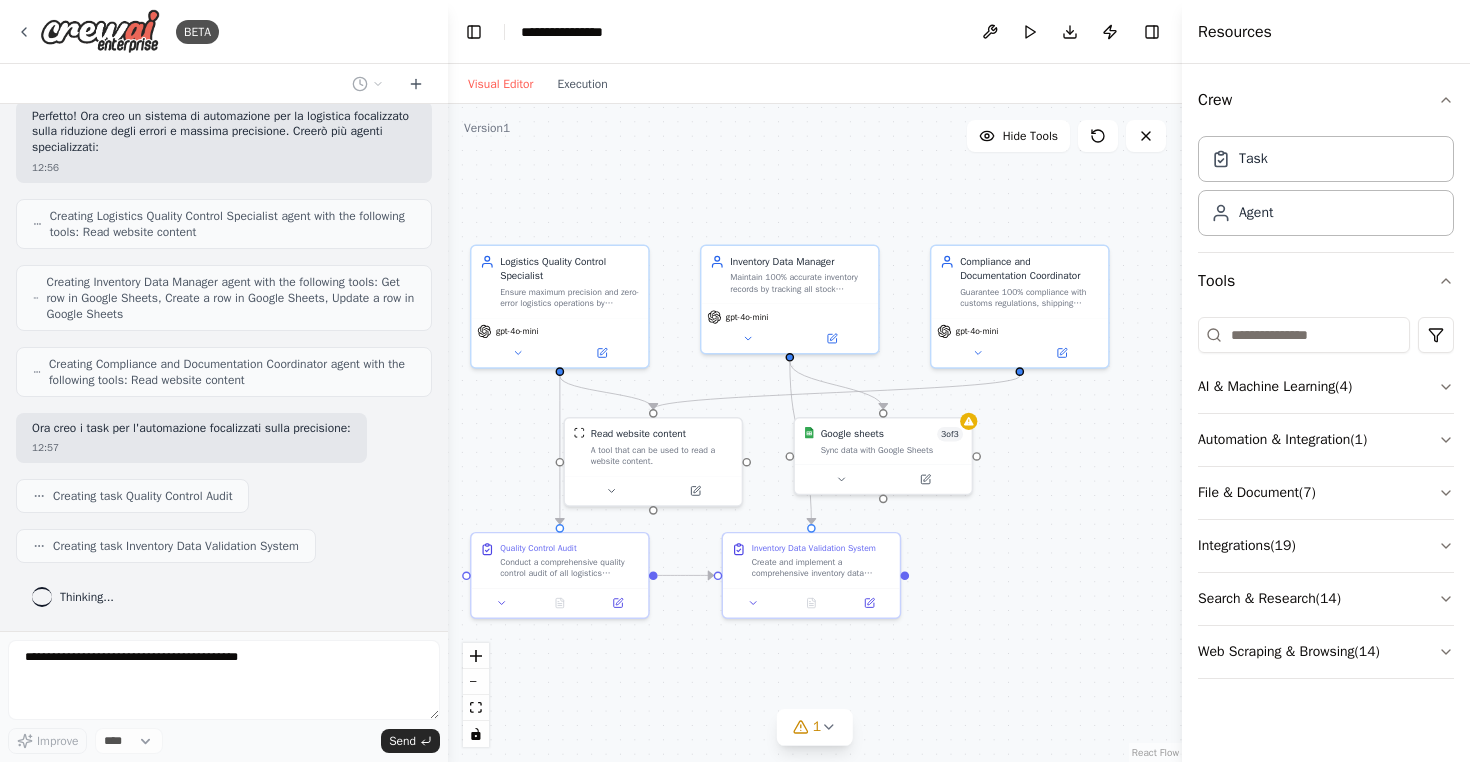 scroll, scrollTop: 936, scrollLeft: 0, axis: vertical 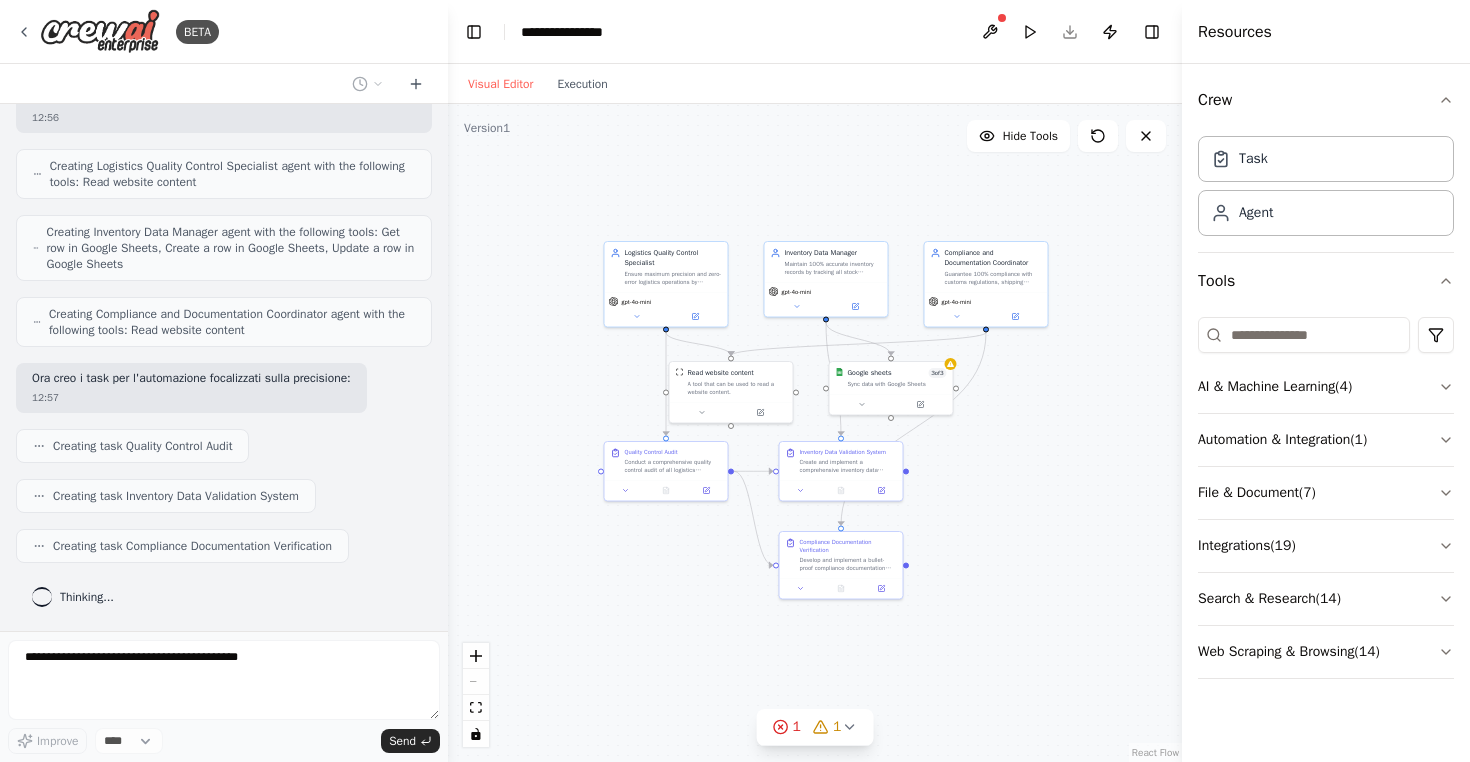 drag, startPoint x: 488, startPoint y: 450, endPoint x: 617, endPoint y: 383, distance: 145.36162 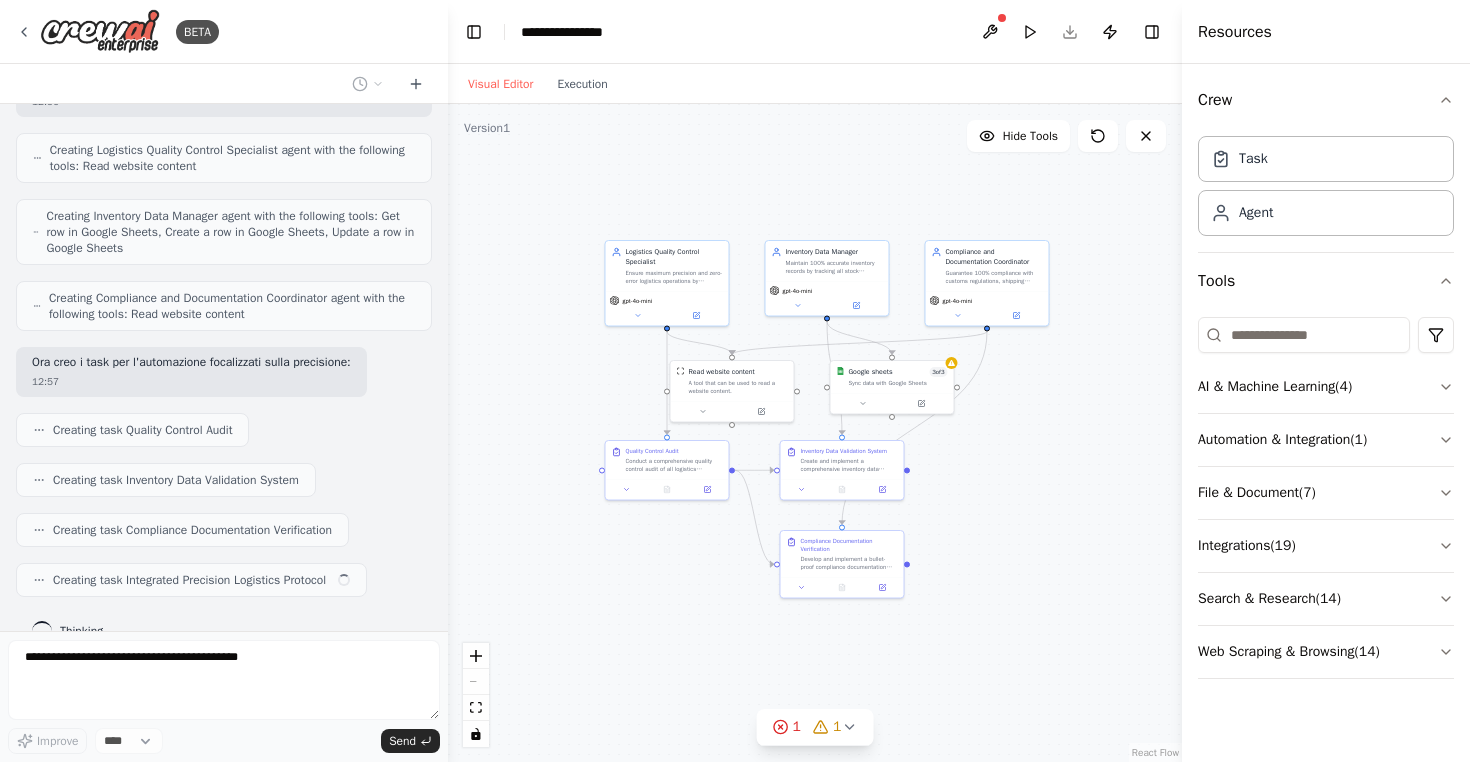 scroll, scrollTop: 986, scrollLeft: 0, axis: vertical 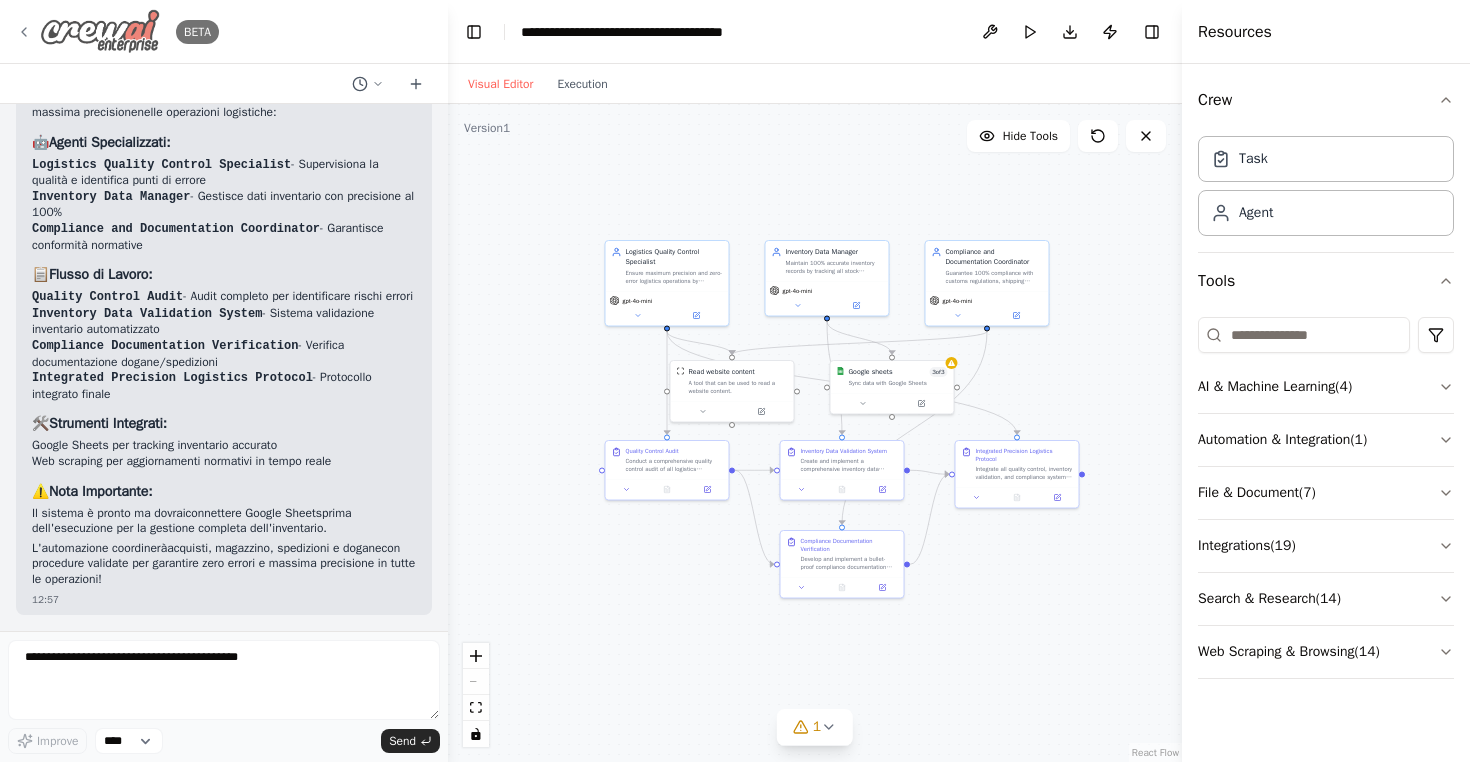 click 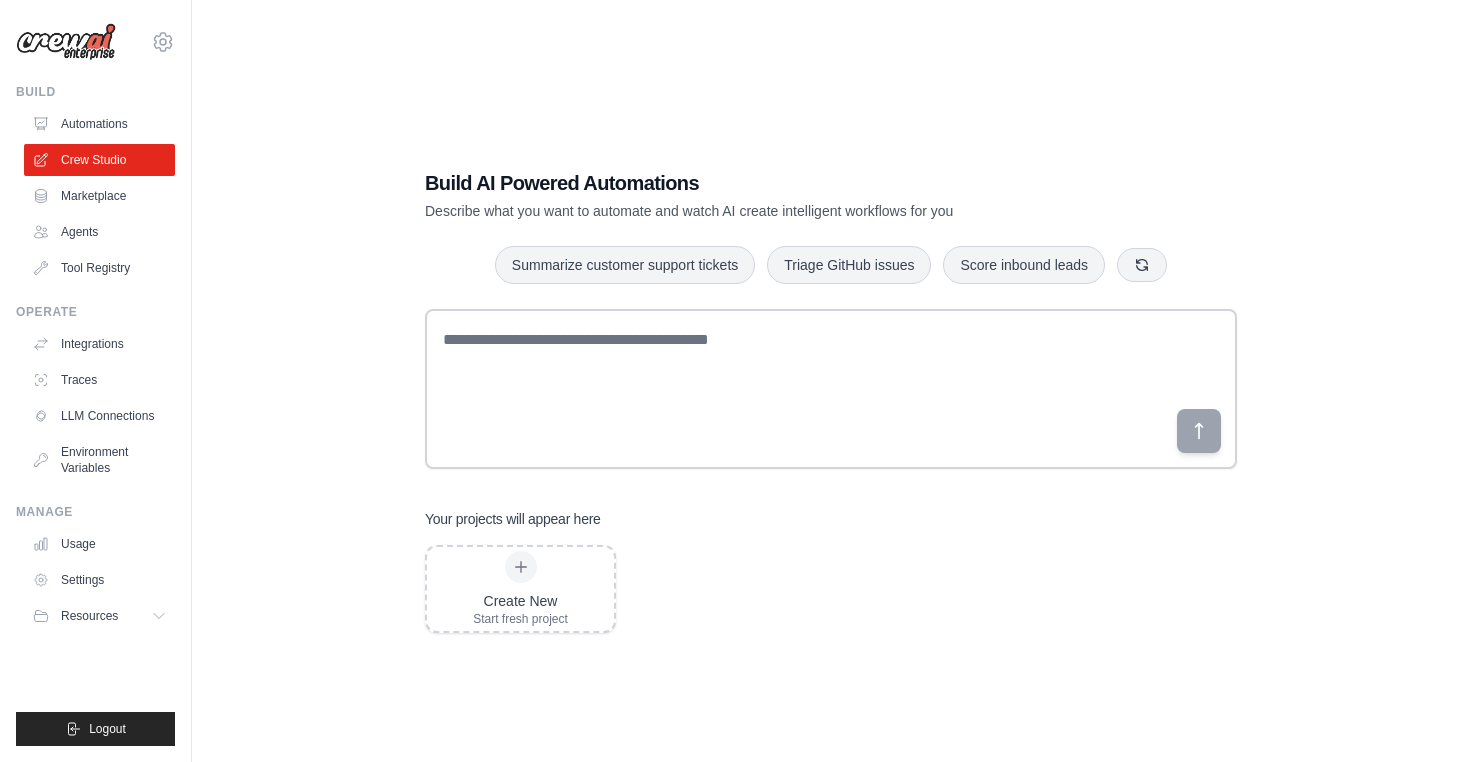 scroll, scrollTop: 0, scrollLeft: 0, axis: both 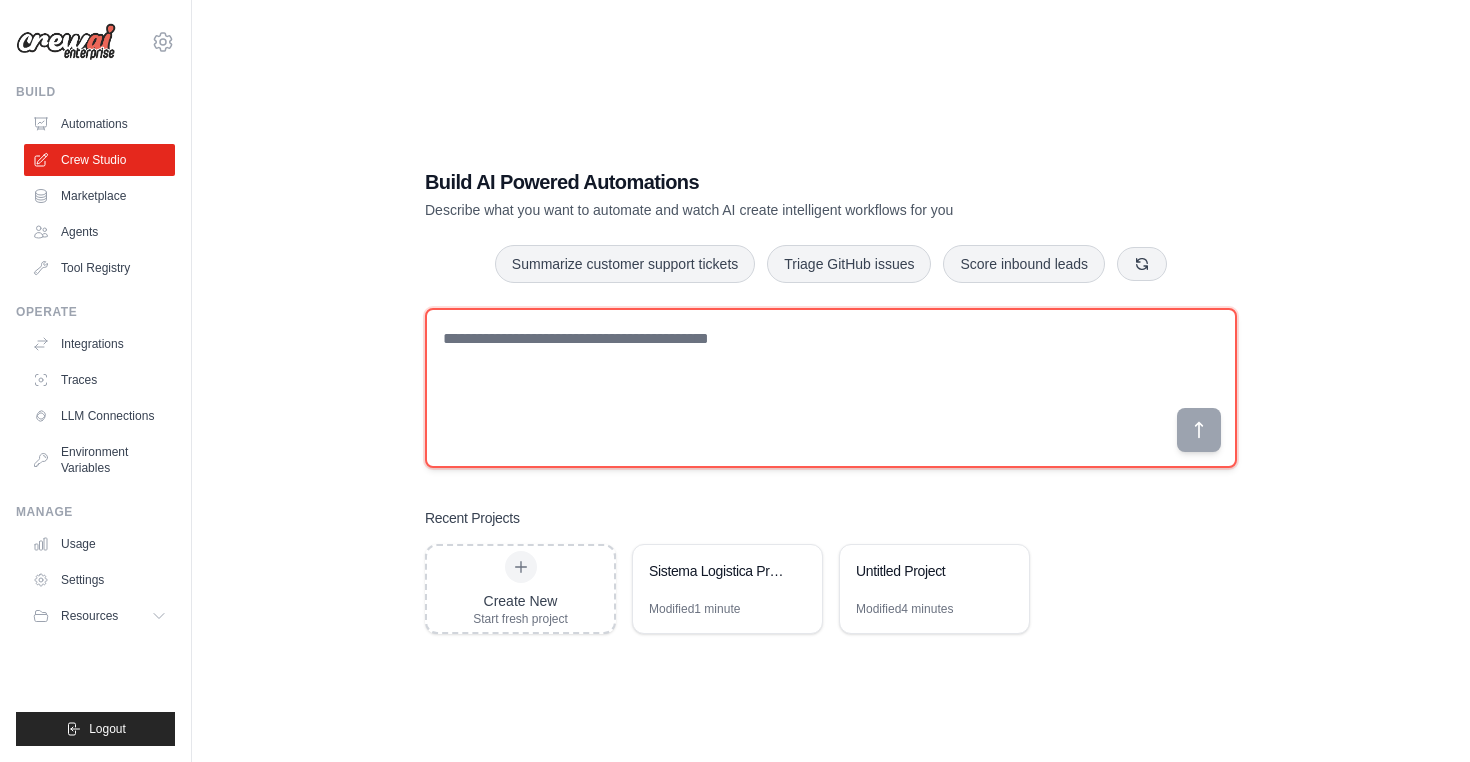 click at bounding box center [831, 388] 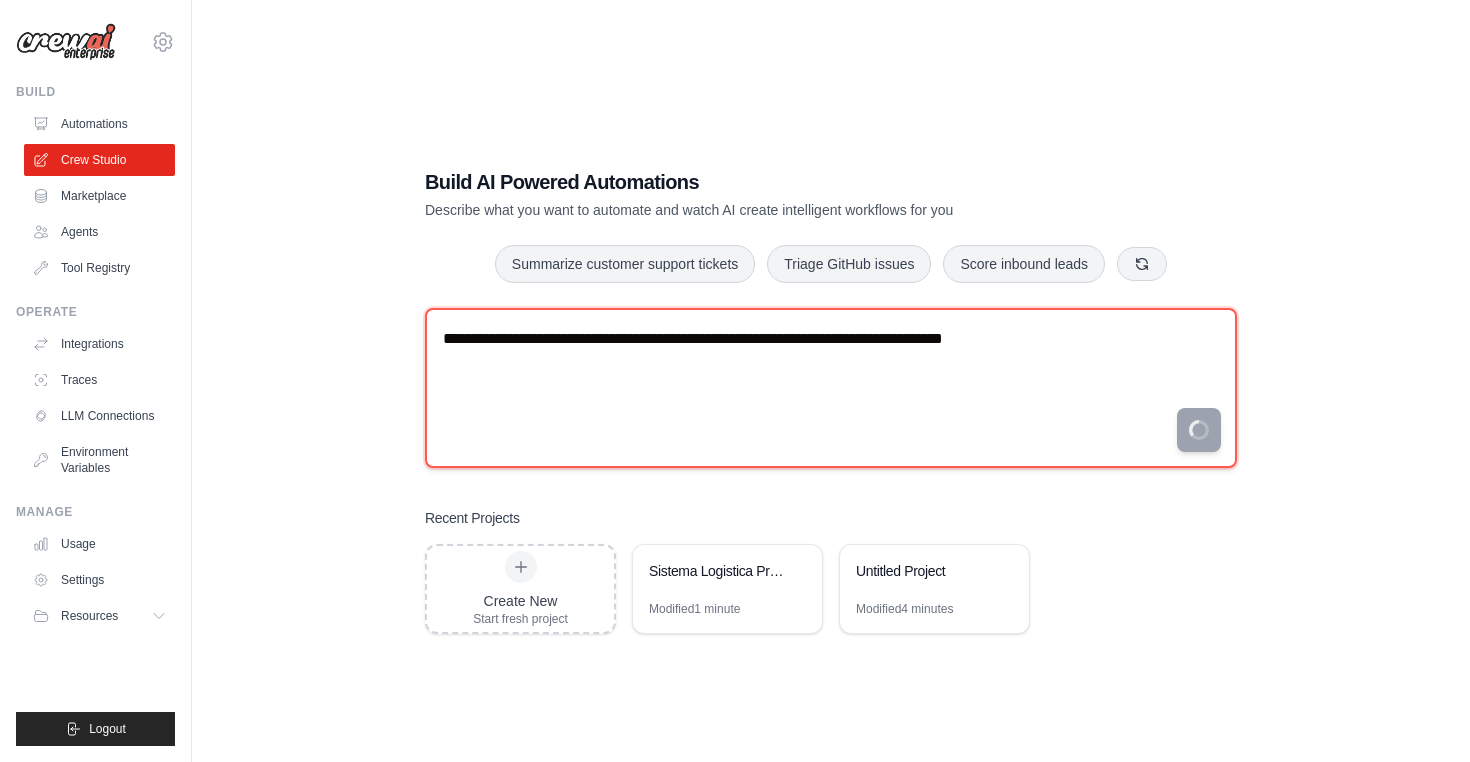 type on "**********" 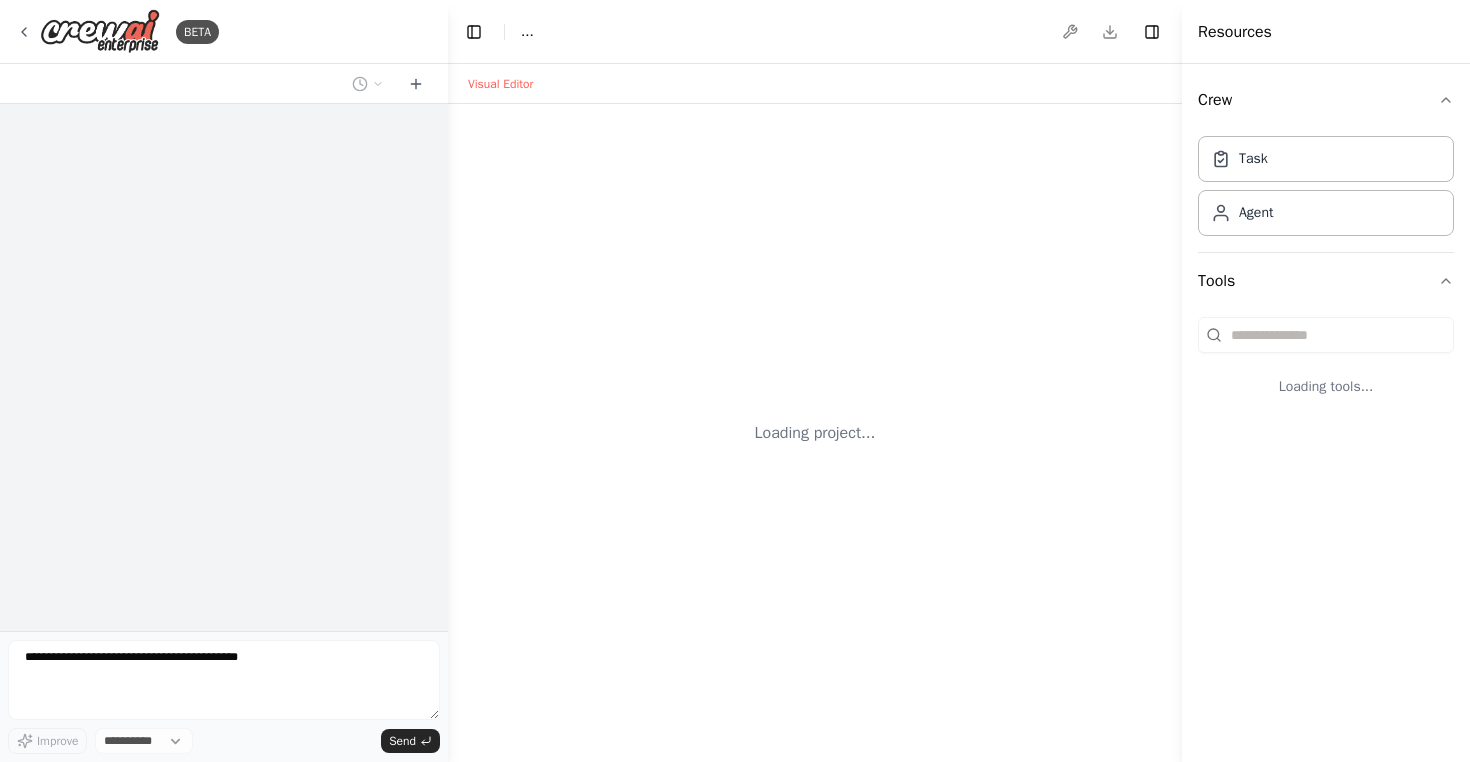 scroll, scrollTop: 0, scrollLeft: 0, axis: both 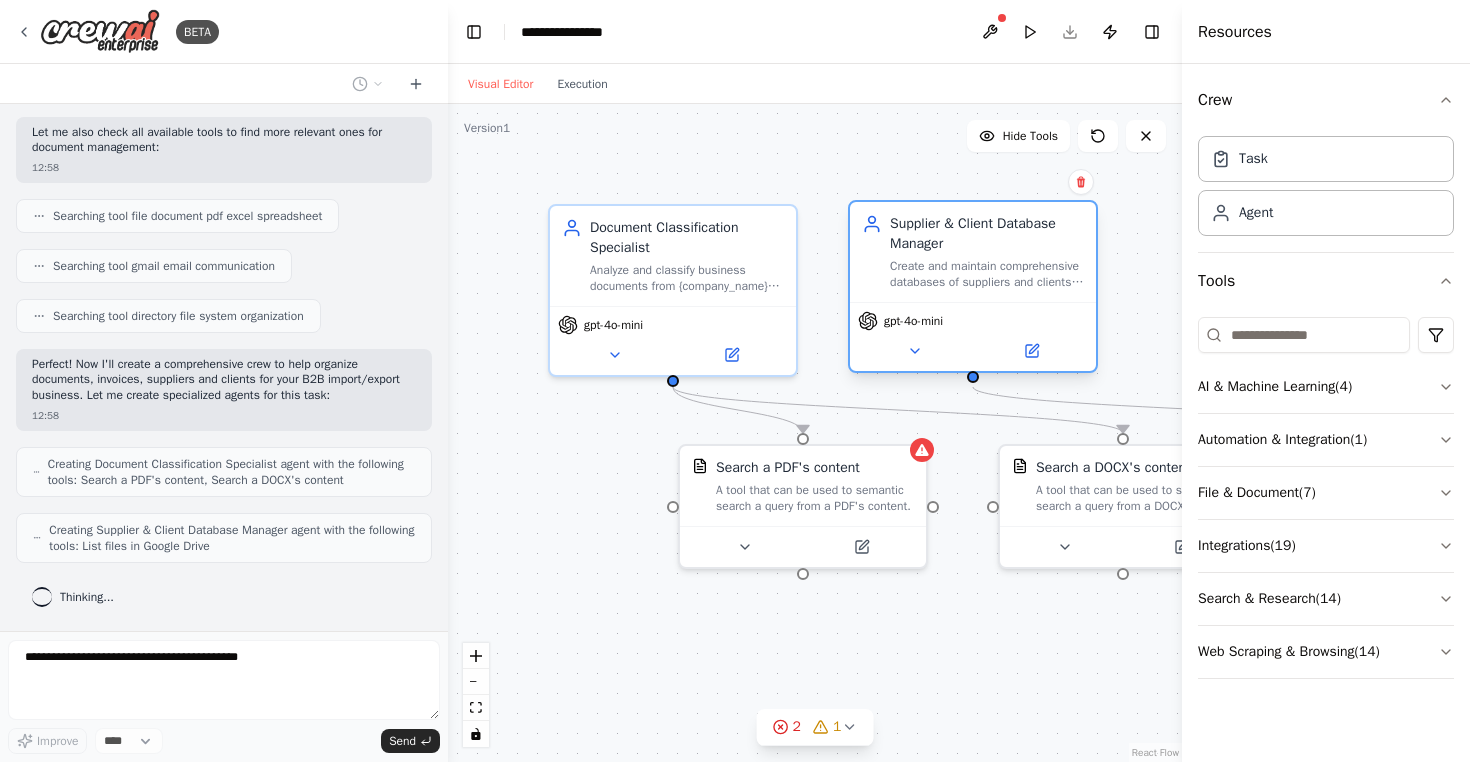 drag, startPoint x: 998, startPoint y: 312, endPoint x: 971, endPoint y: 307, distance: 27.45906 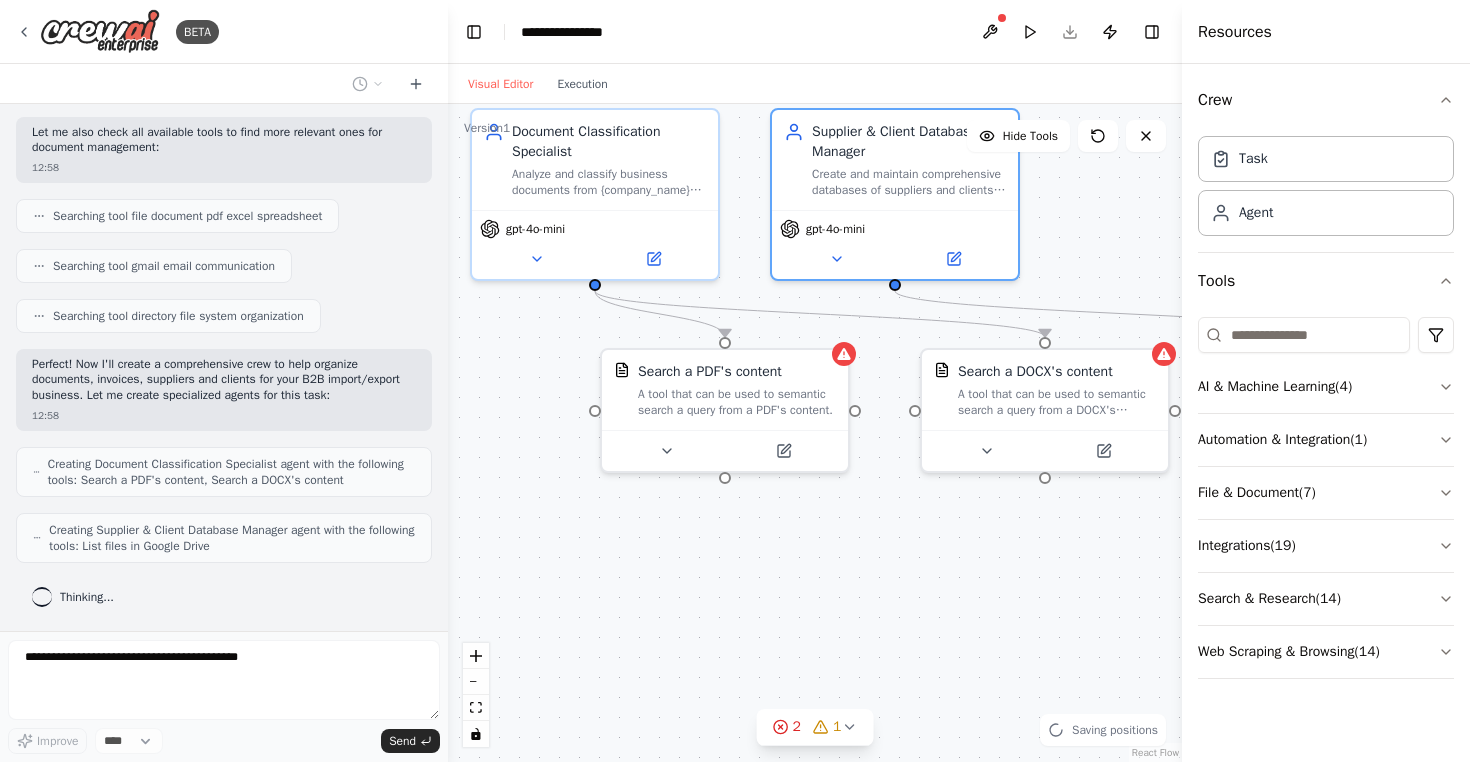 drag, startPoint x: 589, startPoint y: 528, endPoint x: 511, endPoint y: 434, distance: 122.14745 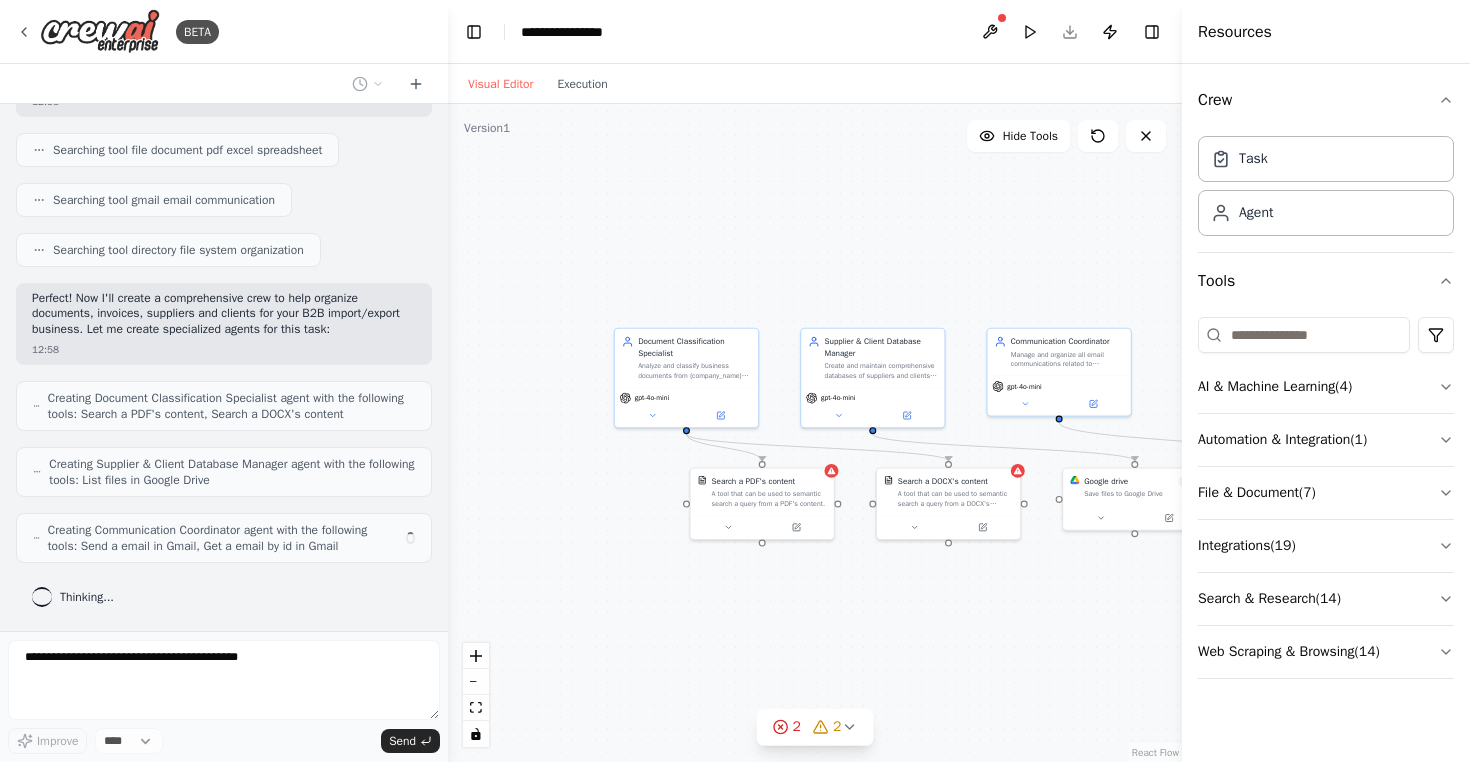 scroll, scrollTop: 382, scrollLeft: 0, axis: vertical 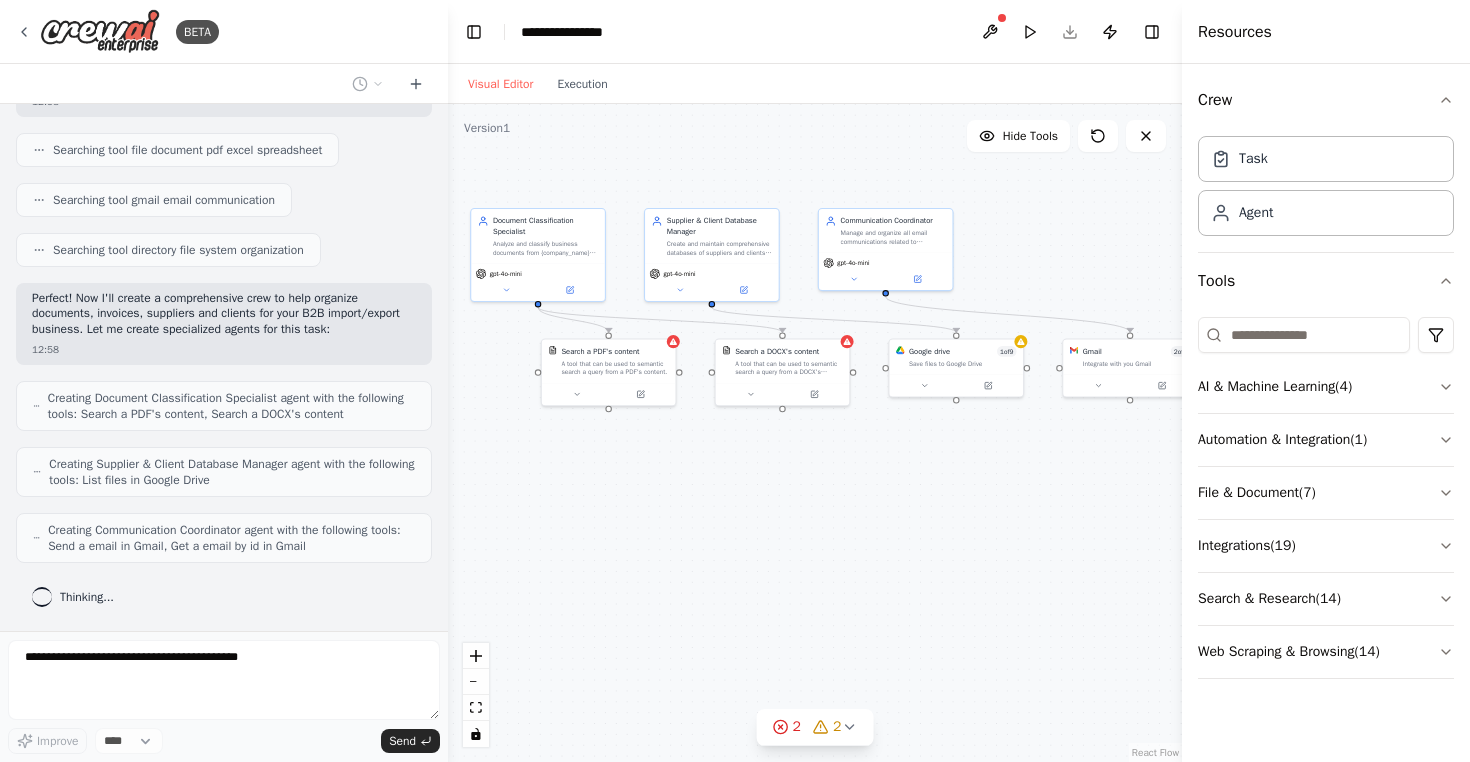 drag, startPoint x: 953, startPoint y: 662, endPoint x: 781, endPoint y: 511, distance: 228.8777 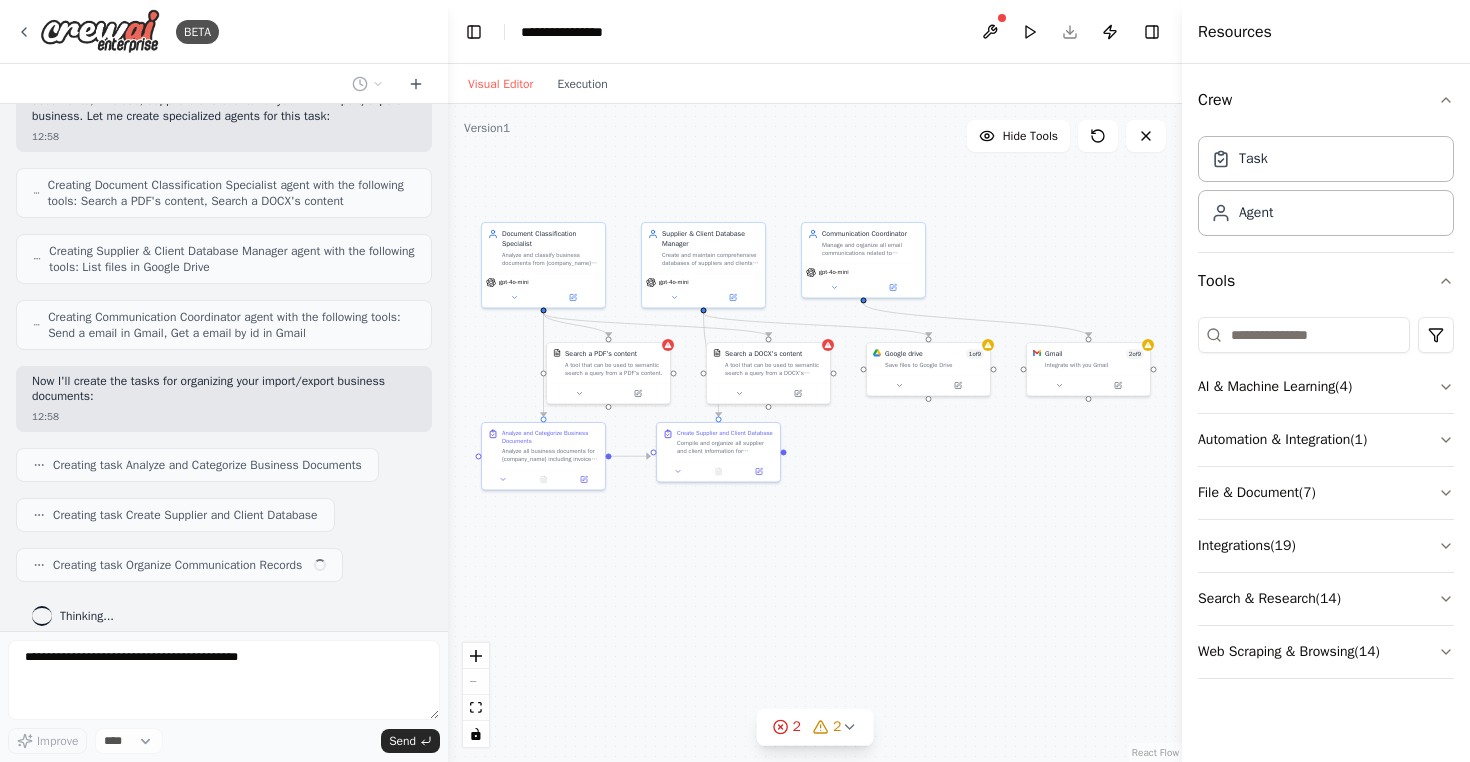 scroll, scrollTop: 614, scrollLeft: 0, axis: vertical 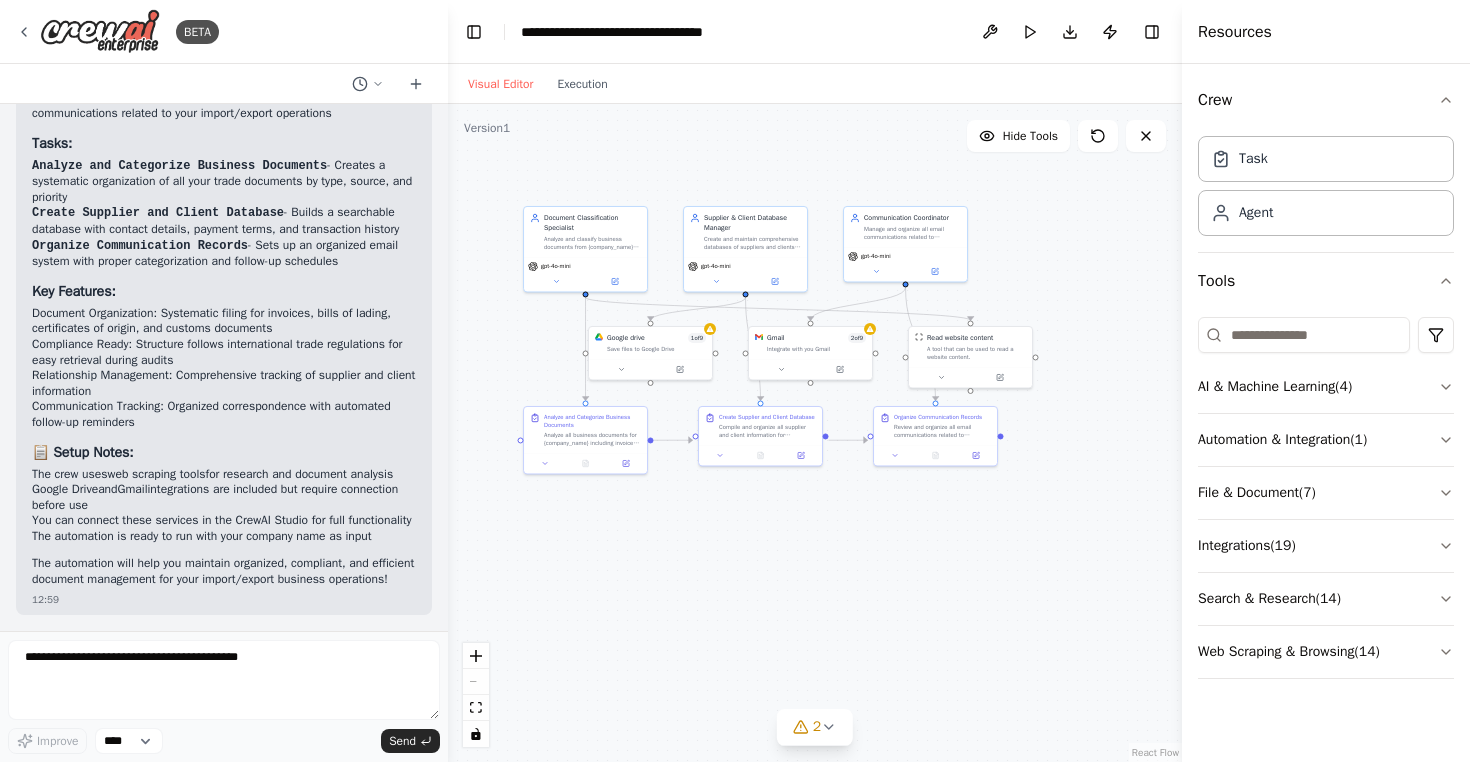 drag, startPoint x: 704, startPoint y: 573, endPoint x: 746, endPoint y: 557, distance: 44.94441 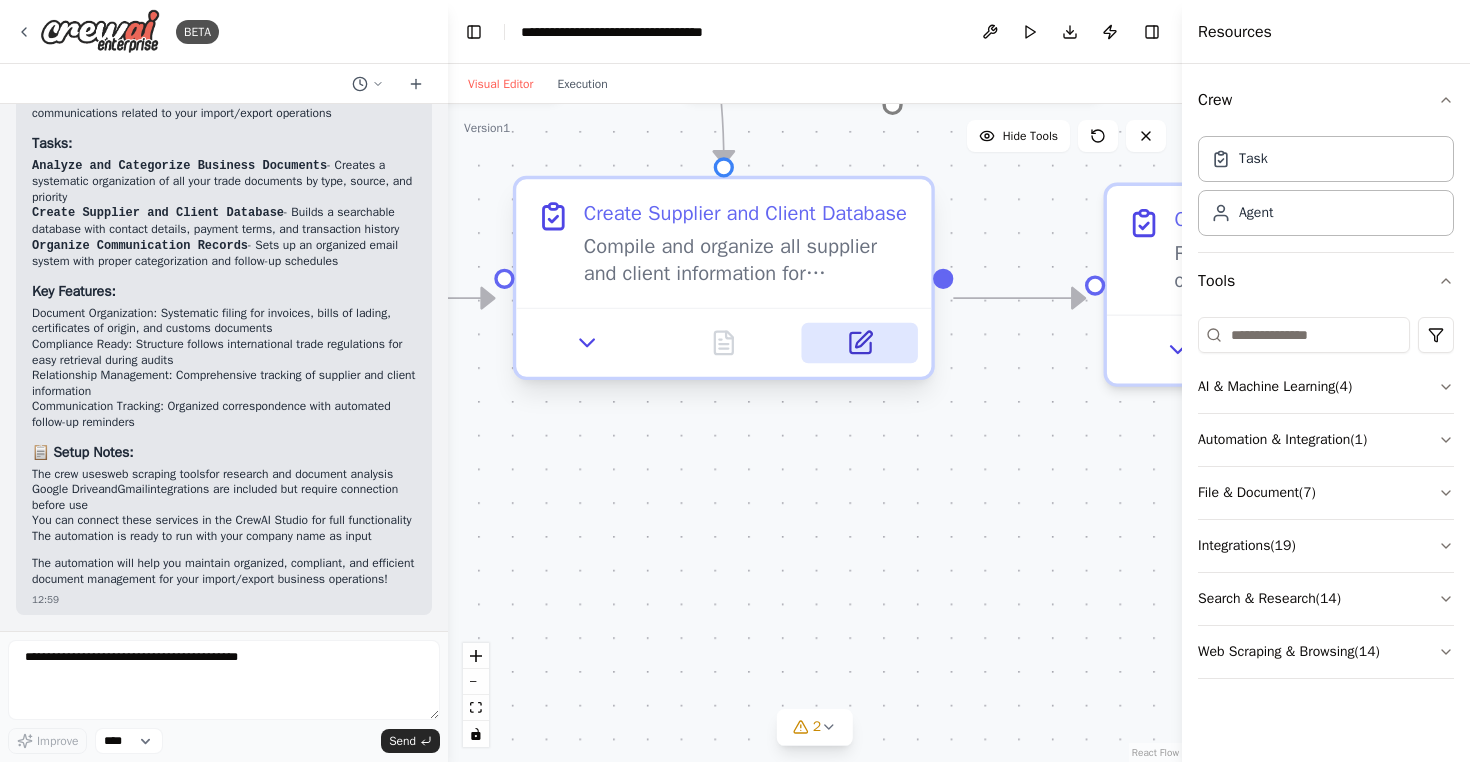 click 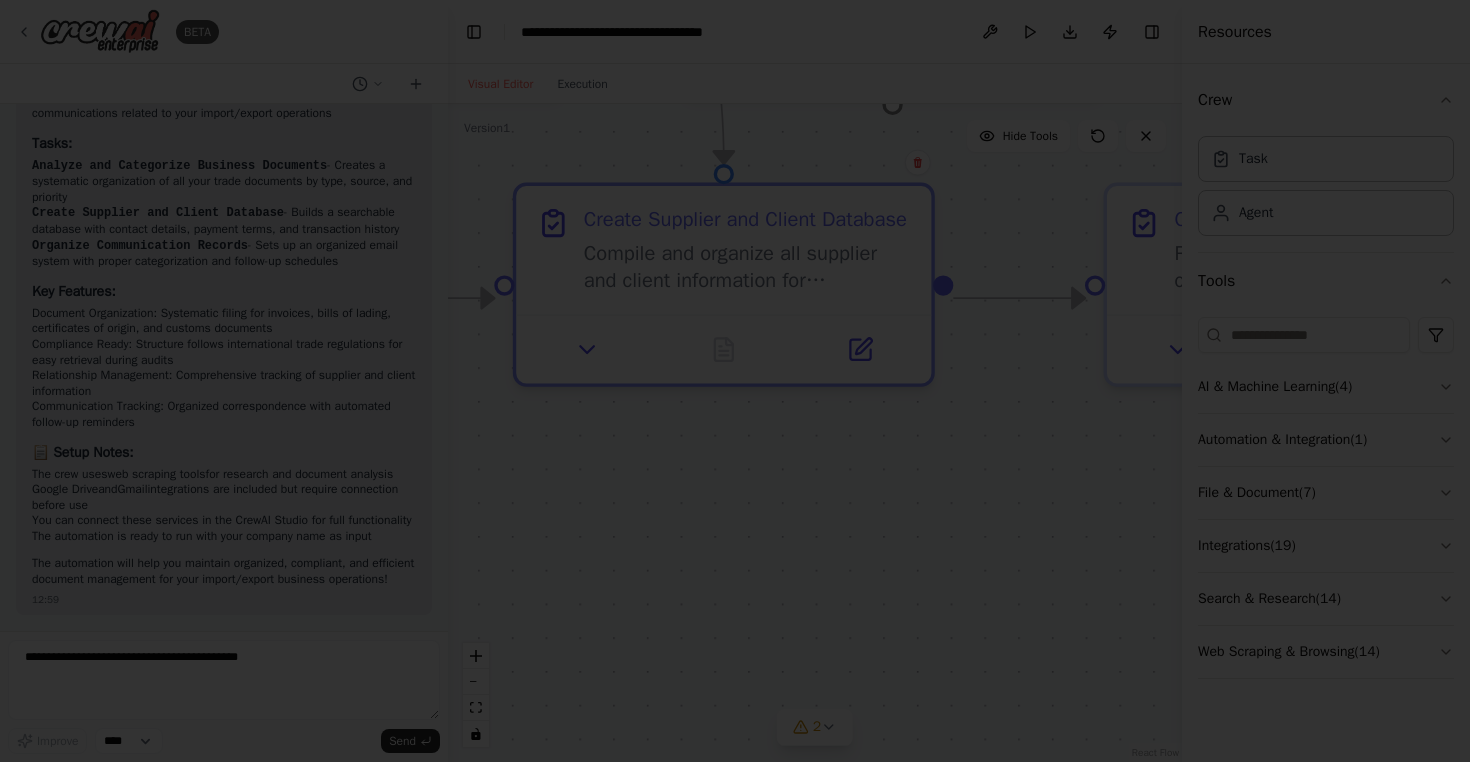 click at bounding box center (735, 381) 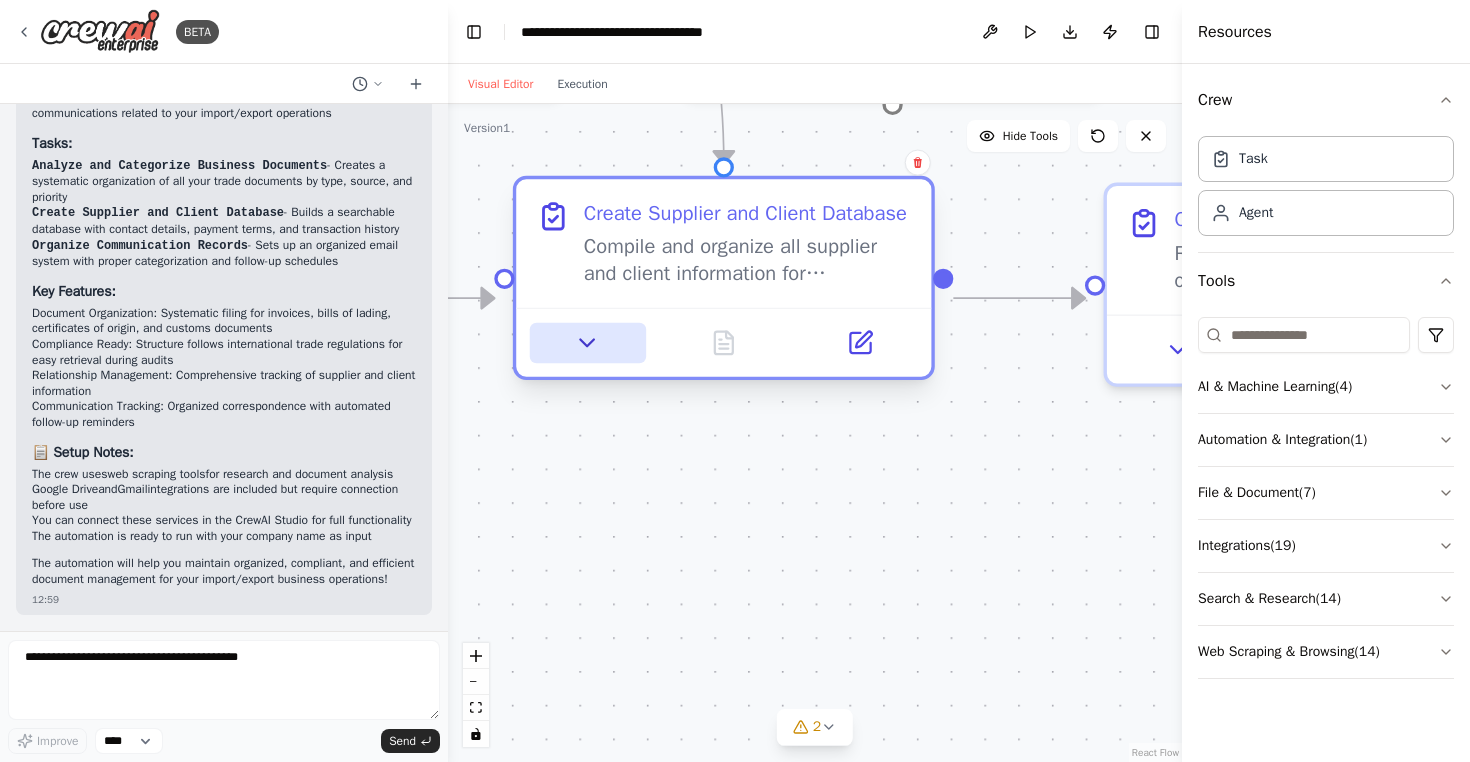 click 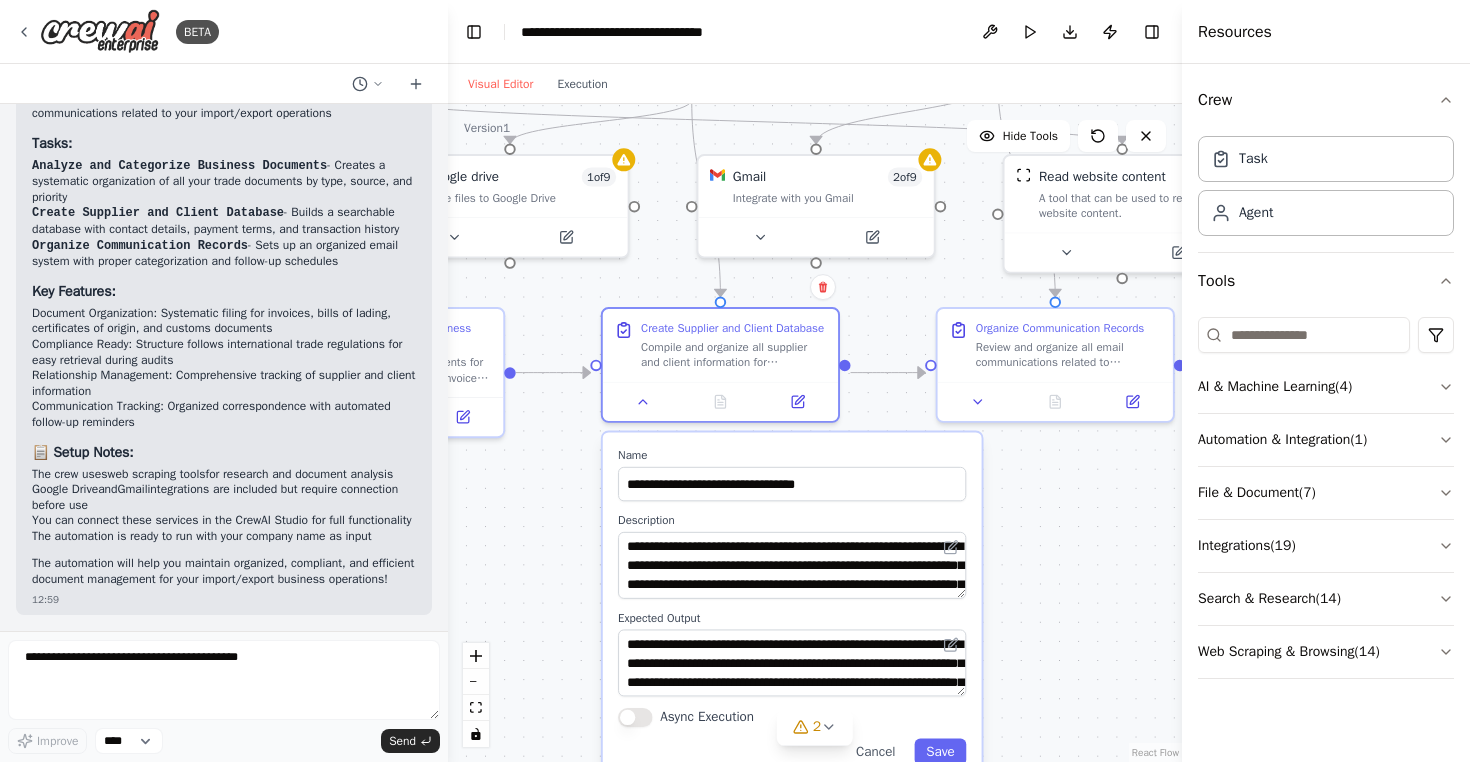 click on ".deletable-edge-delete-btn {
width: 20px;
height: 20px;
border: 0px solid #ffffff;
color: #6b7280;
background-color: #f8fafc;
cursor: pointer;
border-radius: 50%;
font-size: 12px;
padding: 3px;
display: flex;
align-items: center;
justify-content: center;
transition: all 0.2s cubic-bezier(0.4, 0, 0.2, 1);
box-shadow: 0 2px 4px rgba(0, 0, 0, 0.1);
}
.deletable-edge-delete-btn:hover {
background-color: #ef4444;
color: #ffffff;
border-color: #dc2626;
transform: scale(1.1);
box-shadow: 0 4px 12px rgba(239, 68, 68, 0.4);
}
.deletable-edge-delete-btn:active {
transform: scale(0.95);
box-shadow: 0 2px 4px rgba(239, 68, 68, 0.3);
}
Document Classification Specialist gpt-4o-mini gpt-4o-mini 1  of  9 2" at bounding box center (815, 433) 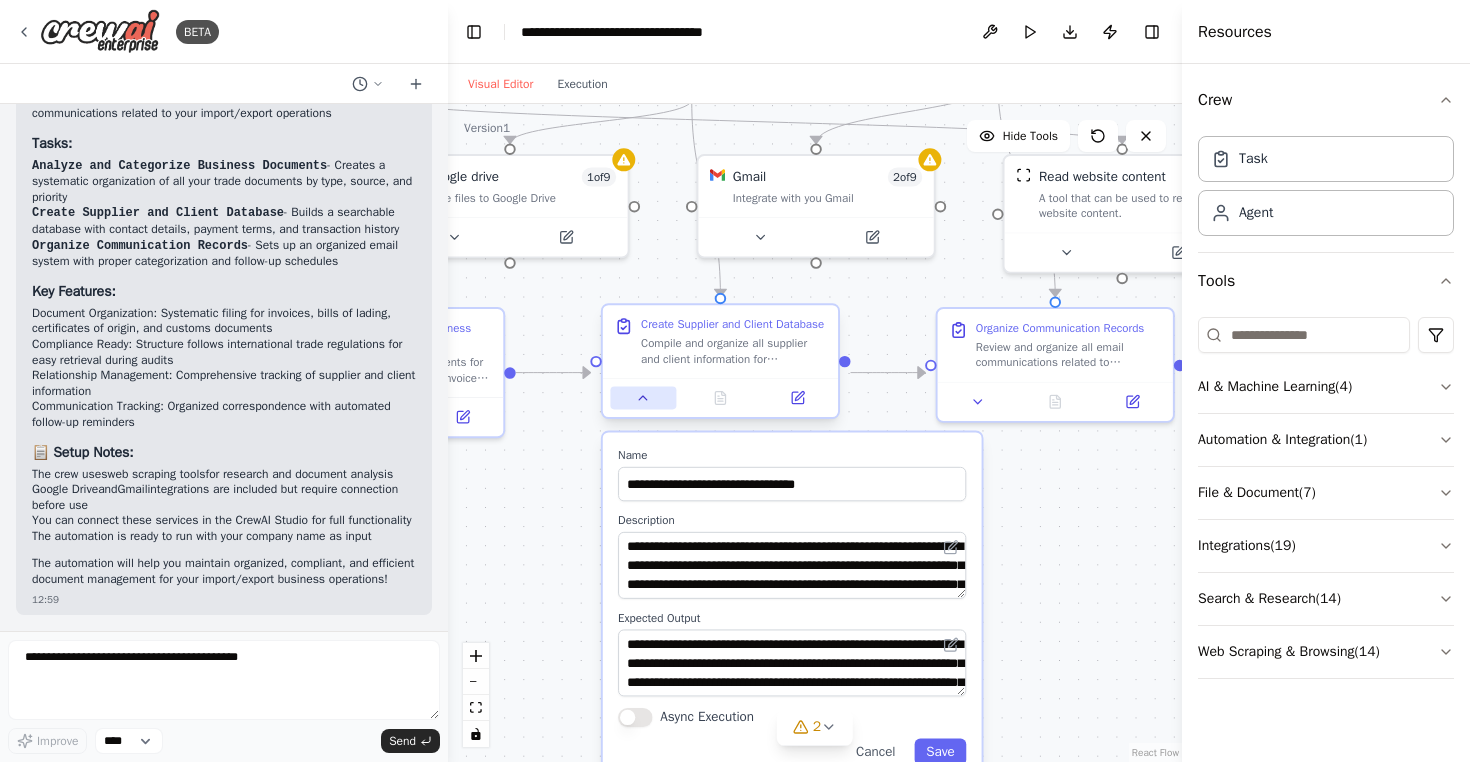 click 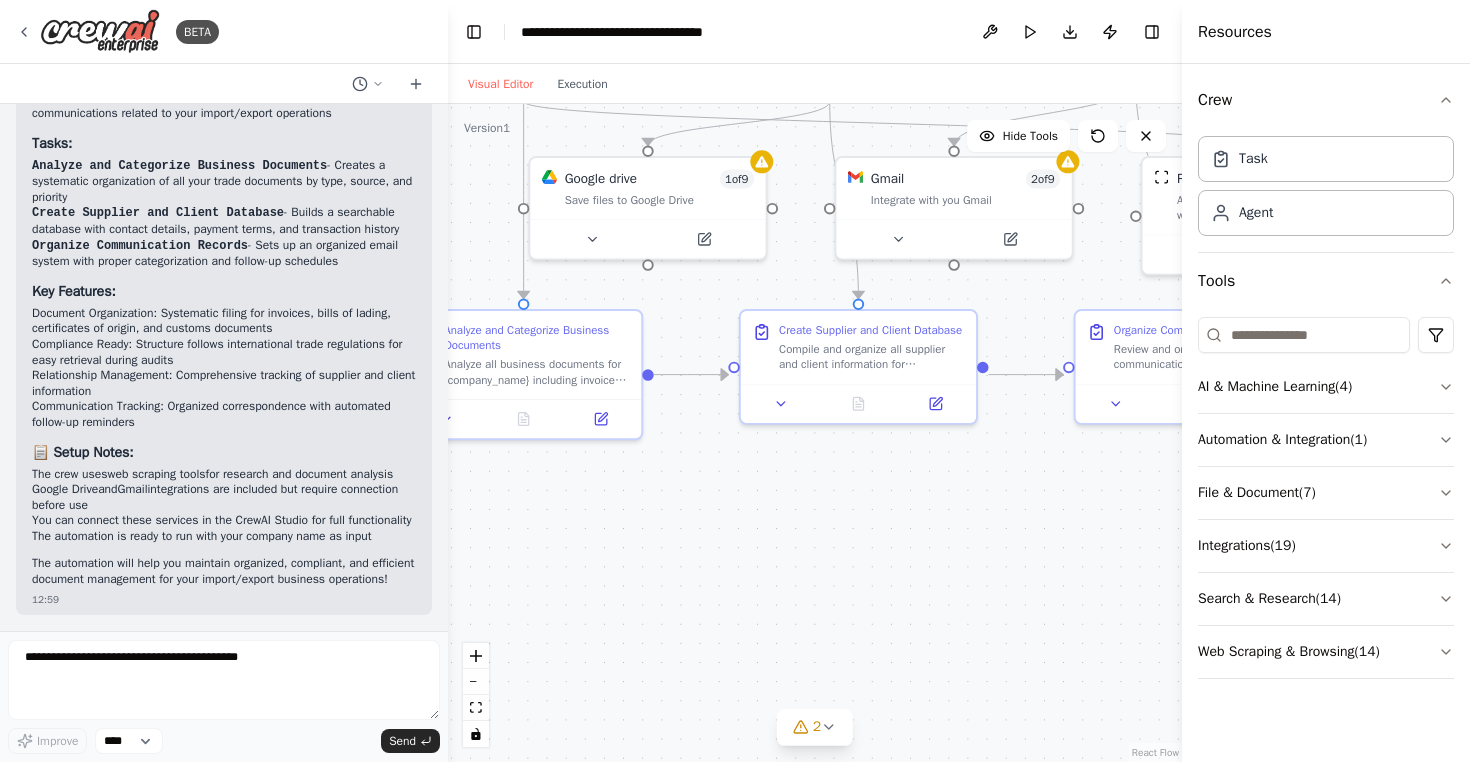 drag, startPoint x: 639, startPoint y: 521, endPoint x: 802, endPoint y: 529, distance: 163.1962 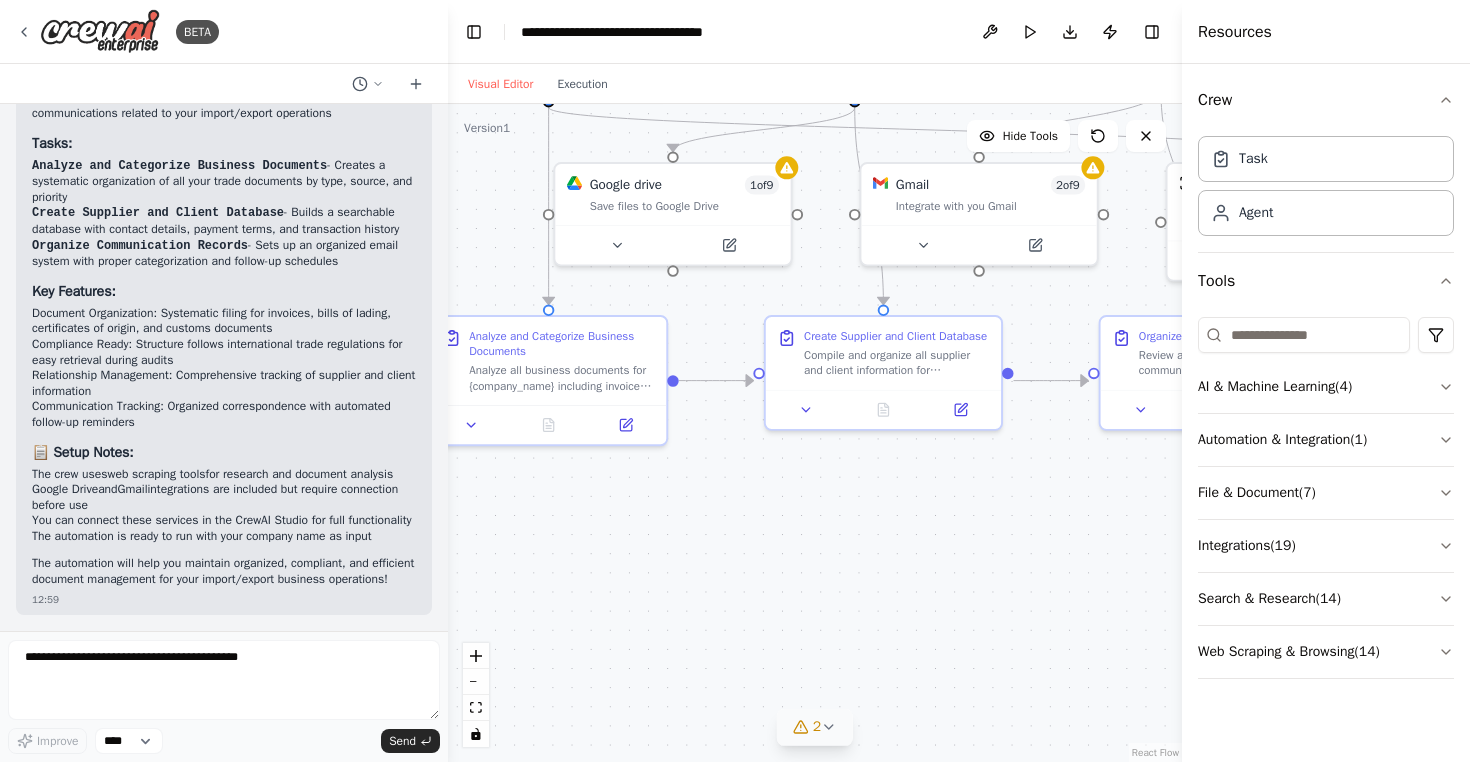 click on "2" at bounding box center [815, 727] 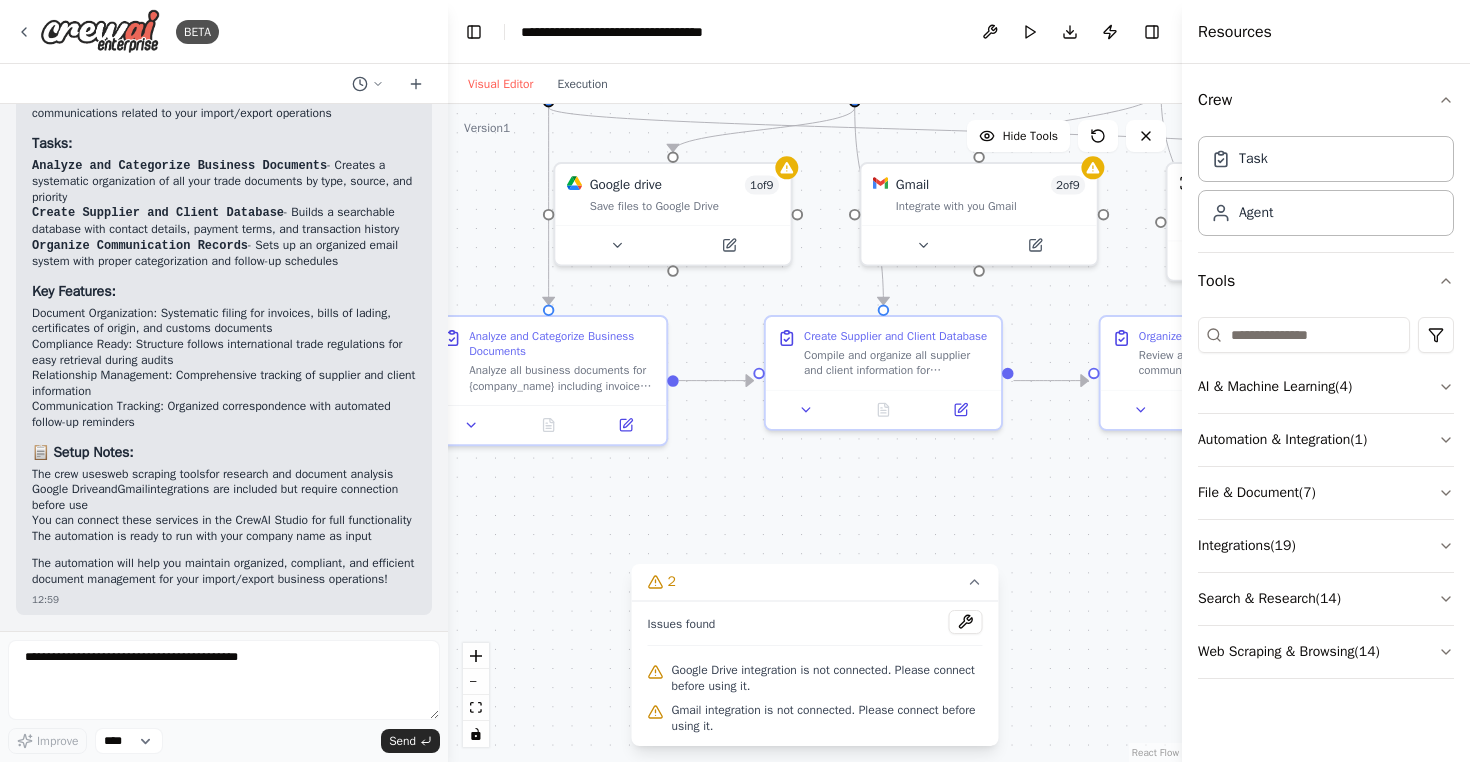 click on "Google Drive integration is not connected. Please connect before using it." at bounding box center (827, 678) 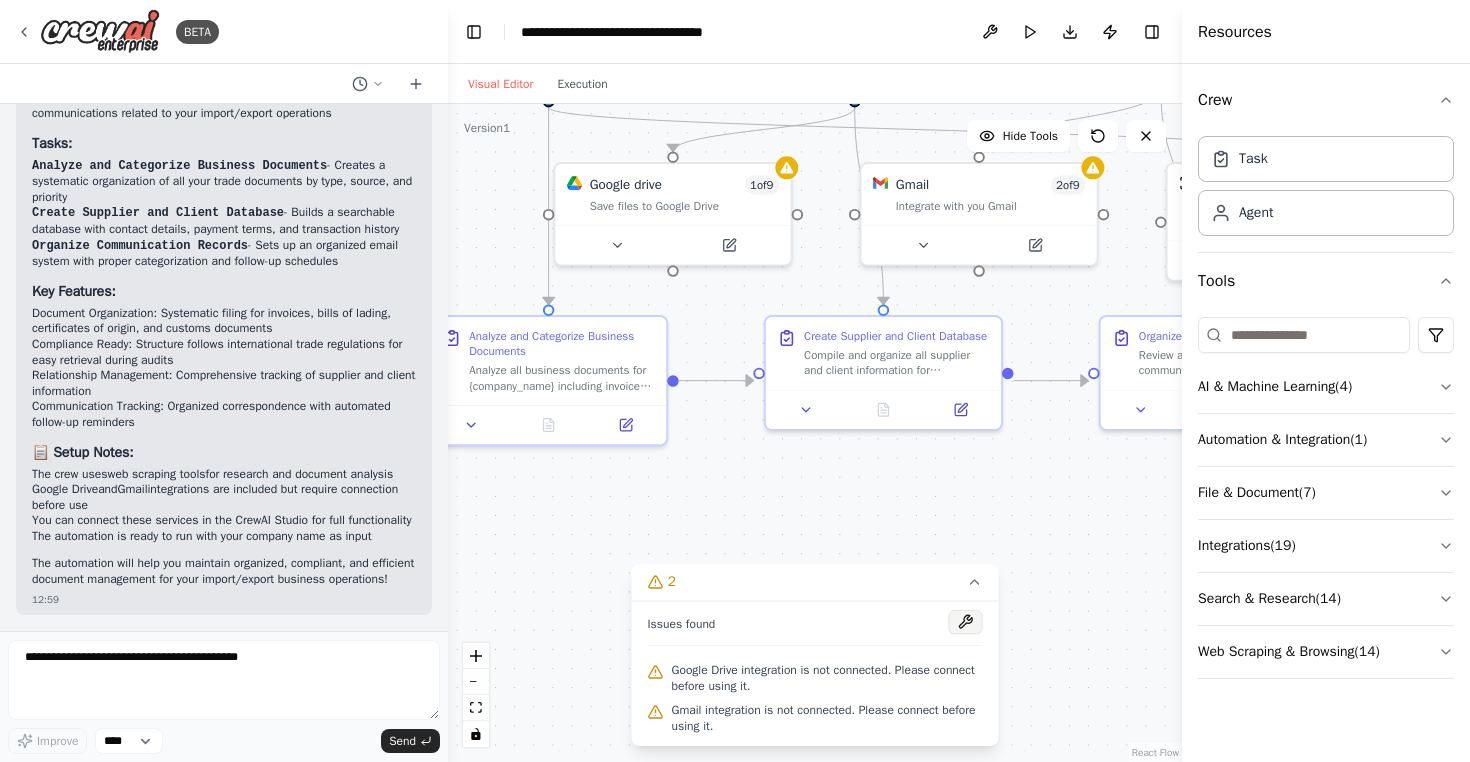 click at bounding box center [966, 622] 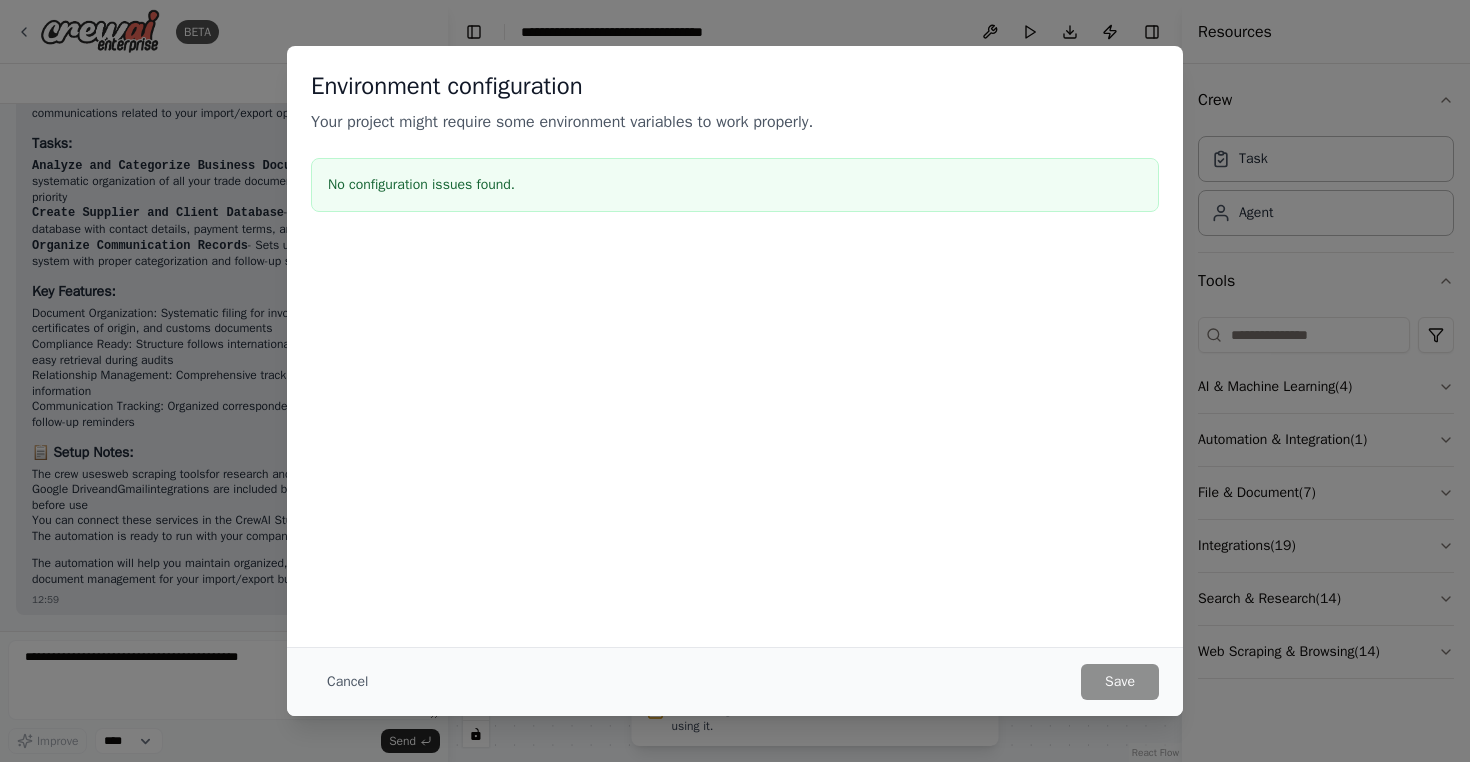 click on "No configuration issues found." at bounding box center (735, 185) 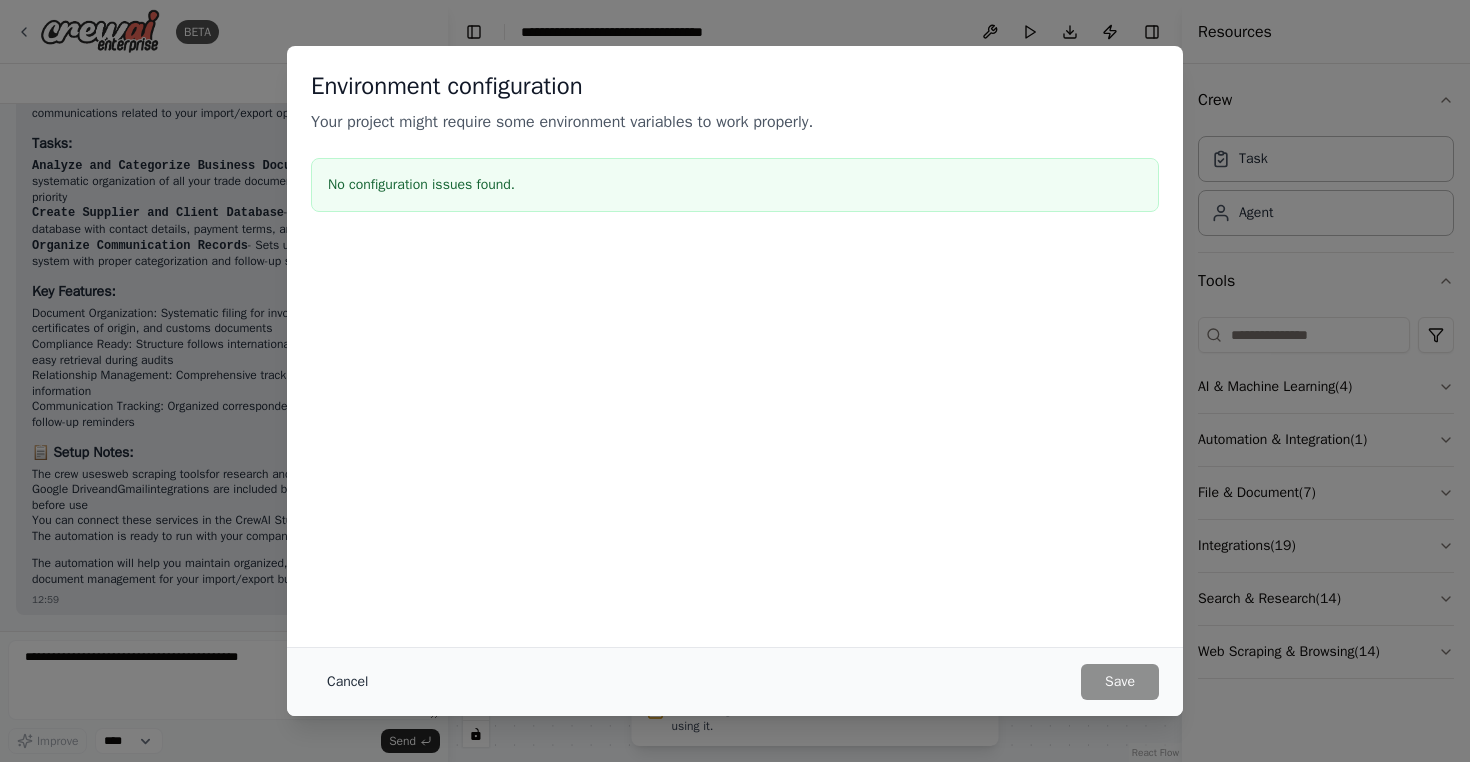 click on "Cancel" at bounding box center [347, 682] 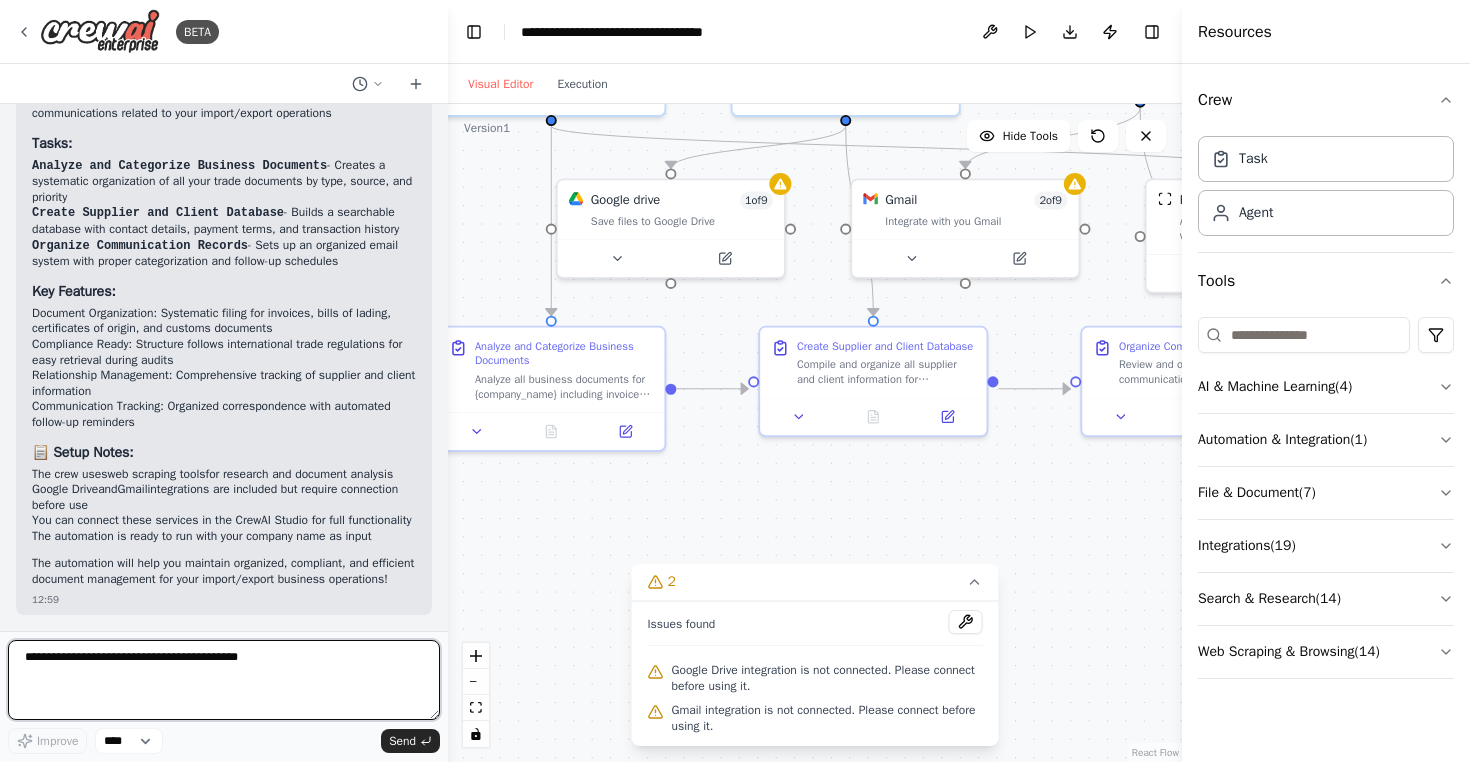 click at bounding box center [224, 680] 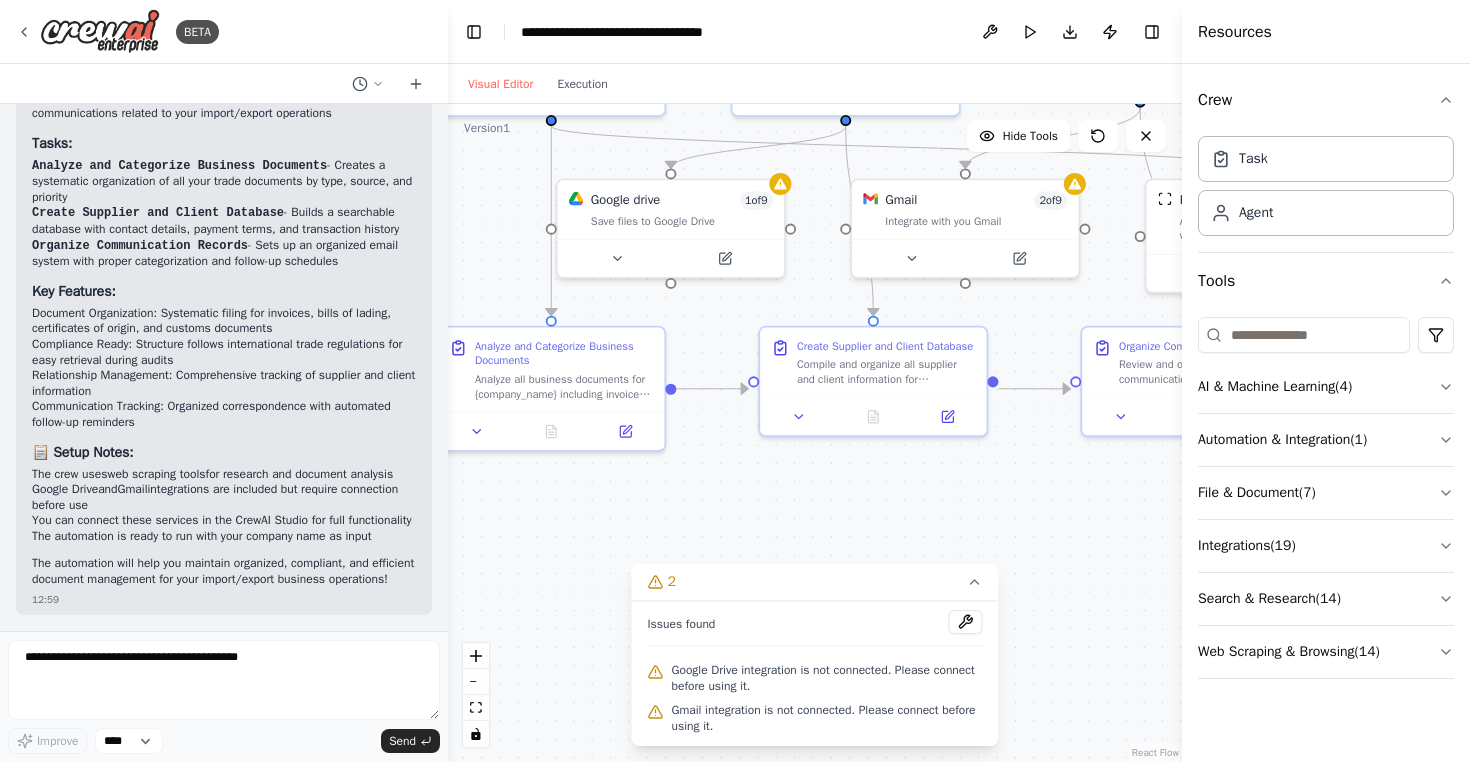 click on ".deletable-edge-delete-btn {
width: 20px;
height: 20px;
border: 0px solid #ffffff;
color: #6b7280;
background-color: #f8fafc;
cursor: pointer;
border-radius: 50%;
font-size: 12px;
padding: 3px;
display: flex;
align-items: center;
justify-content: center;
transition: all 0.2s cubic-bezier(0.4, 0, 0.2, 1);
box-shadow: 0 2px 4px rgba(0, 0, 0, 0.1);
}
.deletable-edge-delete-btn:hover {
background-color: #ef4444;
color: #ffffff;
border-color: #dc2626;
transform: scale(1.1);
box-shadow: 0 4px 12px rgba(239, 68, 68, 0.4);
}
.deletable-edge-delete-btn:active {
transform: scale(0.95);
box-shadow: 0 2px 4px rgba(239, 68, 68, 0.3);
}
Document Classification Specialist gpt-4o-mini gpt-4o-mini 1  of  9 2" at bounding box center (815, 433) 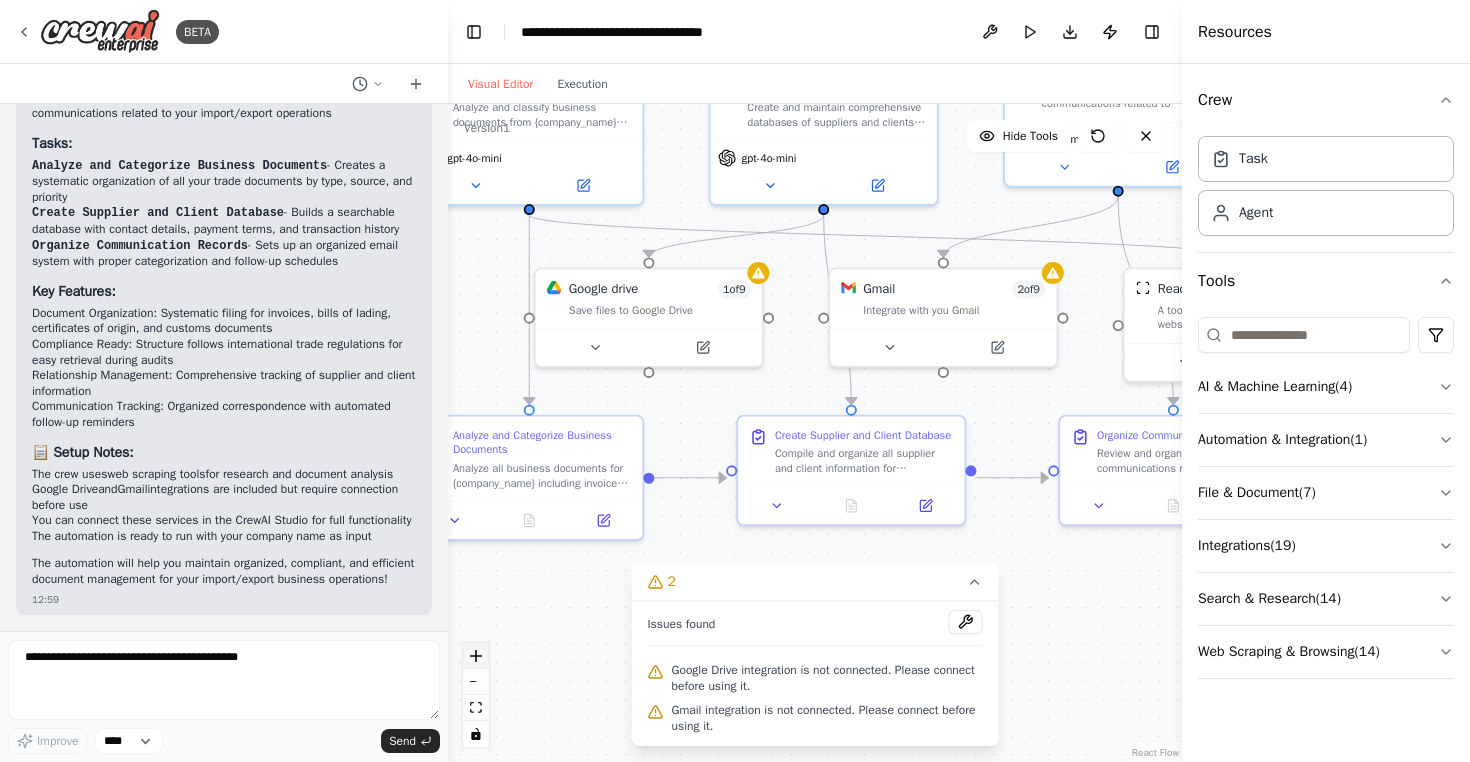 drag, startPoint x: 529, startPoint y: 522, endPoint x: 483, endPoint y: 651, distance: 136.95619 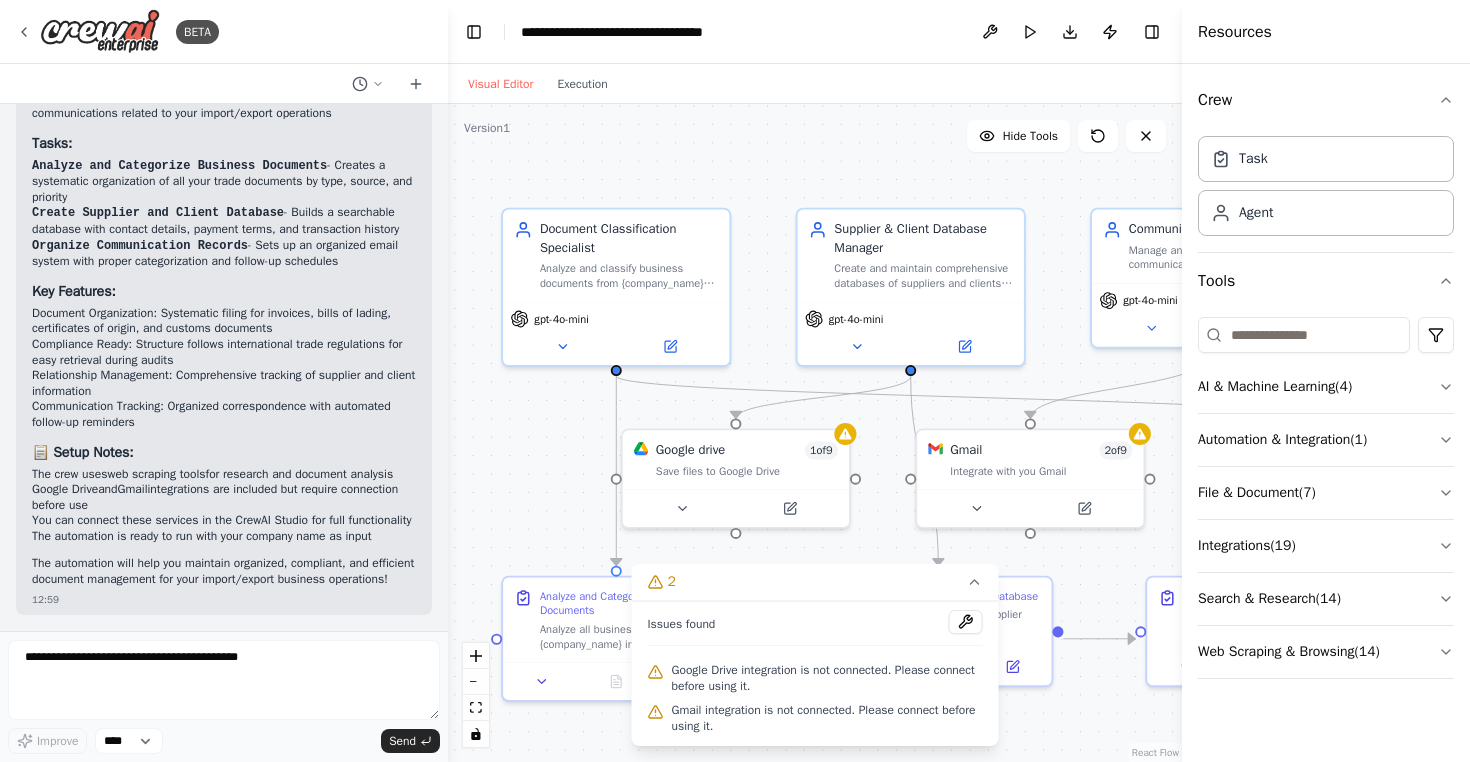 drag, startPoint x: 483, startPoint y: 369, endPoint x: 594, endPoint y: 490, distance: 164.2011 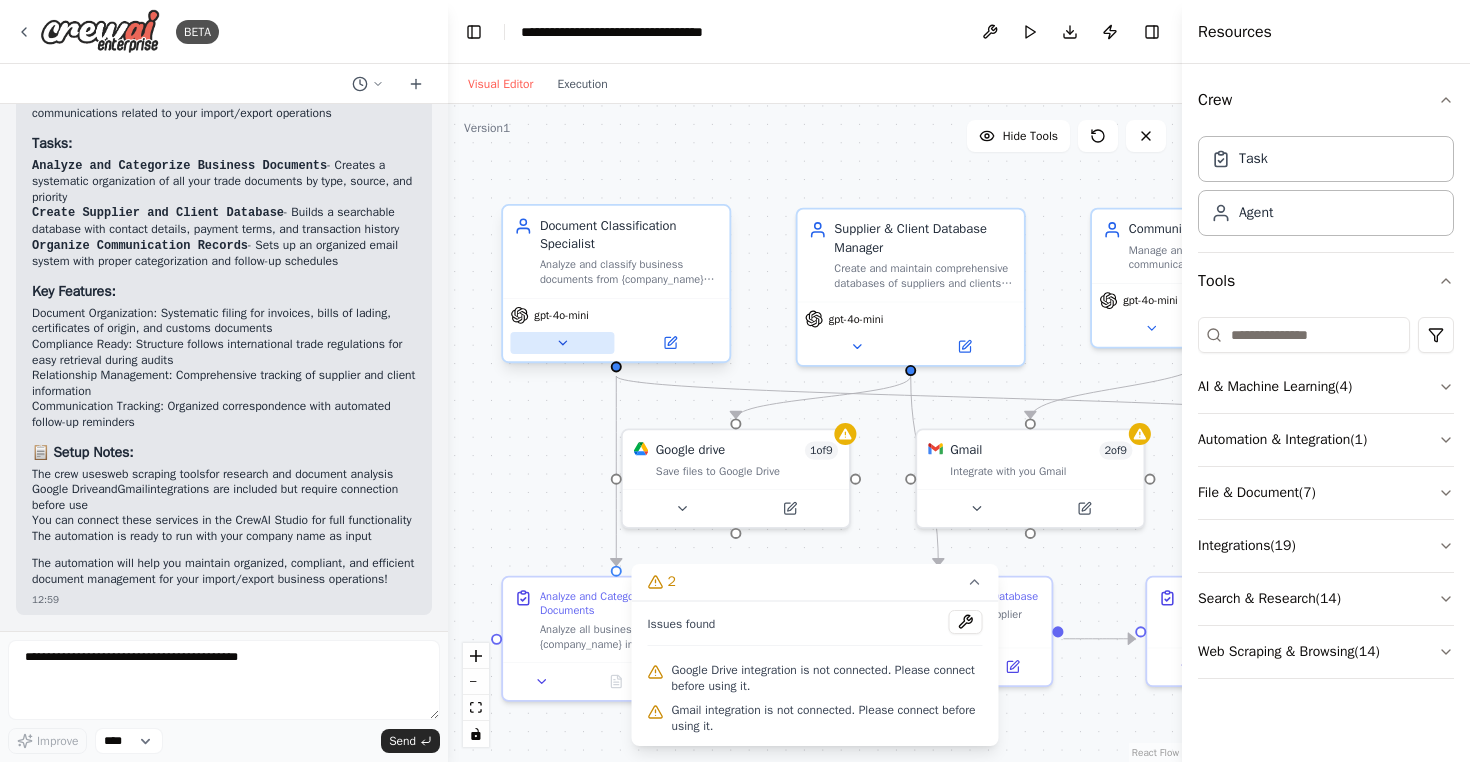 click at bounding box center [562, 343] 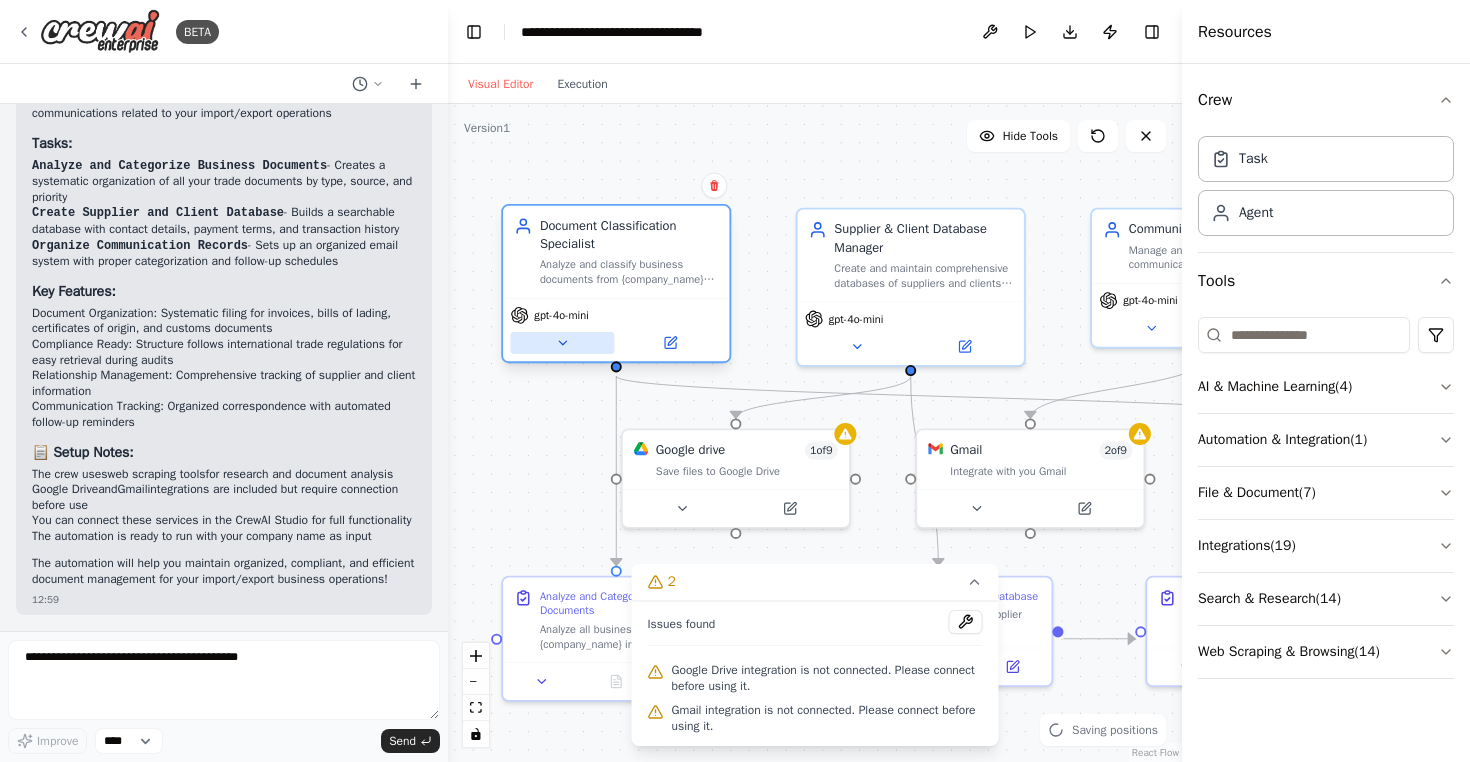 click at bounding box center (562, 343) 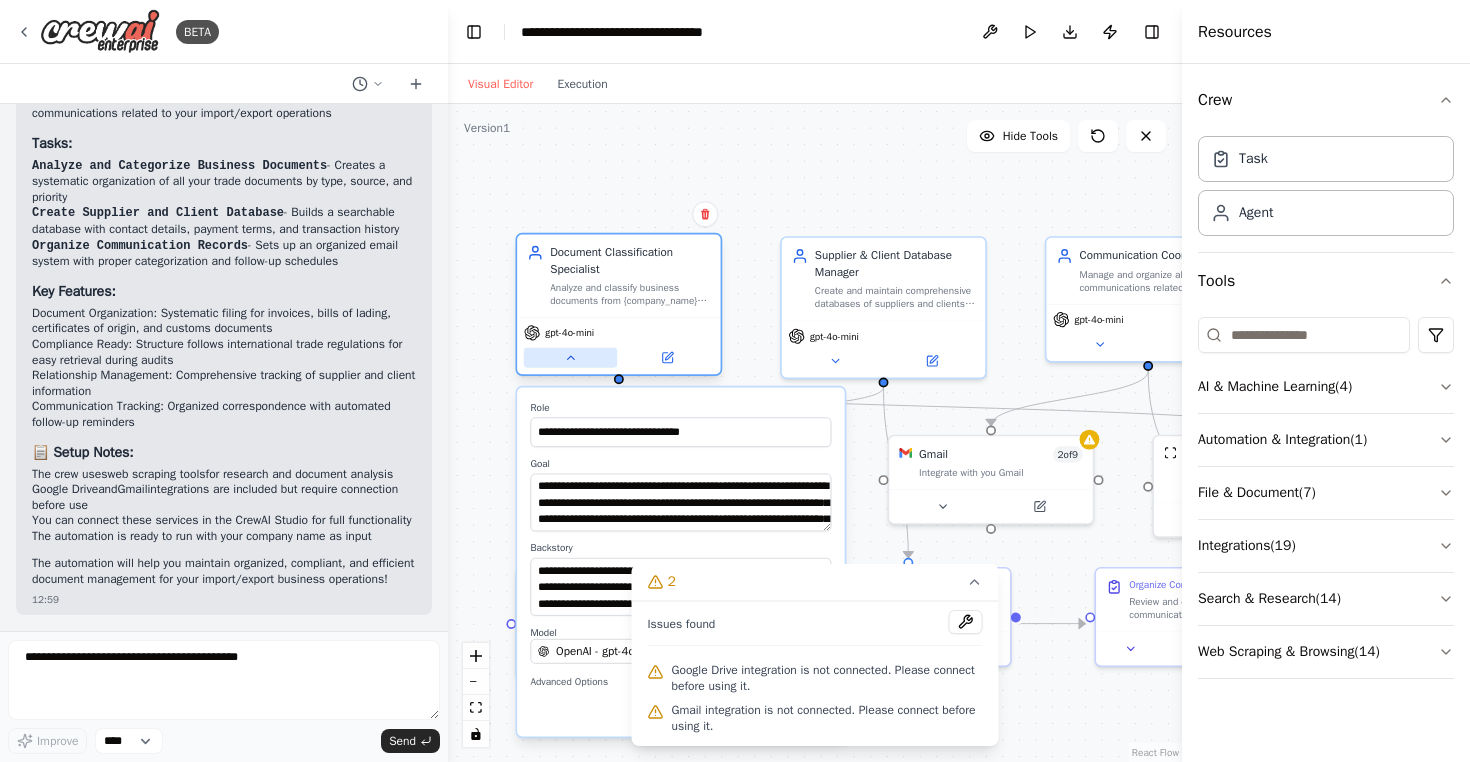 click 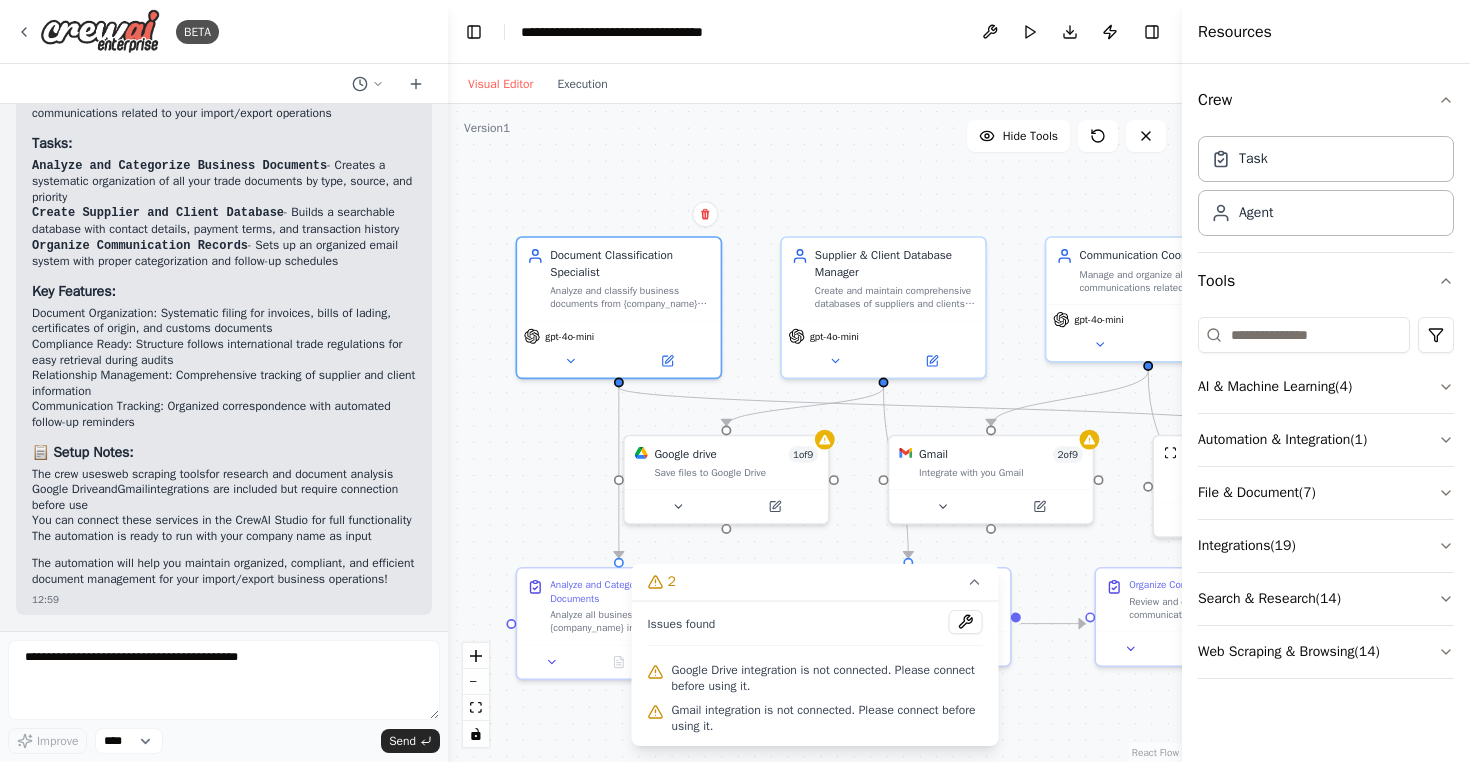 click on ".deletable-edge-delete-btn {
width: 20px;
height: 20px;
border: 0px solid #ffffff;
color: #6b7280;
background-color: #f8fafc;
cursor: pointer;
border-radius: 50%;
font-size: 12px;
padding: 3px;
display: flex;
align-items: center;
justify-content: center;
transition: all 0.2s cubic-bezier(0.4, 0, 0.2, 1);
box-shadow: 0 2px 4px rgba(0, 0, 0, 0.1);
}
.deletable-edge-delete-btn:hover {
background-color: #ef4444;
color: #ffffff;
border-color: #dc2626;
transform: scale(1.1);
box-shadow: 0 4px 12px rgba(239, 68, 68, 0.4);
}
.deletable-edge-delete-btn:active {
transform: scale(0.95);
box-shadow: 0 2px 4px rgba(239, 68, 68, 0.3);
}
Document Classification Specialist gpt-4o-mini gpt-4o-mini 1  of  9 2" at bounding box center [815, 433] 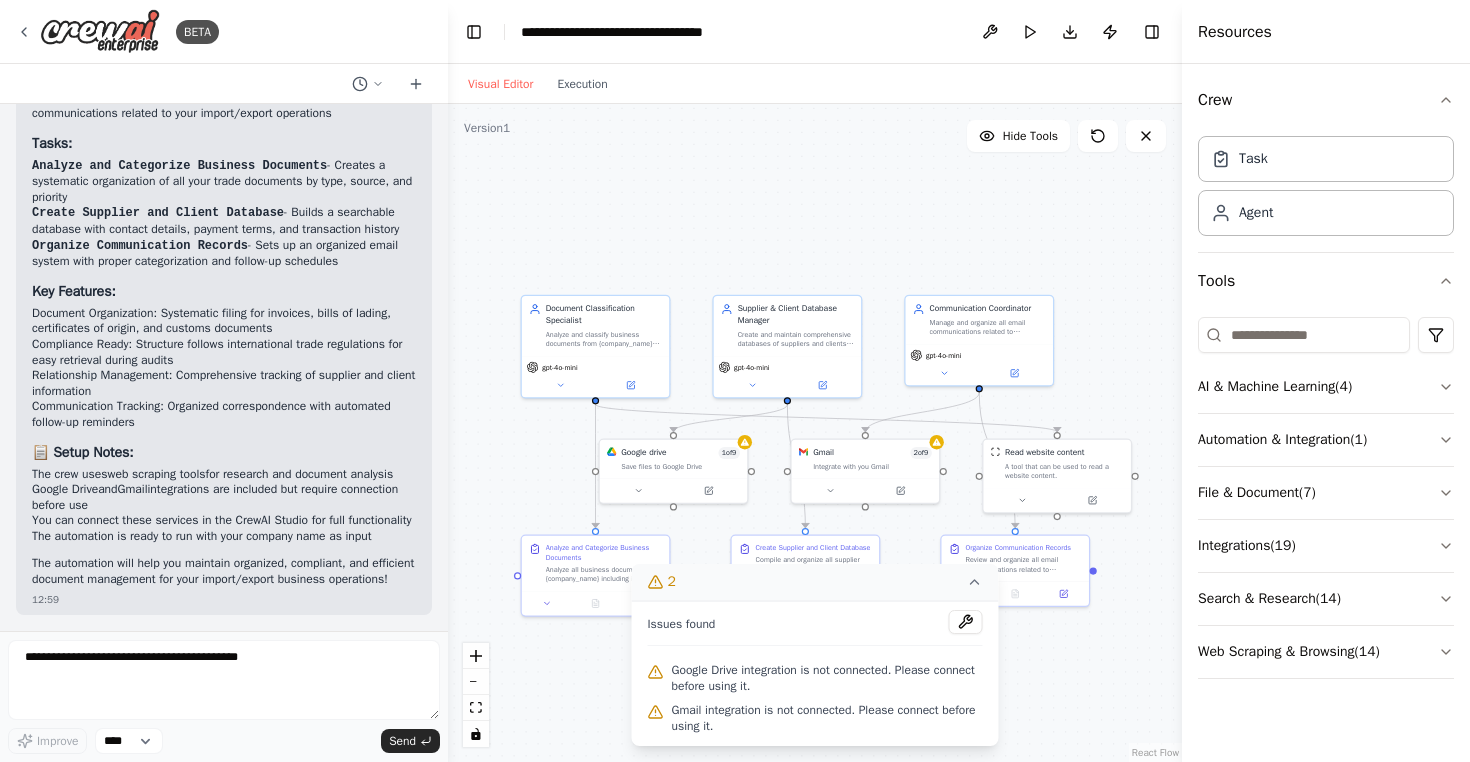 click on "2" at bounding box center (815, 582) 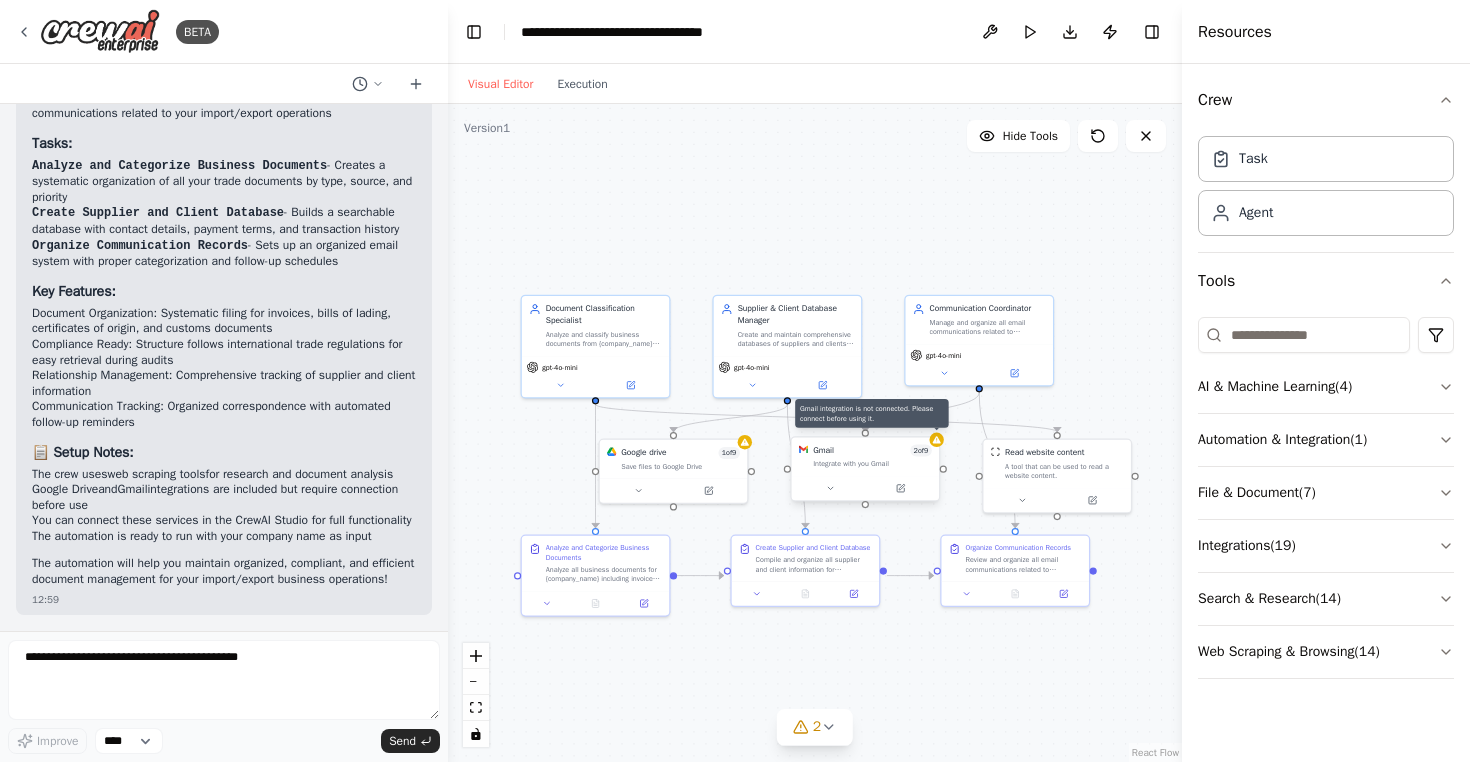 click at bounding box center [936, 440] 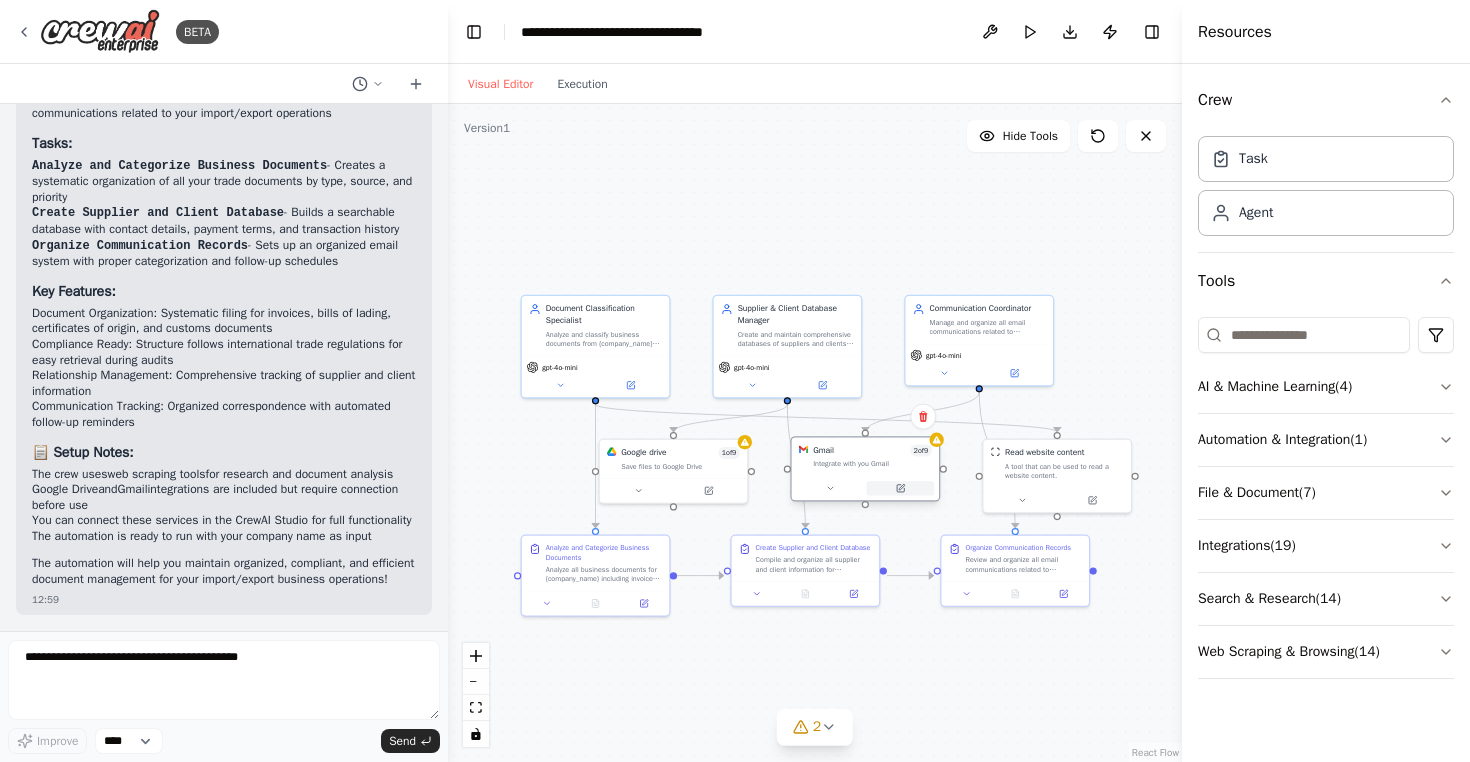 click at bounding box center (901, 488) 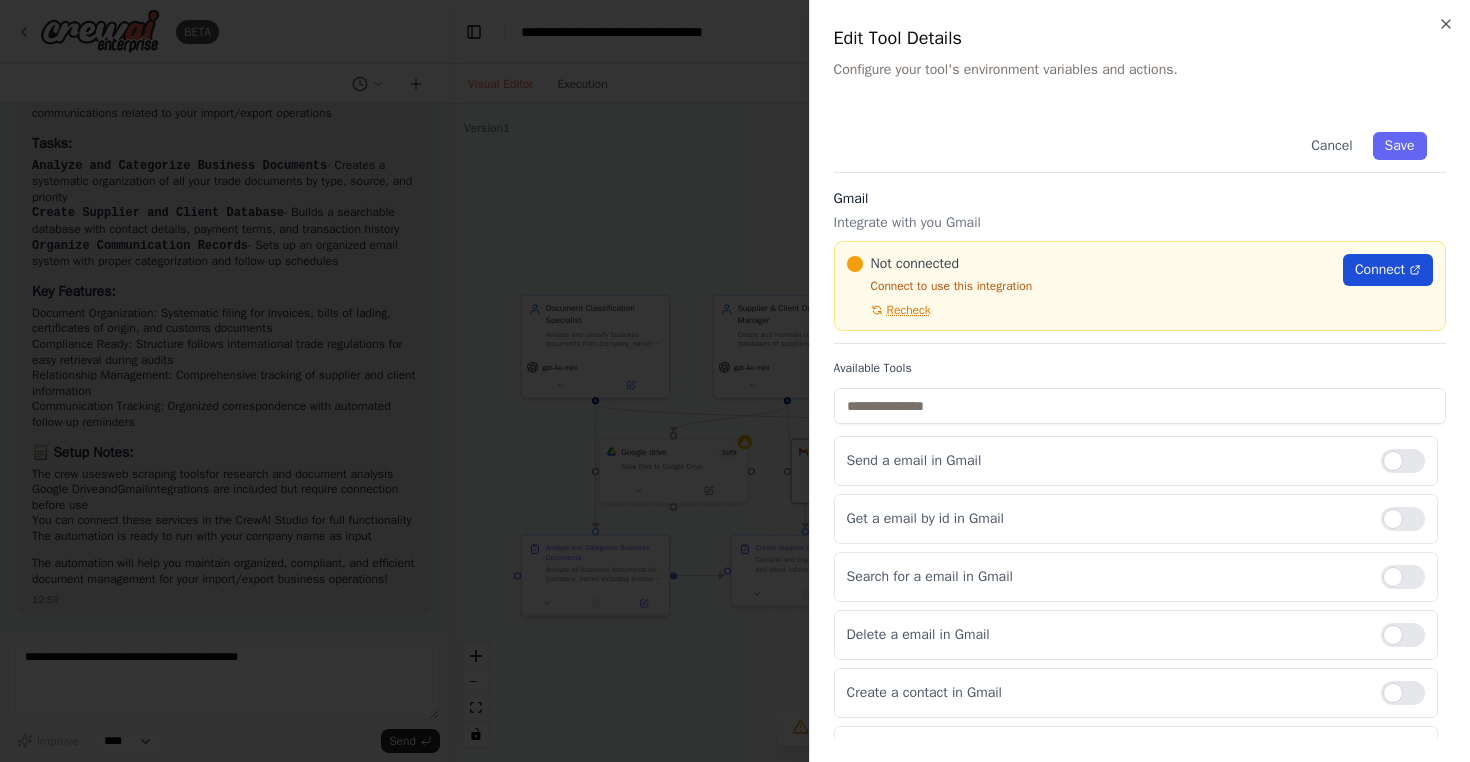 click on "Connect" at bounding box center [1380, 270] 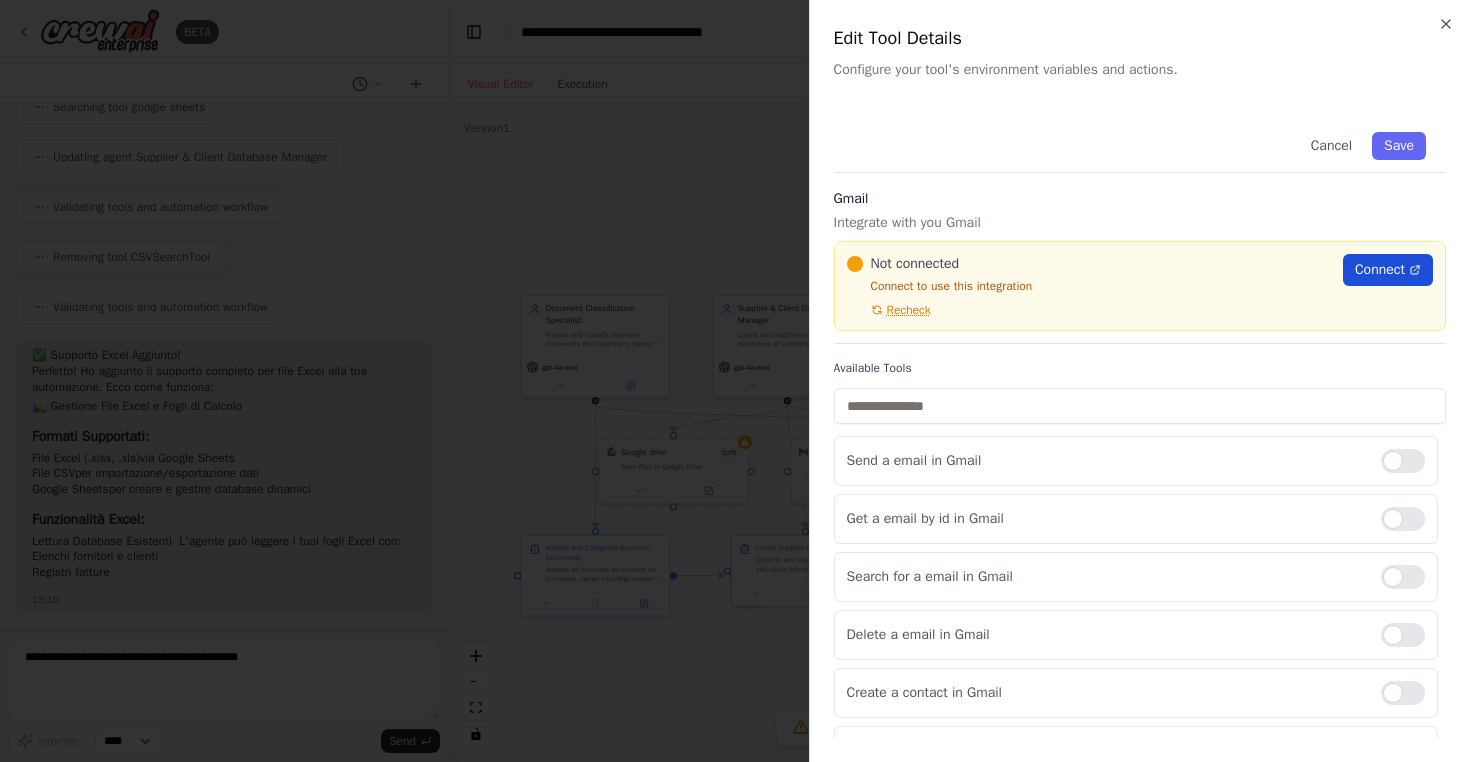scroll, scrollTop: 3616, scrollLeft: 0, axis: vertical 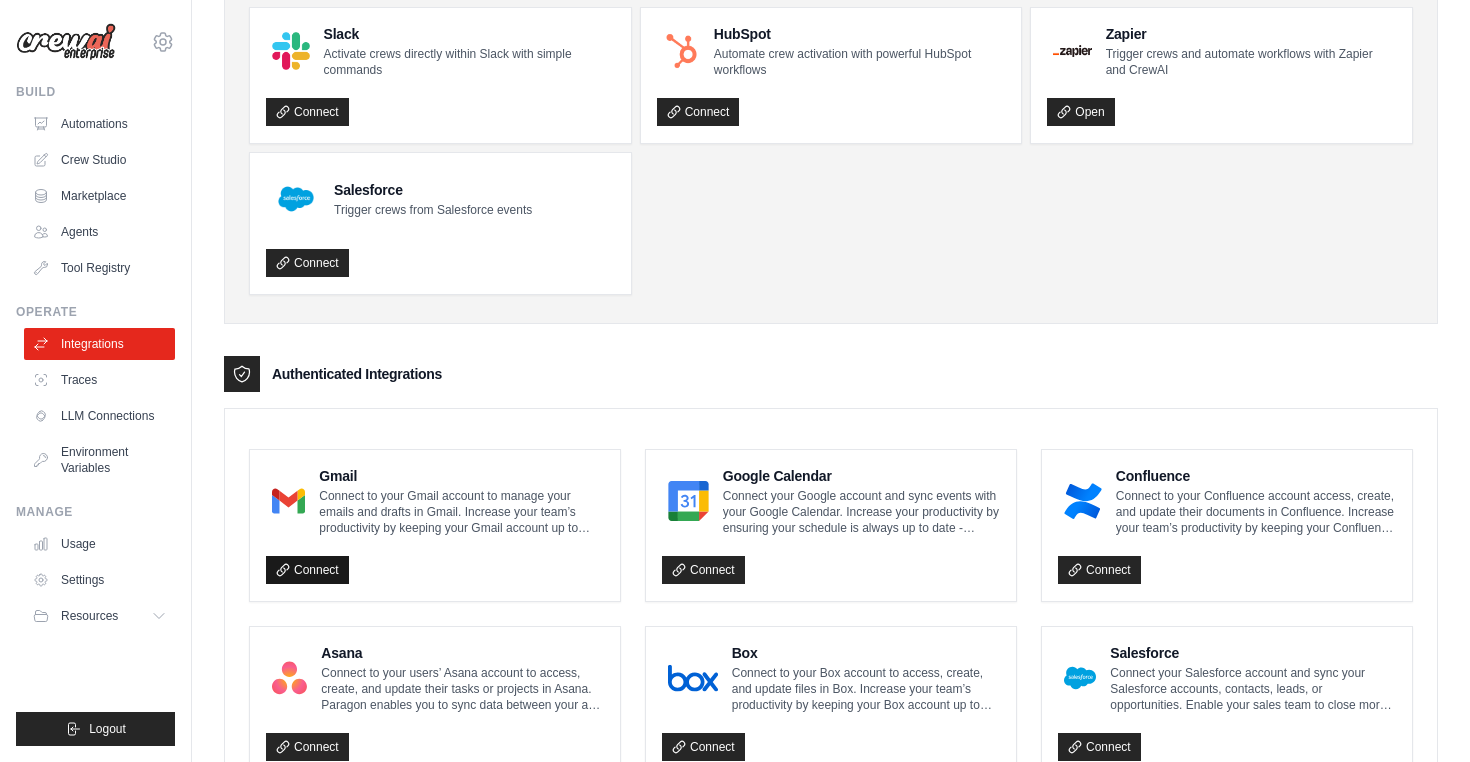 click 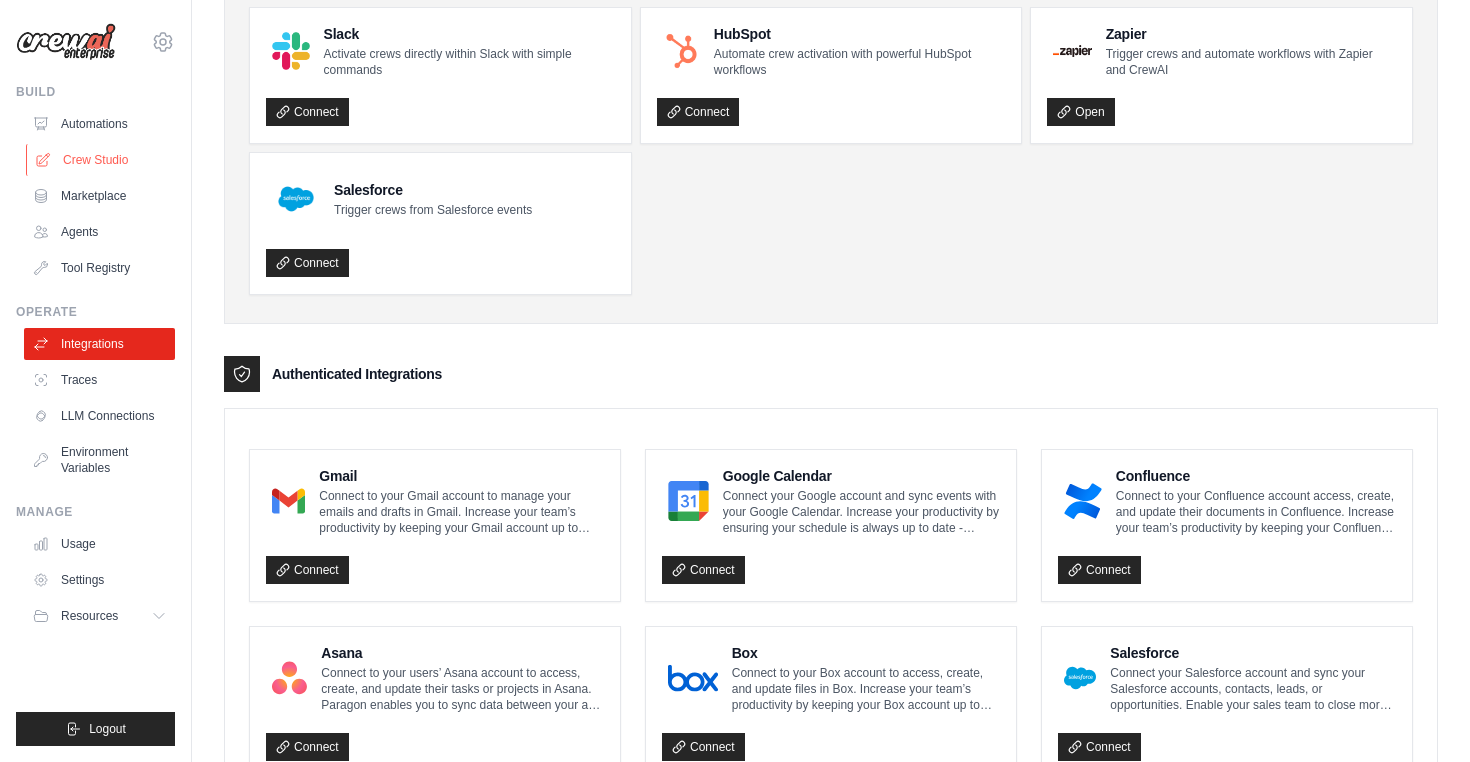 click on "Crew Studio" at bounding box center (101, 160) 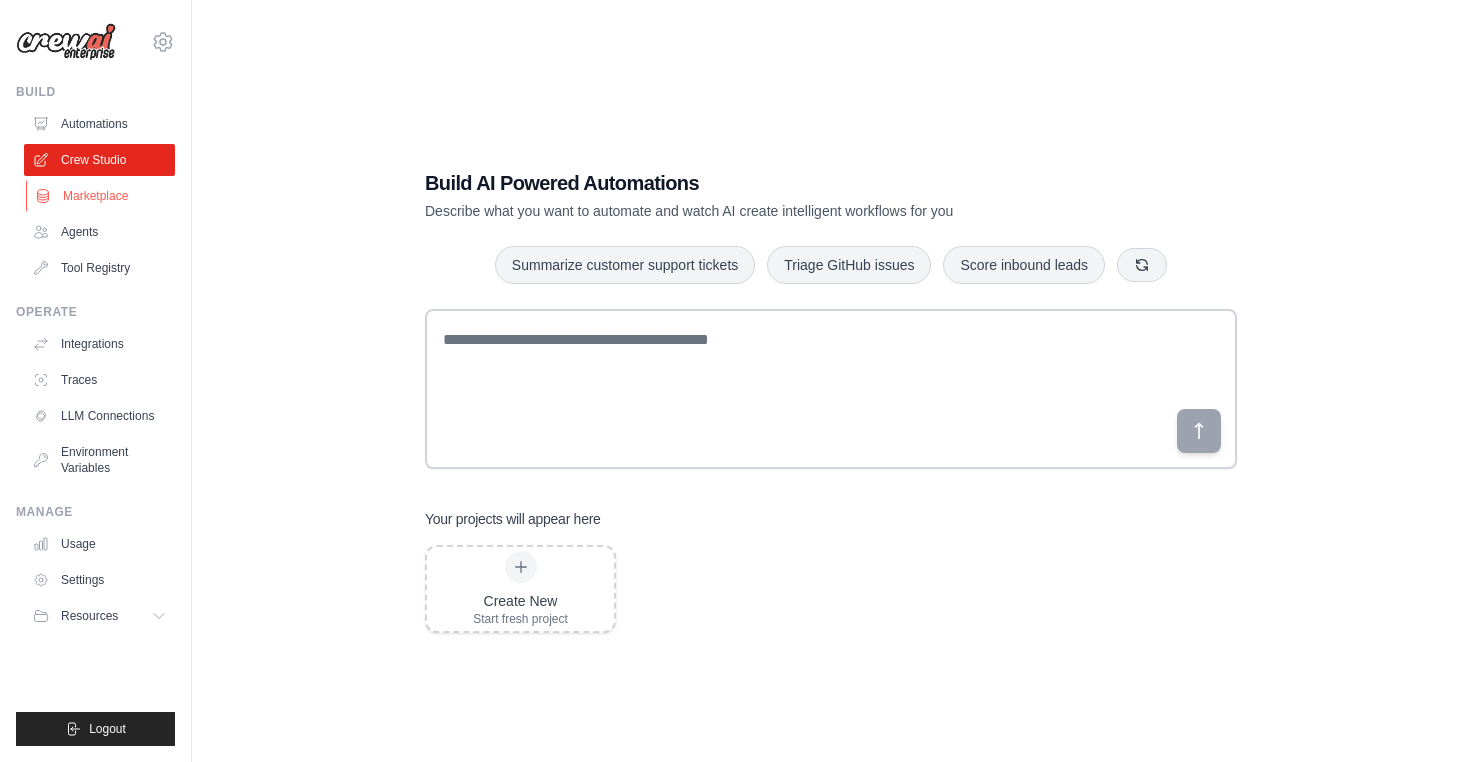 scroll, scrollTop: 0, scrollLeft: 0, axis: both 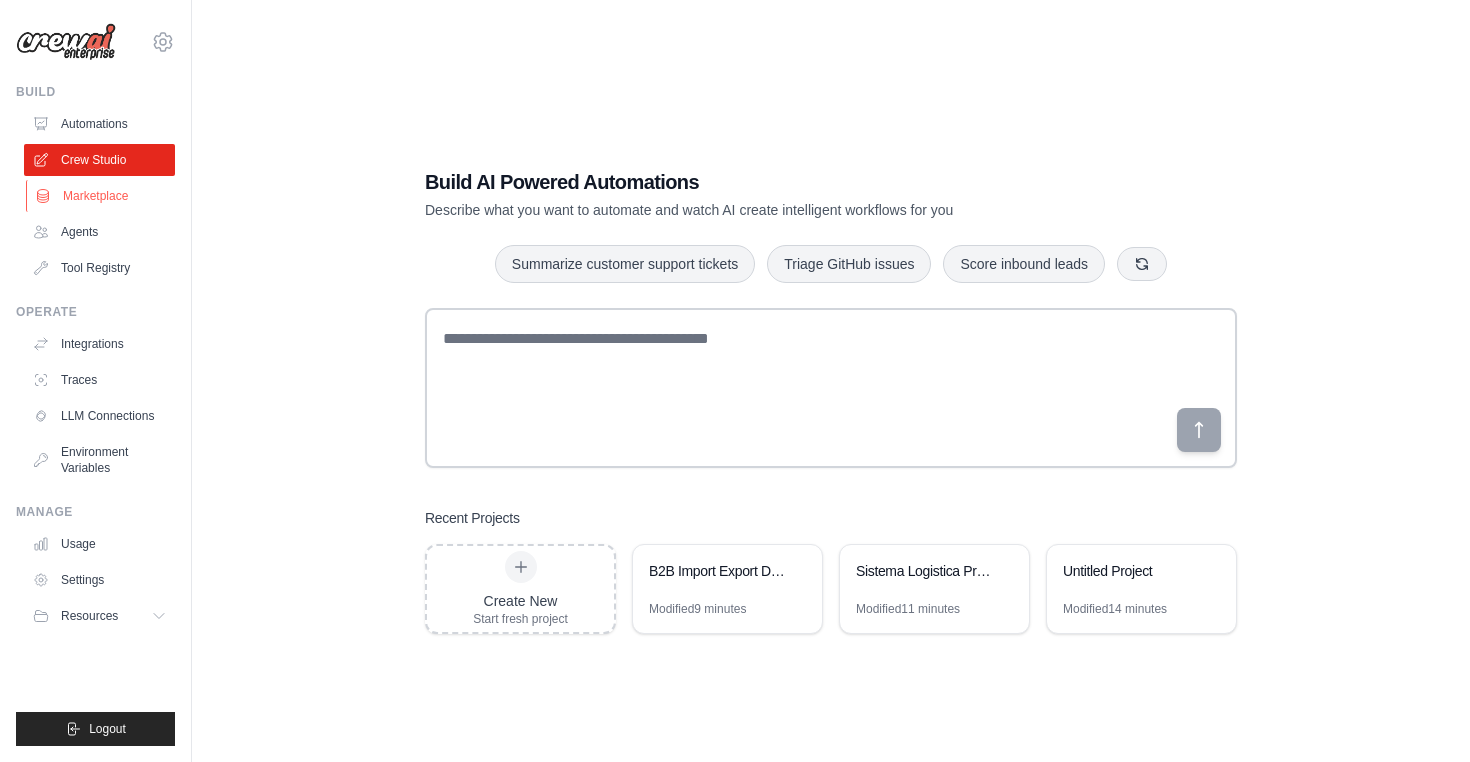 click on "Marketplace" at bounding box center [101, 196] 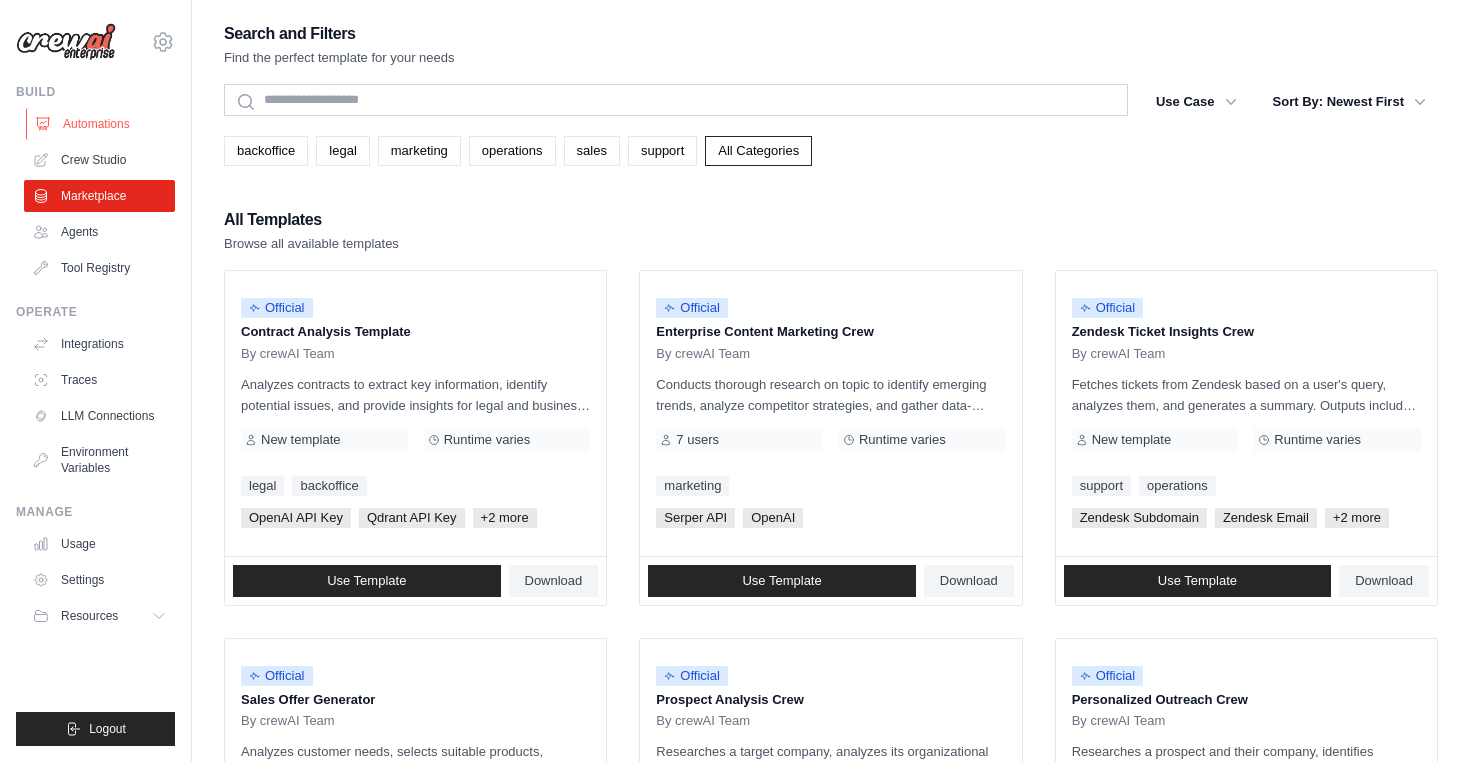 click on "Automations" at bounding box center (101, 124) 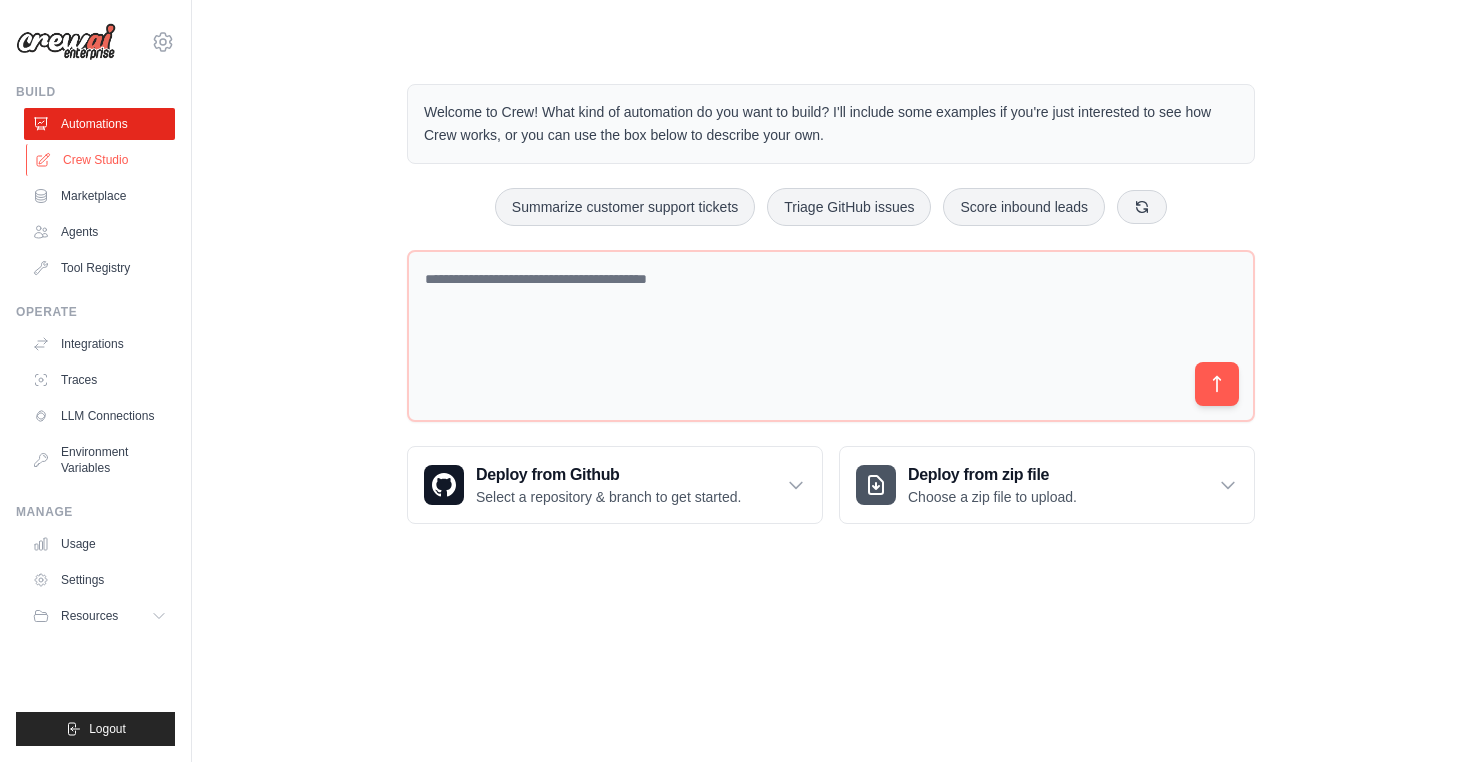 click on "Crew Studio" at bounding box center [101, 160] 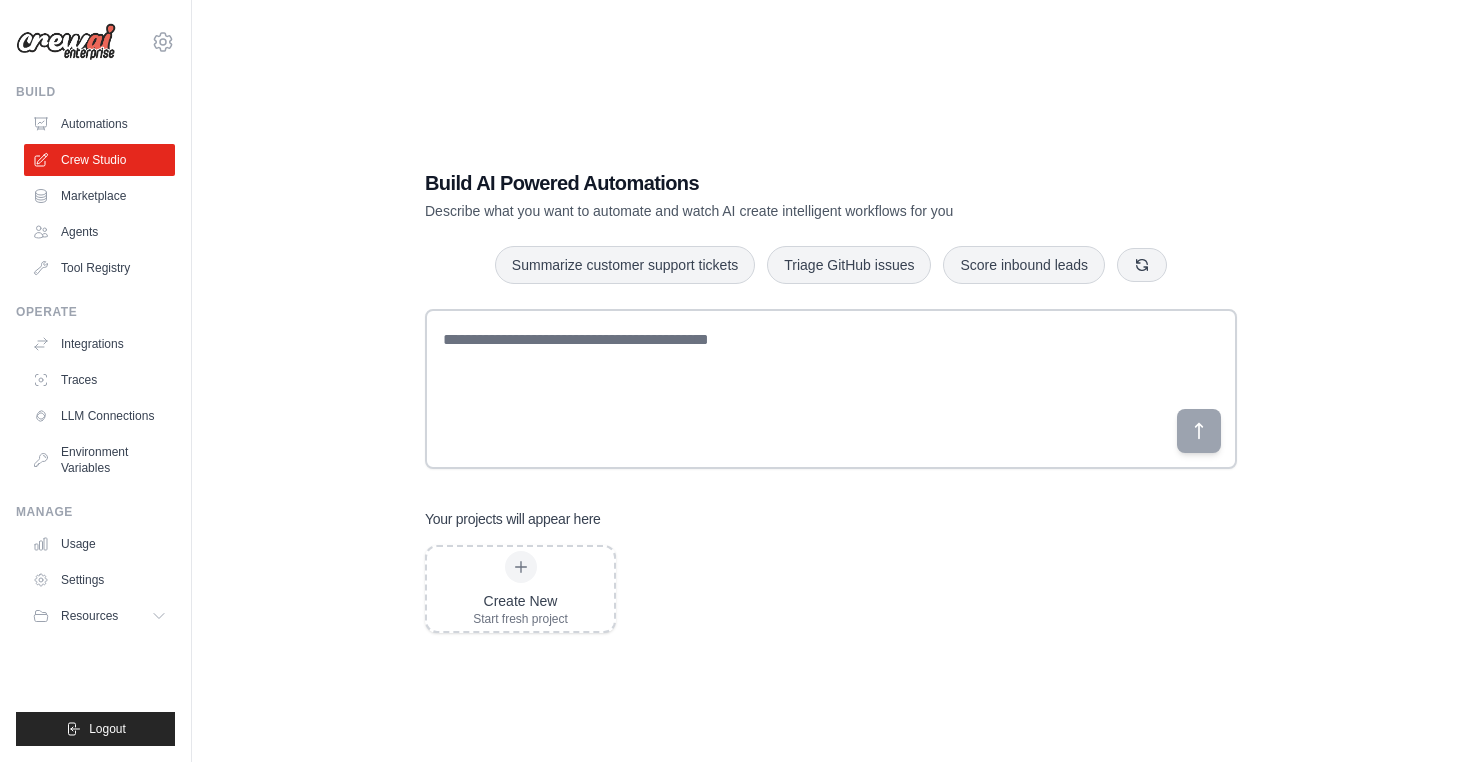 scroll, scrollTop: 0, scrollLeft: 0, axis: both 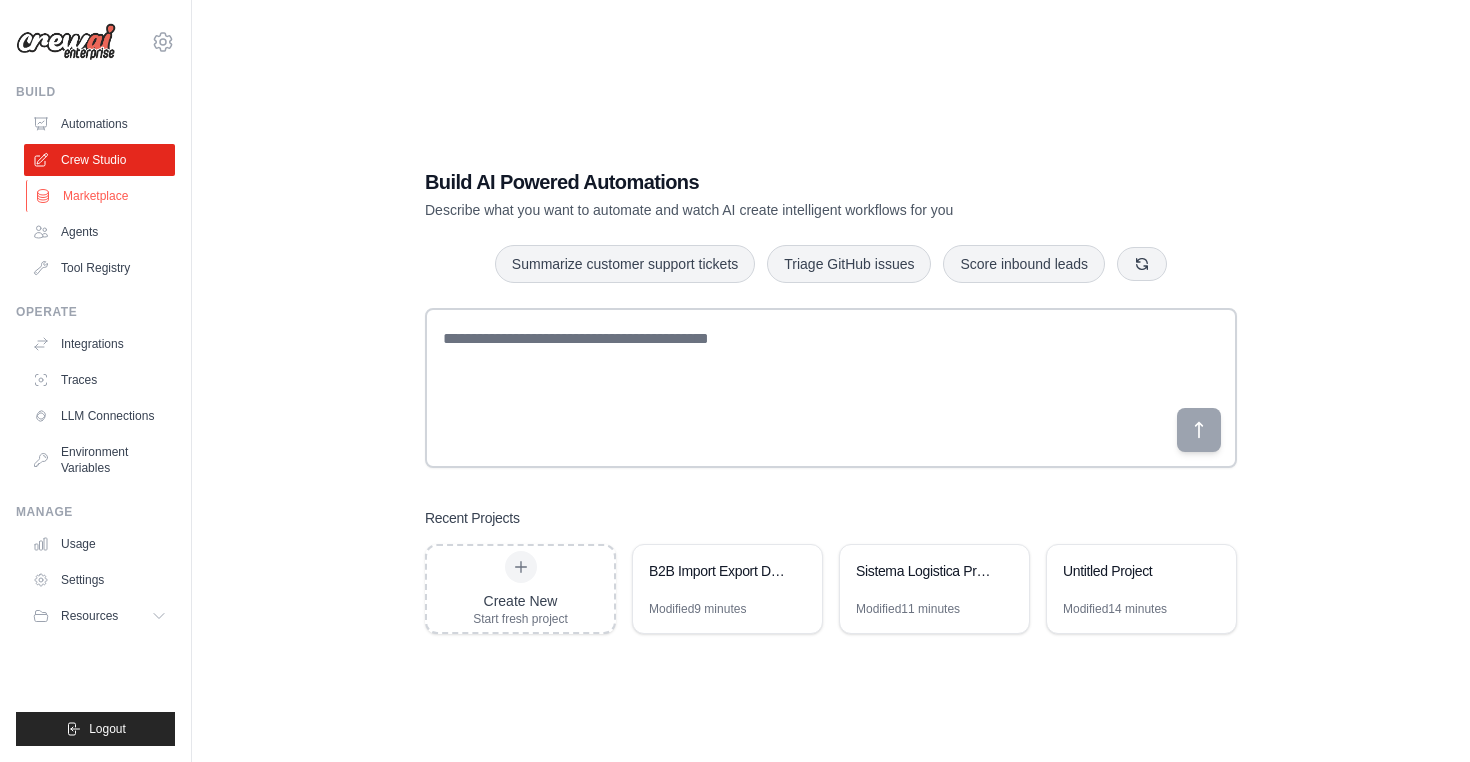 click on "Marketplace" at bounding box center (101, 196) 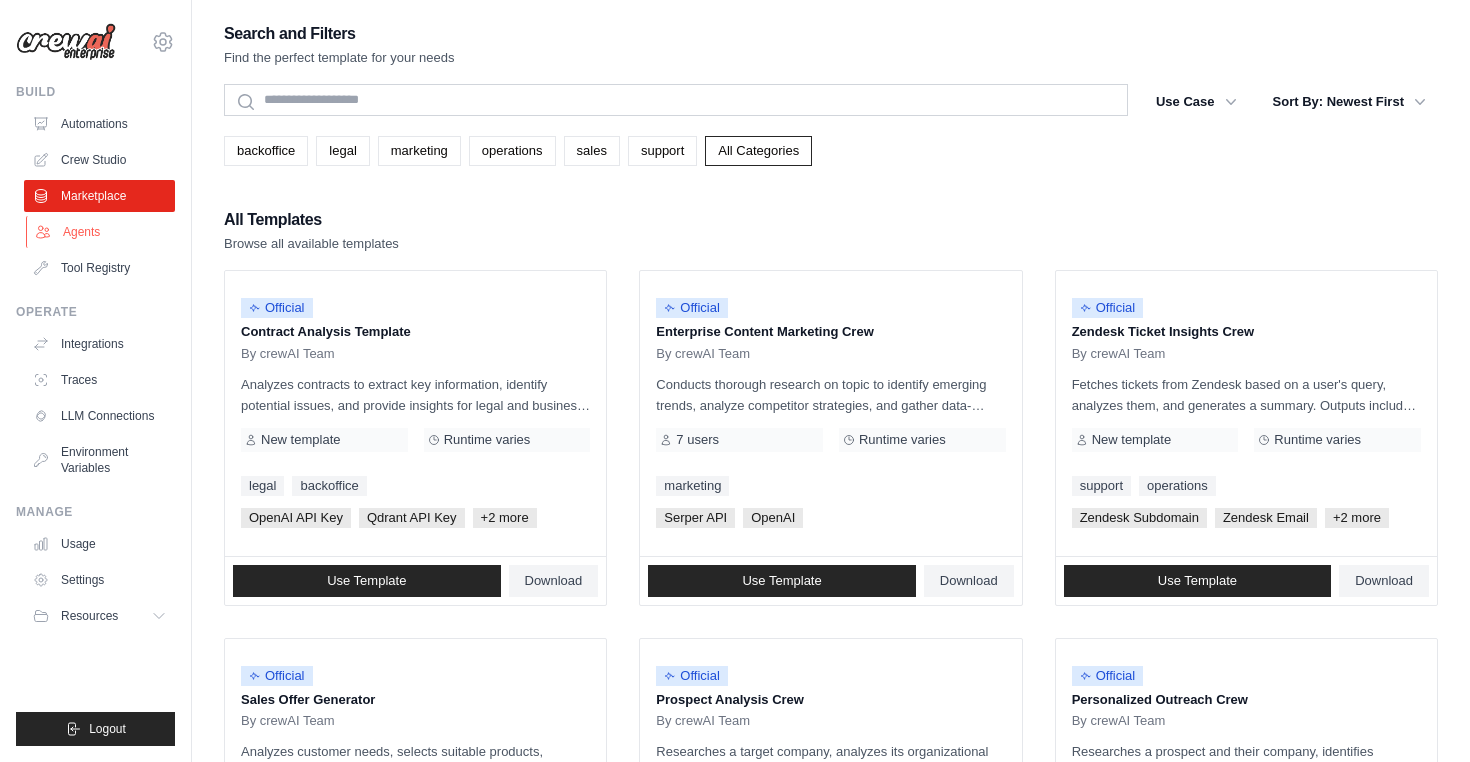 click on "Agents" at bounding box center (101, 232) 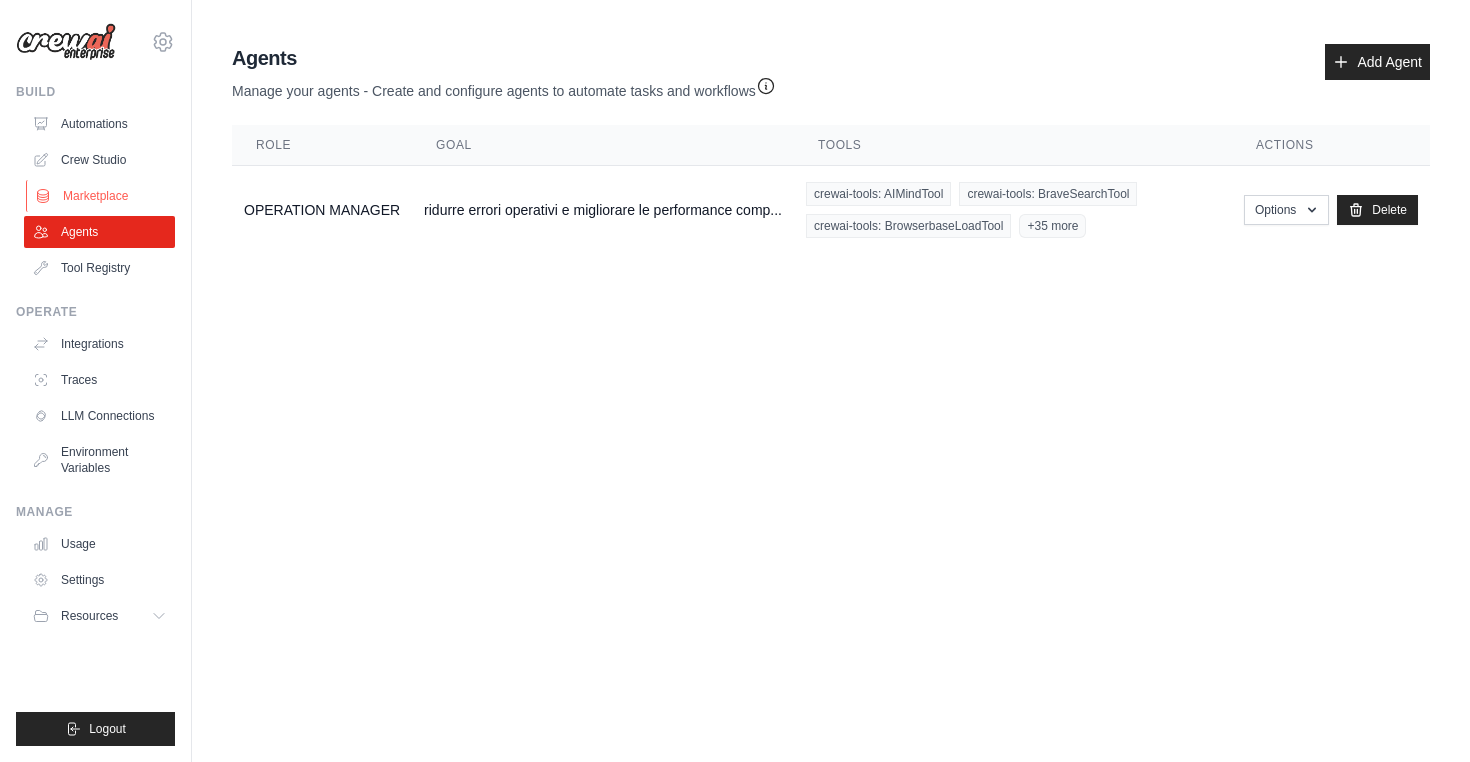 click on "Marketplace" at bounding box center (101, 196) 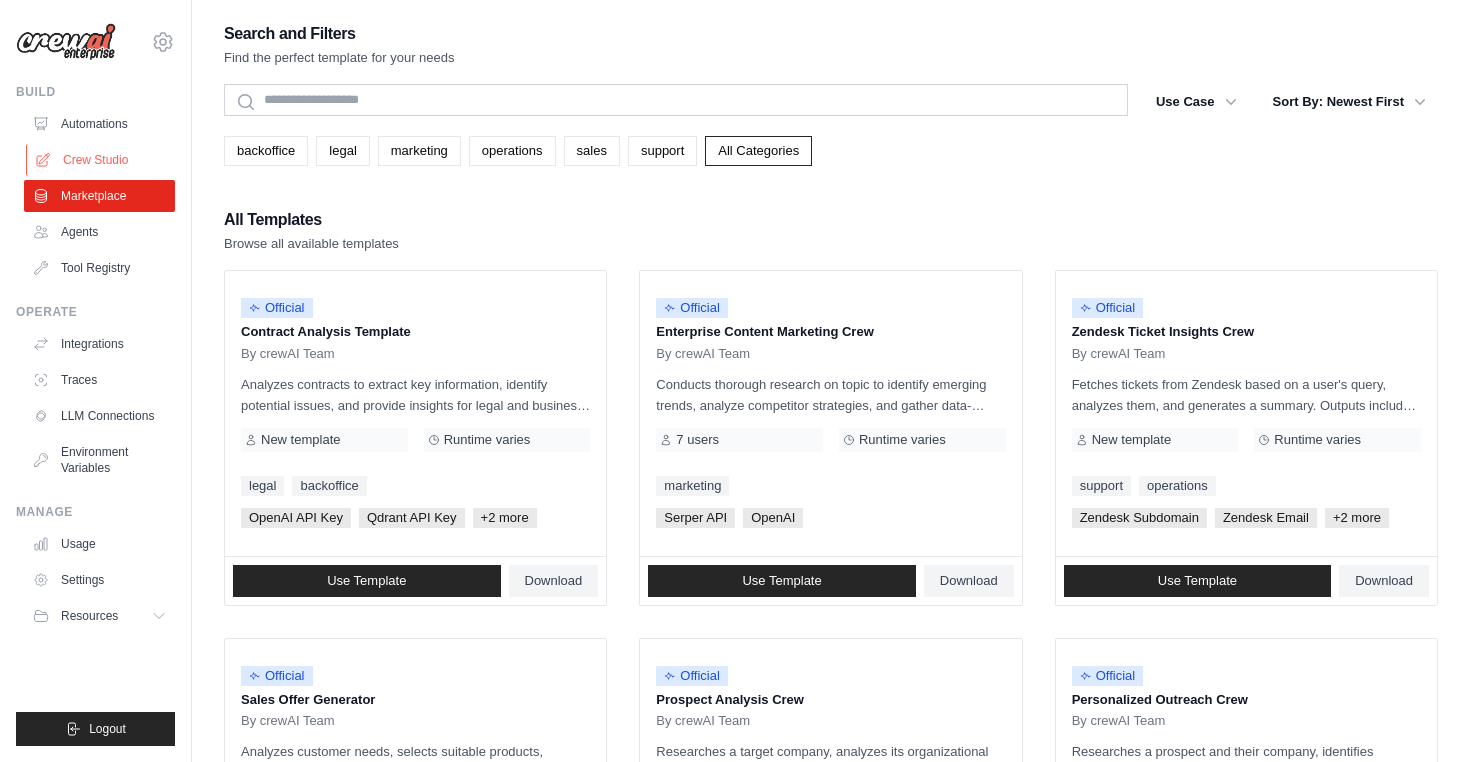 click on "Crew Studio" at bounding box center (101, 160) 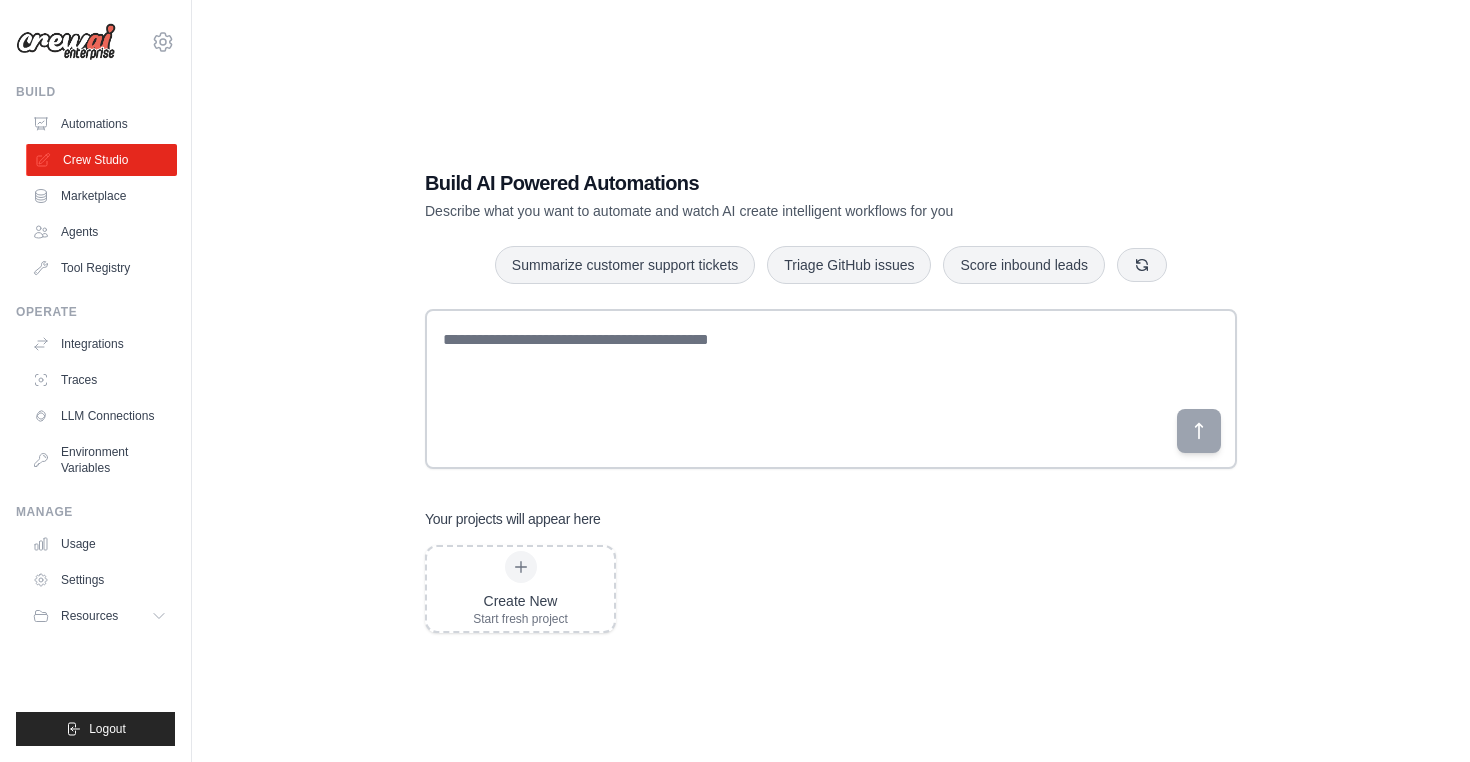 scroll, scrollTop: 0, scrollLeft: 0, axis: both 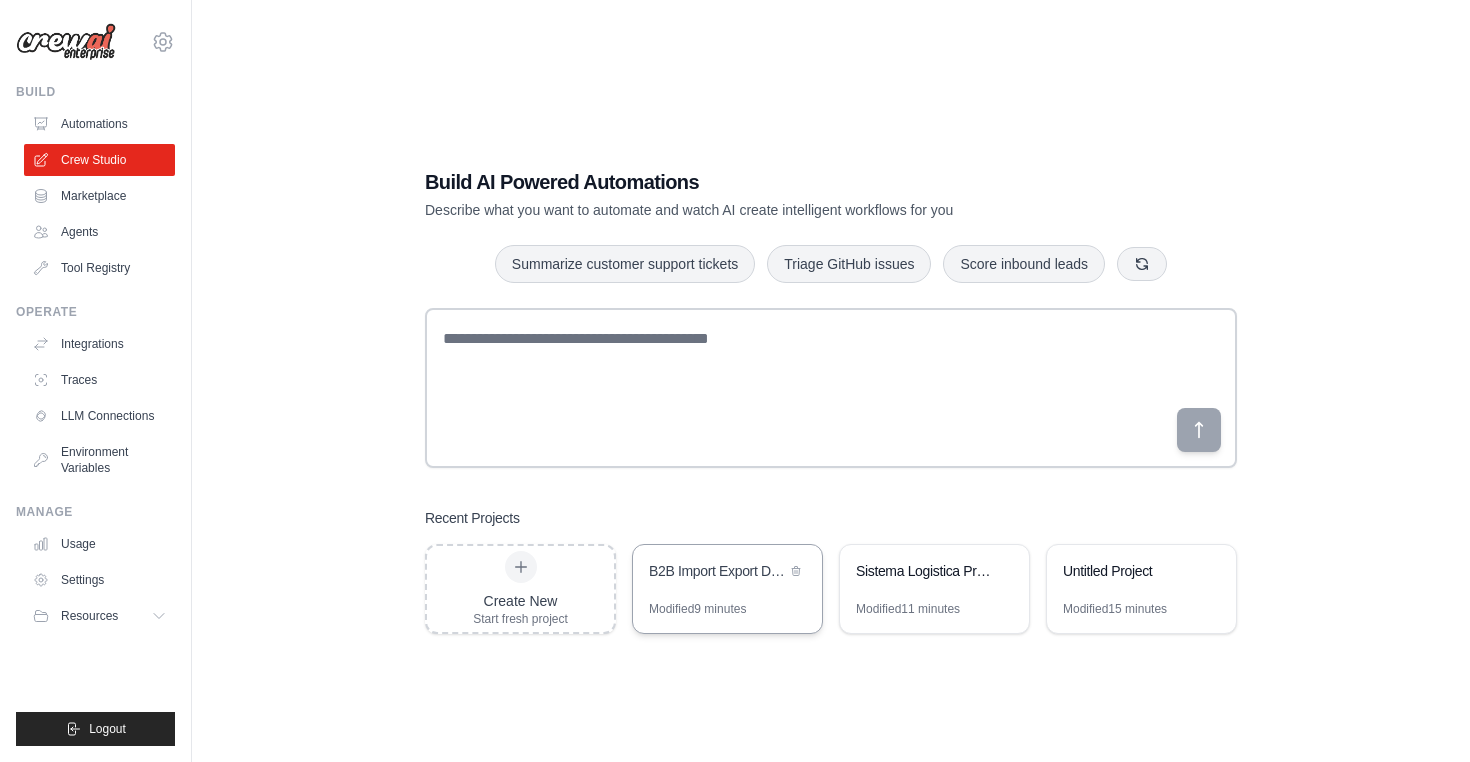 click on "Modified  9 minutes" at bounding box center (697, 609) 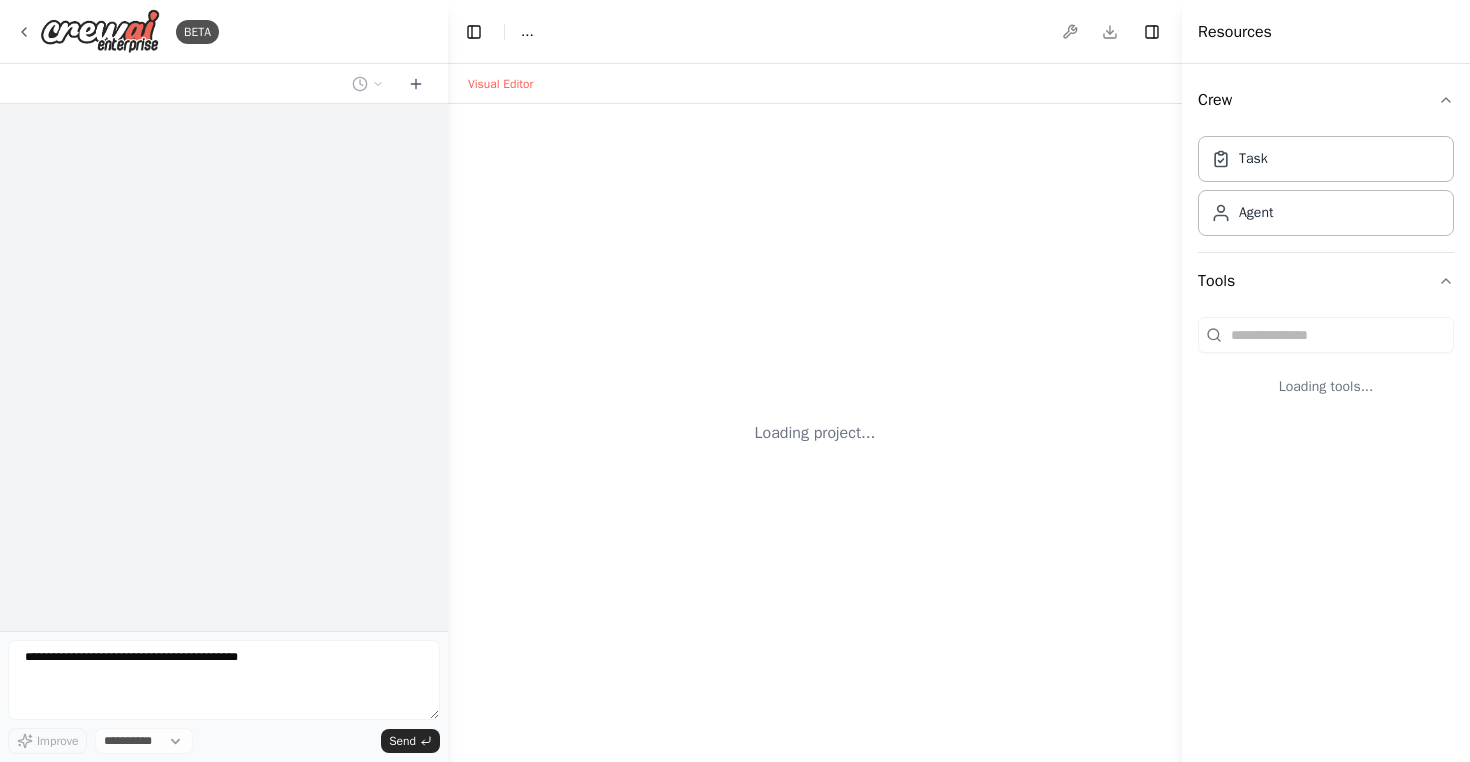 scroll, scrollTop: 0, scrollLeft: 0, axis: both 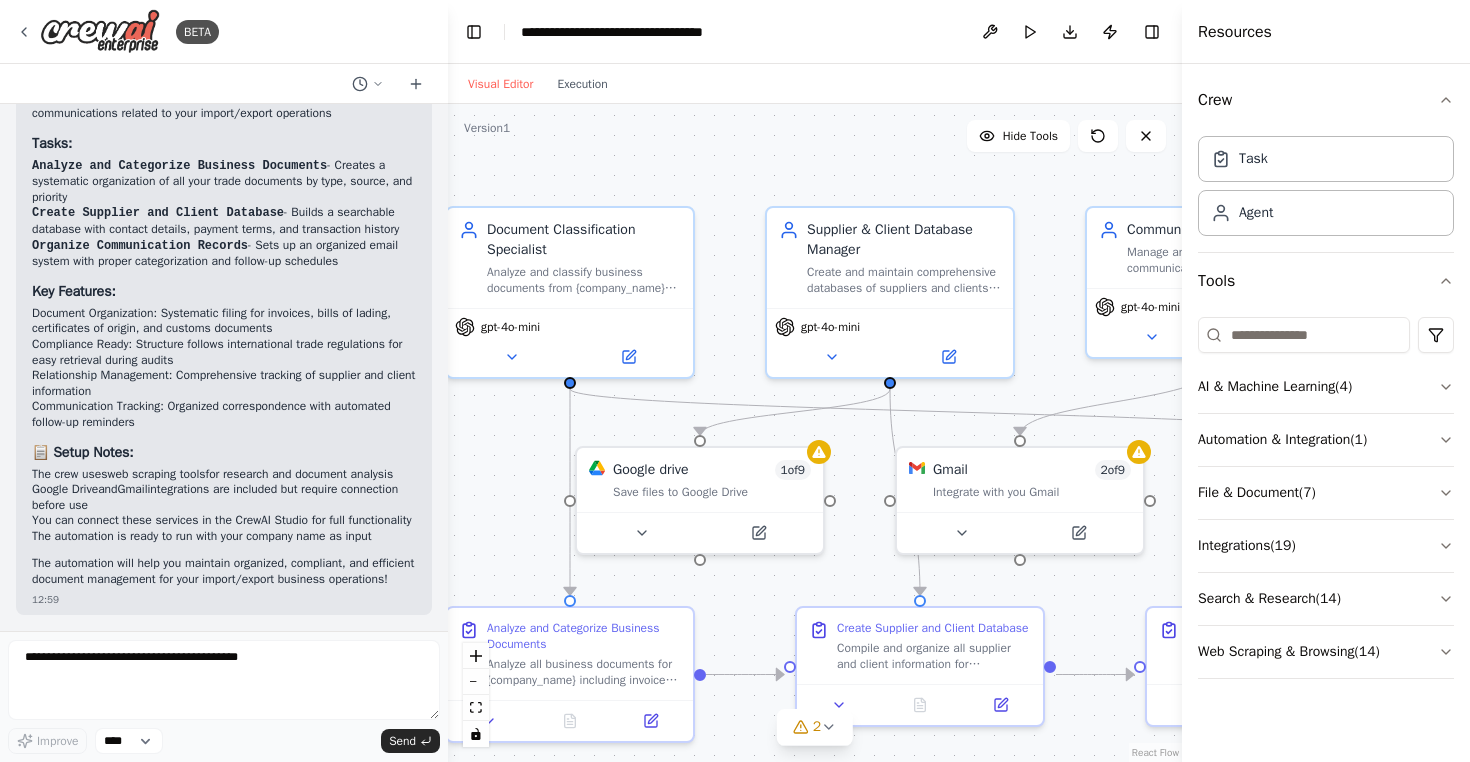 drag, startPoint x: 587, startPoint y: 458, endPoint x: 479, endPoint y: 454, distance: 108.07405 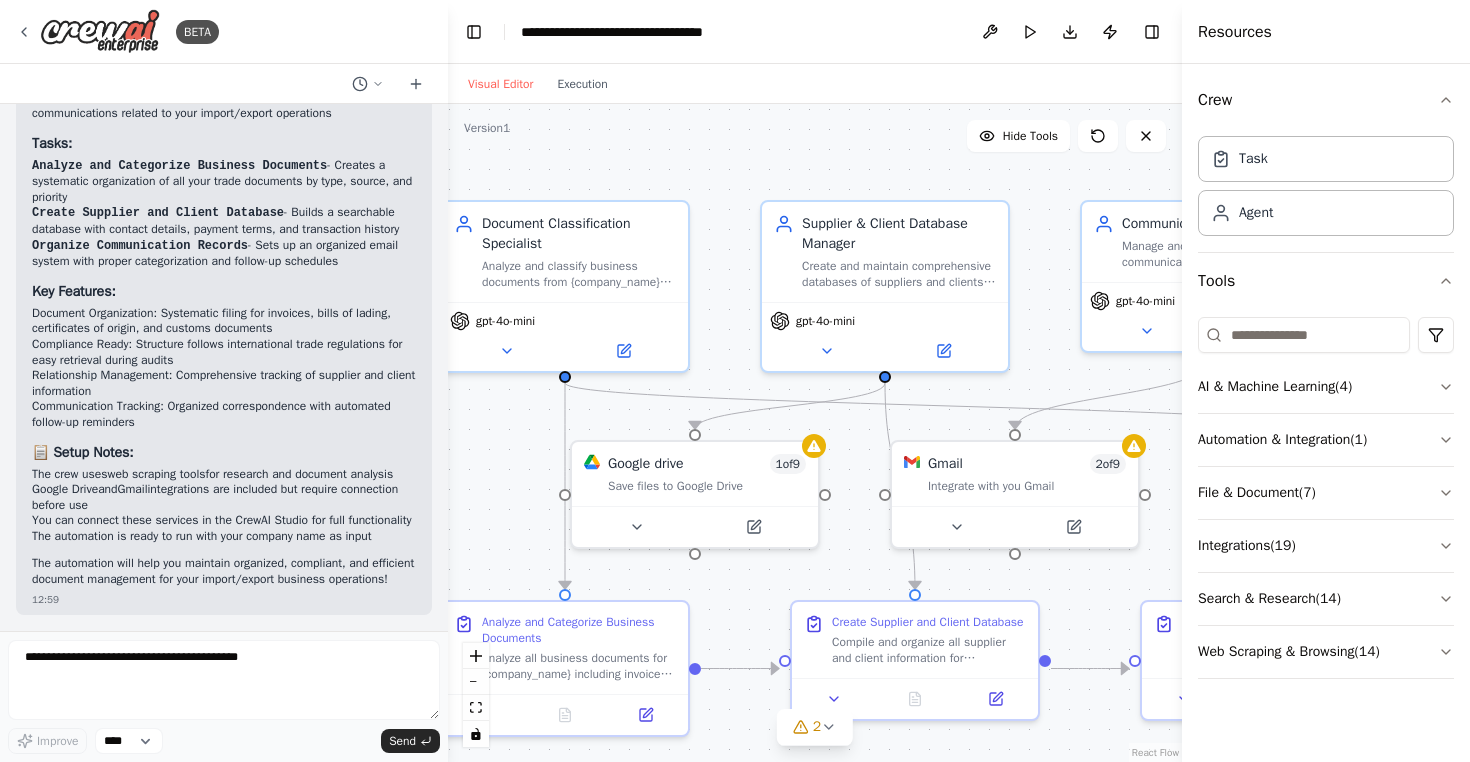 click on ".deletable-edge-delete-btn {
width: 20px;
height: 20px;
border: 0px solid #ffffff;
color: #6b7280;
background-color: #f8fafc;
cursor: pointer;
border-radius: 50%;
font-size: 12px;
padding: 3px;
display: flex;
align-items: center;
justify-content: center;
transition: all 0.2s cubic-bezier(0.4, 0, 0.2, 1);
box-shadow: 0 2px 4px rgba(0, 0, 0, 0.1);
}
.deletable-edge-delete-btn:hover {
background-color: #ef4444;
color: #ffffff;
border-color: #dc2626;
transform: scale(1.1);
box-shadow: 0 4px 12px rgba(239, 68, 68, 0.4);
}
.deletable-edge-delete-btn:active {
transform: scale(0.95);
box-shadow: 0 2px 4px rgba(239, 68, 68, 0.3);
}
Document Classification Specialist gpt-4o-mini gpt-4o-mini 1  of  9 2" at bounding box center [815, 433] 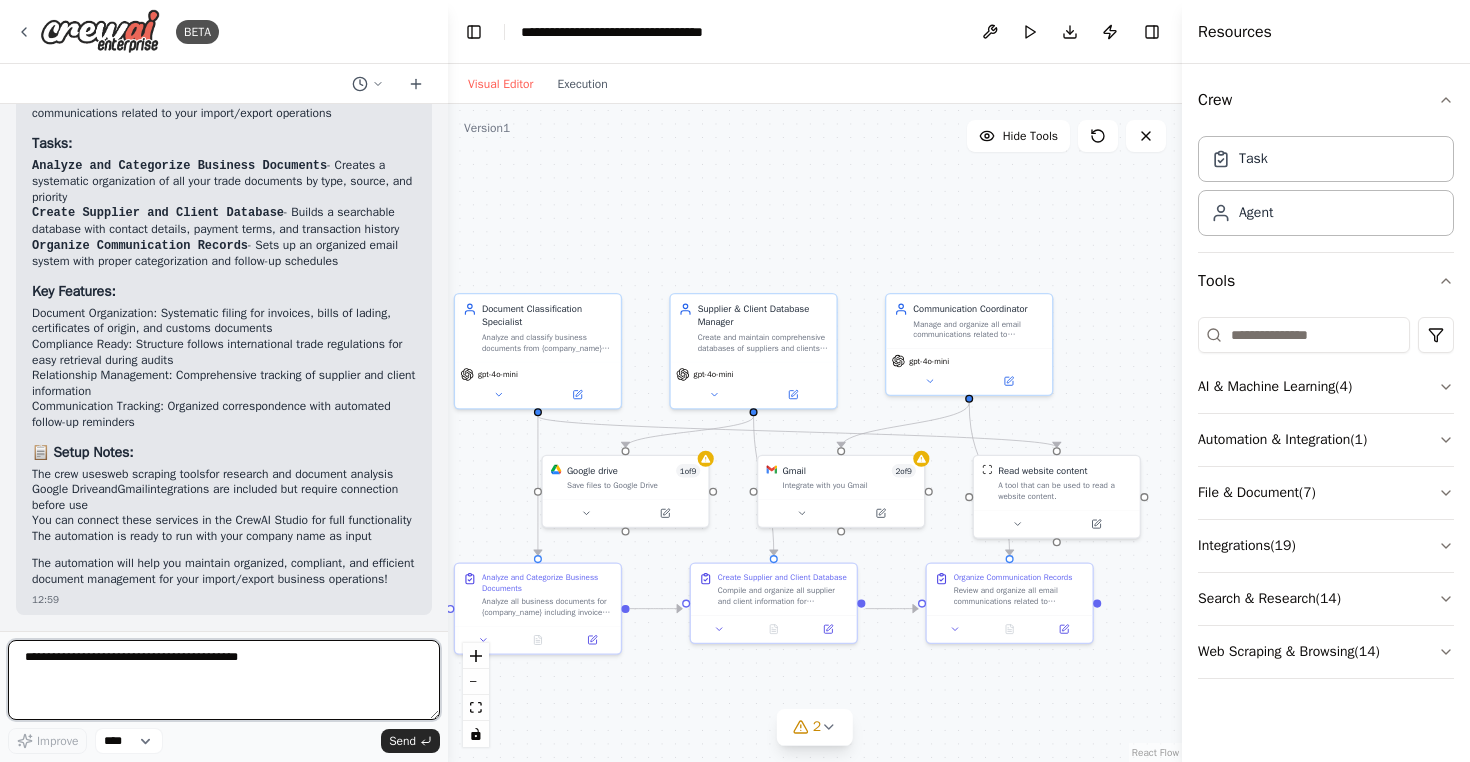 click at bounding box center [224, 680] 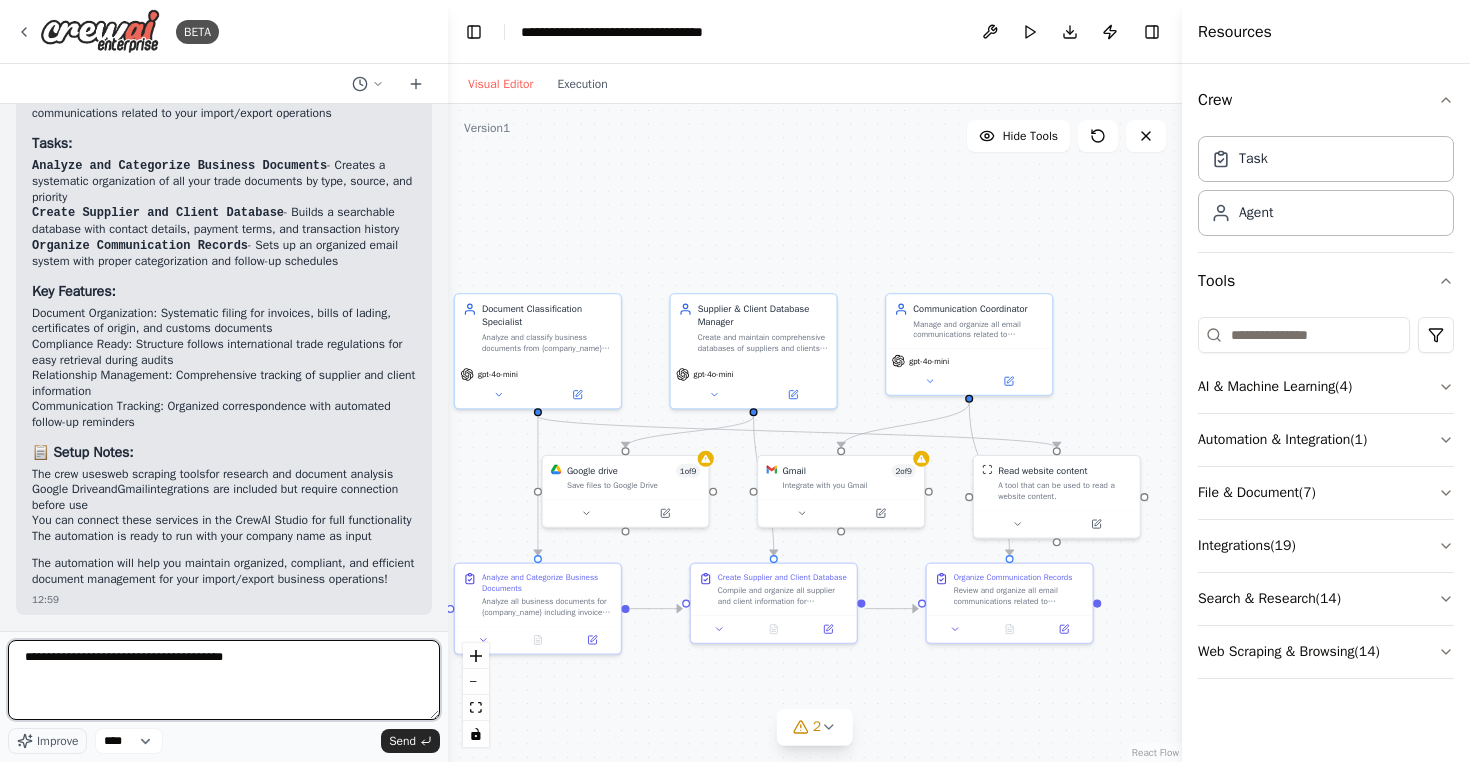 type on "**********" 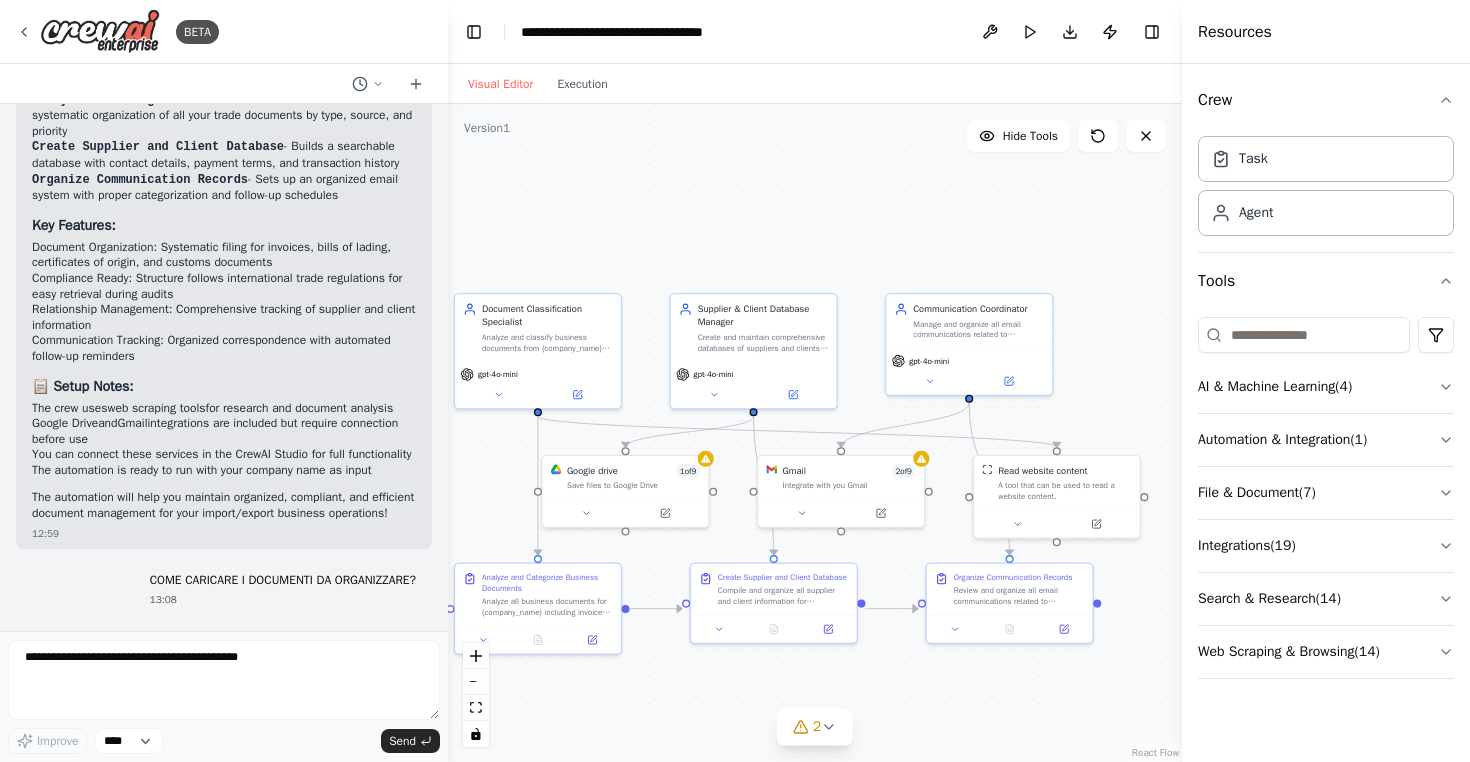 scroll, scrollTop: 2381, scrollLeft: 0, axis: vertical 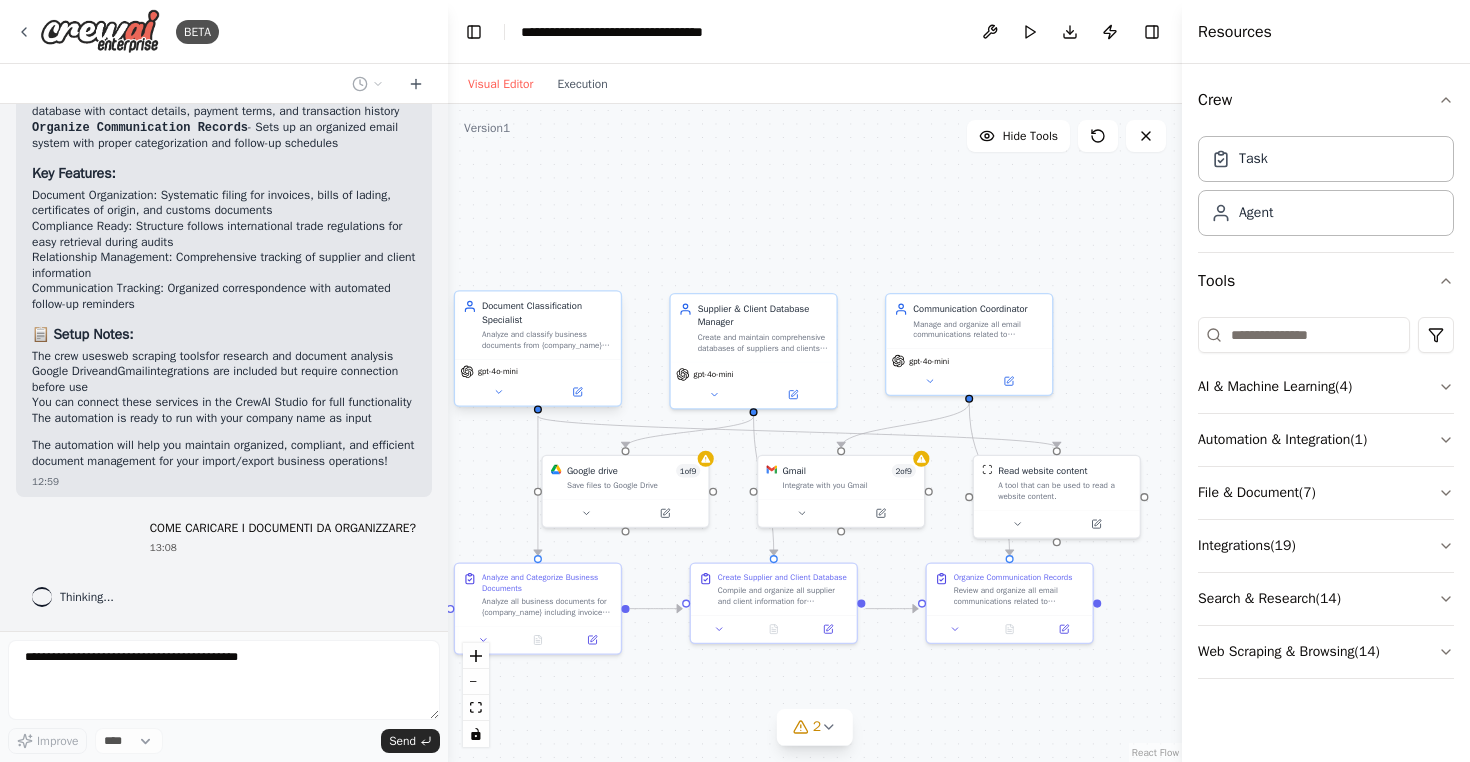 click on "Document Classification Specialist Analyze and classify business documents from {company_name} including invoices, contracts, shipping documents, and correspondence. Organize them by document type, supplier/client, and priority level for efficient import/export operations management." at bounding box center [538, 325] 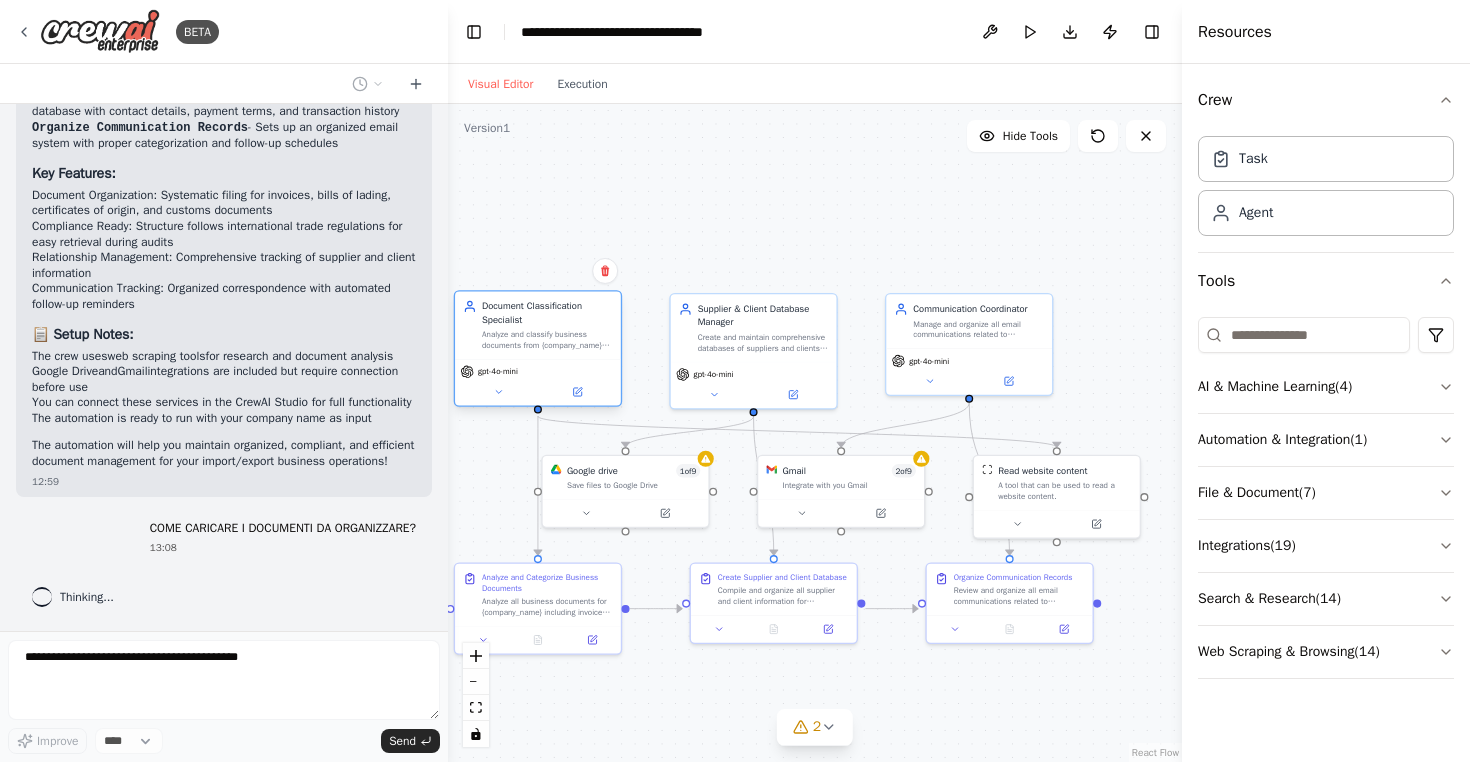 click on "Document Classification Specialist Analyze and classify business documents from {company_name} including invoices, contracts, shipping documents, and correspondence. Organize them by document type, supplier/client, and priority level for efficient import/export operations management." at bounding box center [538, 325] 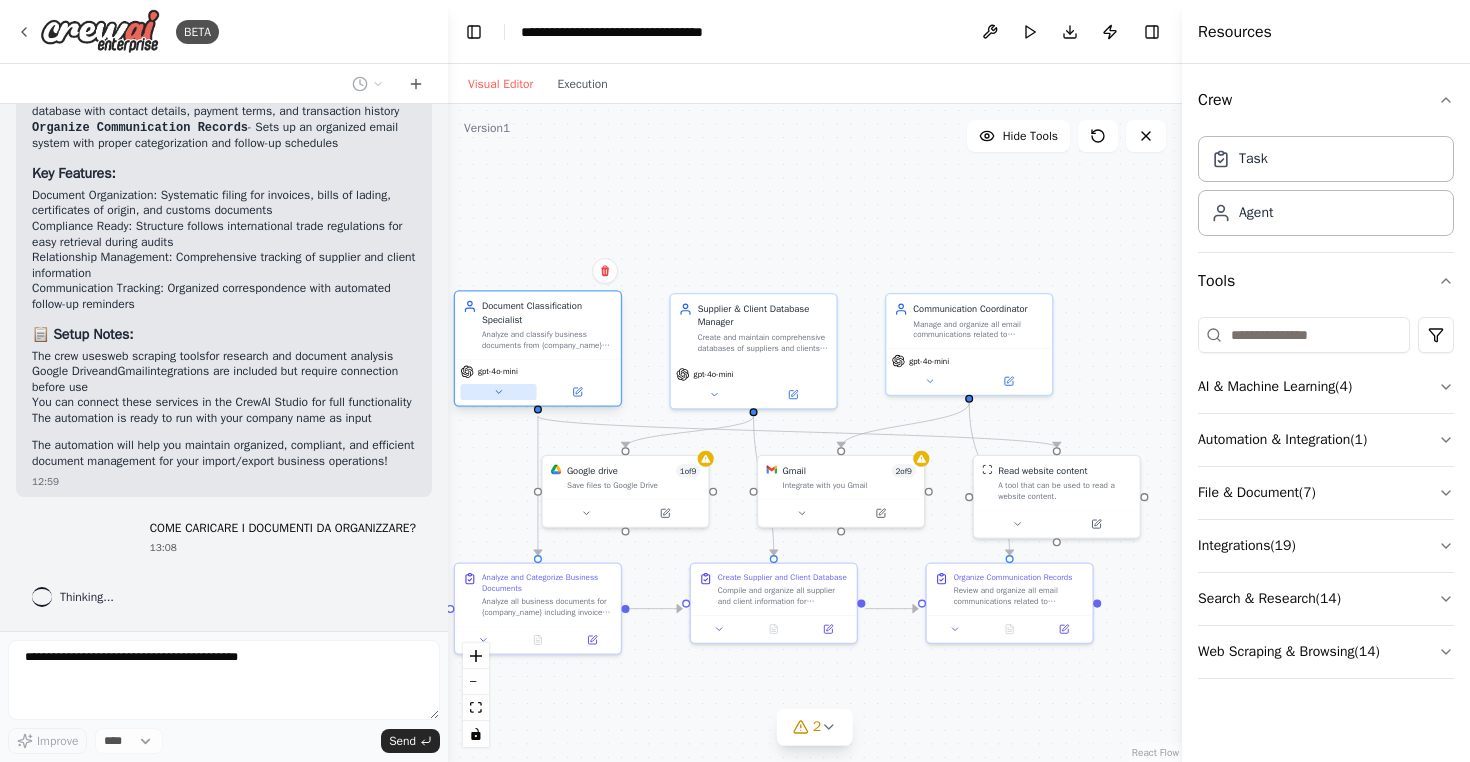 click 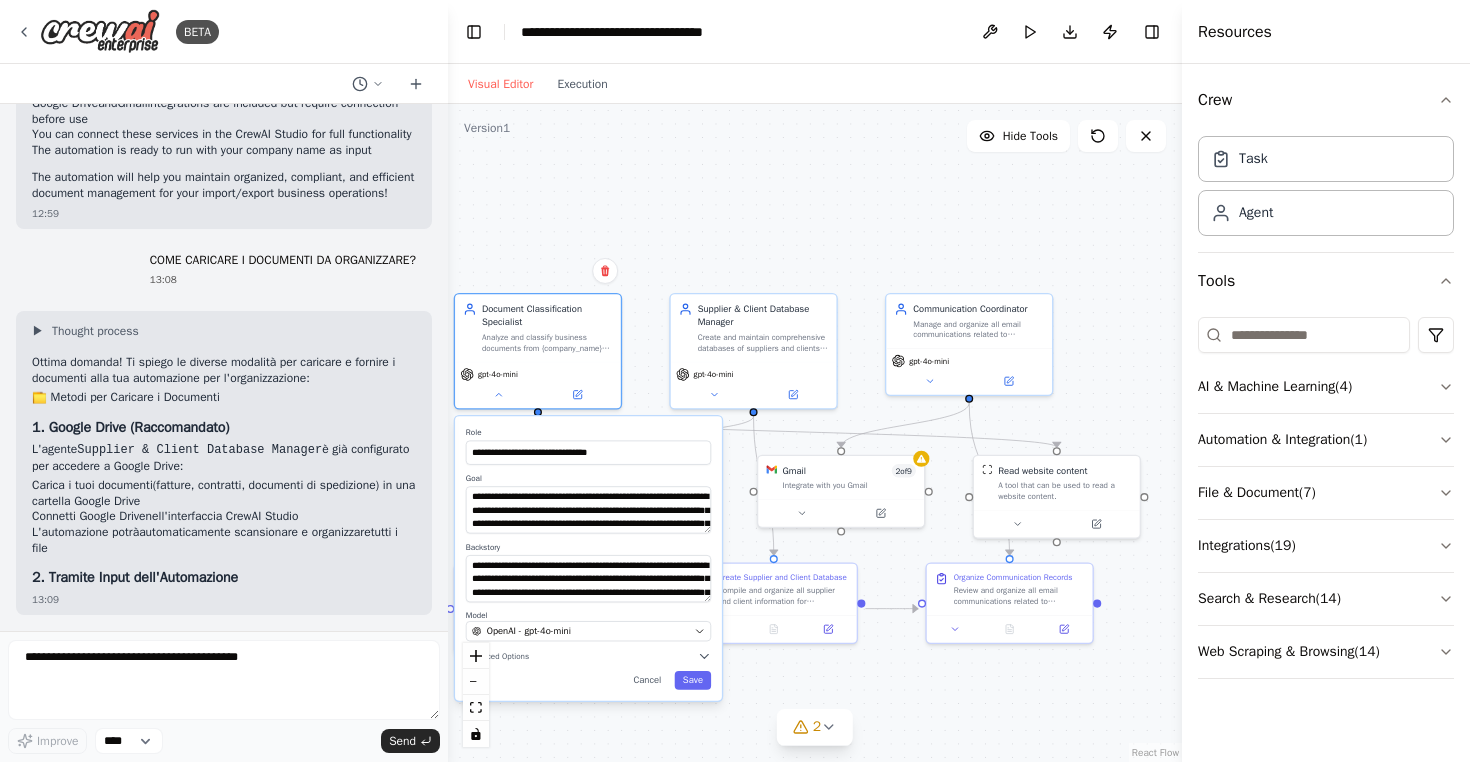 click on ".deletable-edge-delete-btn {
width: 20px;
height: 20px;
border: 0px solid #ffffff;
color: #6b7280;
background-color: #f8fafc;
cursor: pointer;
border-radius: 50%;
font-size: 12px;
padding: 3px;
display: flex;
align-items: center;
justify-content: center;
transition: all 0.2s cubic-bezier(0.4, 0, 0.2, 1);
box-shadow: 0 2px 4px rgba(0, 0, 0, 0.1);
}
.deletable-edge-delete-btn:hover {
background-color: #ef4444;
color: #ffffff;
border-color: #dc2626;
transform: scale(1.1);
box-shadow: 0 4px 12px rgba(239, 68, 68, 0.4);
}
.deletable-edge-delete-btn:active {
transform: scale(0.95);
box-shadow: 0 2px 4px rgba(239, 68, 68, 0.3);
}
Document Classification Specialist gpt-4o-mini Role Goal Backstory 1" at bounding box center [815, 433] 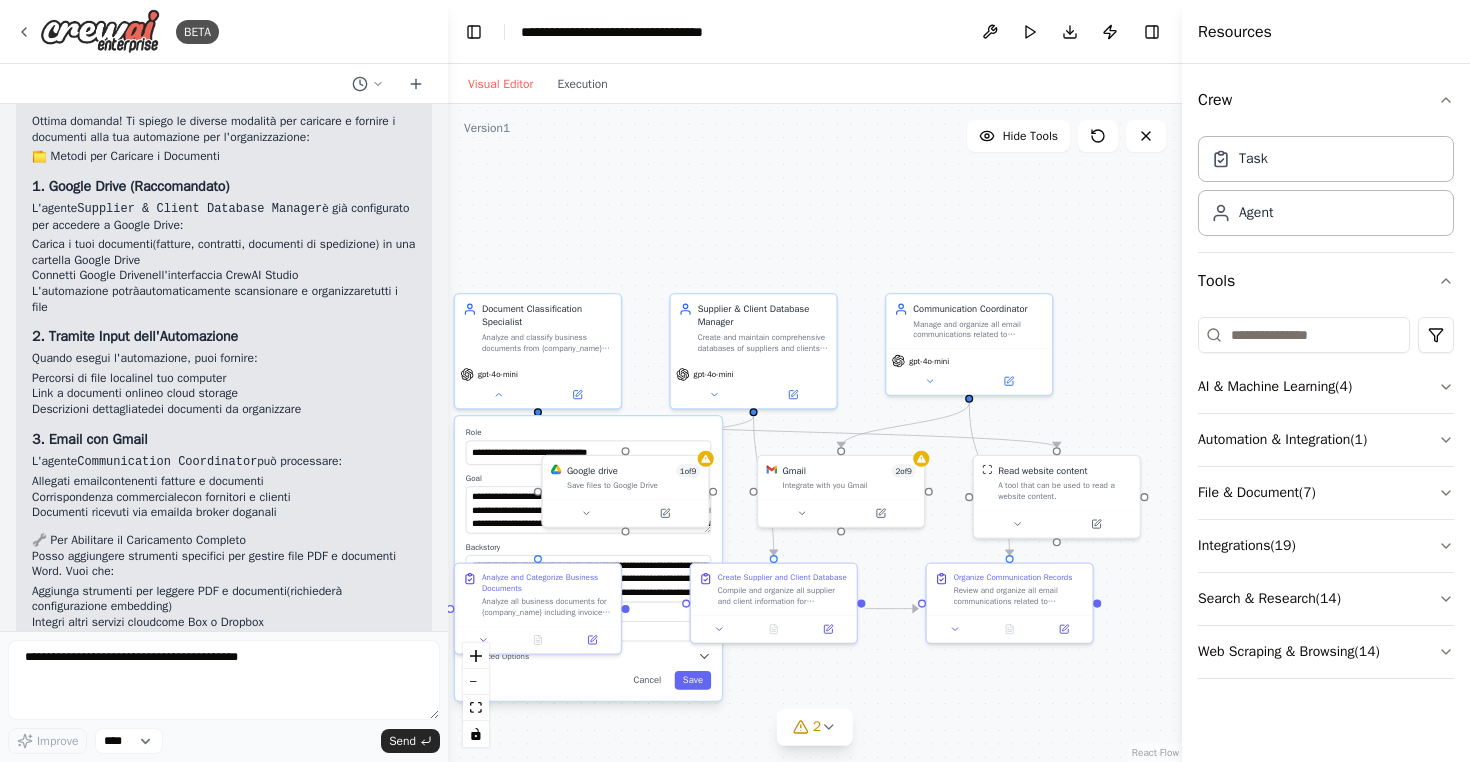 scroll, scrollTop: 2737, scrollLeft: 0, axis: vertical 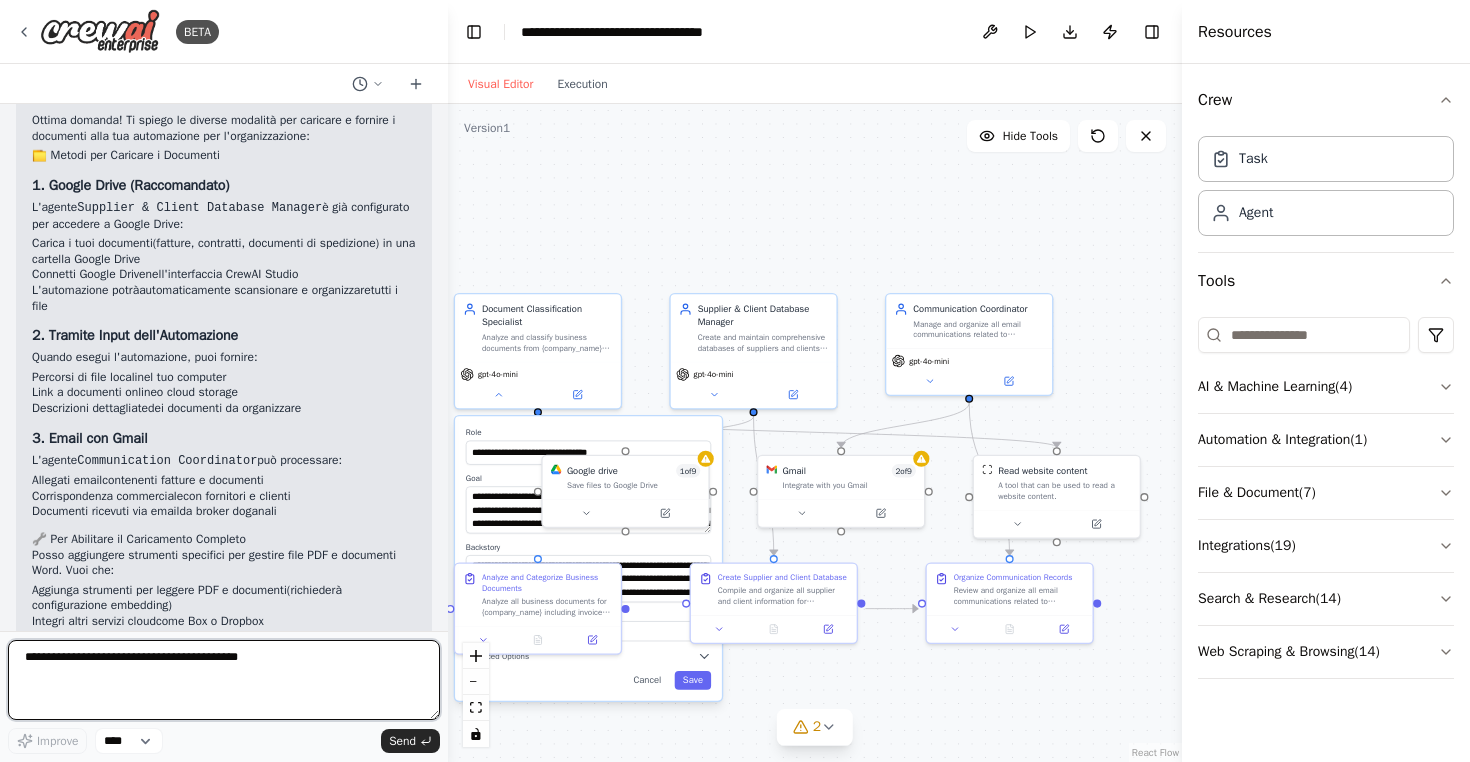 click at bounding box center (224, 680) 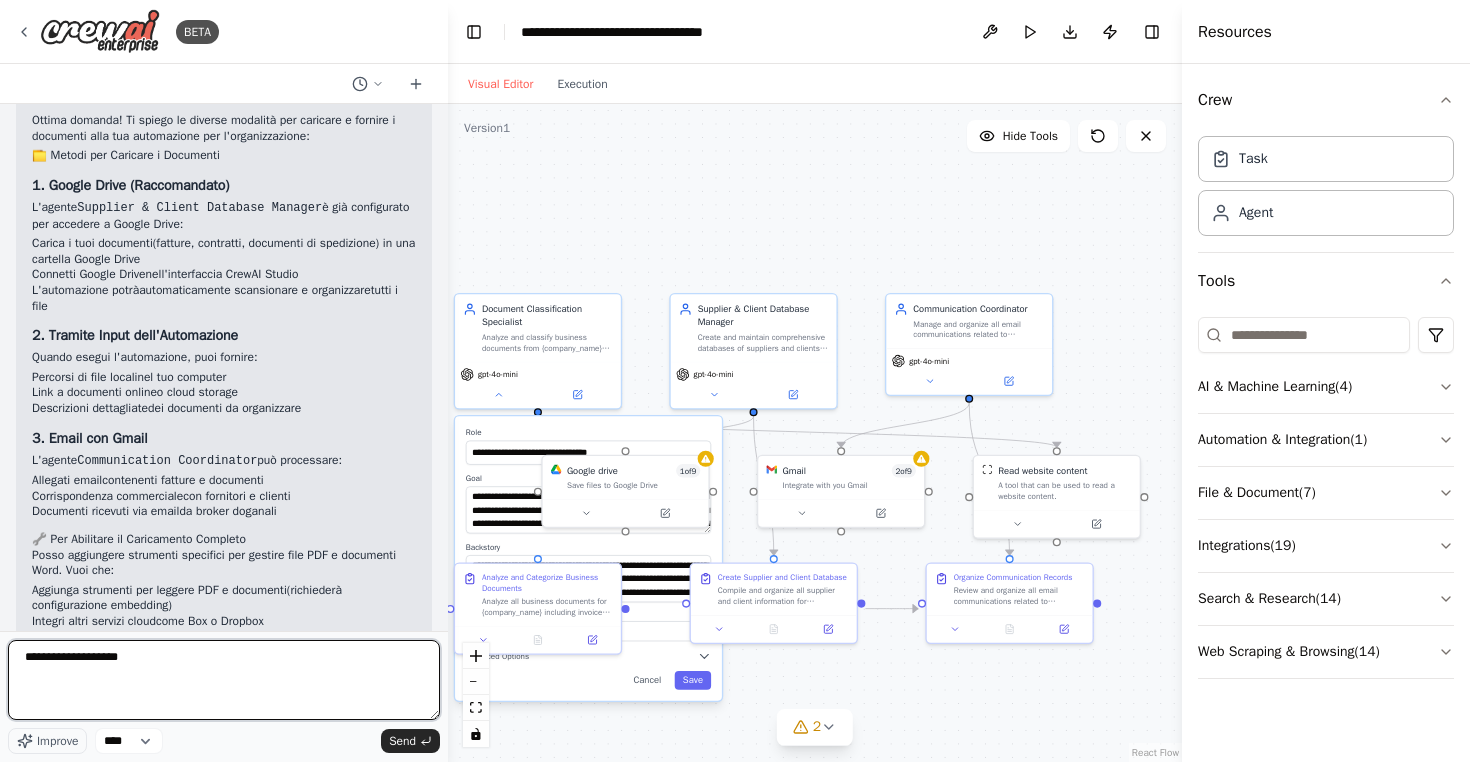 type on "**********" 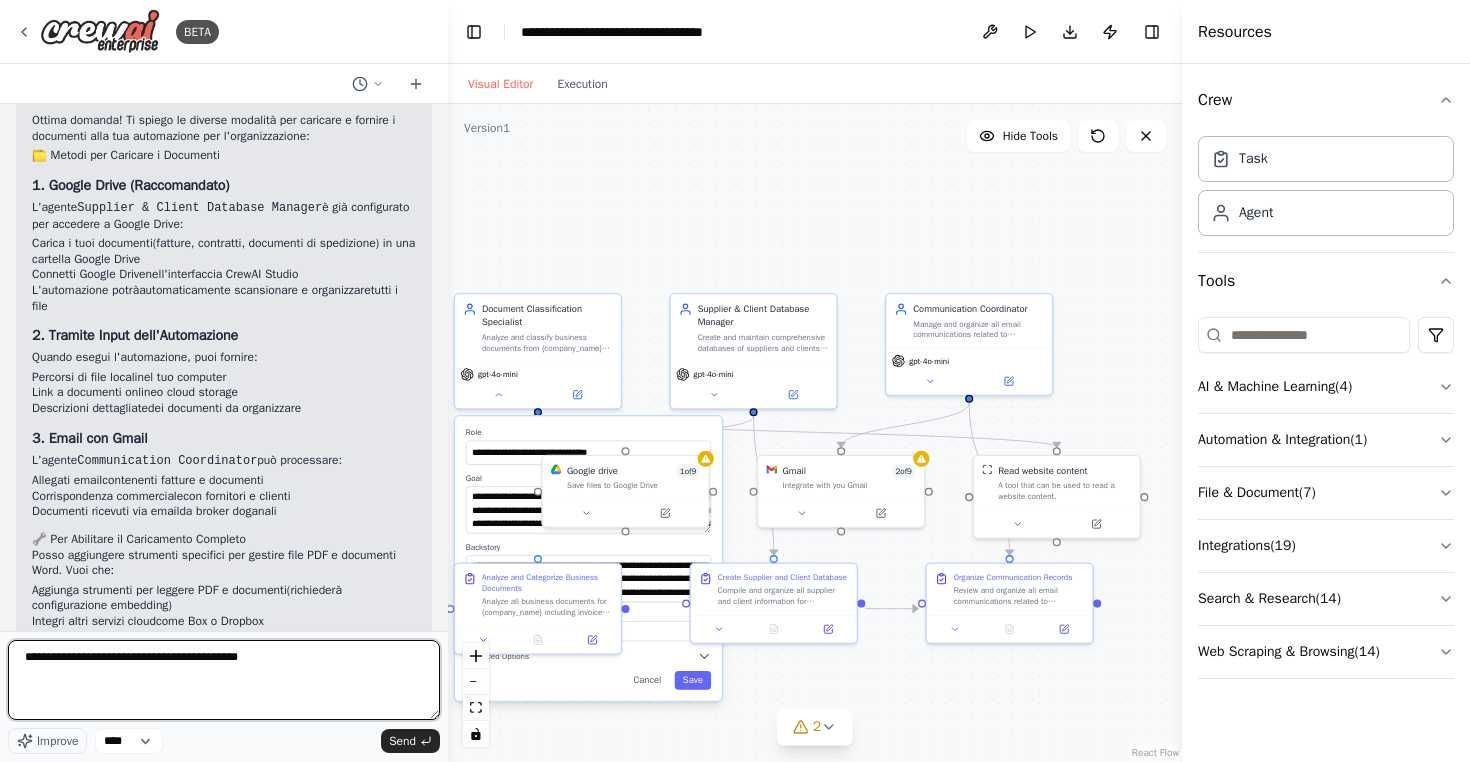 type 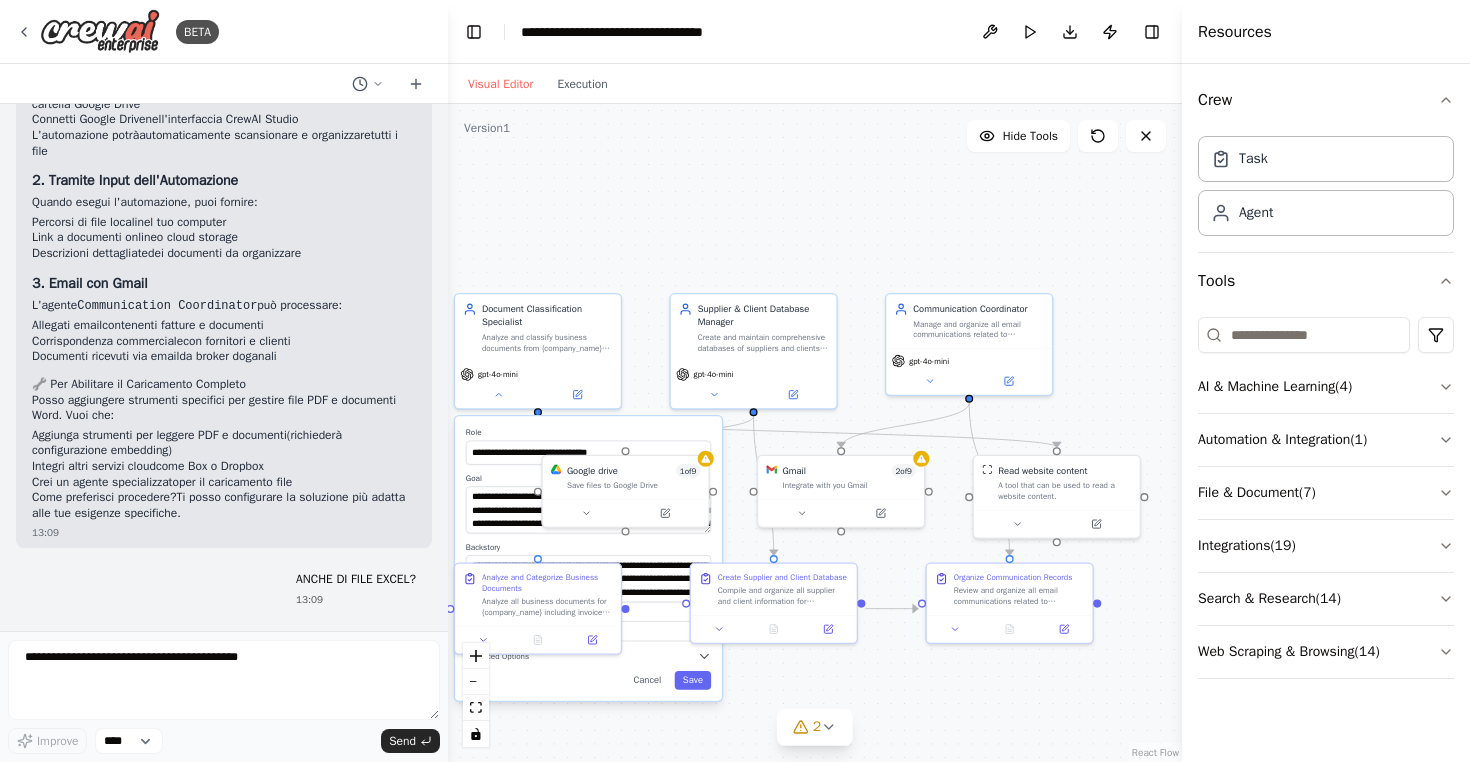 scroll, scrollTop: 3096, scrollLeft: 0, axis: vertical 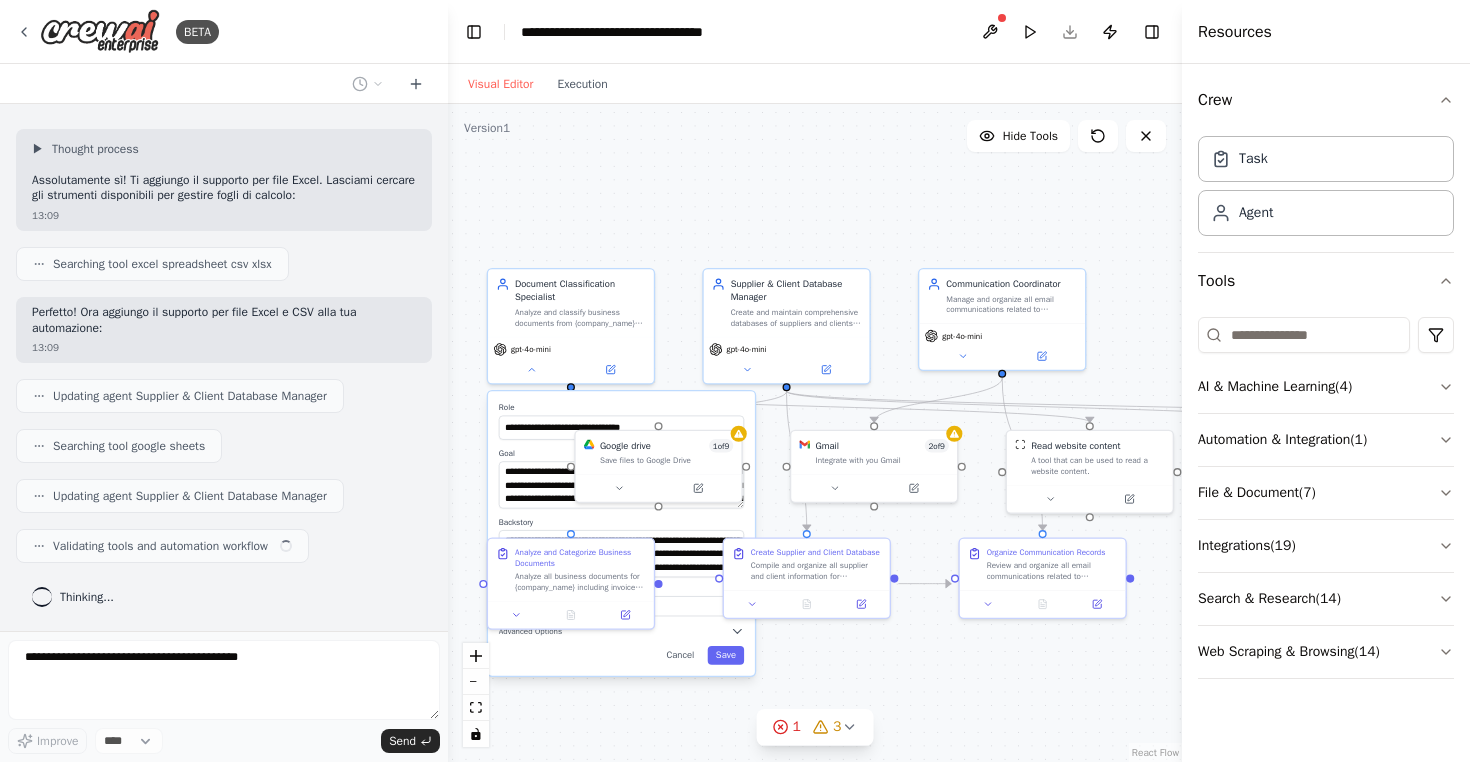 drag, startPoint x: 640, startPoint y: 277, endPoint x: 700, endPoint y: 254, distance: 64.25729 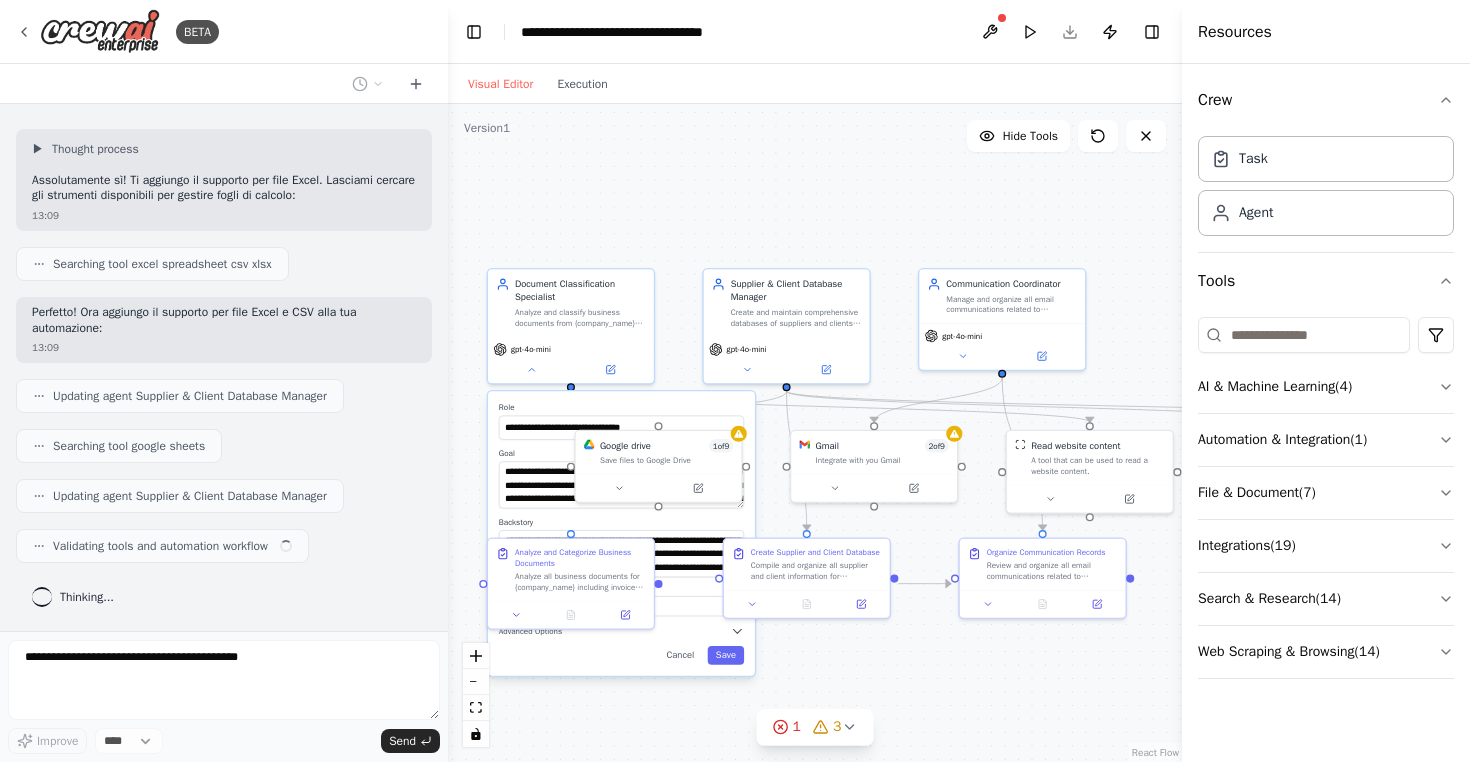 click on ".deletable-edge-delete-btn {
width: 20px;
height: 20px;
border: 0px solid #ffffff;
color: #6b7280;
background-color: #f8fafc;
cursor: pointer;
border-radius: 50%;
font-size: 12px;
padding: 3px;
display: flex;
align-items: center;
justify-content: center;
transition: all 0.2s cubic-bezier(0.4, 0, 0.2, 1);
box-shadow: 0 2px 4px rgba(0, 0, 0, 0.1);
}
.deletable-edge-delete-btn:hover {
background-color: #ef4444;
color: #ffffff;
border-color: #dc2626;
transform: scale(1.1);
box-shadow: 0 4px 12px rgba(239, 68, 68, 0.4);
}
.deletable-edge-delete-btn:active {
transform: scale(0.95);
box-shadow: 0 2px 4px rgba(239, 68, 68, 0.3);
}
Document Classification Specialist gpt-4o-mini Role Goal Backstory 1" at bounding box center (815, 433) 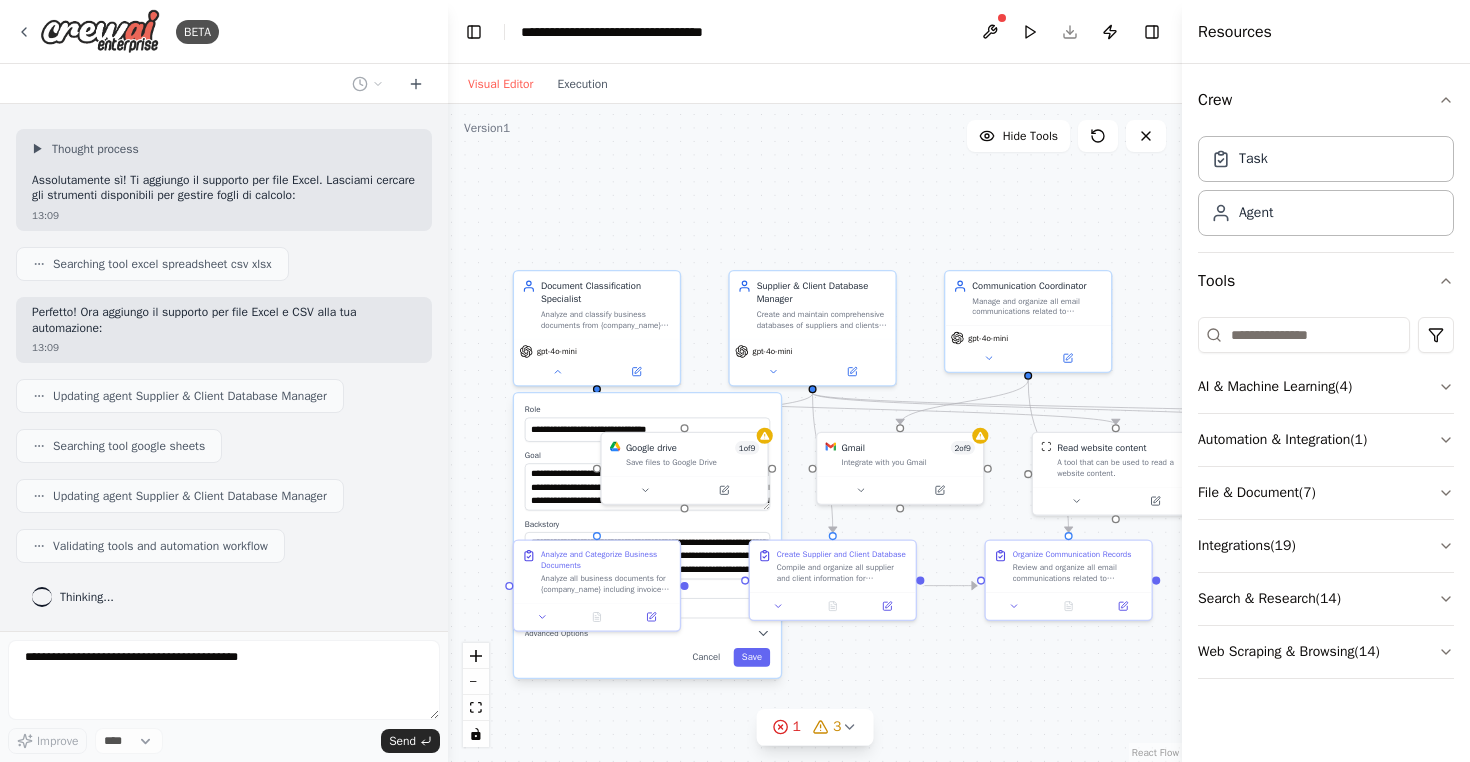 scroll, scrollTop: 3597, scrollLeft: 0, axis: vertical 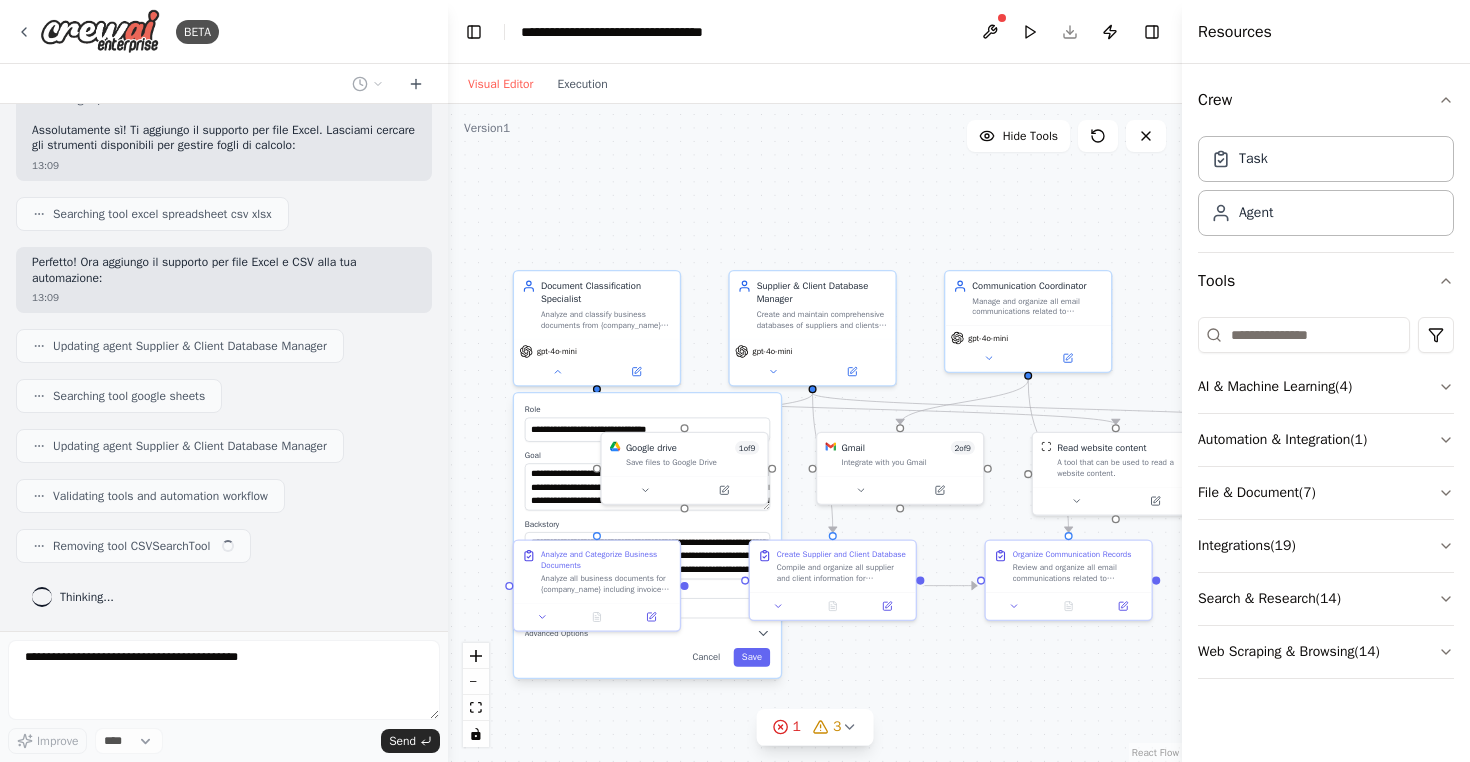 click on ".deletable-edge-delete-btn {
width: 20px;
height: 20px;
border: 0px solid #ffffff;
color: #6b7280;
background-color: #f8fafc;
cursor: pointer;
border-radius: 50%;
font-size: 12px;
padding: 3px;
display: flex;
align-items: center;
justify-content: center;
transition: all 0.2s cubic-bezier(0.4, 0, 0.2, 1);
box-shadow: 0 2px 4px rgba(0, 0, 0, 0.1);
}
.deletable-edge-delete-btn:hover {
background-color: #ef4444;
color: #ffffff;
border-color: #dc2626;
transform: scale(1.1);
box-shadow: 0 4px 12px rgba(239, 68, 68, 0.4);
}
.deletable-edge-delete-btn:active {
transform: scale(0.95);
box-shadow: 0 2px 4px rgba(239, 68, 68, 0.3);
}
Document Classification Specialist gpt-4o-mini Role Goal Backstory 1" at bounding box center [815, 433] 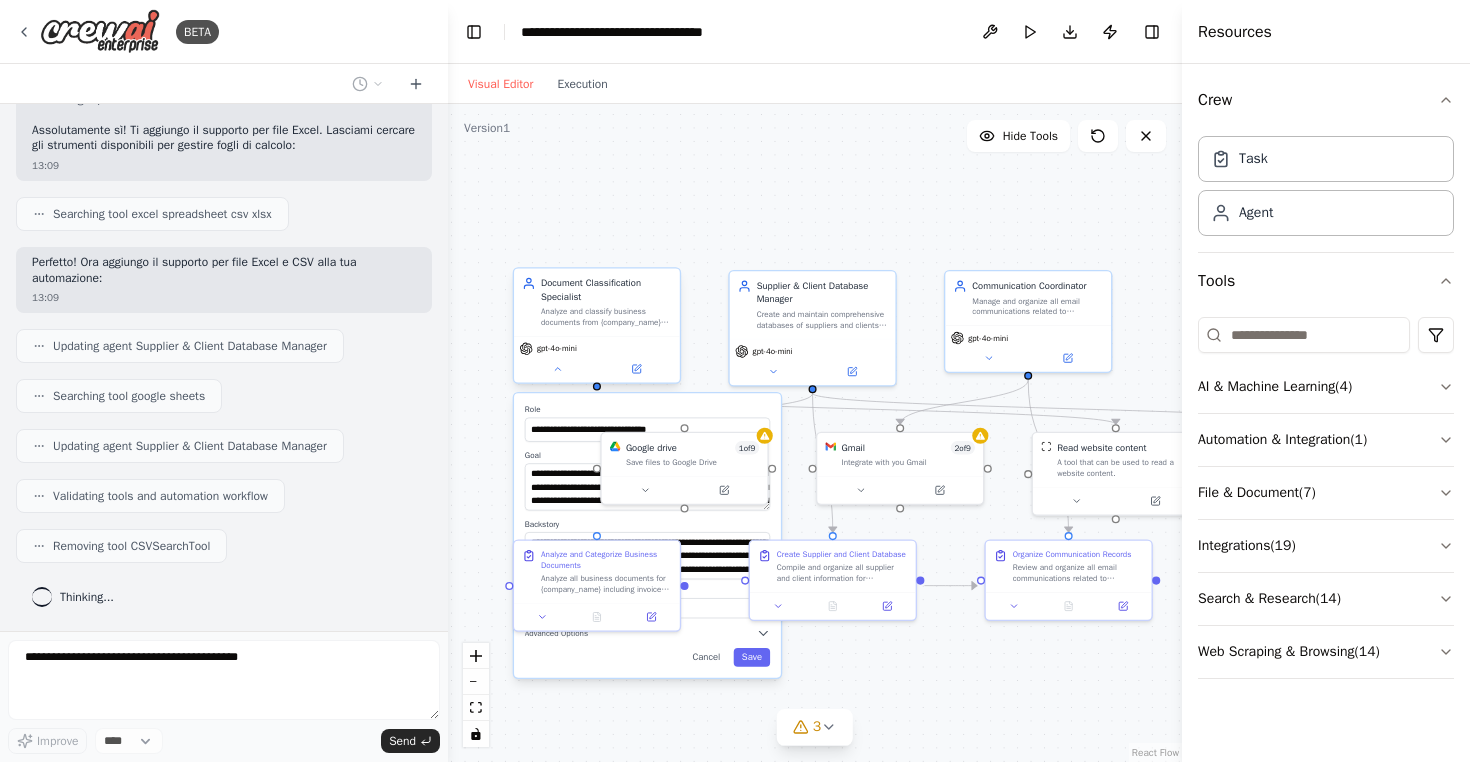scroll, scrollTop: 3647, scrollLeft: 0, axis: vertical 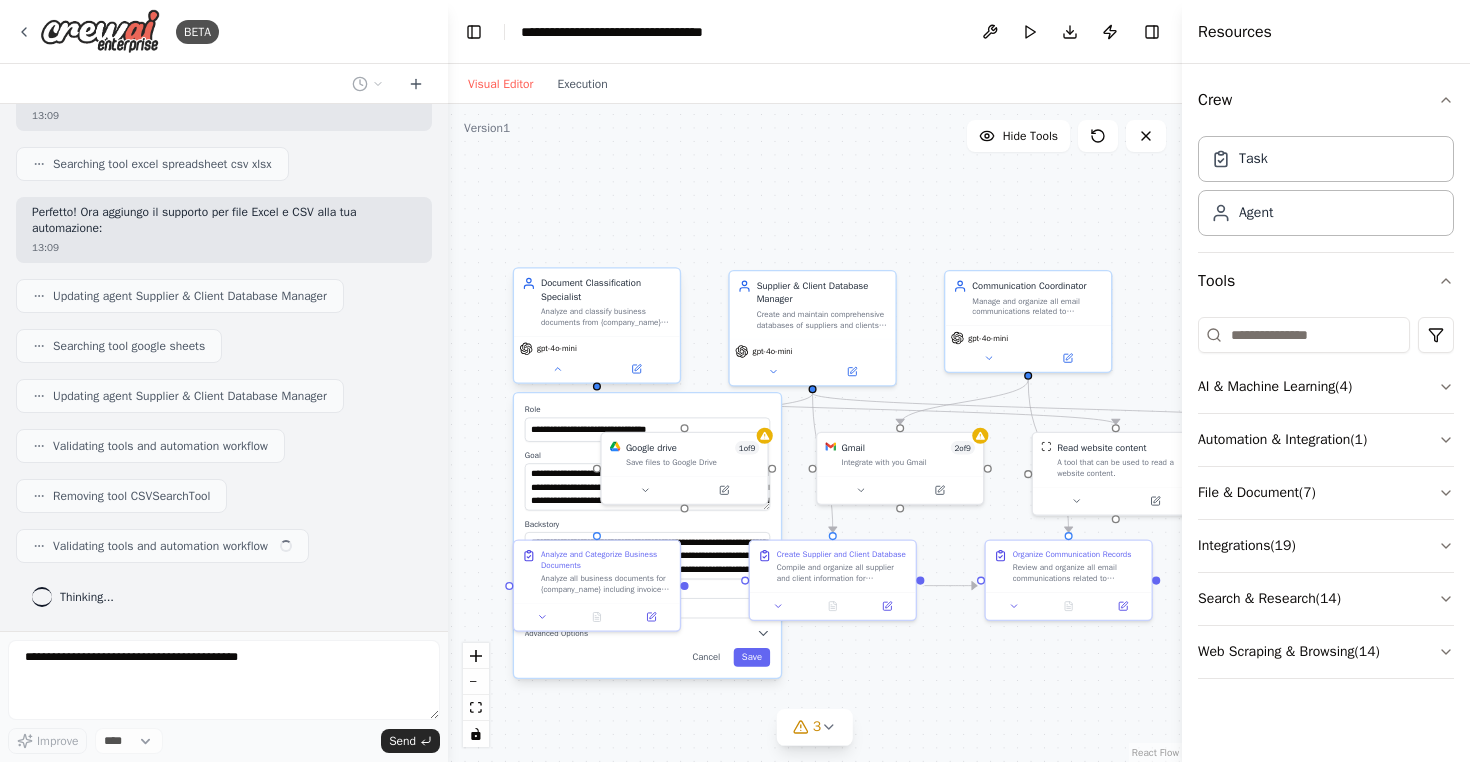 click on "gpt-4o-mini" at bounding box center [597, 359] 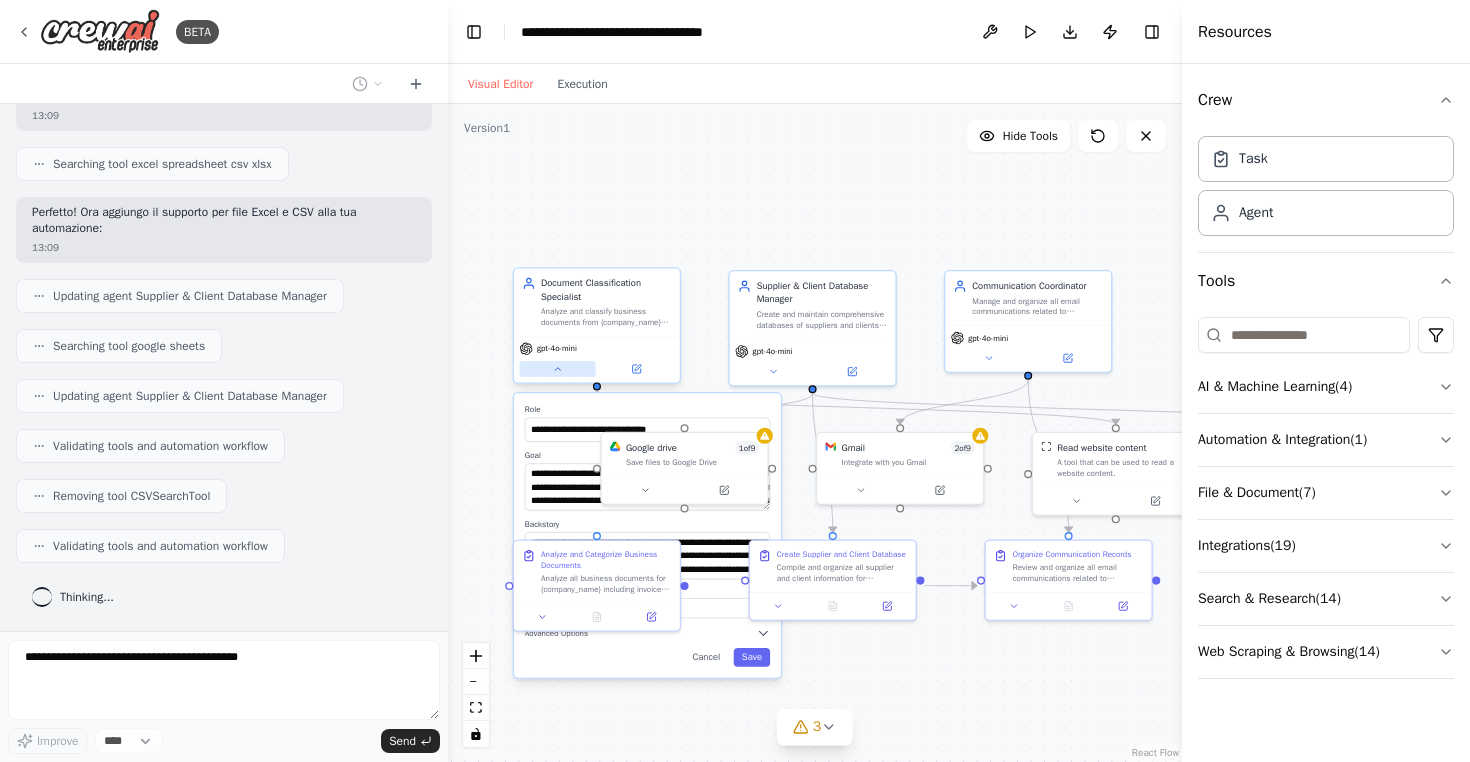 click at bounding box center [557, 369] 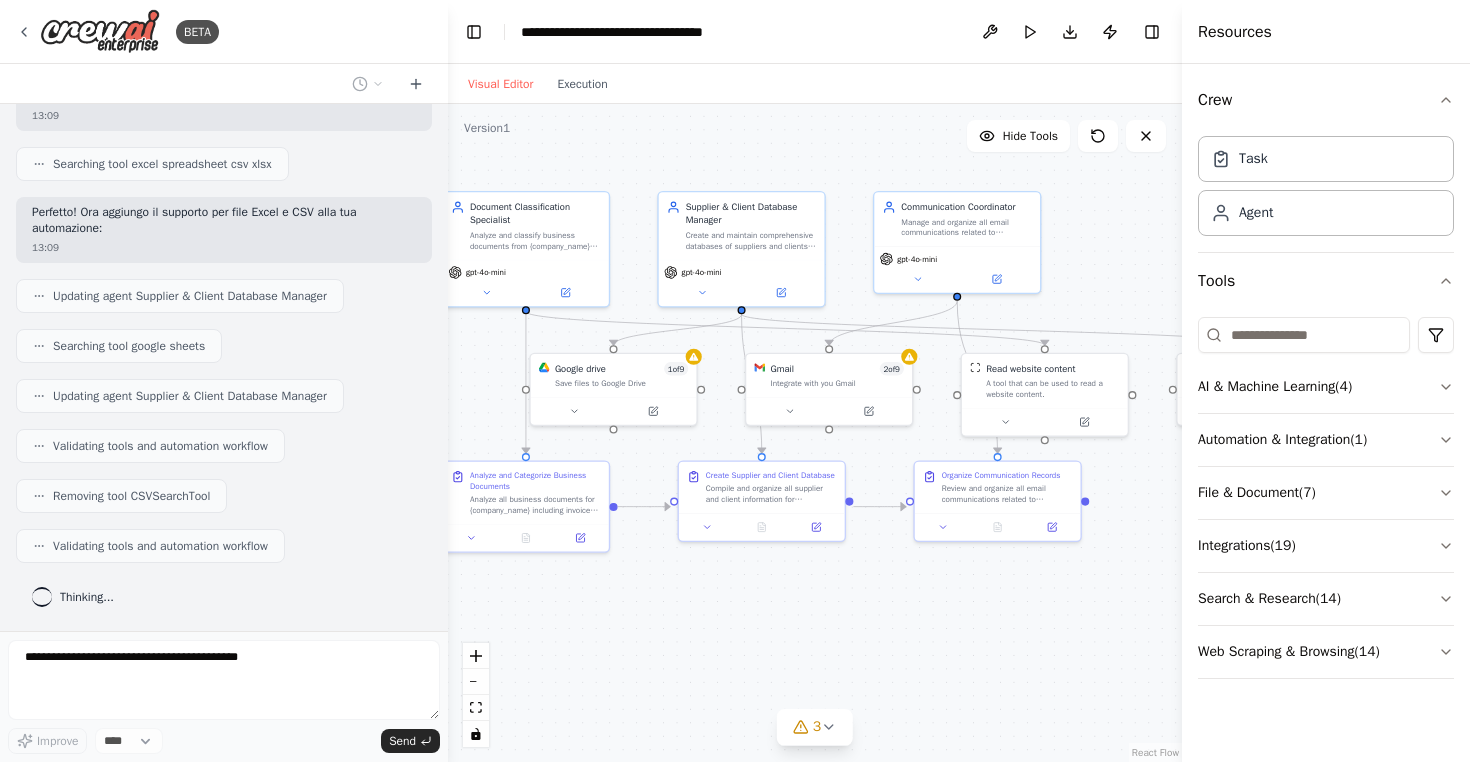 drag, startPoint x: 545, startPoint y: 473, endPoint x: 474, endPoint y: 394, distance: 106.21676 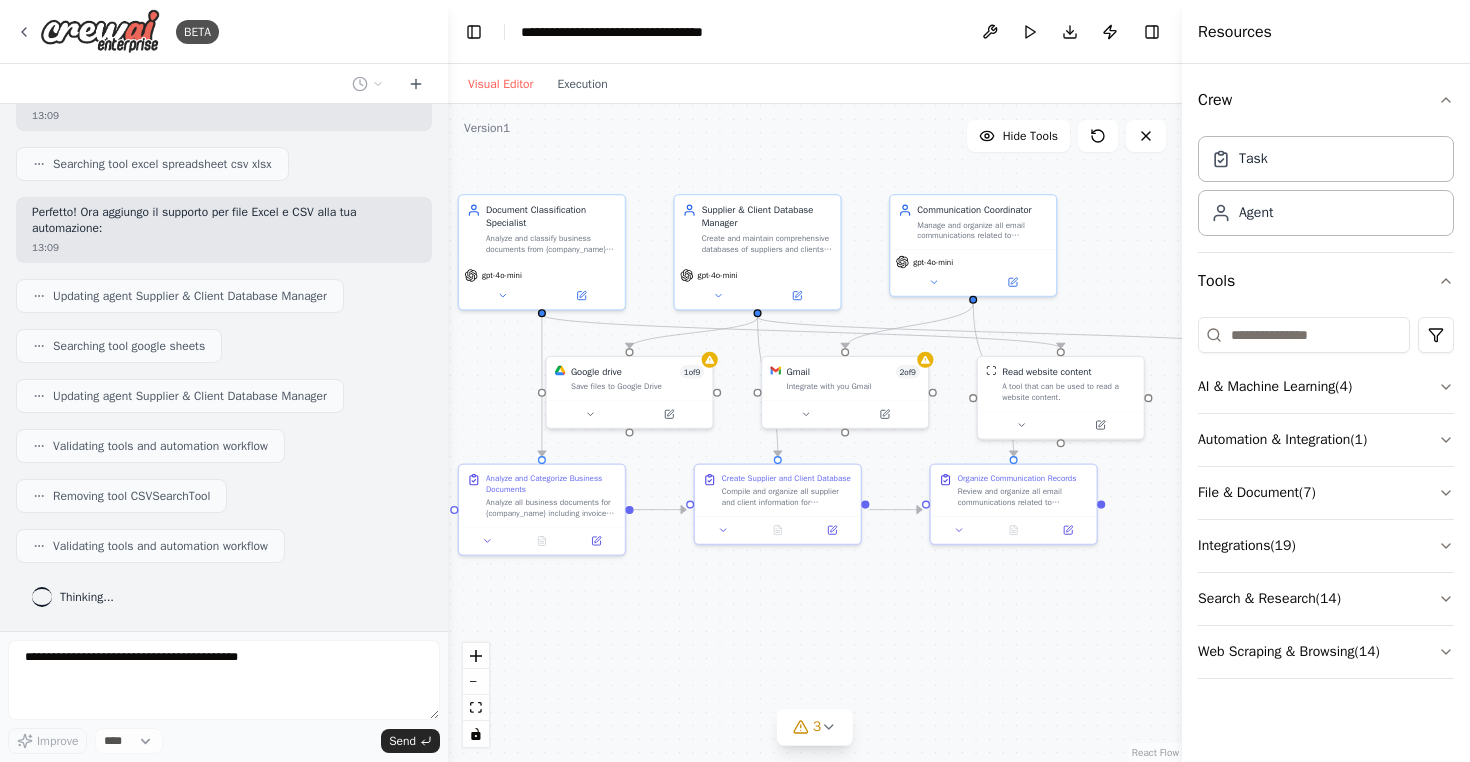 drag, startPoint x: 683, startPoint y: 648, endPoint x: 699, endPoint y: 651, distance: 16.27882 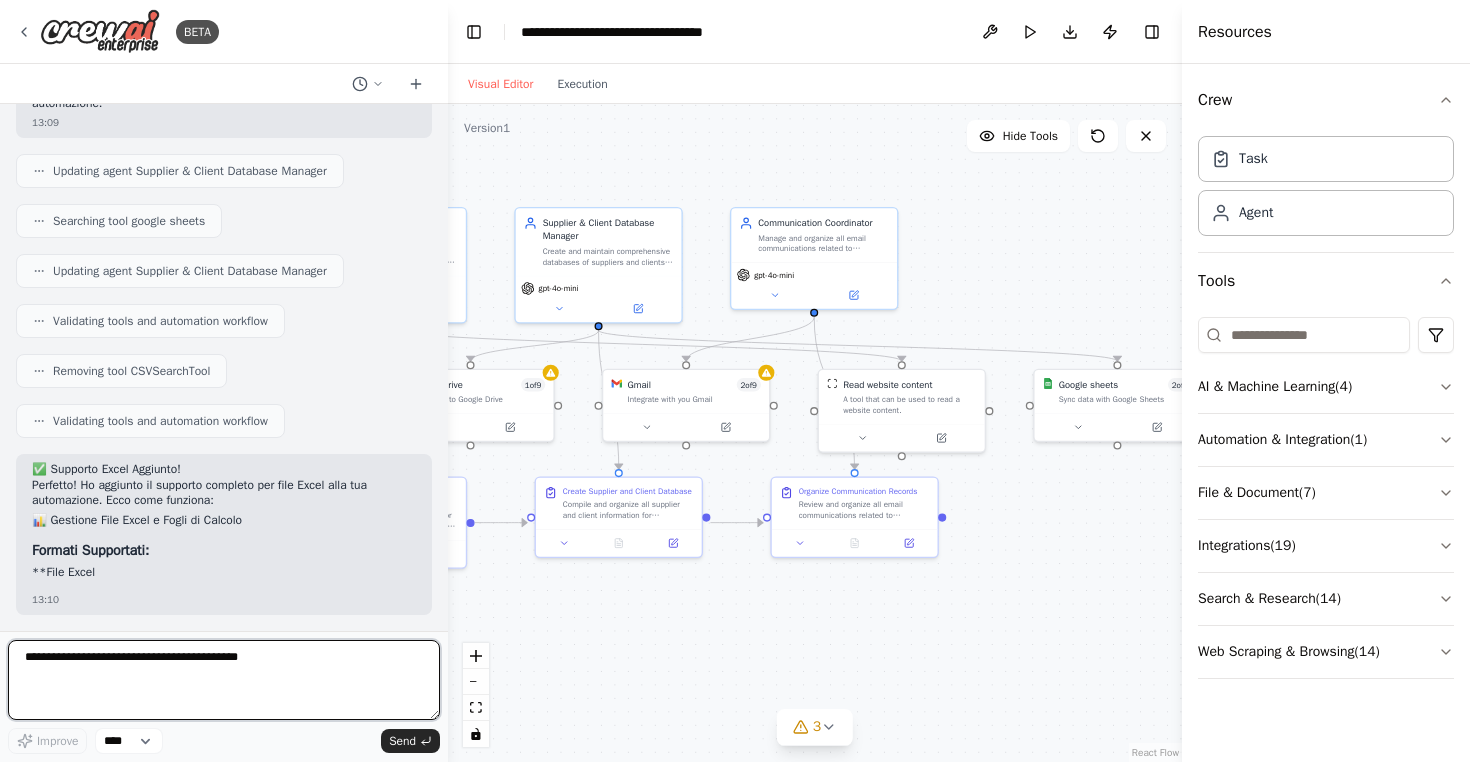 drag, startPoint x: 726, startPoint y: 627, endPoint x: 554, endPoint y: 636, distance: 172.2353 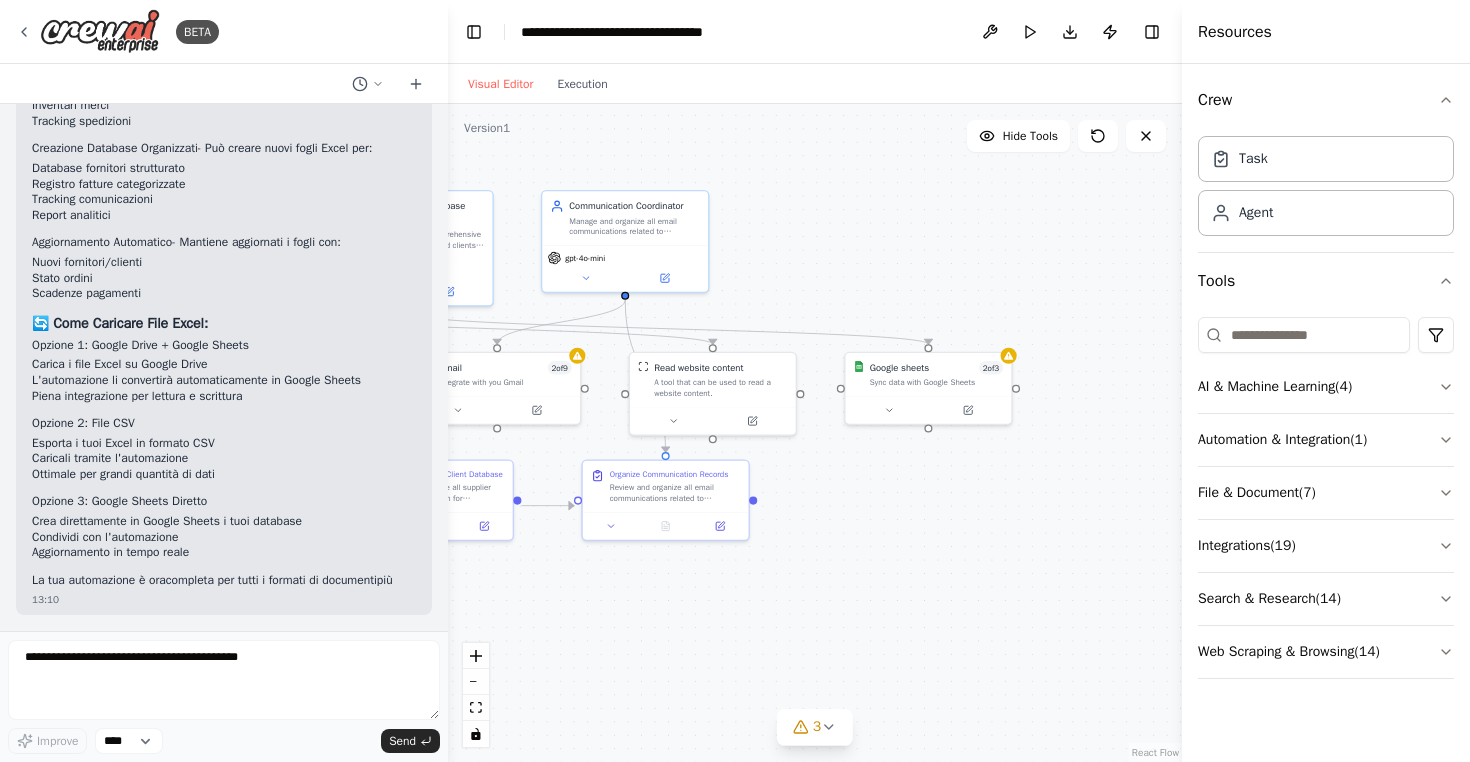 scroll, scrollTop: 4419, scrollLeft: 0, axis: vertical 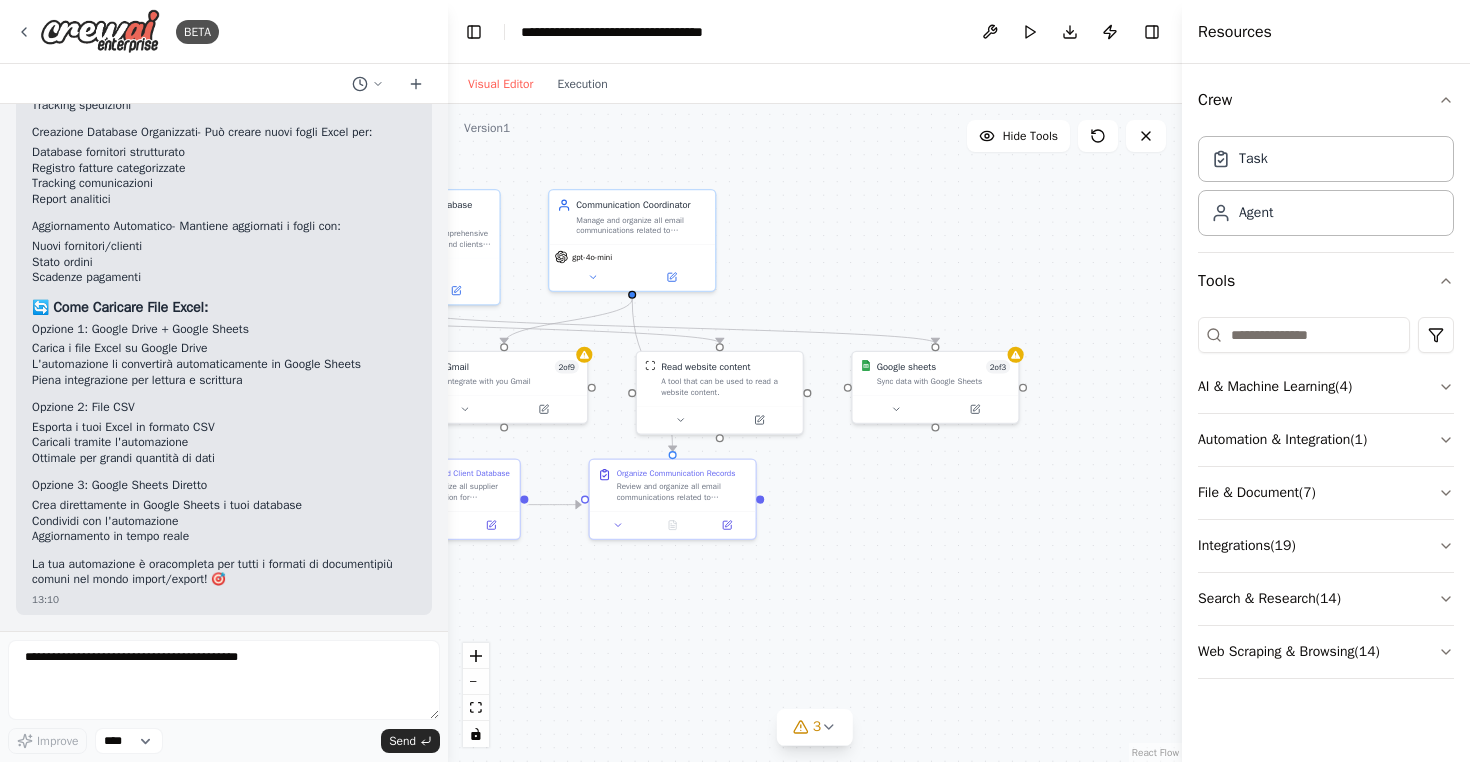 drag, startPoint x: 815, startPoint y: 651, endPoint x: 647, endPoint y: 637, distance: 168.58232 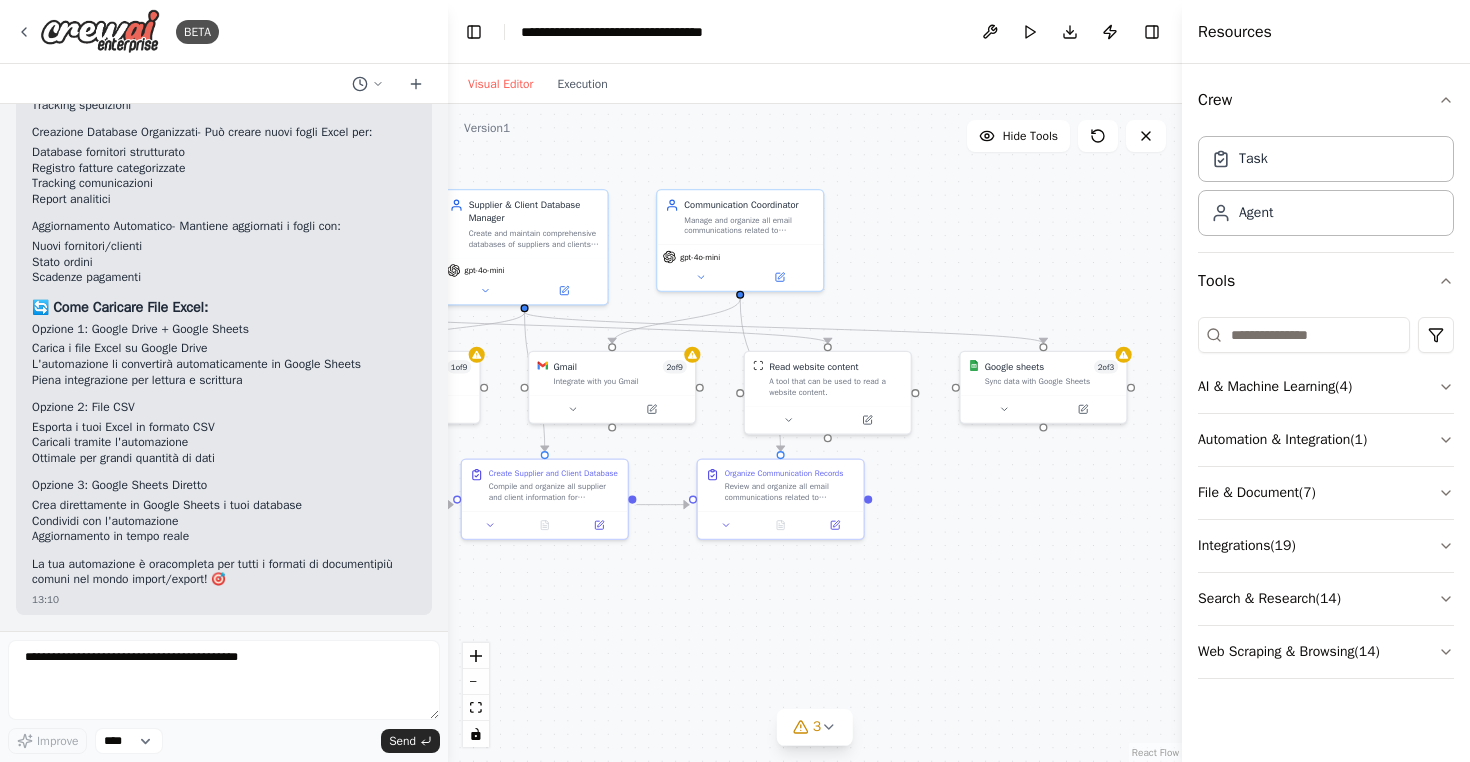 drag, startPoint x: 649, startPoint y: 636, endPoint x: 783, endPoint y: 632, distance: 134.0597 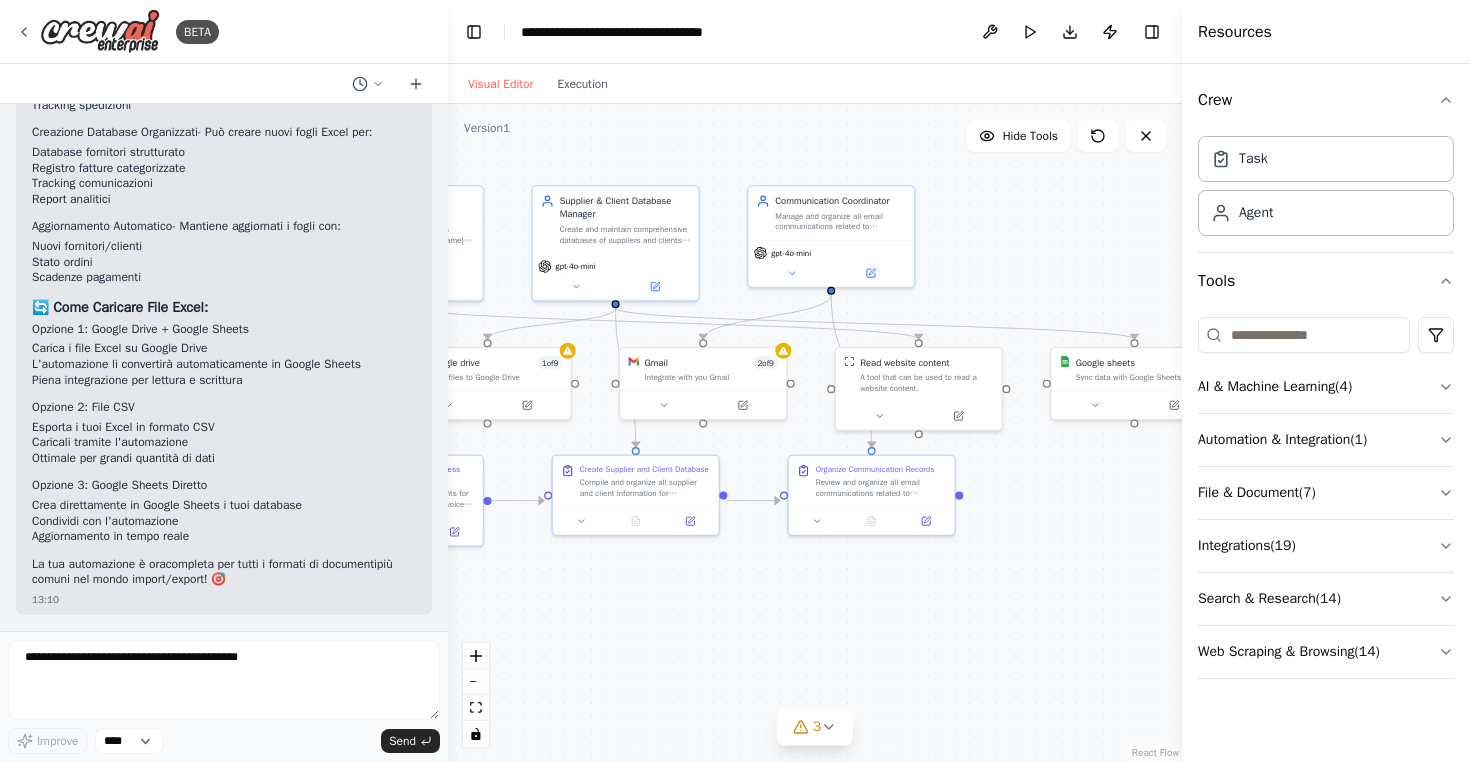 drag, startPoint x: 736, startPoint y: 599, endPoint x: 808, endPoint y: 599, distance: 72 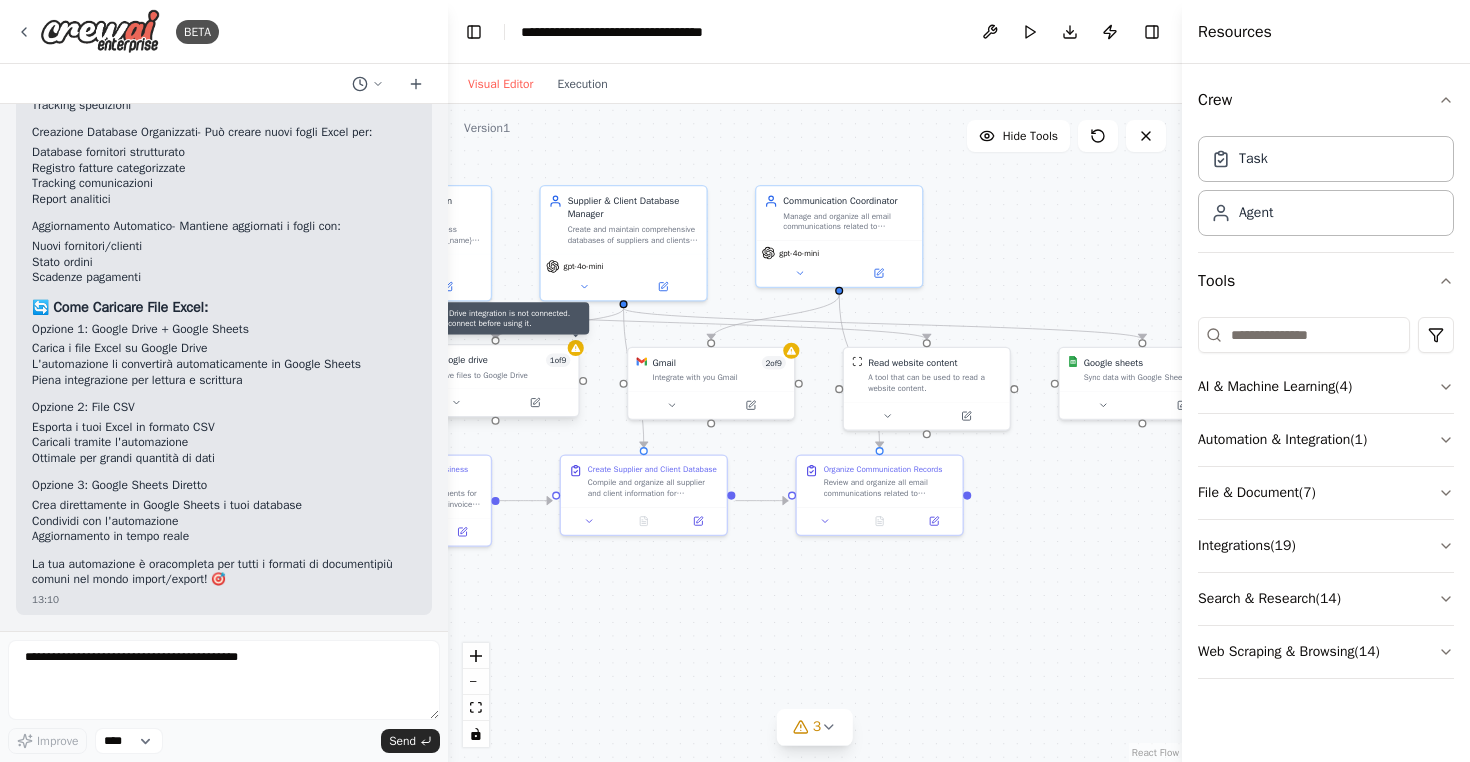 click 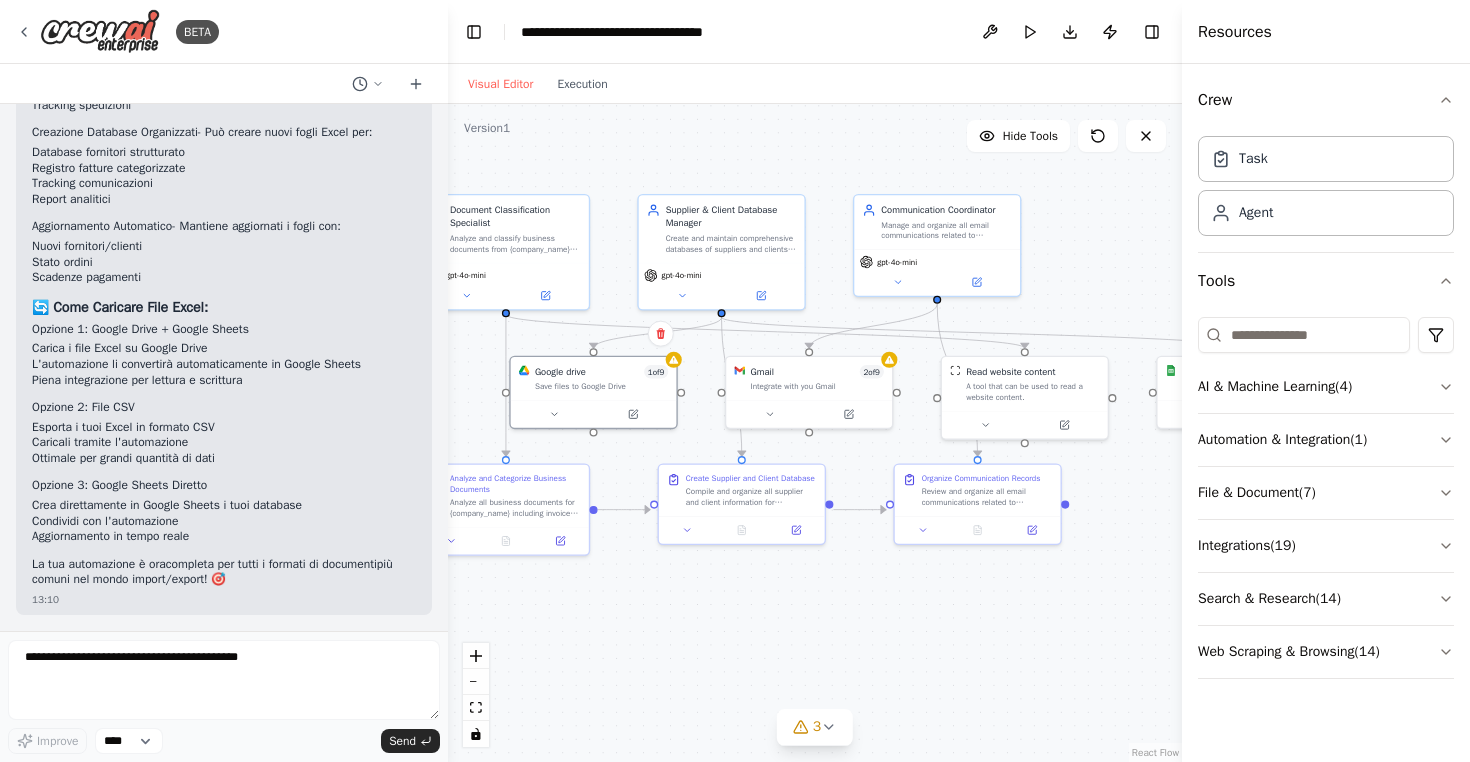 drag, startPoint x: 606, startPoint y: 634, endPoint x: 703, endPoint y: 643, distance: 97.41663 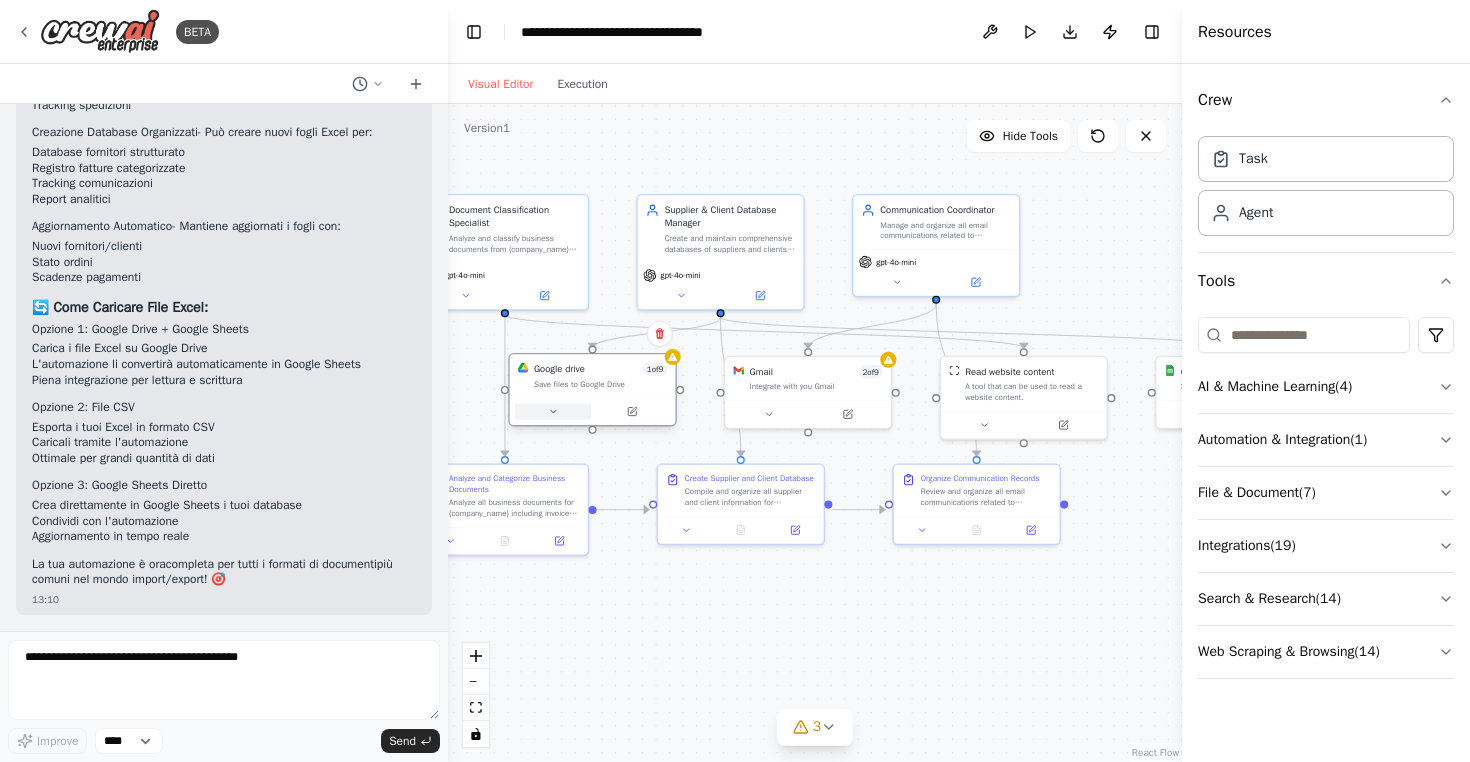 click at bounding box center [553, 412] 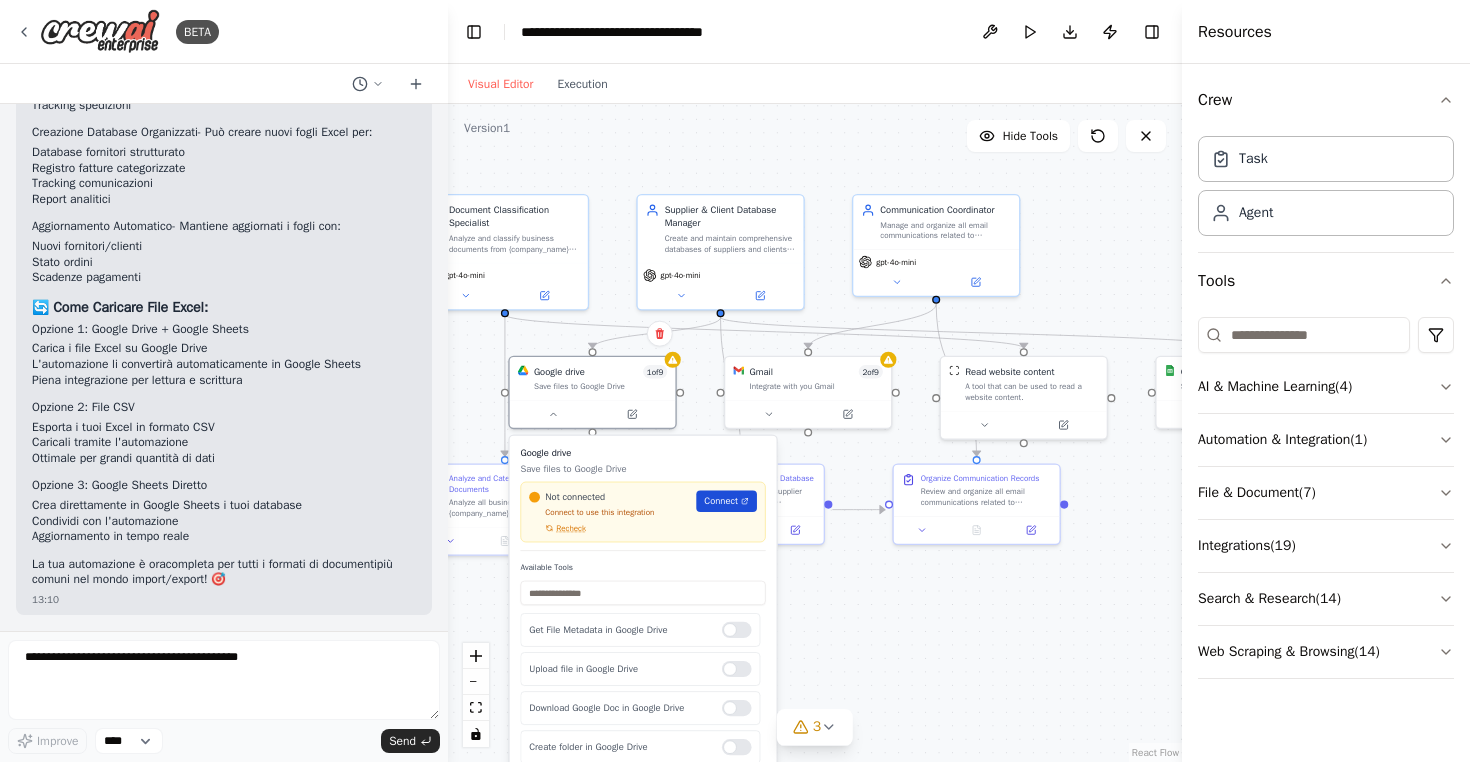 click on "Connect" at bounding box center (721, 500) 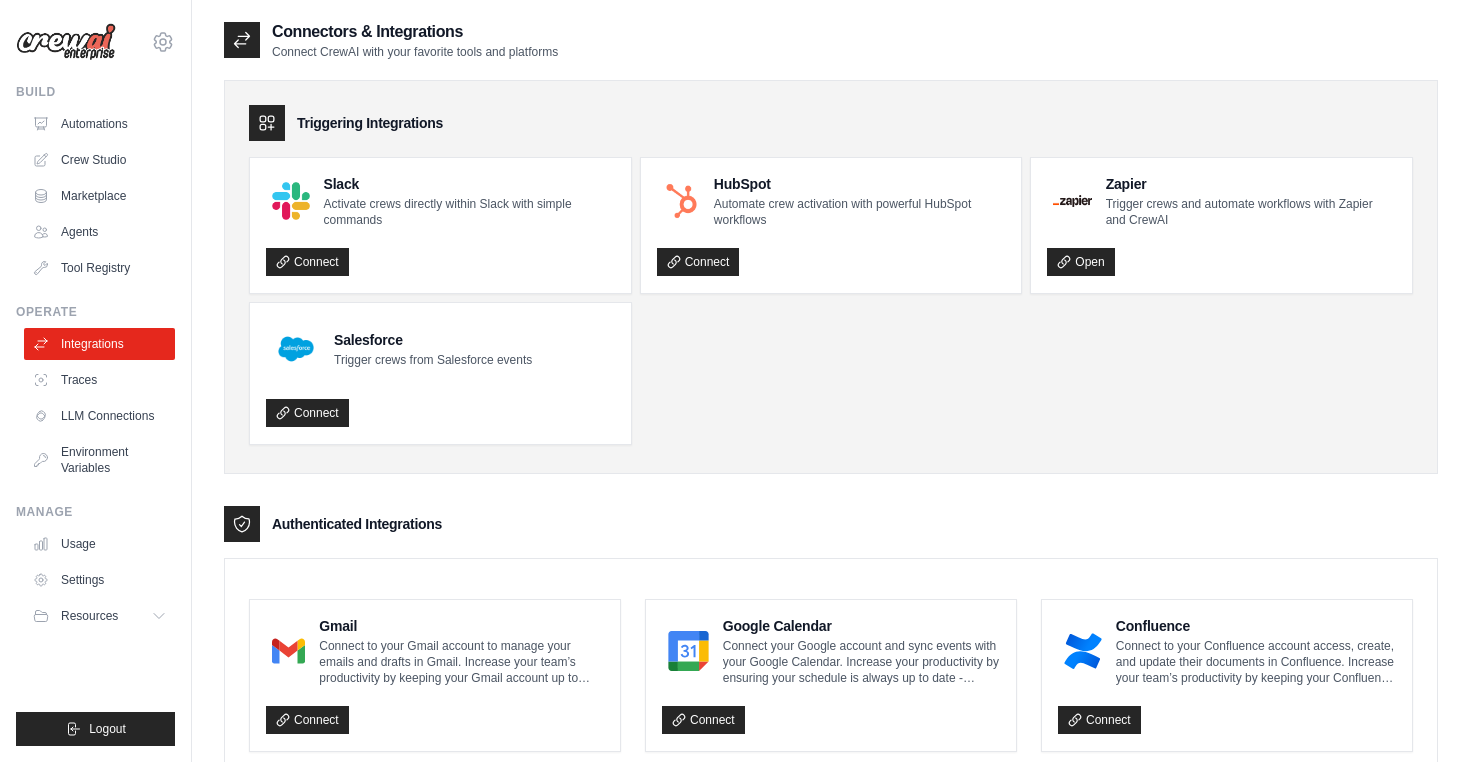 scroll, scrollTop: 0, scrollLeft: 0, axis: both 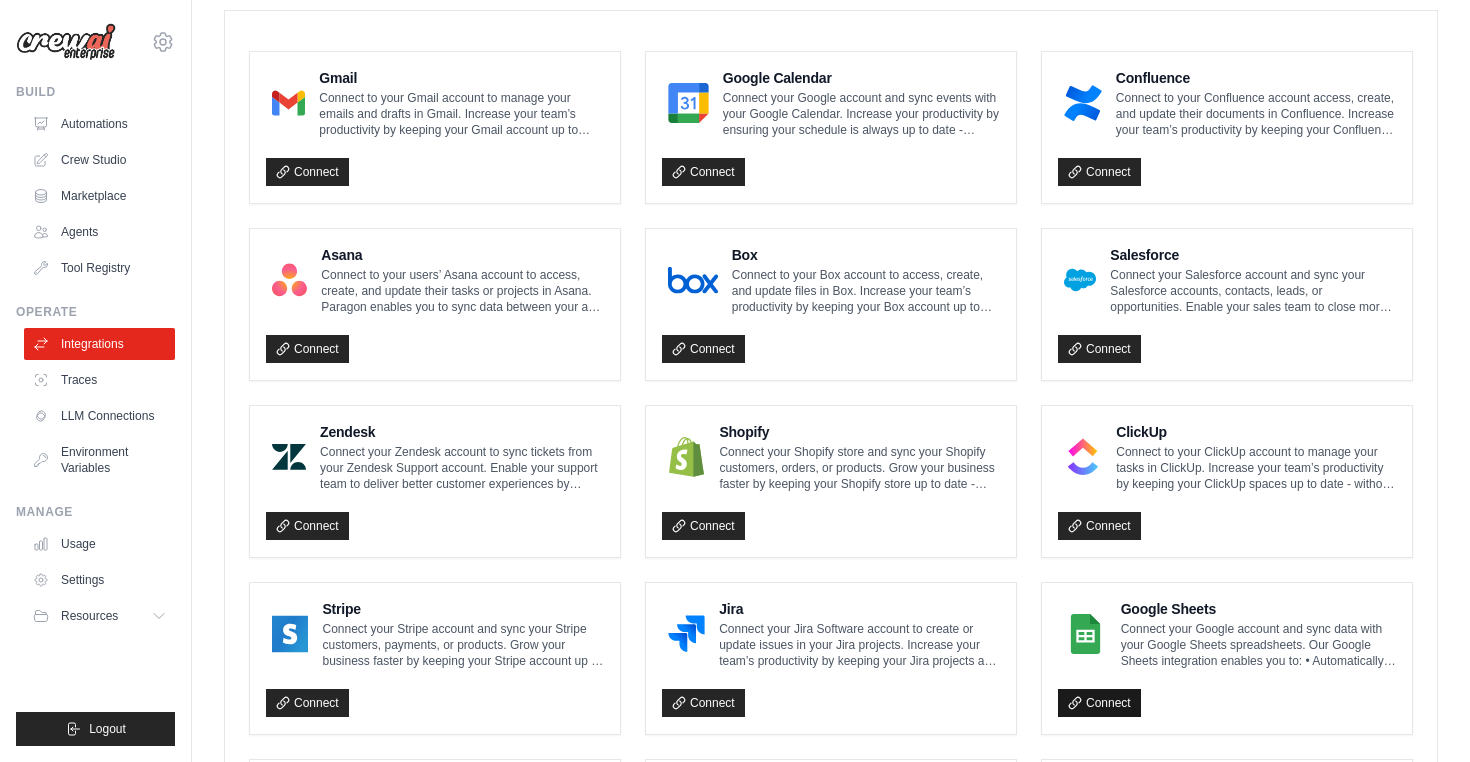 click on "Connect" at bounding box center [1099, 703] 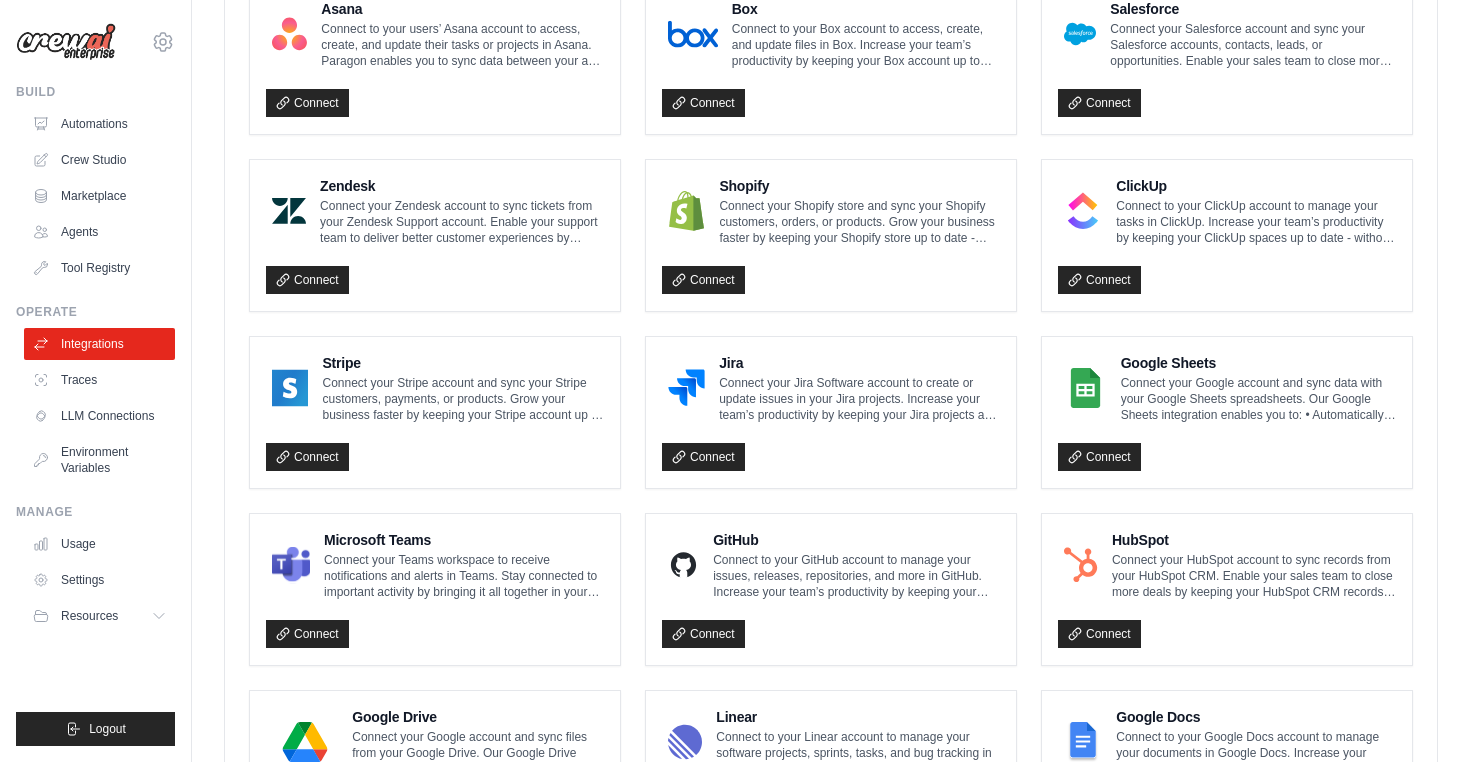 scroll, scrollTop: 0, scrollLeft: 0, axis: both 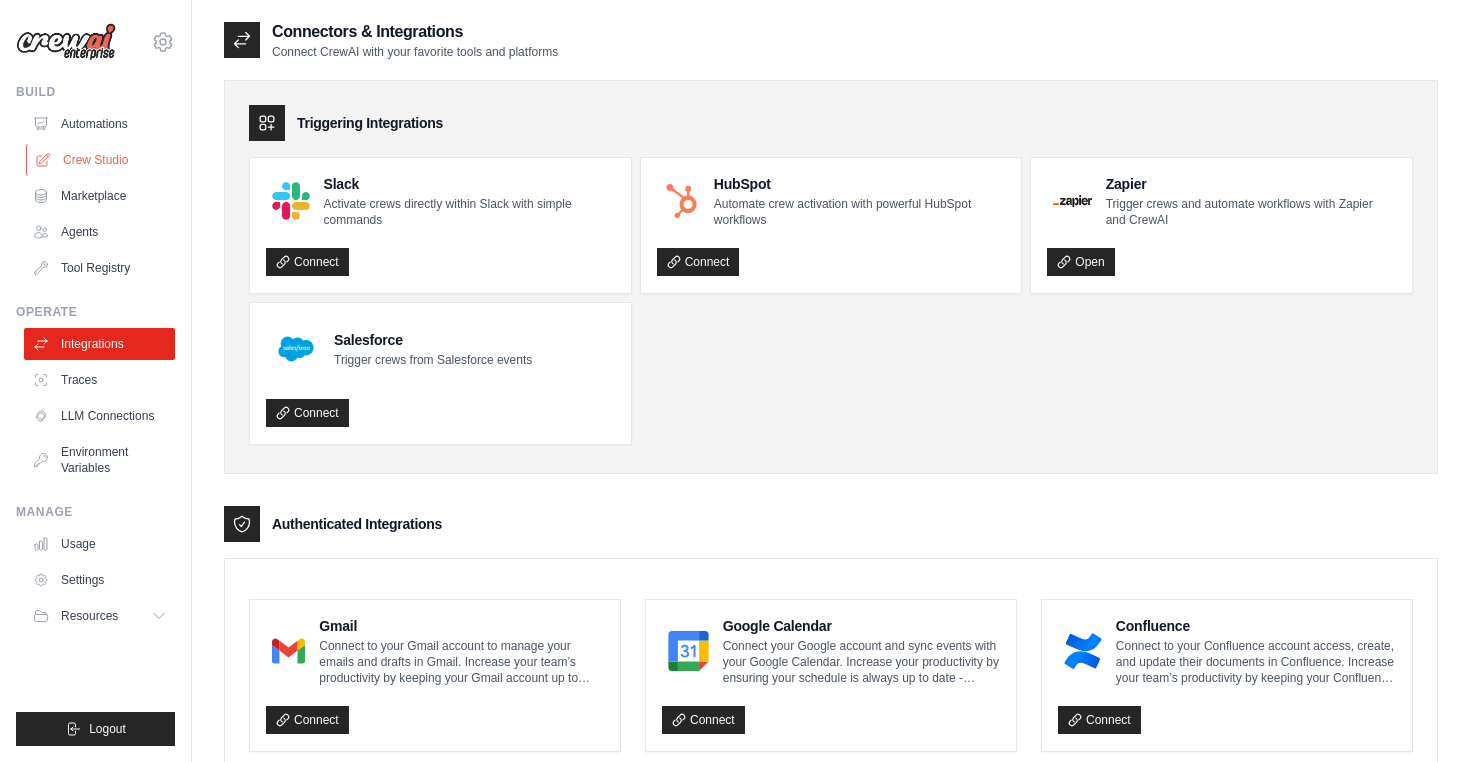click on "Crew Studio" at bounding box center (101, 160) 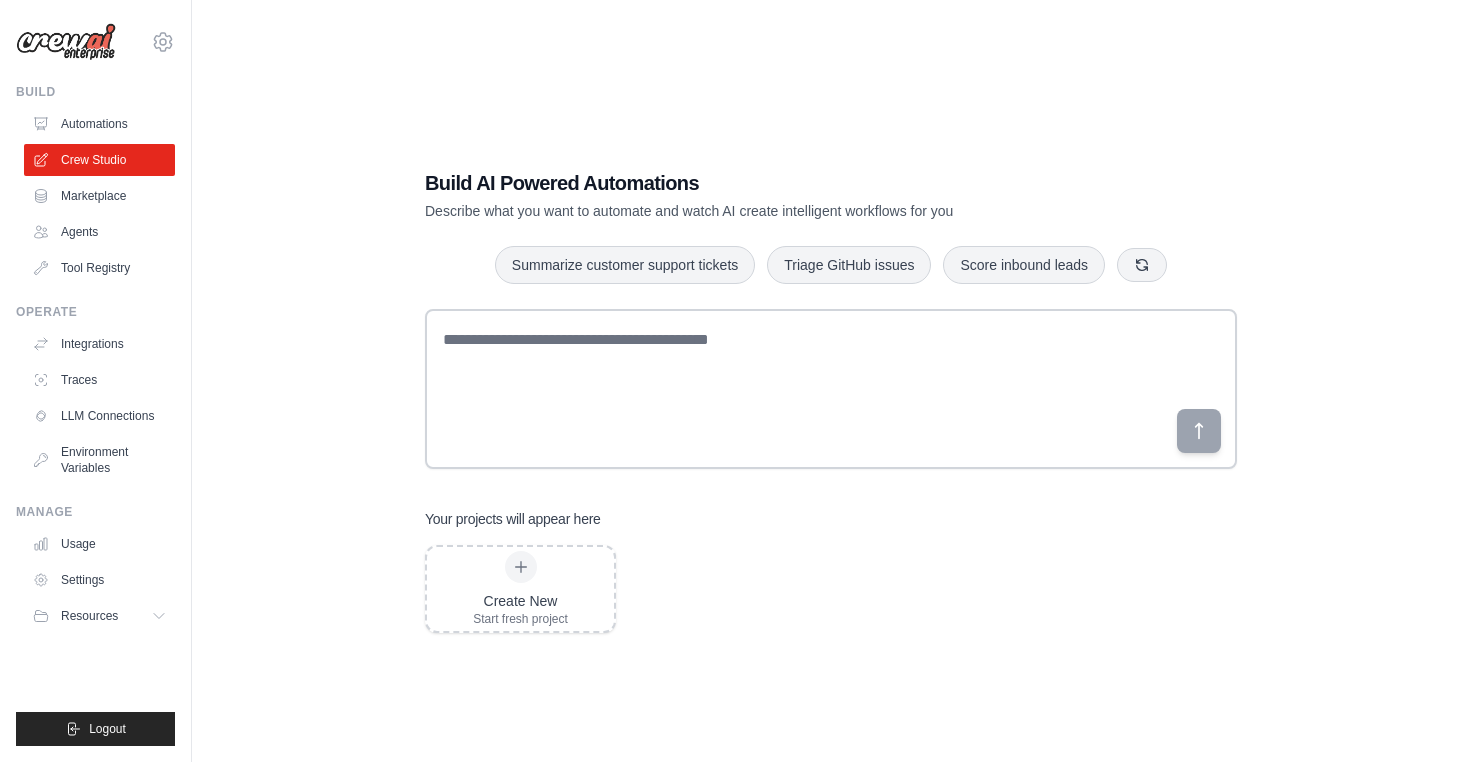 scroll, scrollTop: 0, scrollLeft: 0, axis: both 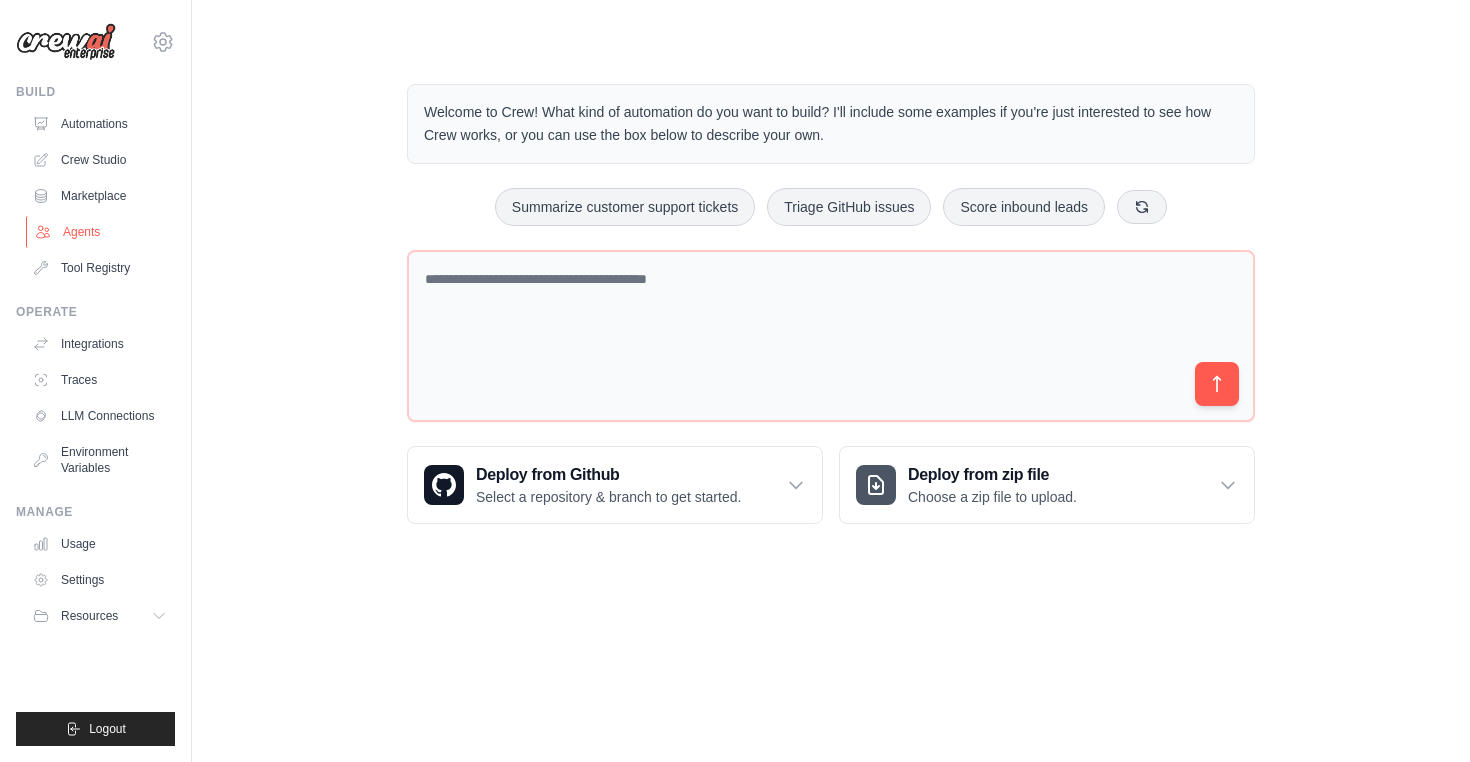click on "Agents" at bounding box center [101, 232] 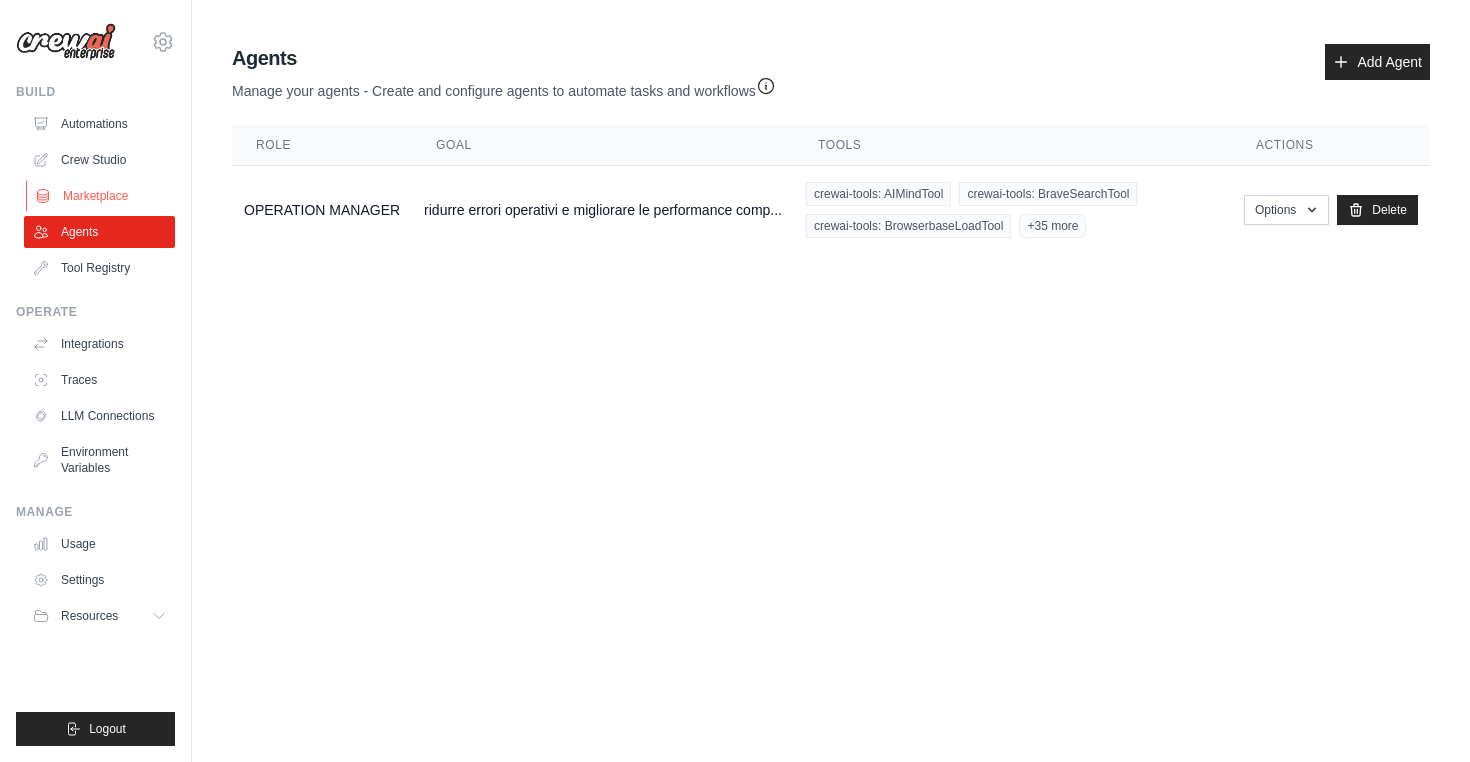 click on "Marketplace" at bounding box center (101, 196) 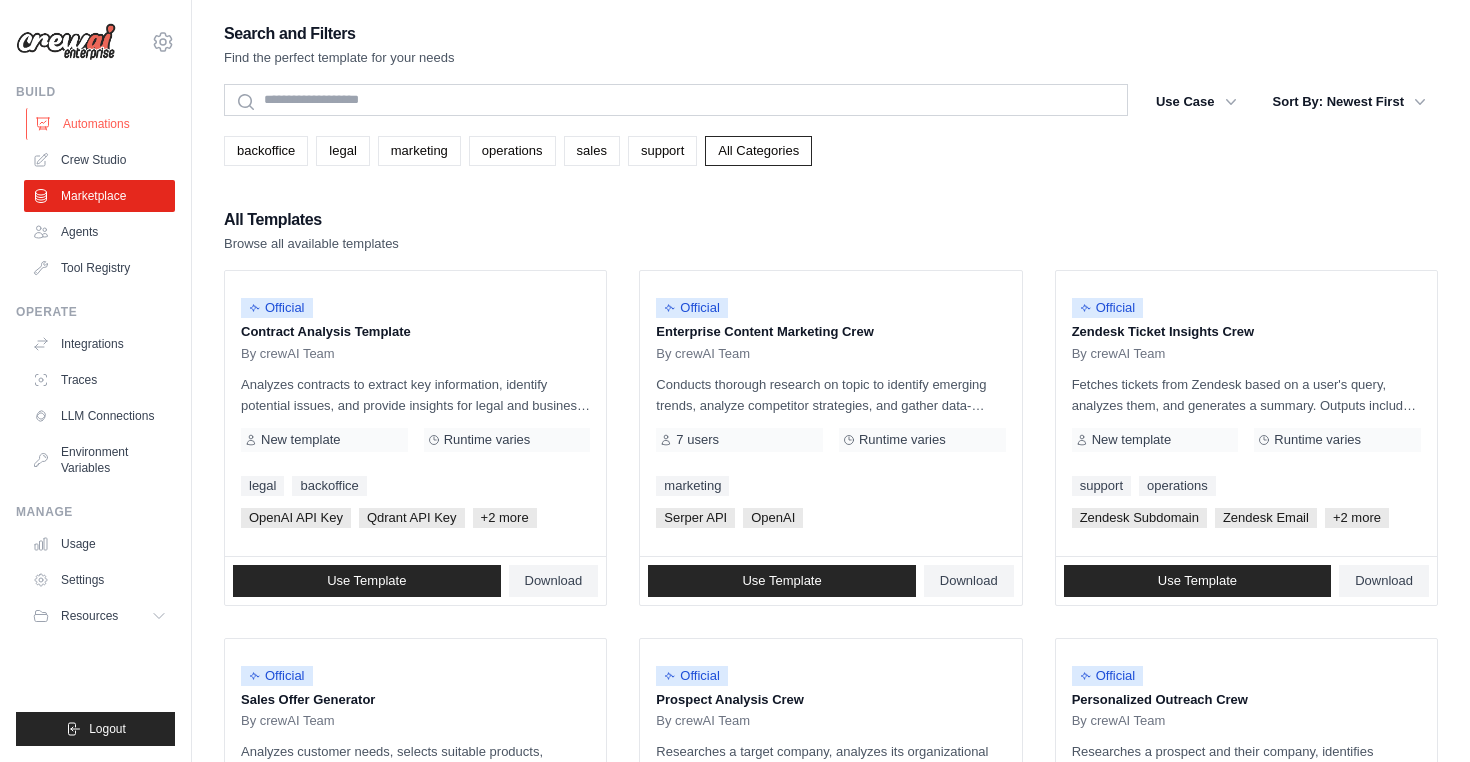 click on "Automations" at bounding box center (101, 124) 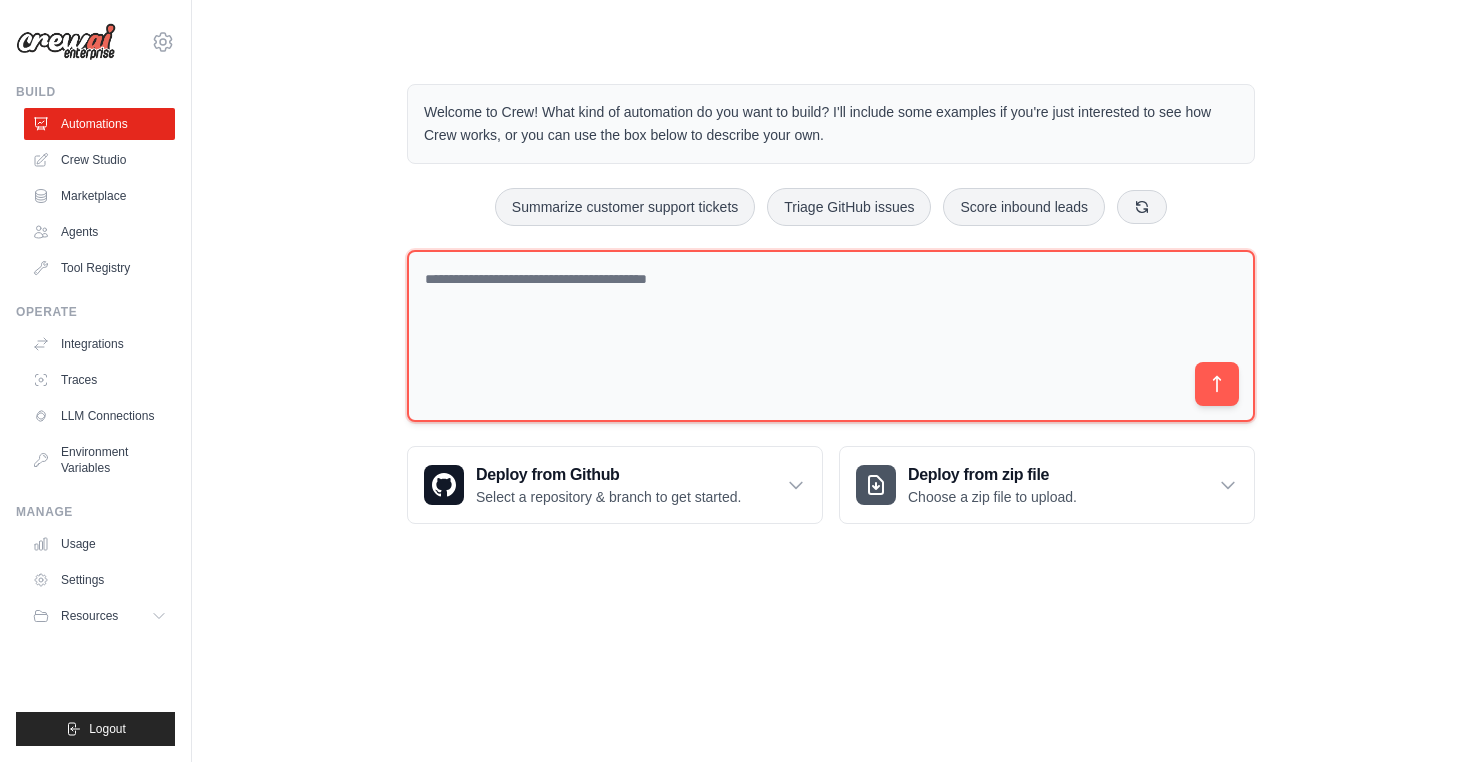 click at bounding box center [831, 336] 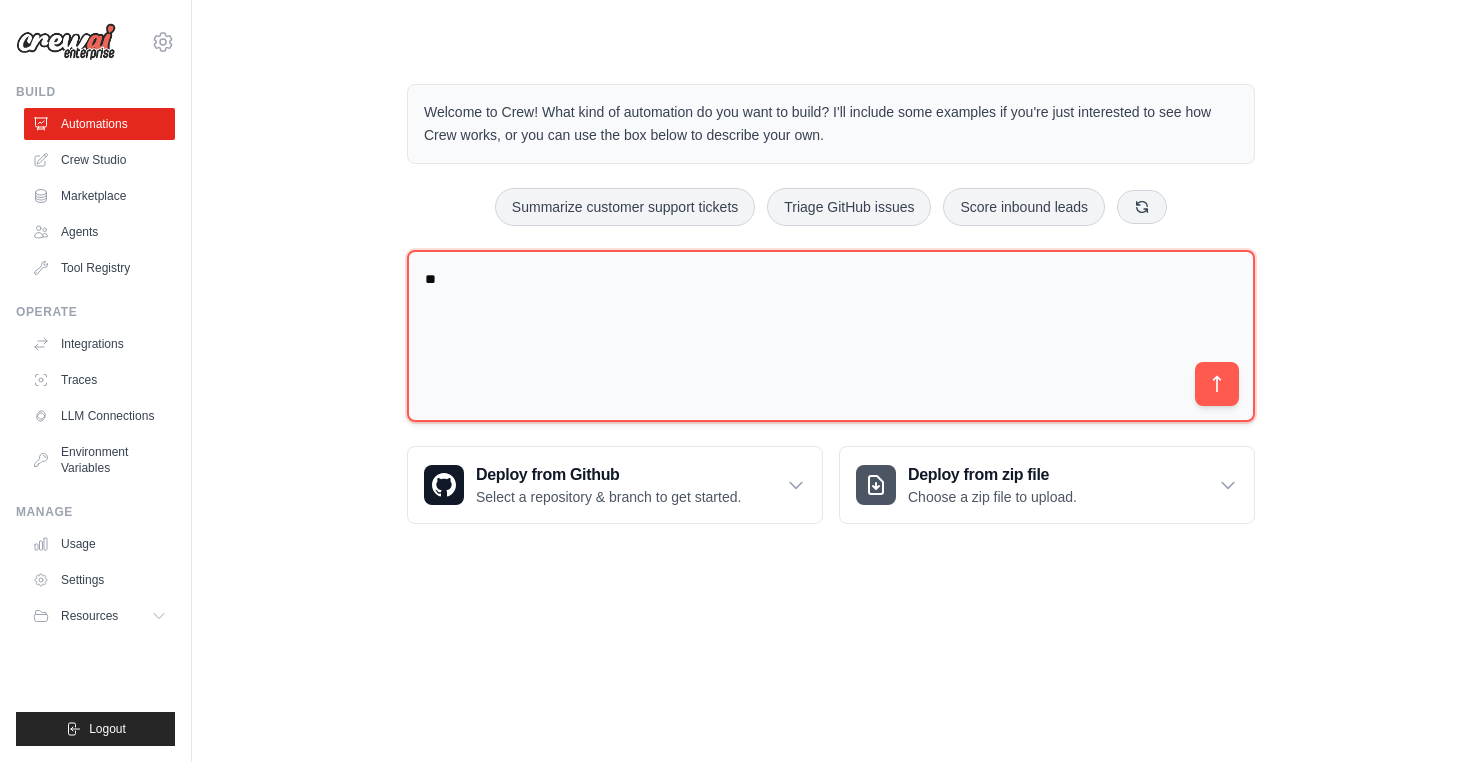 type on "*" 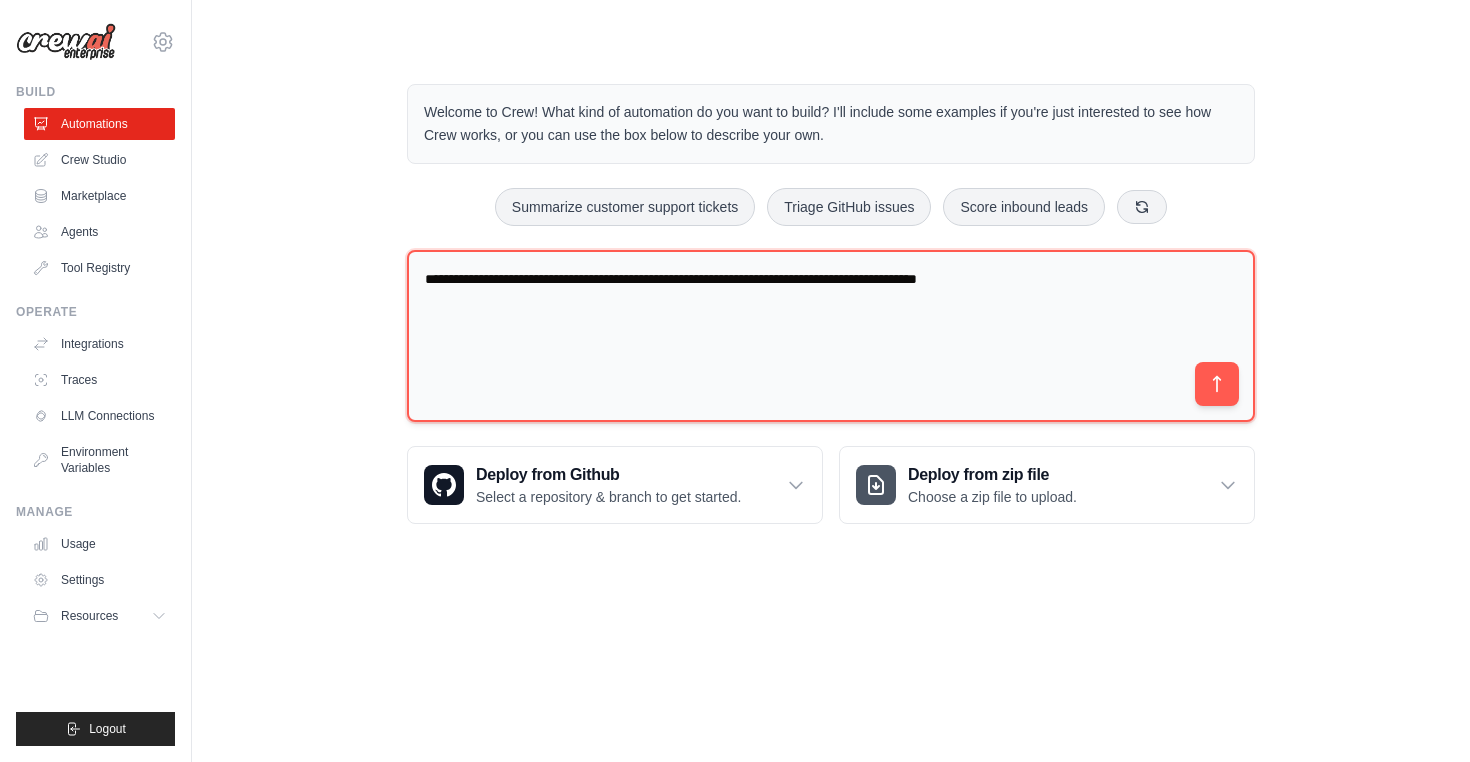 type on "**********" 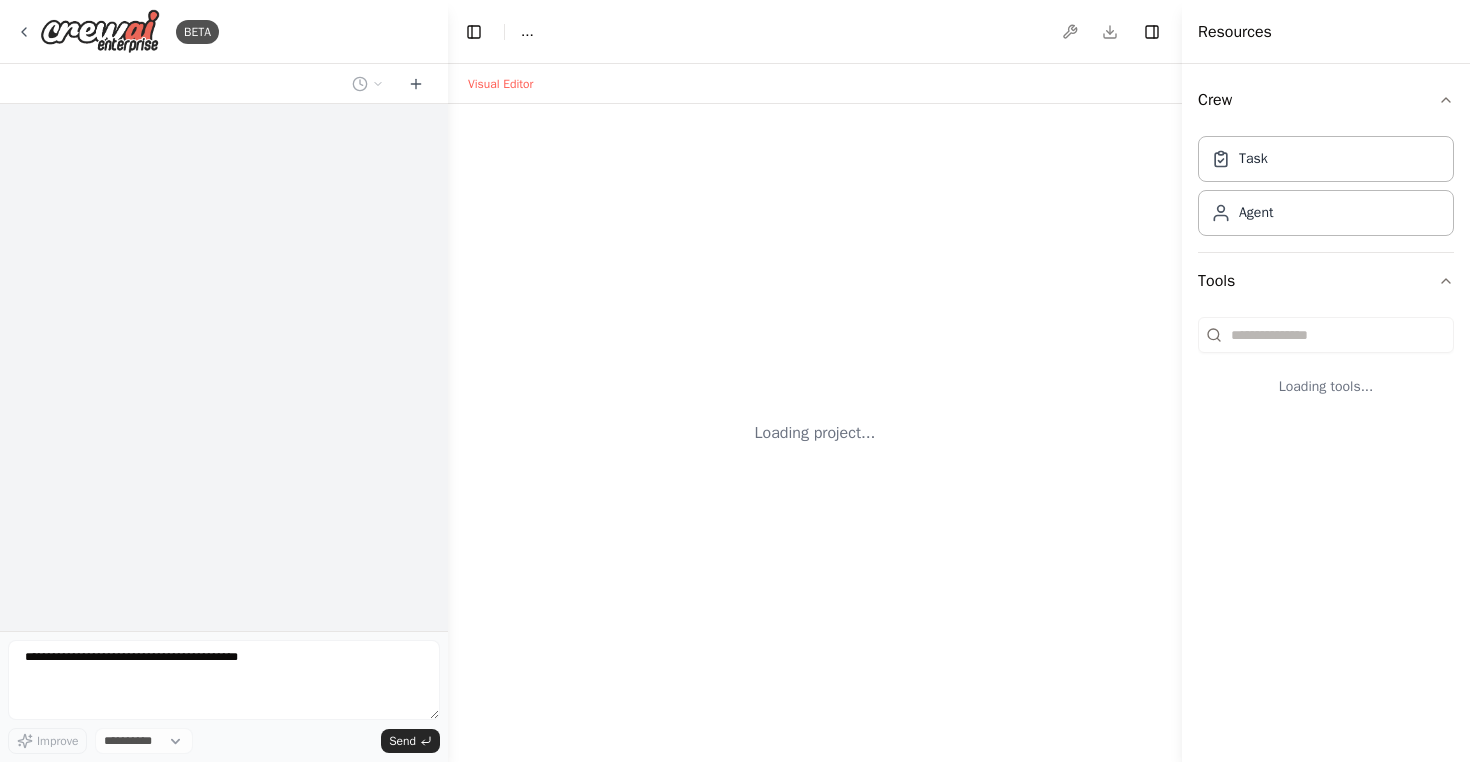 scroll, scrollTop: 0, scrollLeft: 0, axis: both 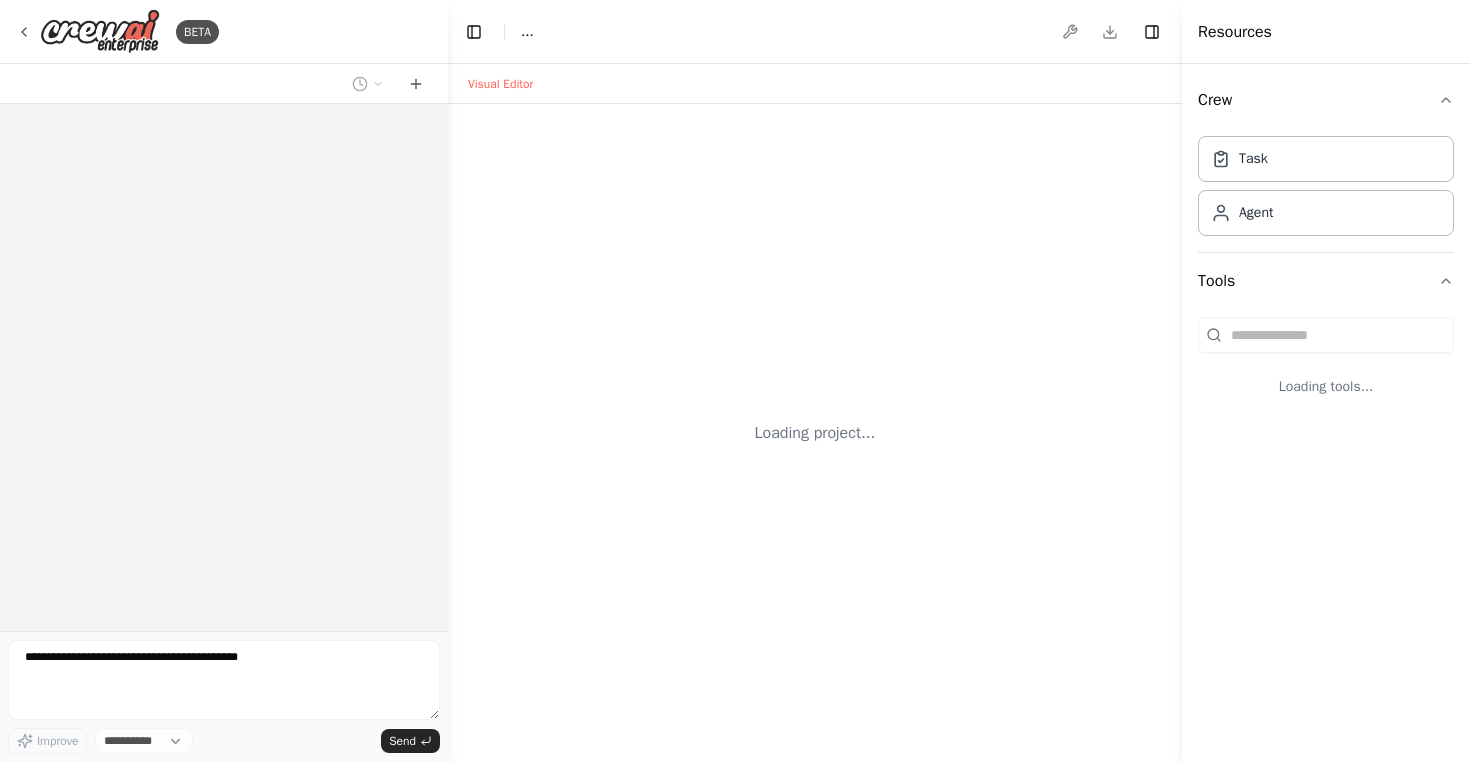 select on "****" 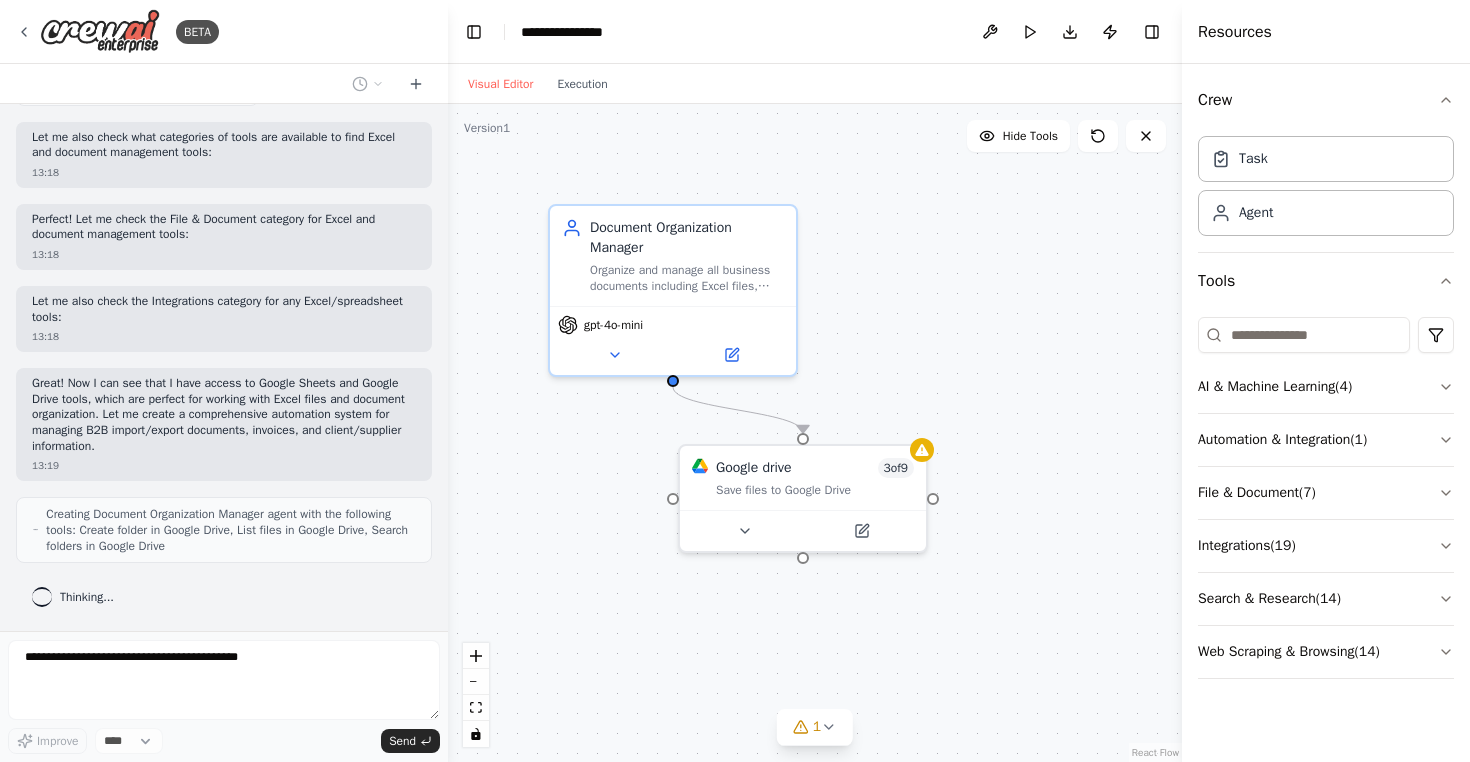 scroll, scrollTop: 362, scrollLeft: 0, axis: vertical 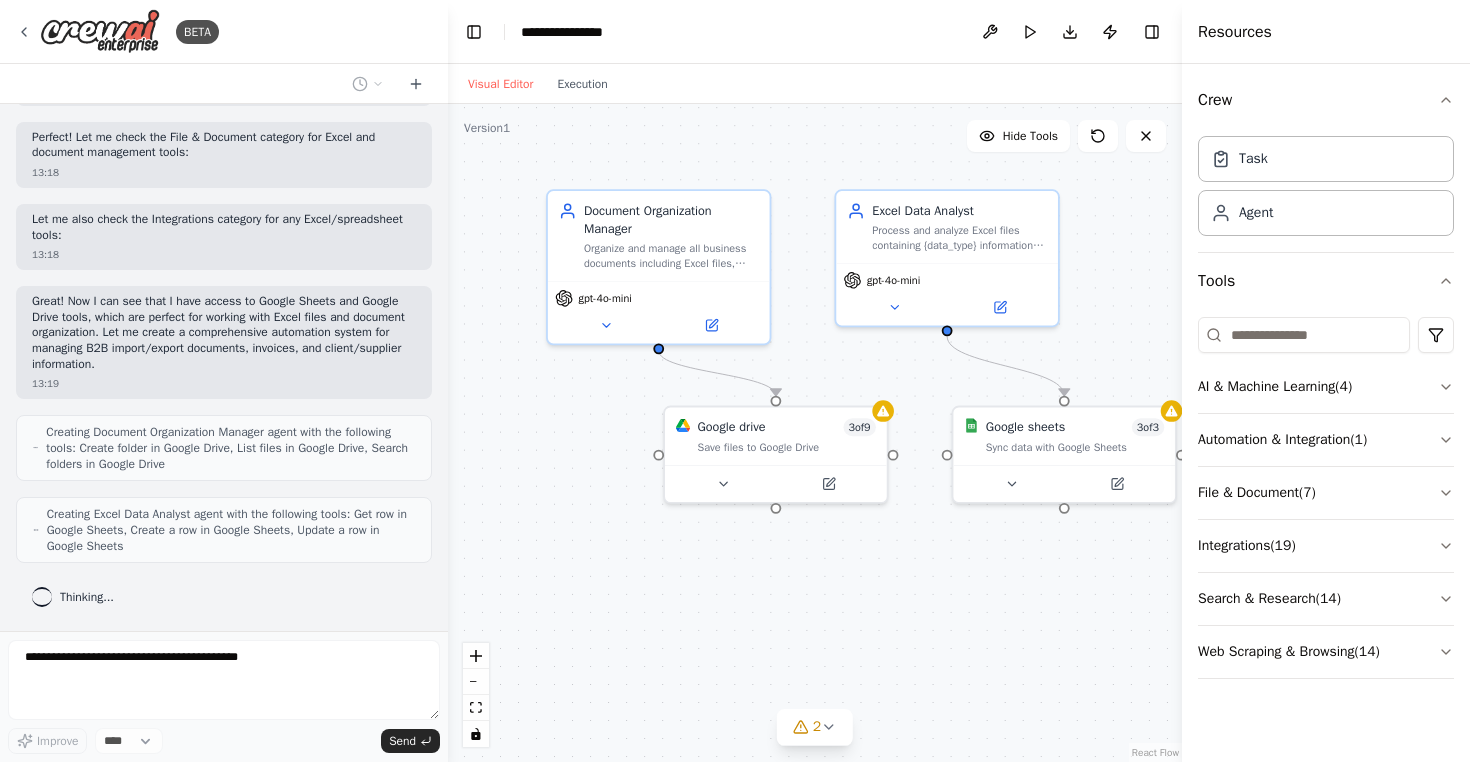 drag, startPoint x: 536, startPoint y: 477, endPoint x: 458, endPoint y: 427, distance: 92.64988 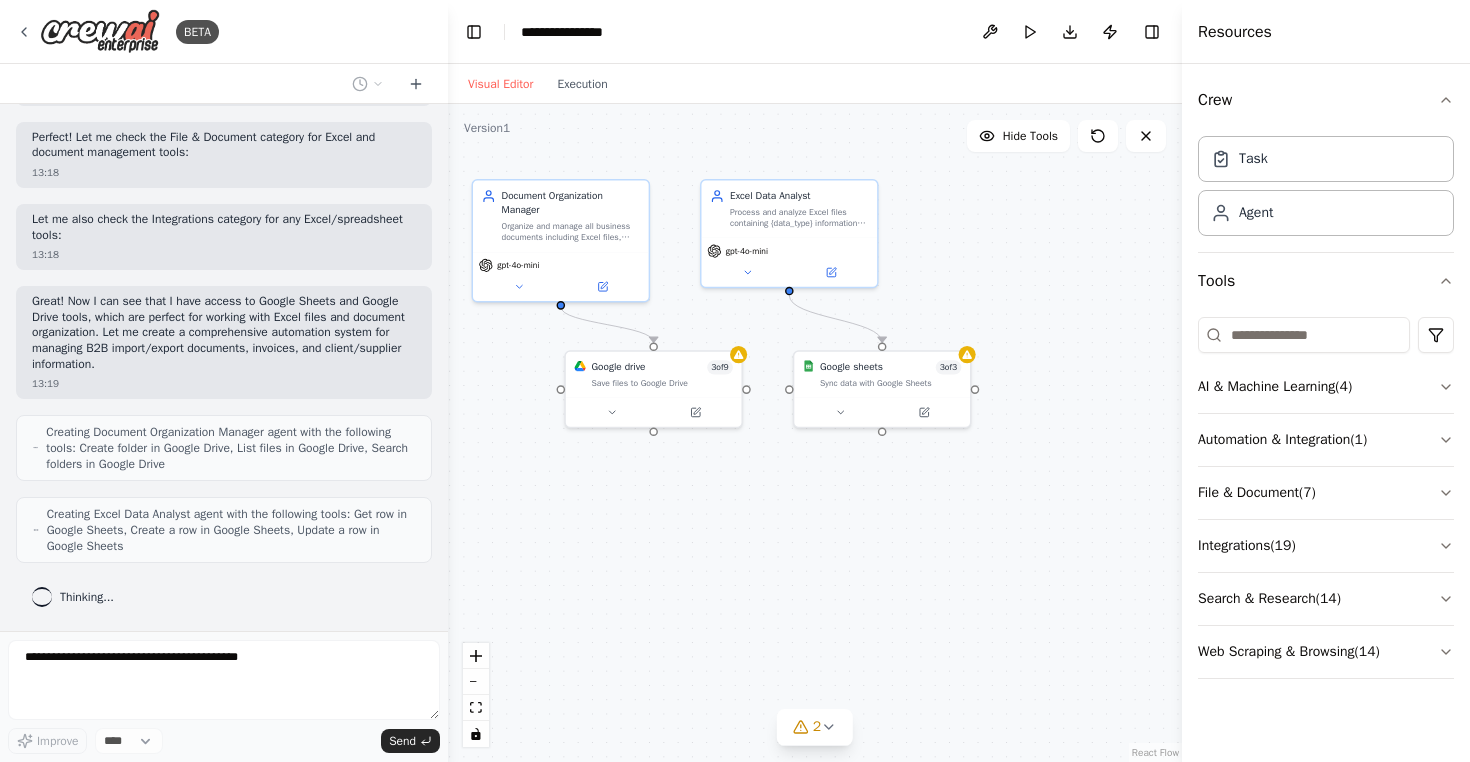 drag, startPoint x: 1002, startPoint y: 578, endPoint x: 865, endPoint y: 502, distance: 156.66844 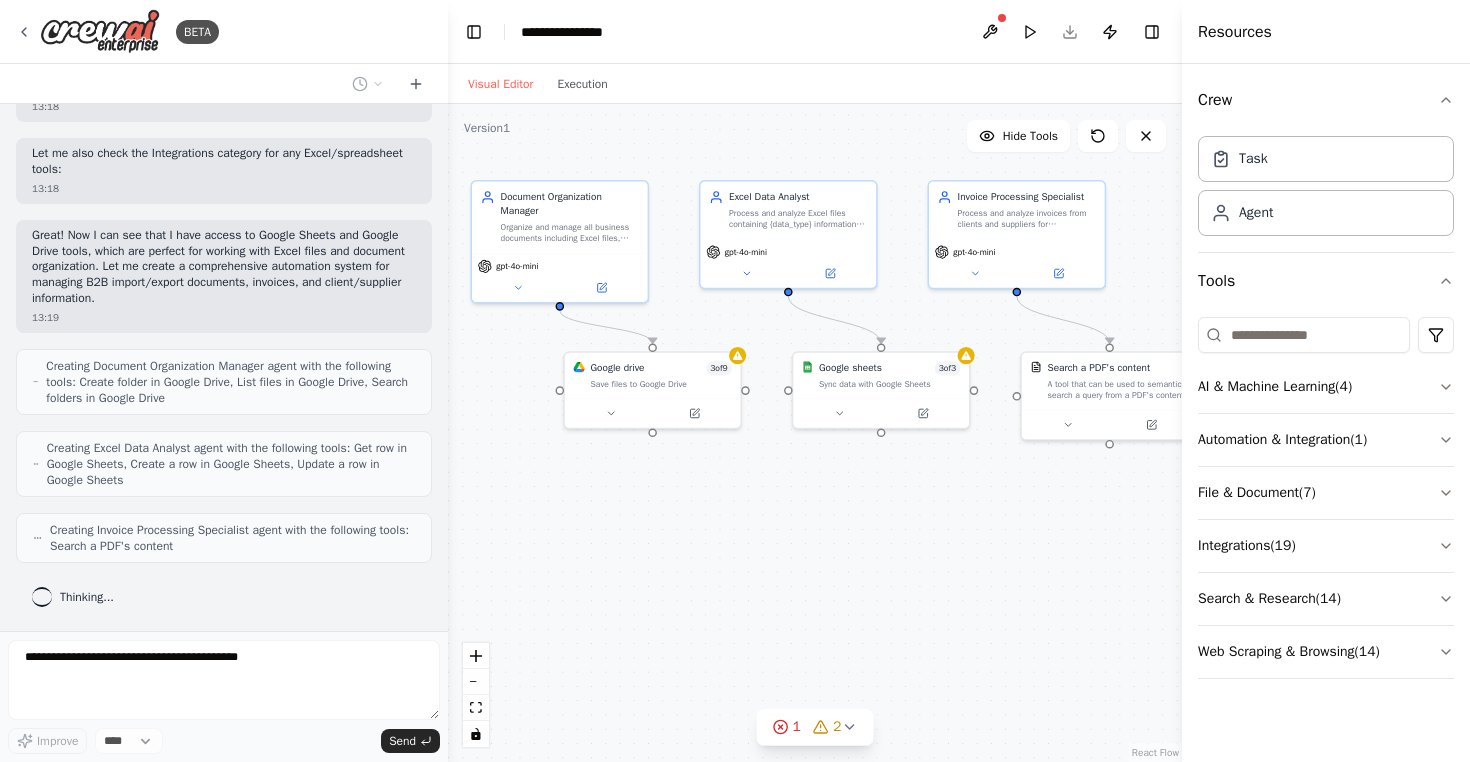 scroll, scrollTop: 510, scrollLeft: 0, axis: vertical 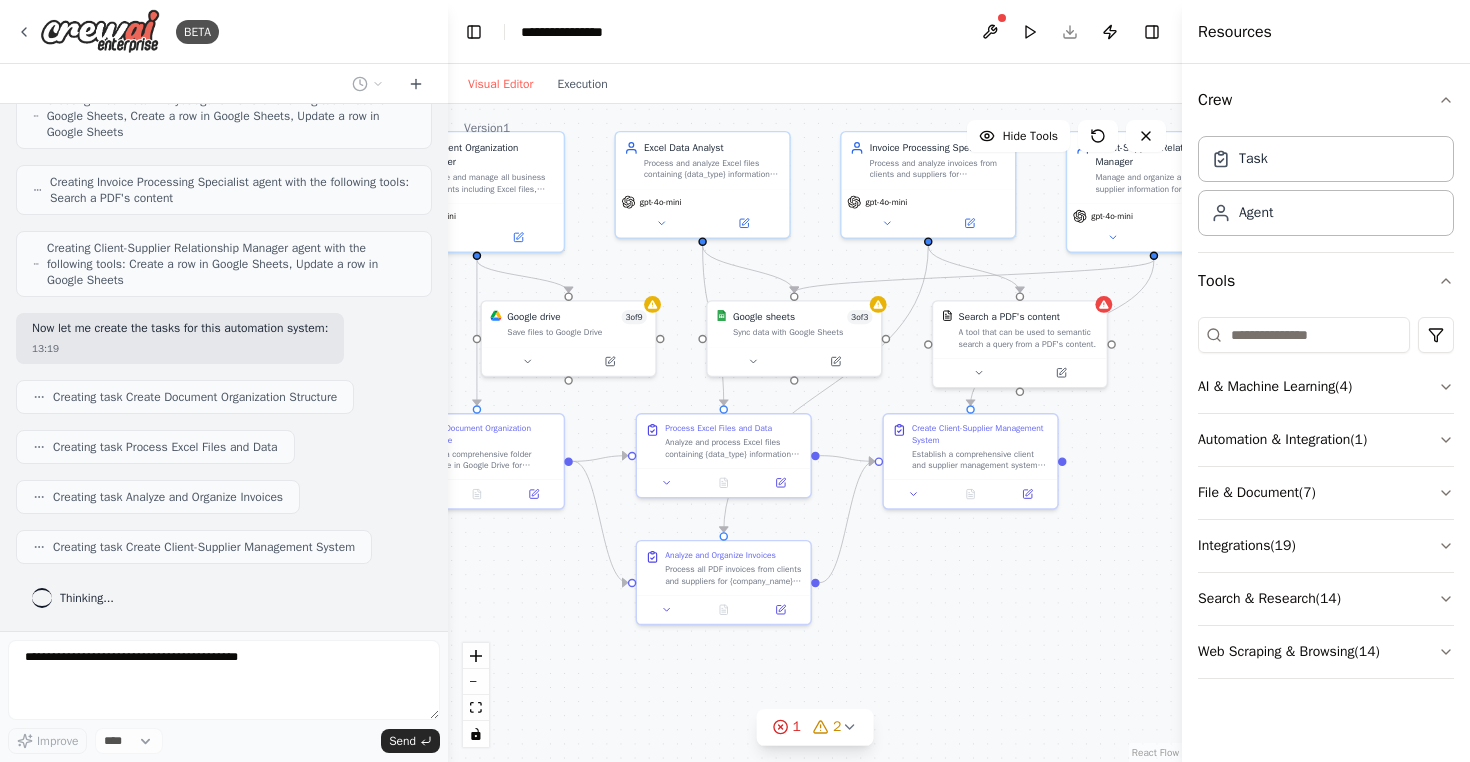 drag, startPoint x: 972, startPoint y: 661, endPoint x: 797, endPoint y: 563, distance: 200.57169 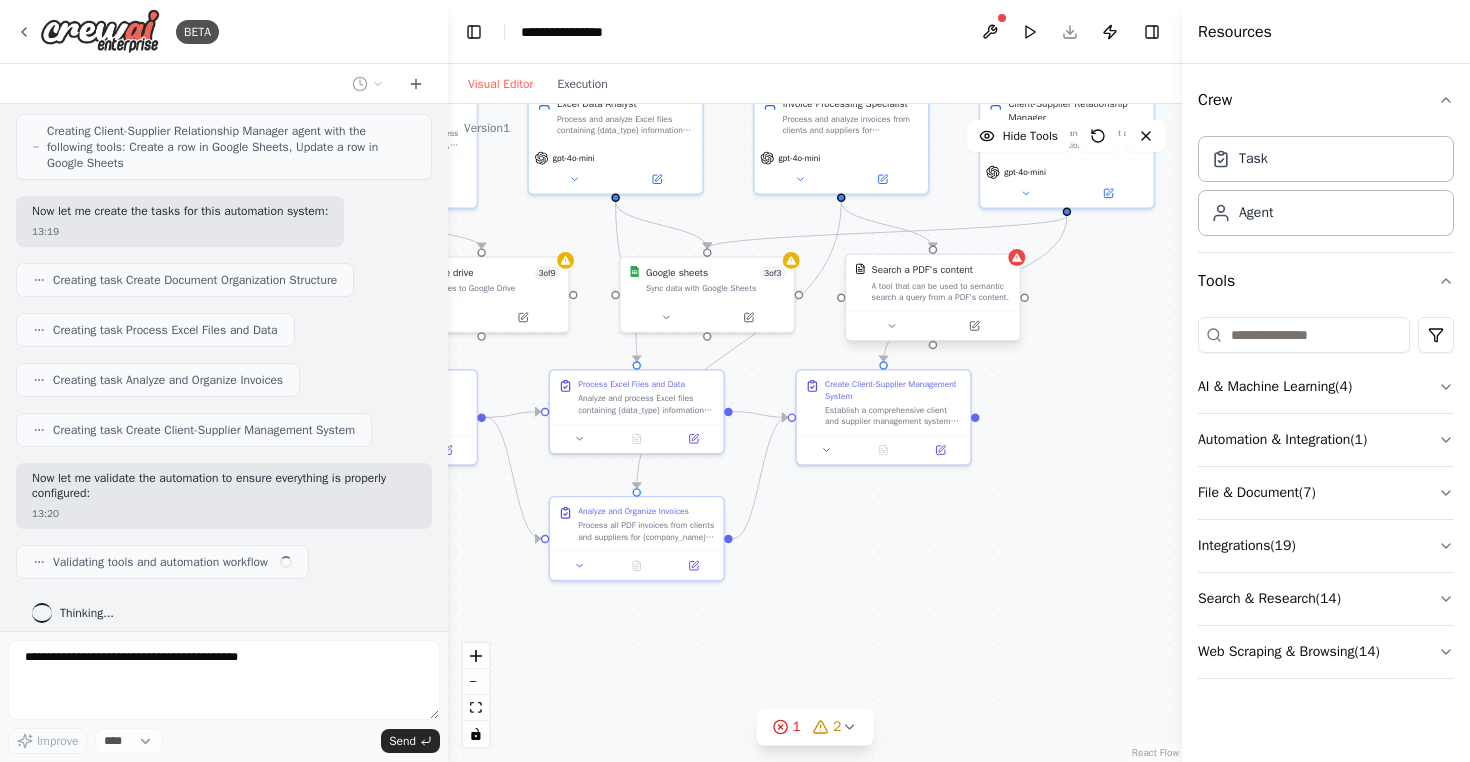 scroll, scrollTop: 909, scrollLeft: 0, axis: vertical 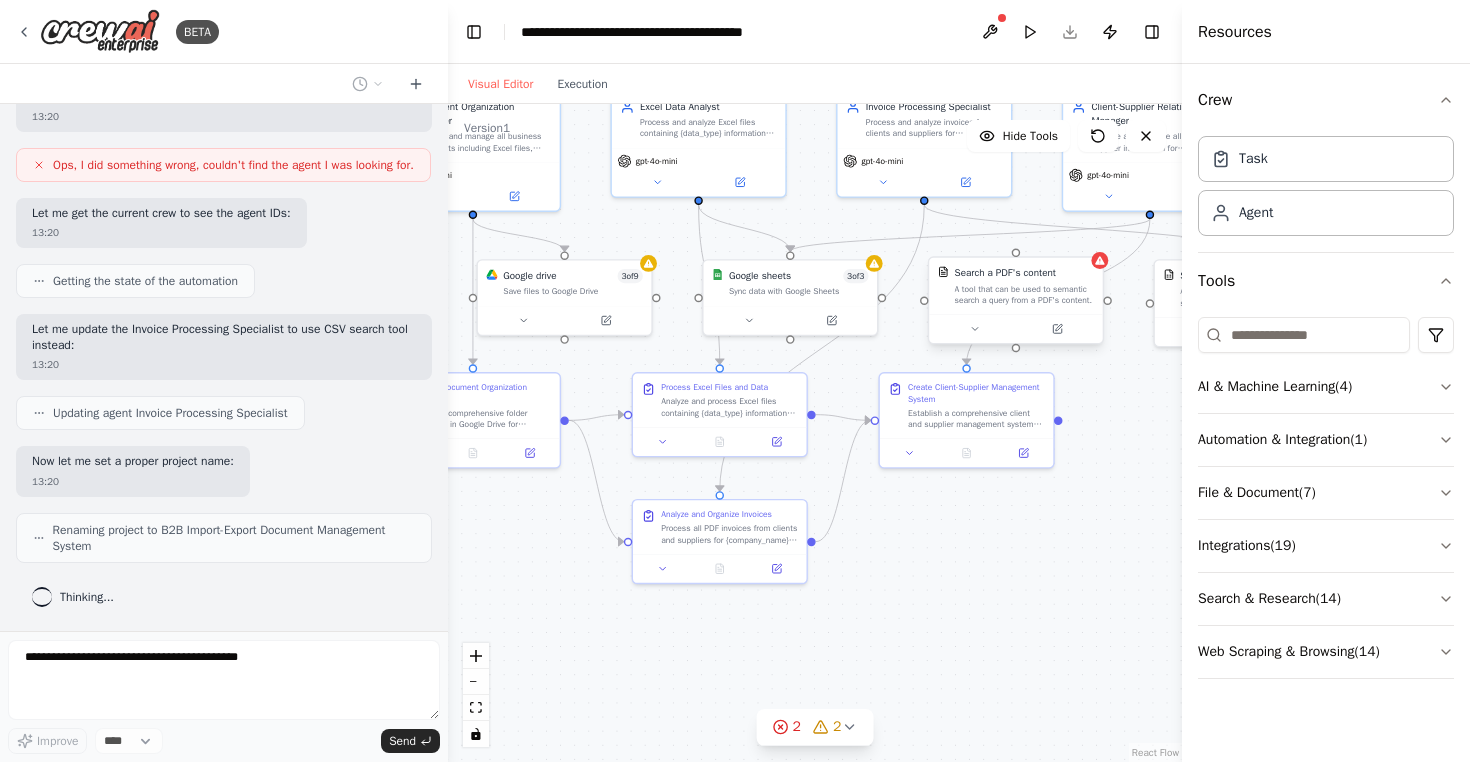 drag, startPoint x: 896, startPoint y: 605, endPoint x: 980, endPoint y: 608, distance: 84.05355 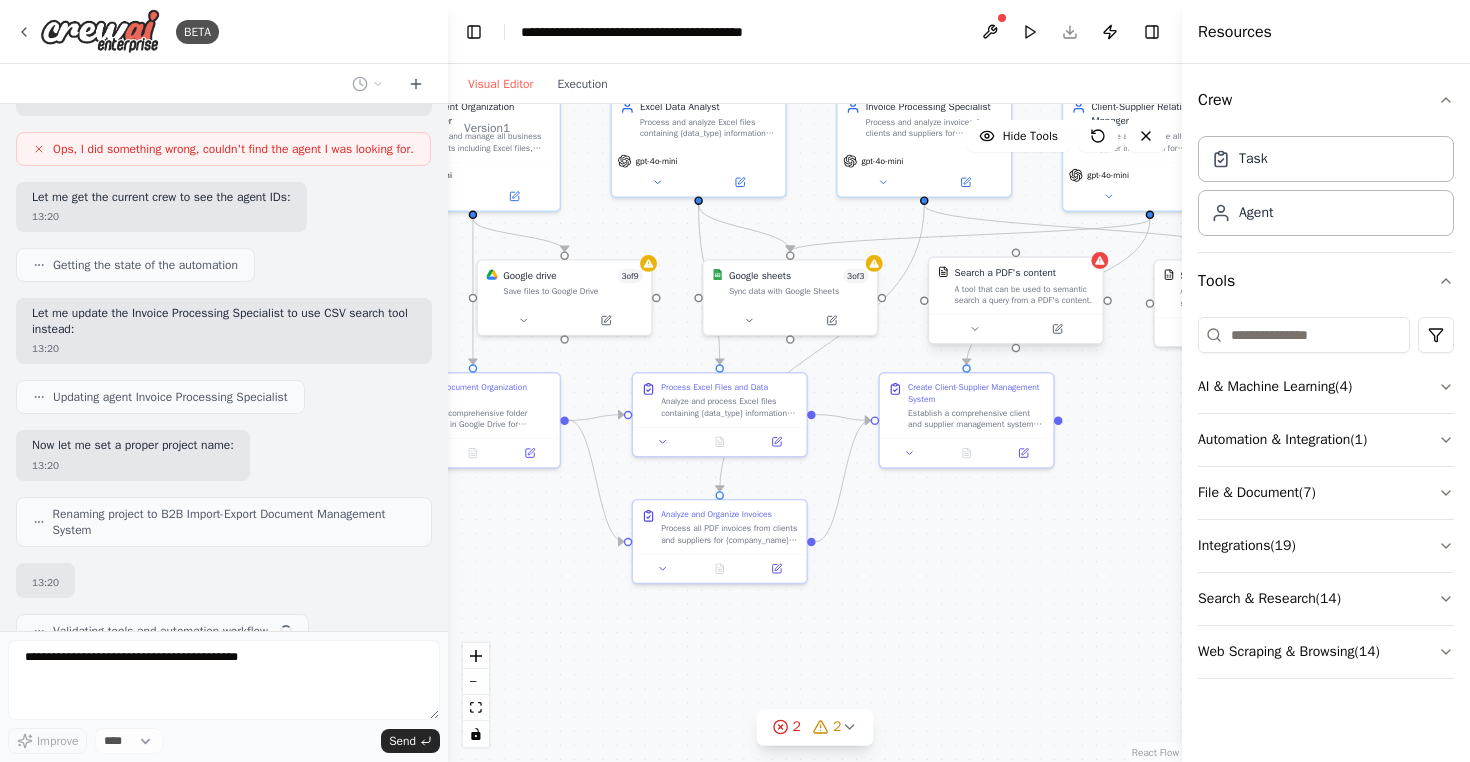 scroll, scrollTop: 1570, scrollLeft: 0, axis: vertical 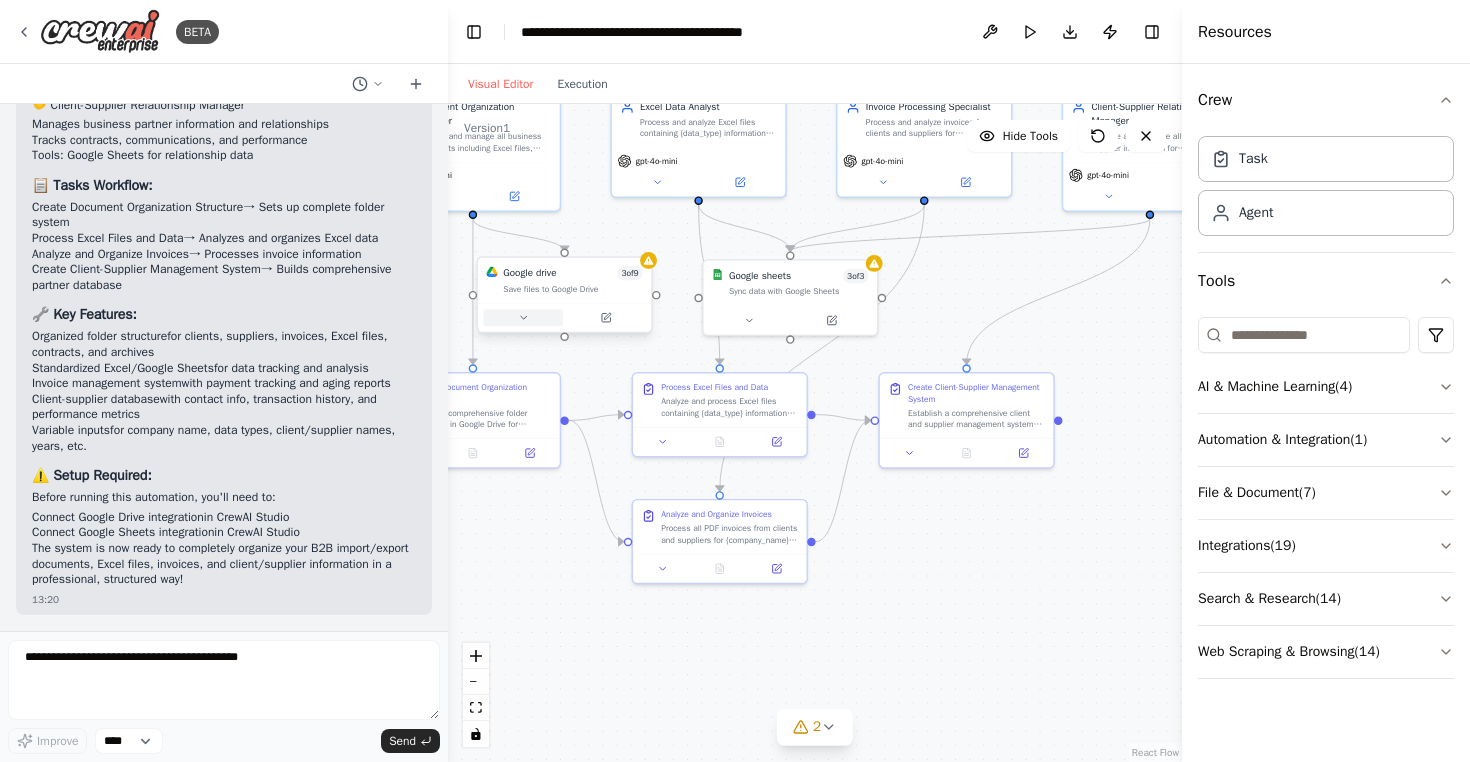 click at bounding box center [524, 317] 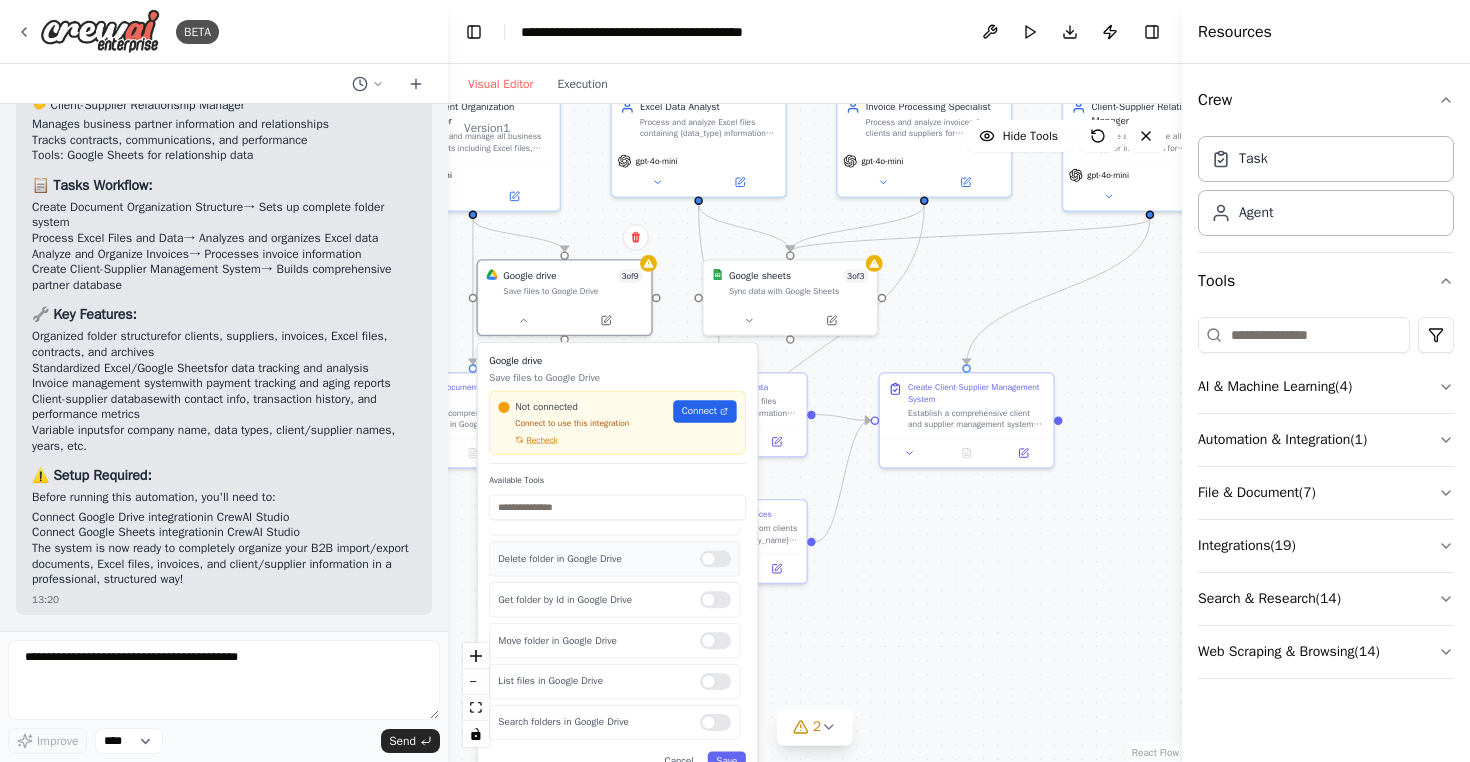 scroll, scrollTop: 0, scrollLeft: 0, axis: both 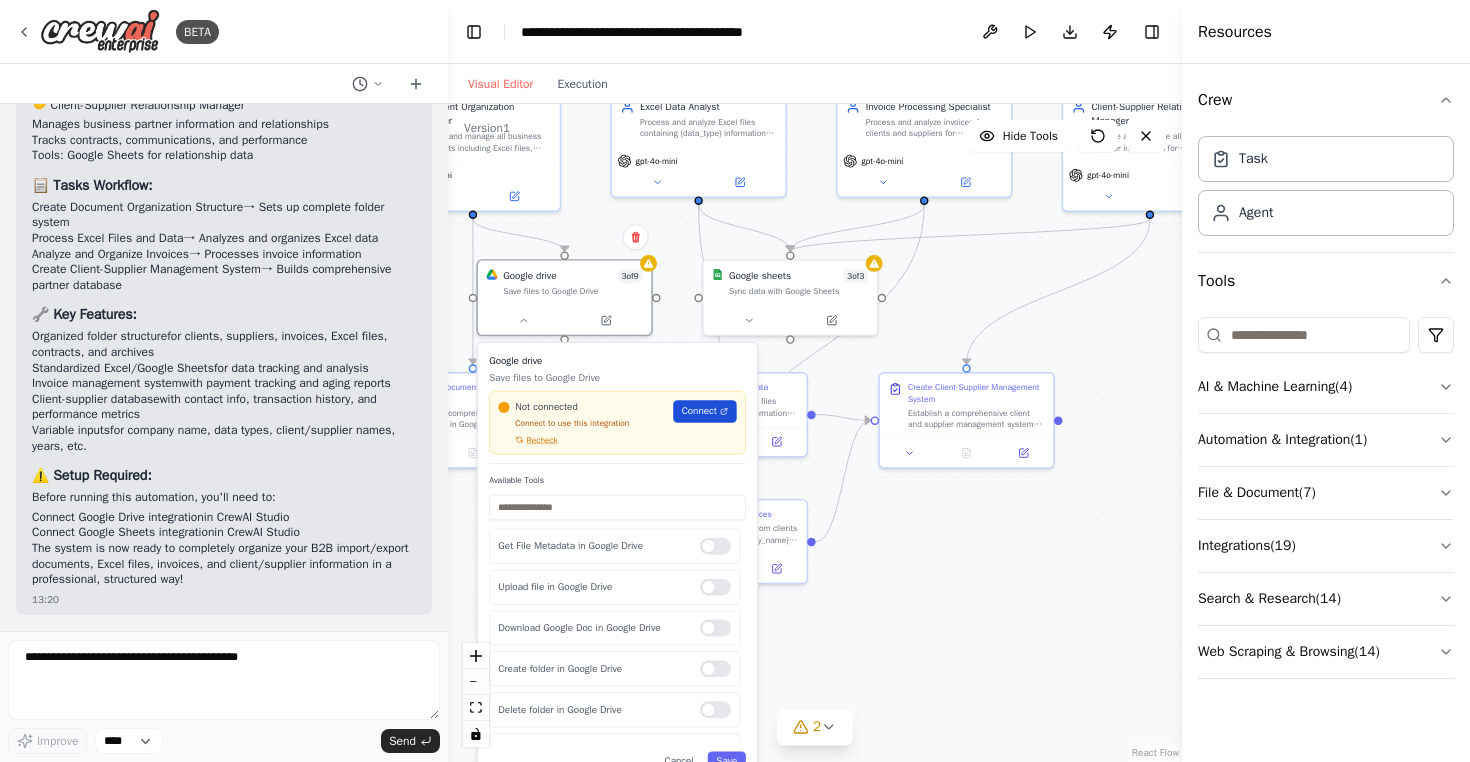 click on "Connect" at bounding box center [699, 411] 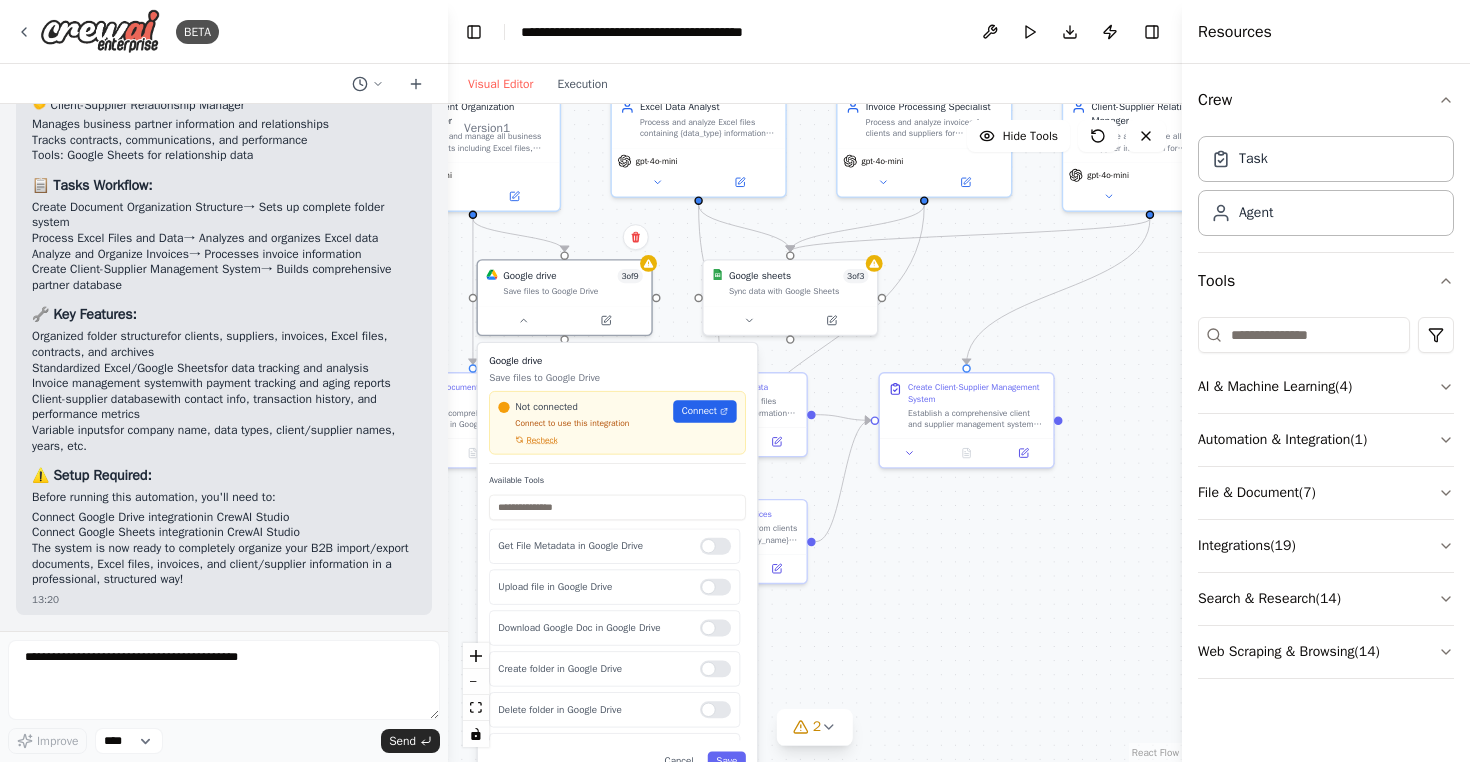 click on ".deletable-edge-delete-btn {
width: 20px;
height: 20px;
border: 0px solid #ffffff;
color: #6b7280;
background-color: #f8fafc;
cursor: pointer;
border-radius: 50%;
font-size: 12px;
padding: 3px;
display: flex;
align-items: center;
justify-content: center;
transition: all 0.2s cubic-bezier(0.4, 0, 0.2, 1);
box-shadow: 0 2px 4px rgba(0, 0, 0, 0.1);
}
.deletable-edge-delete-btn:hover {
background-color: #ef4444;
color: #ffffff;
border-color: #dc2626;
transform: scale(1.1);
box-shadow: 0 4px 12px rgba(239, 68, 68, 0.4);
}
.deletable-edge-delete-btn:active {
transform: scale(0.95);
box-shadow: 0 2px 4px rgba(239, 68, 68, 0.3);
}
Document Organization Manager gpt-4o-mini Google drive 3  of  9 Save" at bounding box center [815, 433] 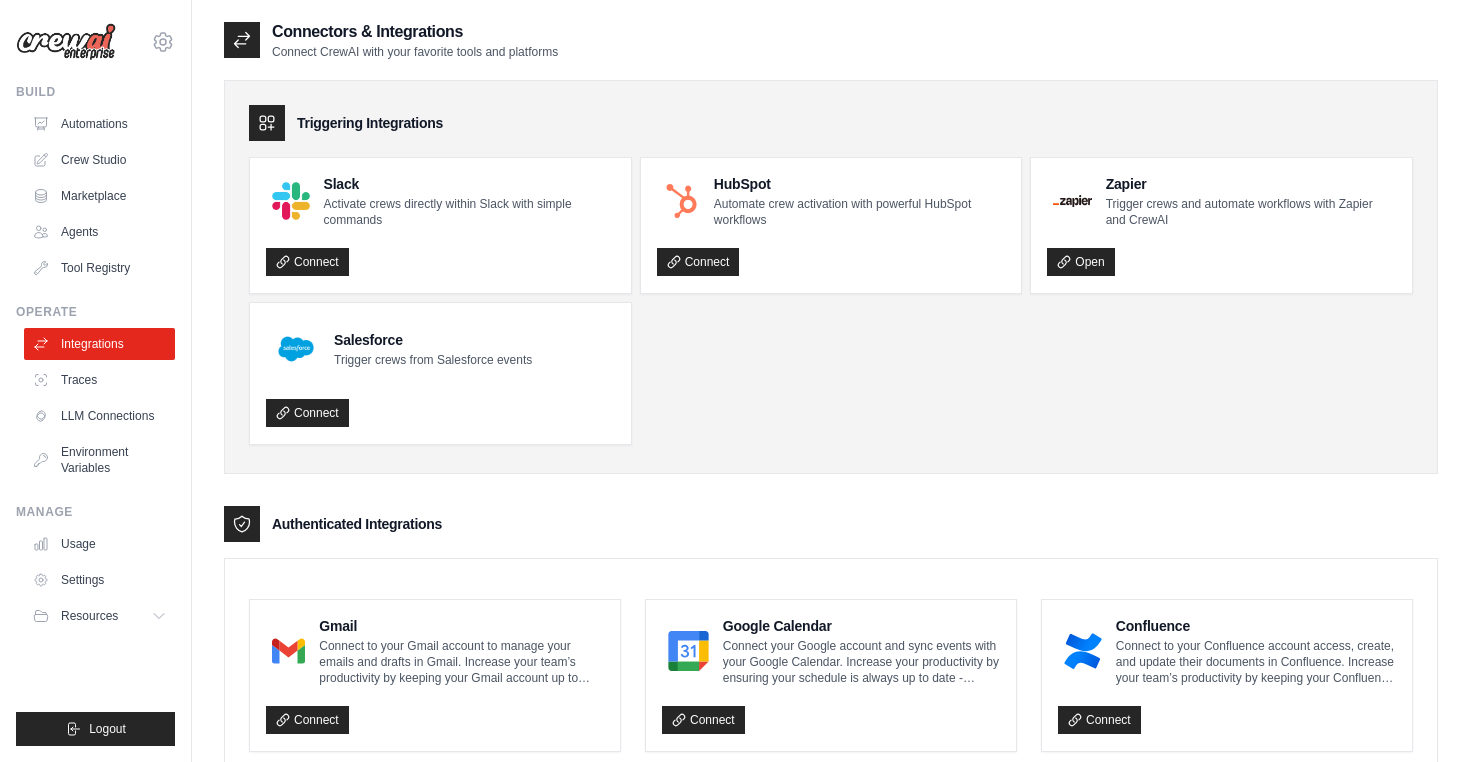 scroll, scrollTop: 0, scrollLeft: 0, axis: both 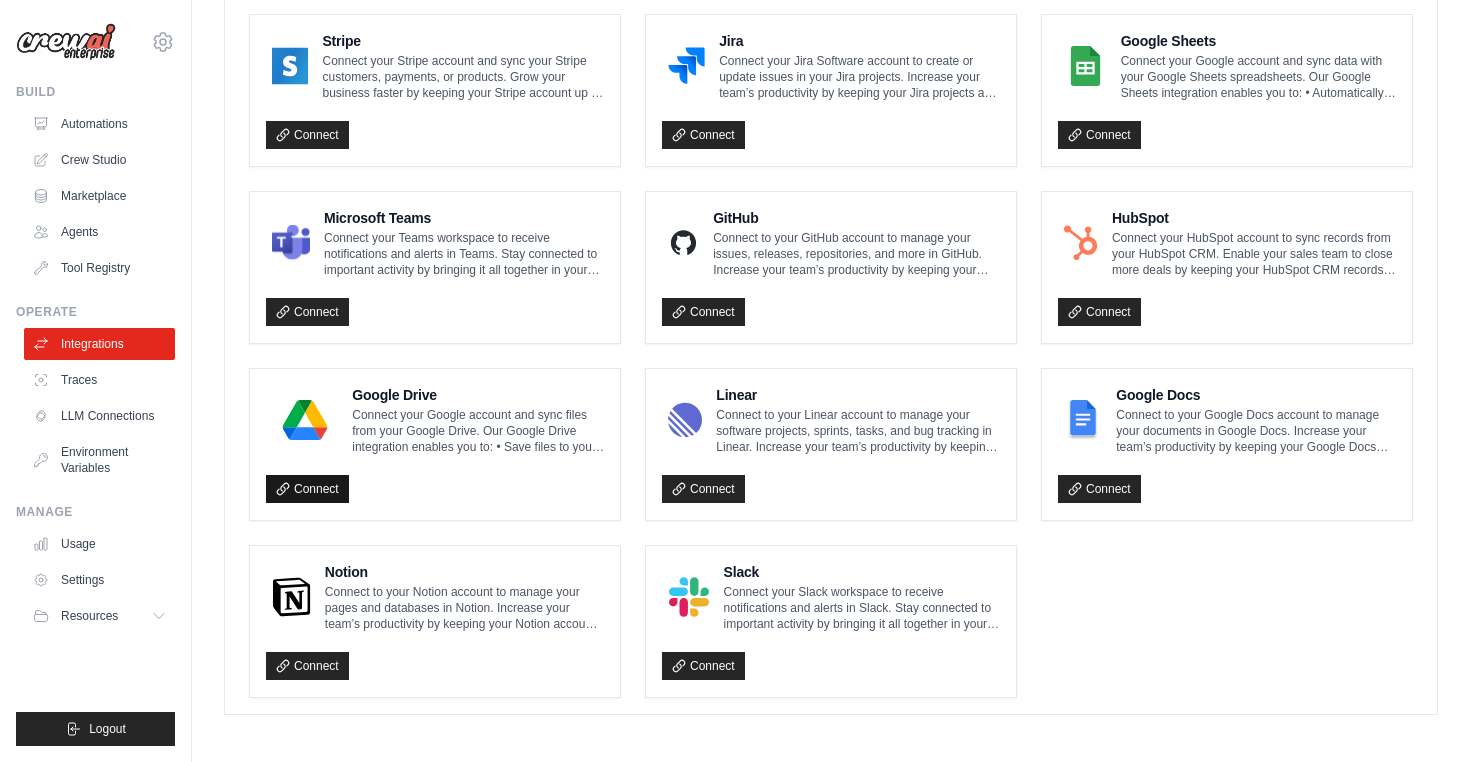 click on "Connect" at bounding box center (307, 489) 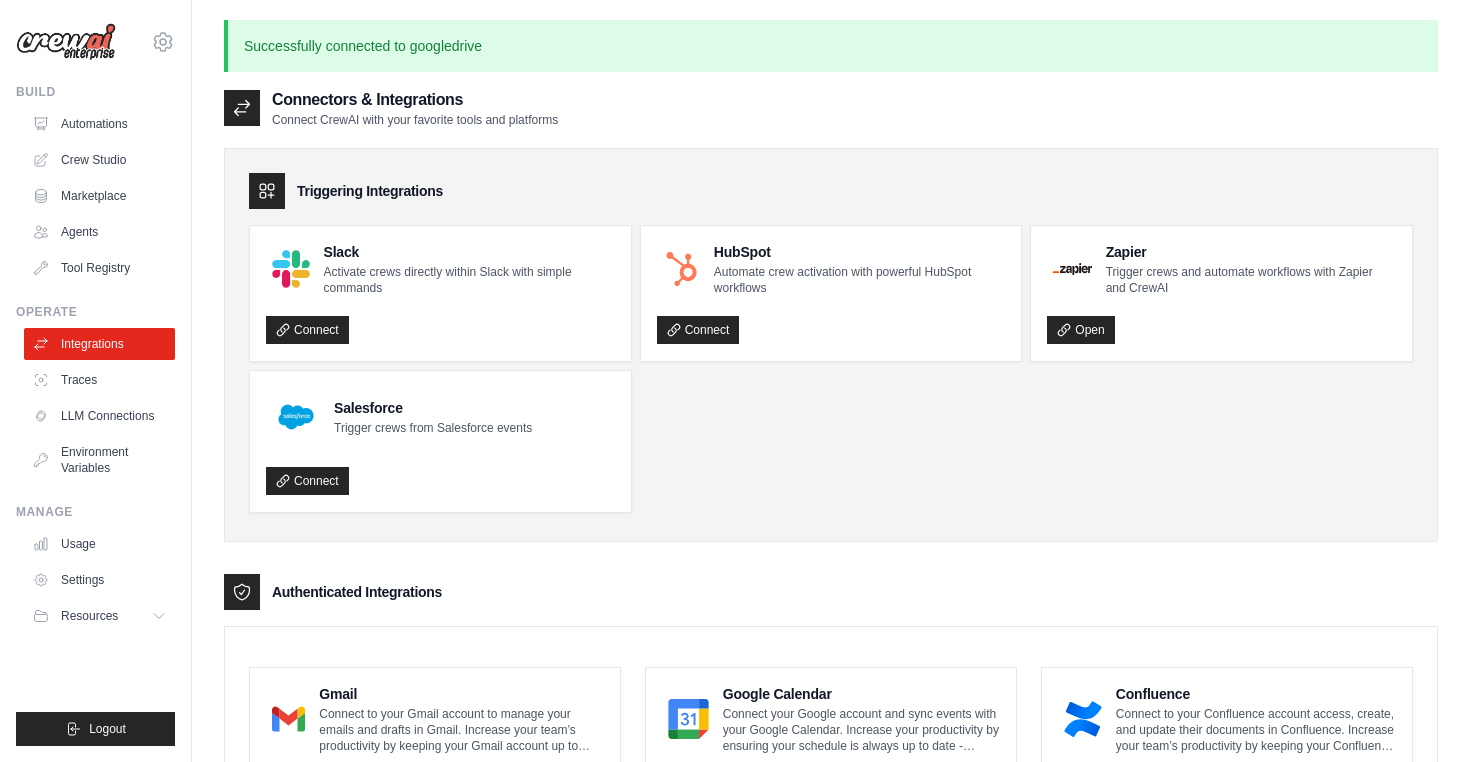 scroll, scrollTop: 0, scrollLeft: 0, axis: both 